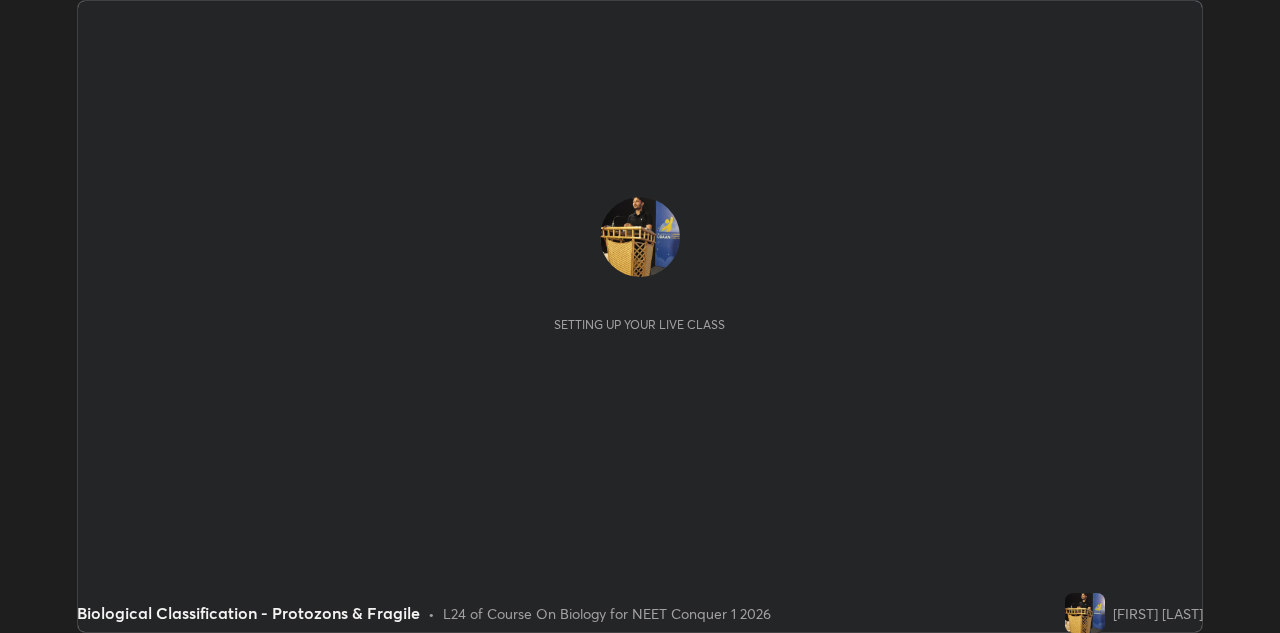 scroll, scrollTop: 0, scrollLeft: 0, axis: both 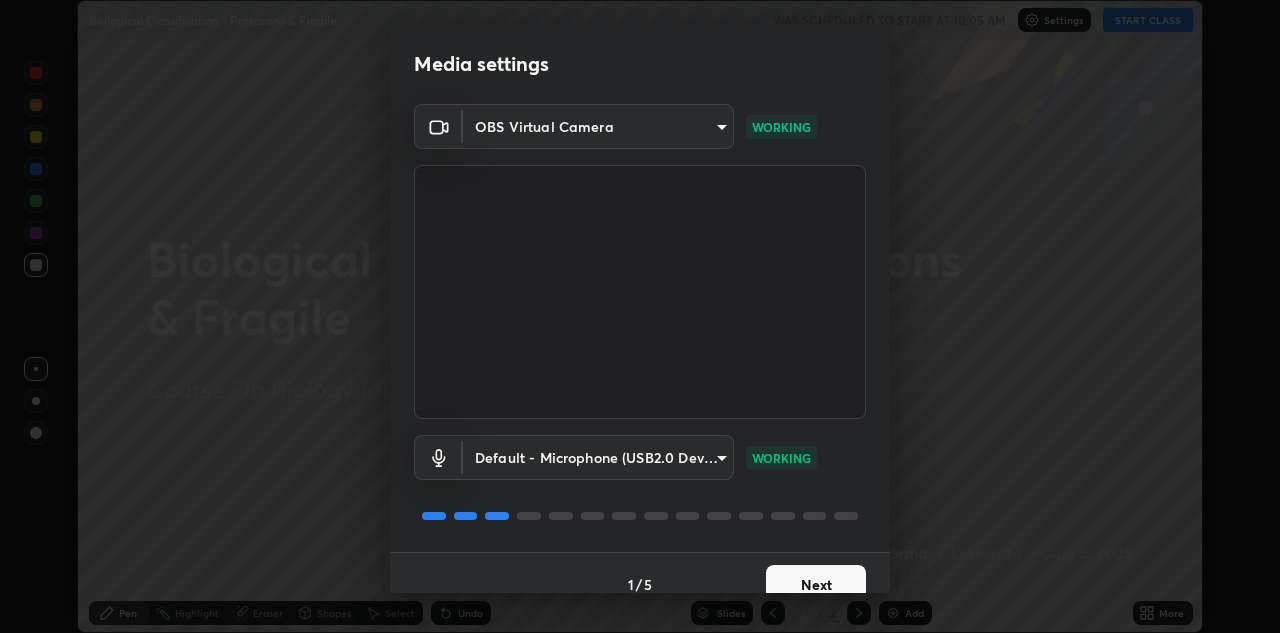 click on "Next" at bounding box center [816, 585] 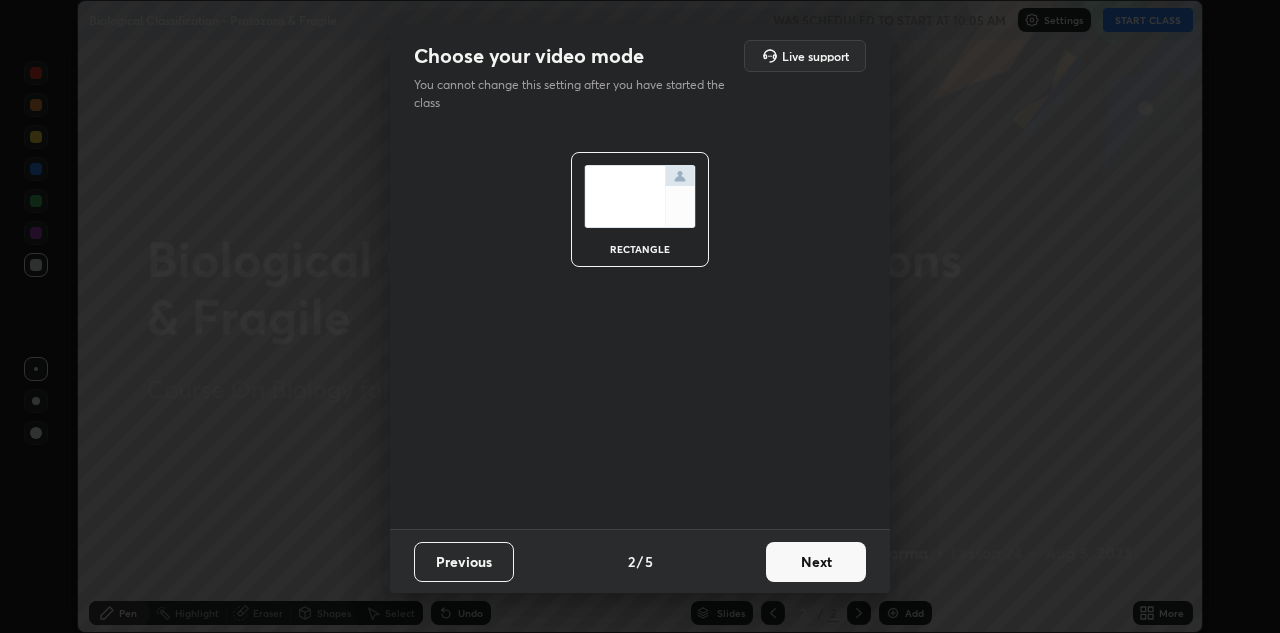 click on "Next" at bounding box center (816, 562) 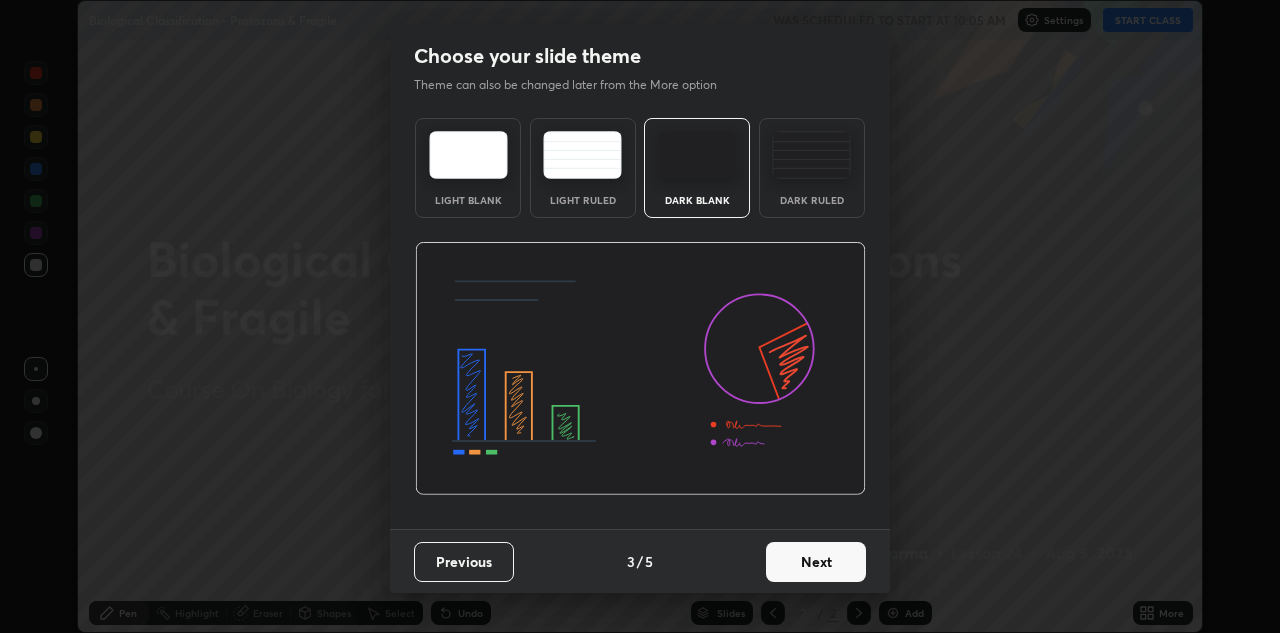 click on "Next" at bounding box center (816, 562) 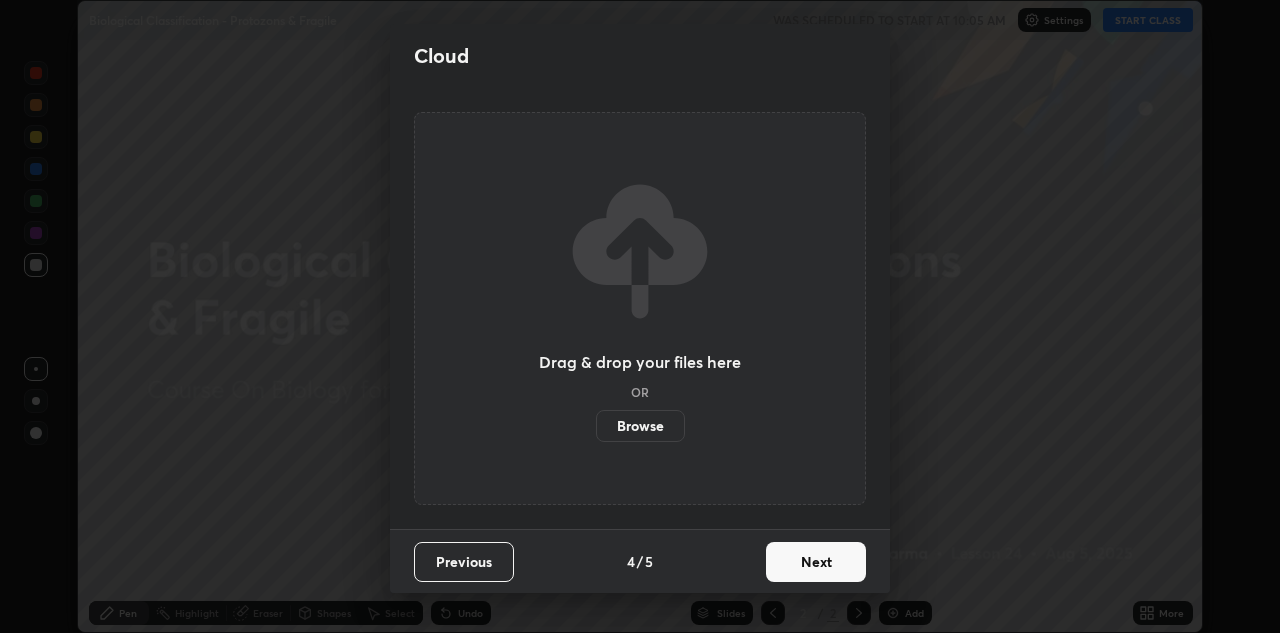 click on "Next" at bounding box center [816, 562] 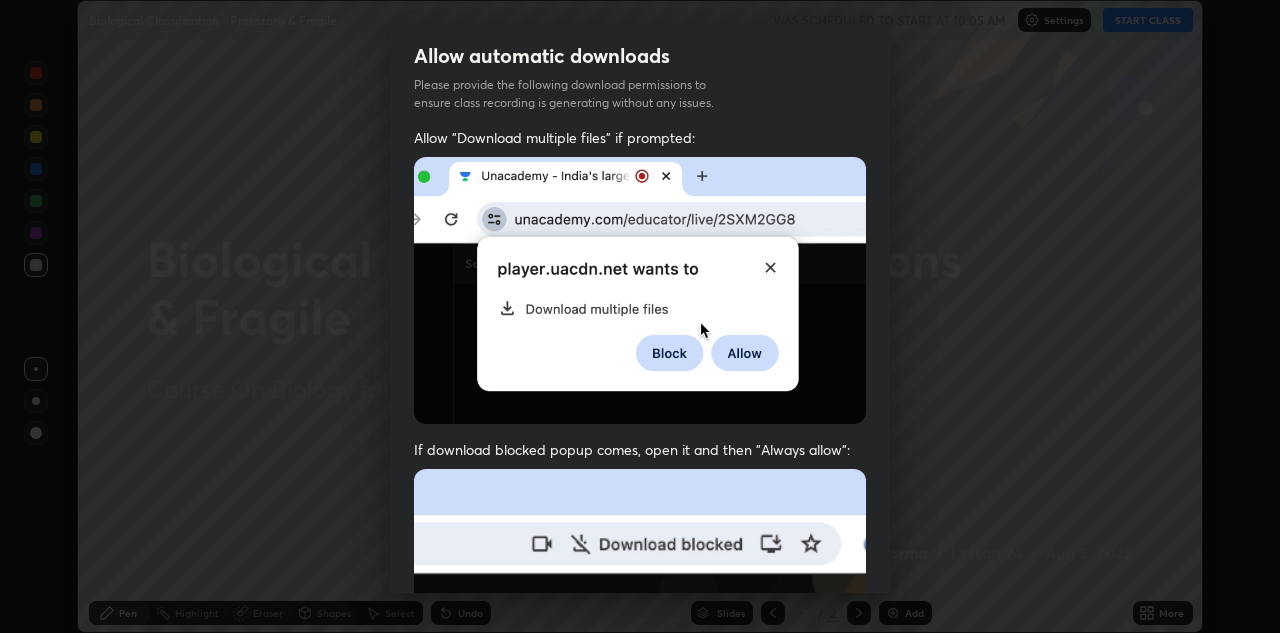 click at bounding box center [640, 687] 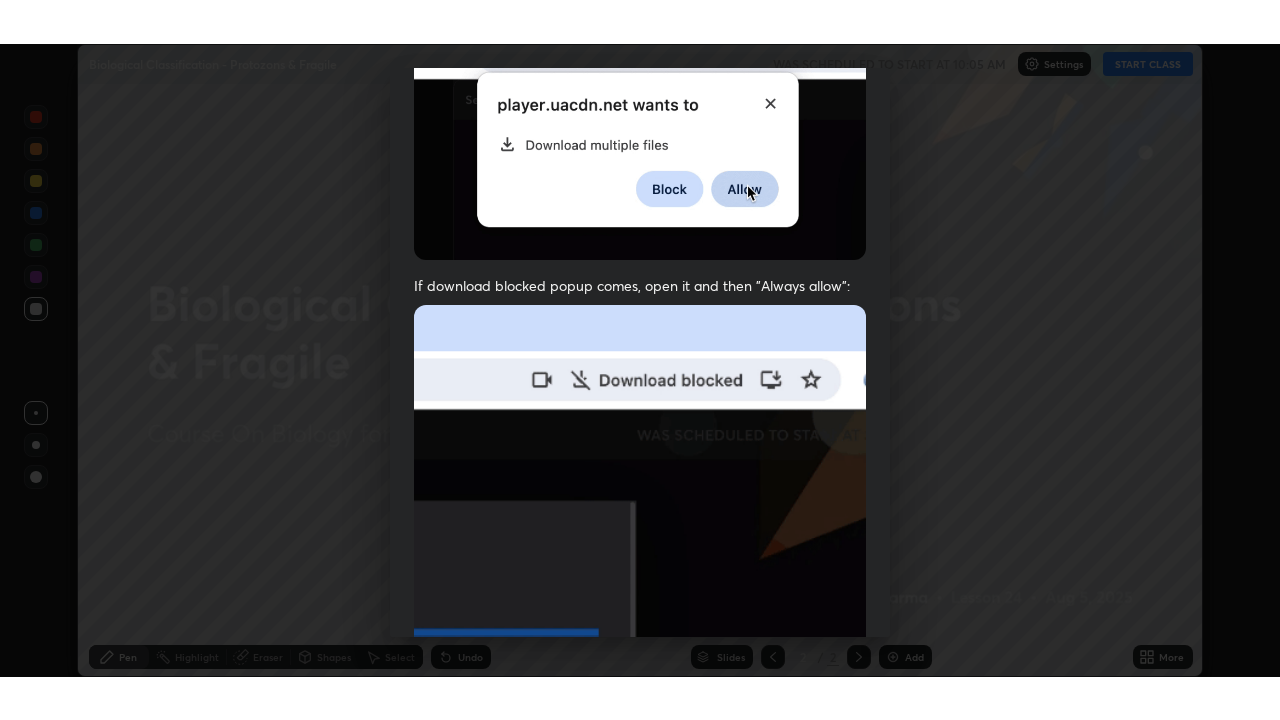 scroll, scrollTop: 431, scrollLeft: 0, axis: vertical 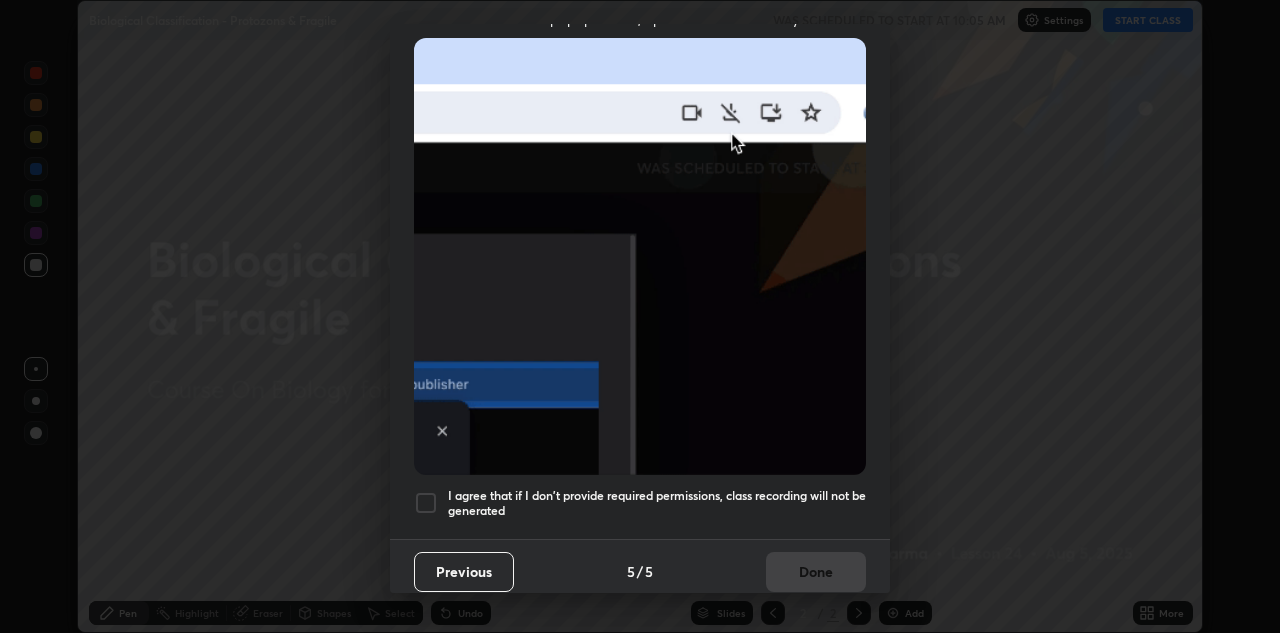 click at bounding box center [426, 503] 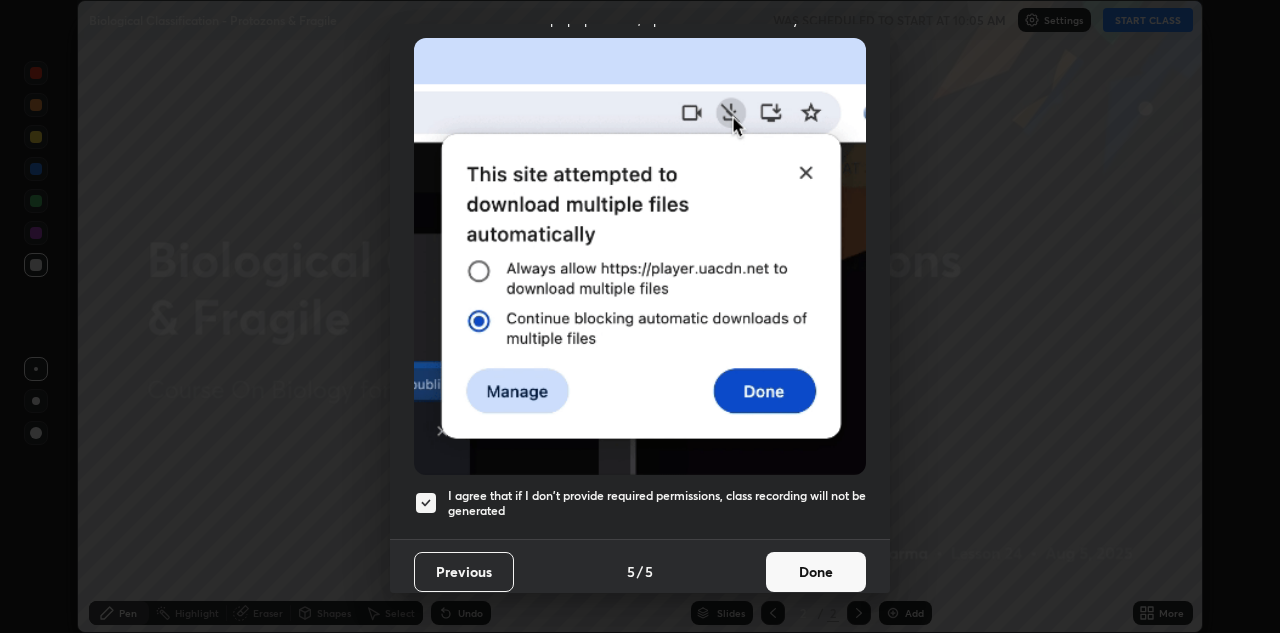 click on "Done" at bounding box center (816, 572) 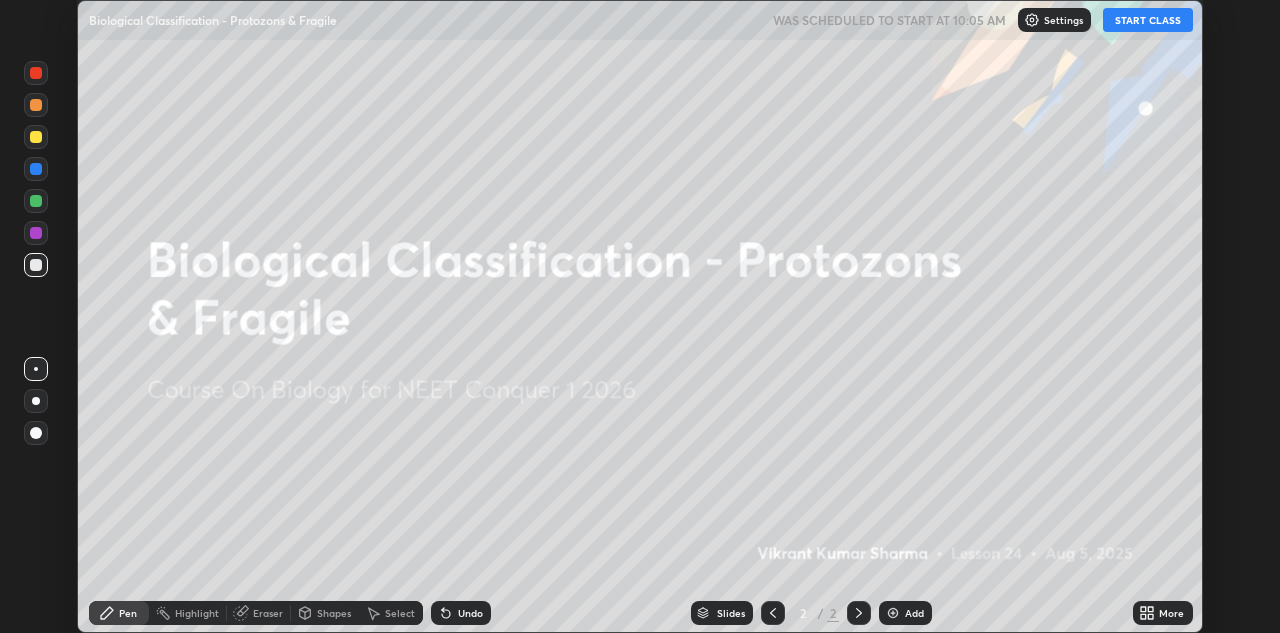 click 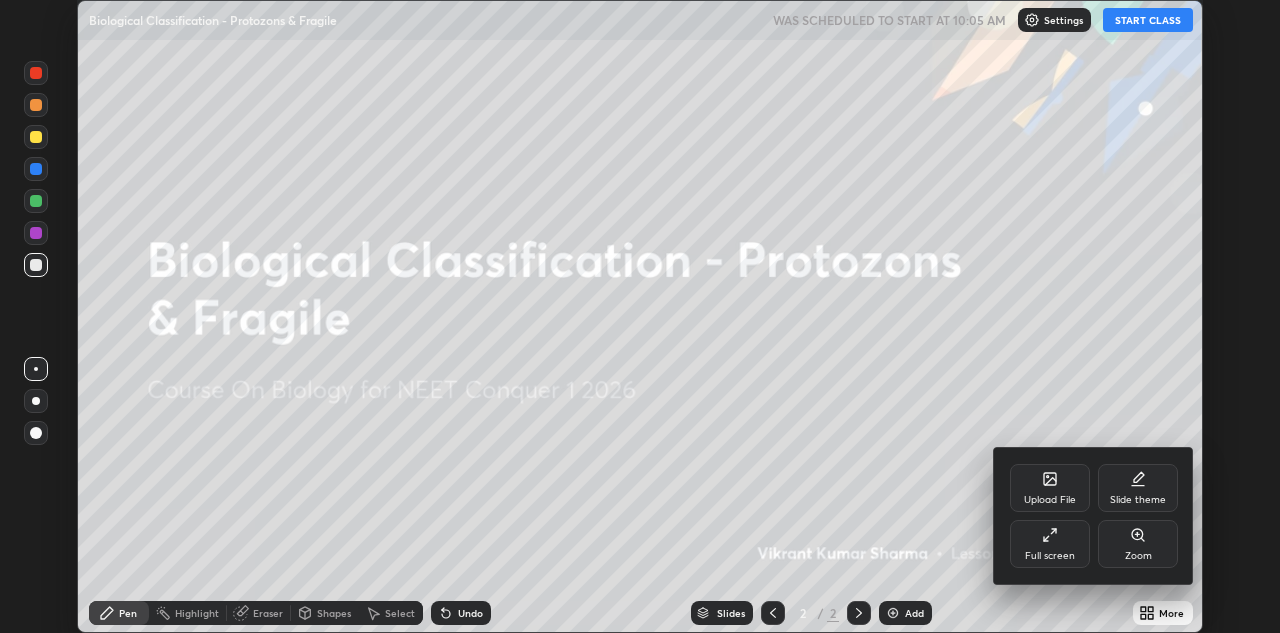click on "Full screen" at bounding box center [1050, 544] 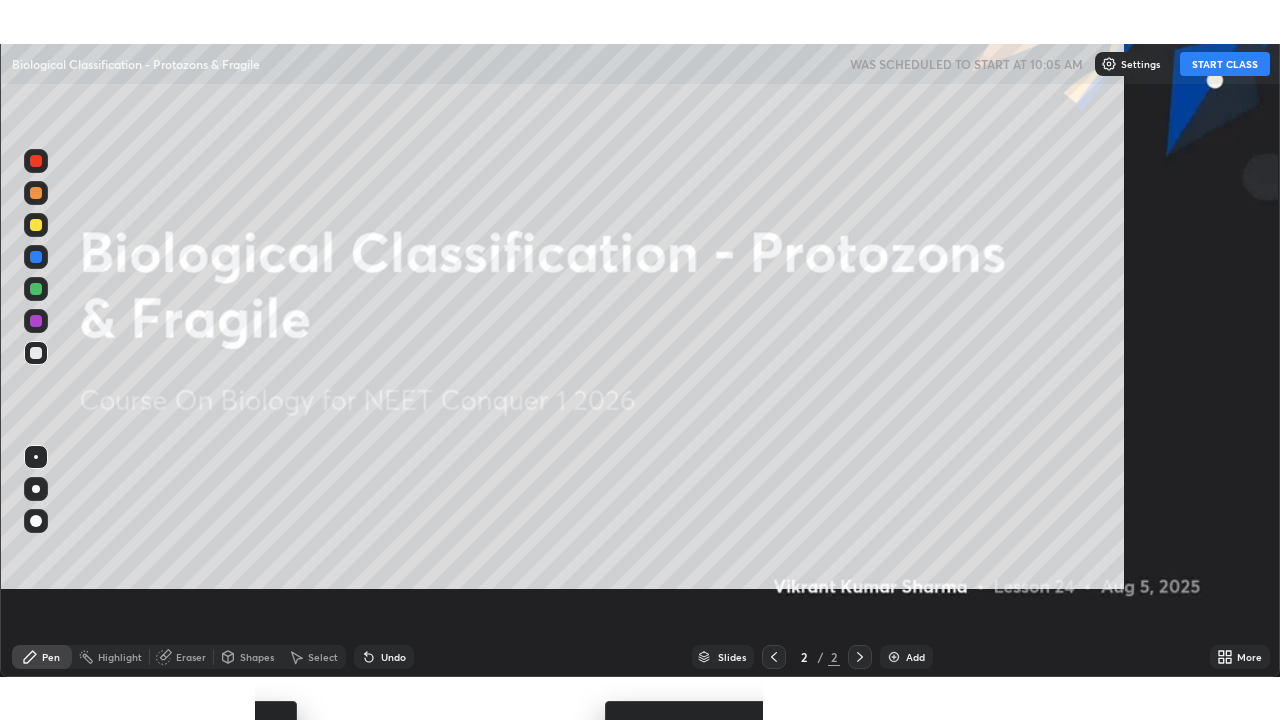 scroll, scrollTop: 99280, scrollLeft: 98720, axis: both 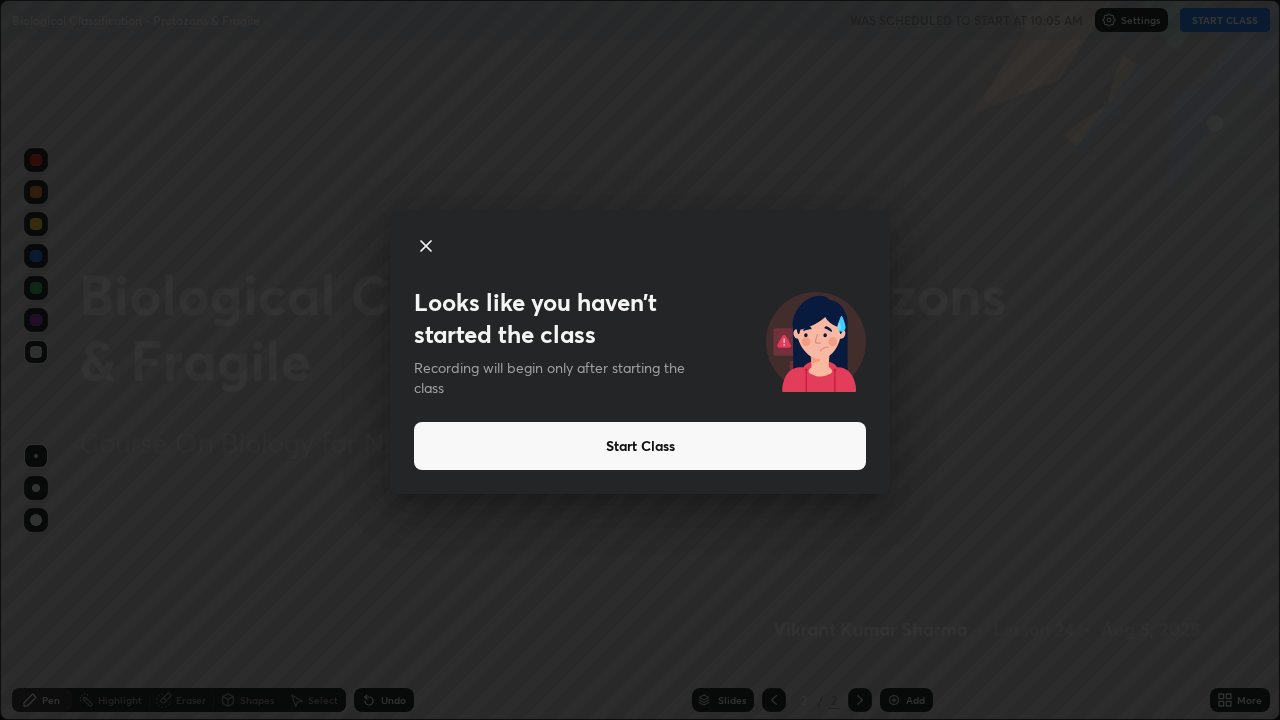 click on "Looks like you haven’t started the class Recording will begin only after starting the class Start Class" at bounding box center [640, 360] 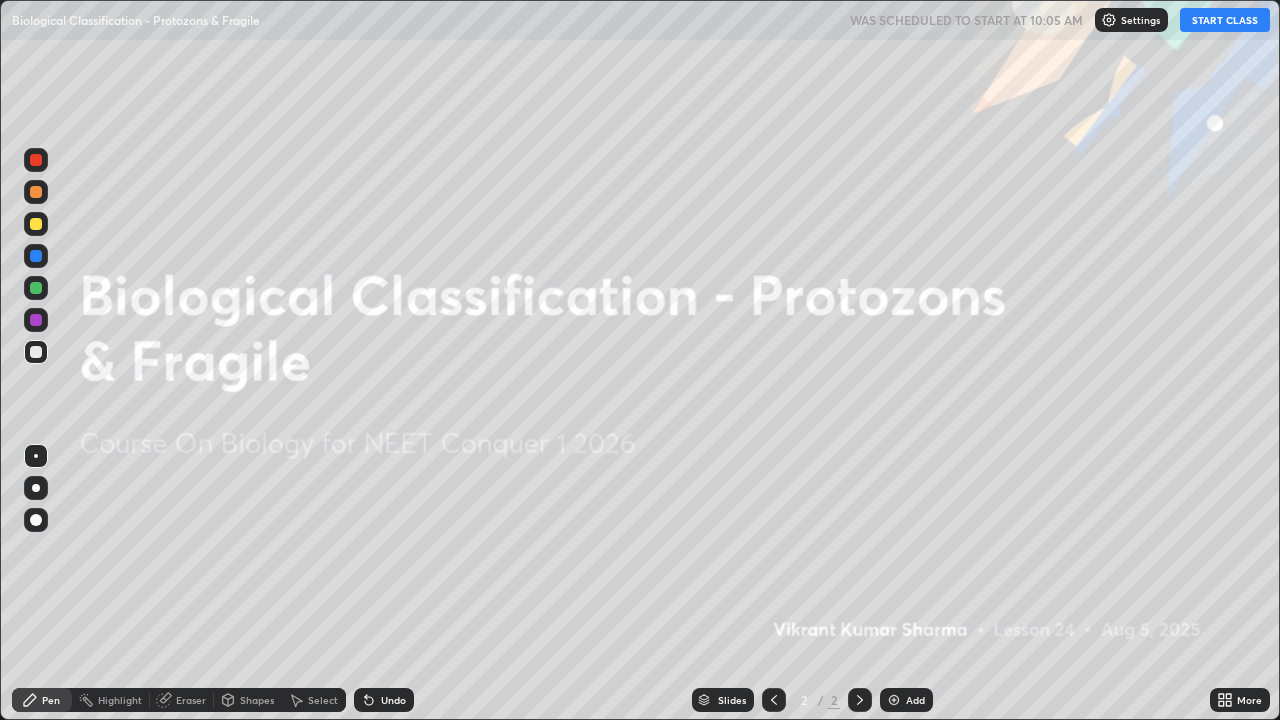 click on "Add" at bounding box center [906, 700] 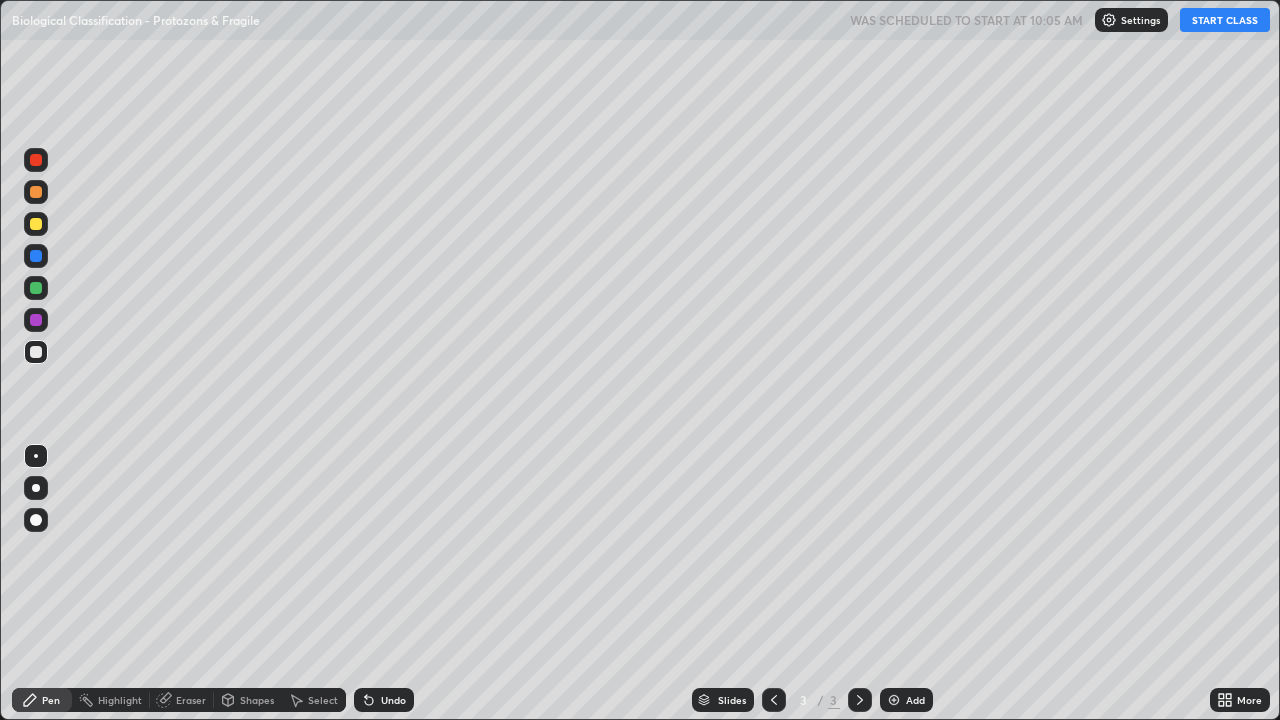 click 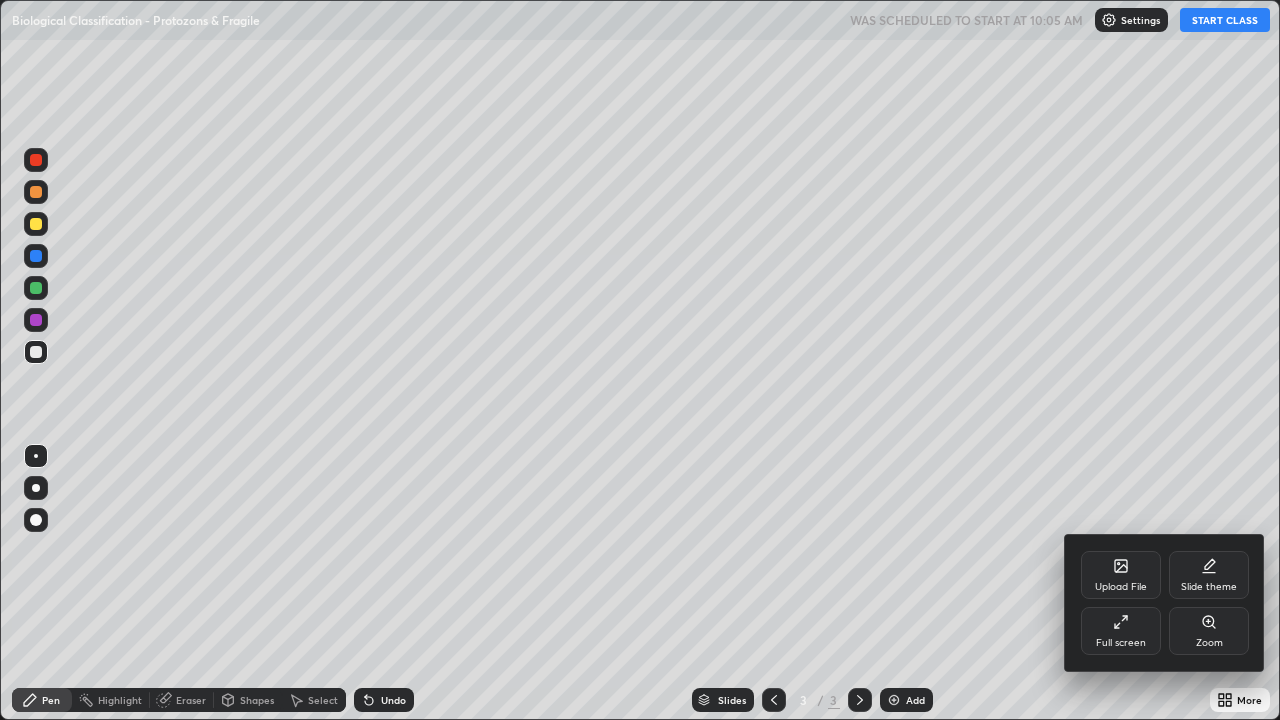 click 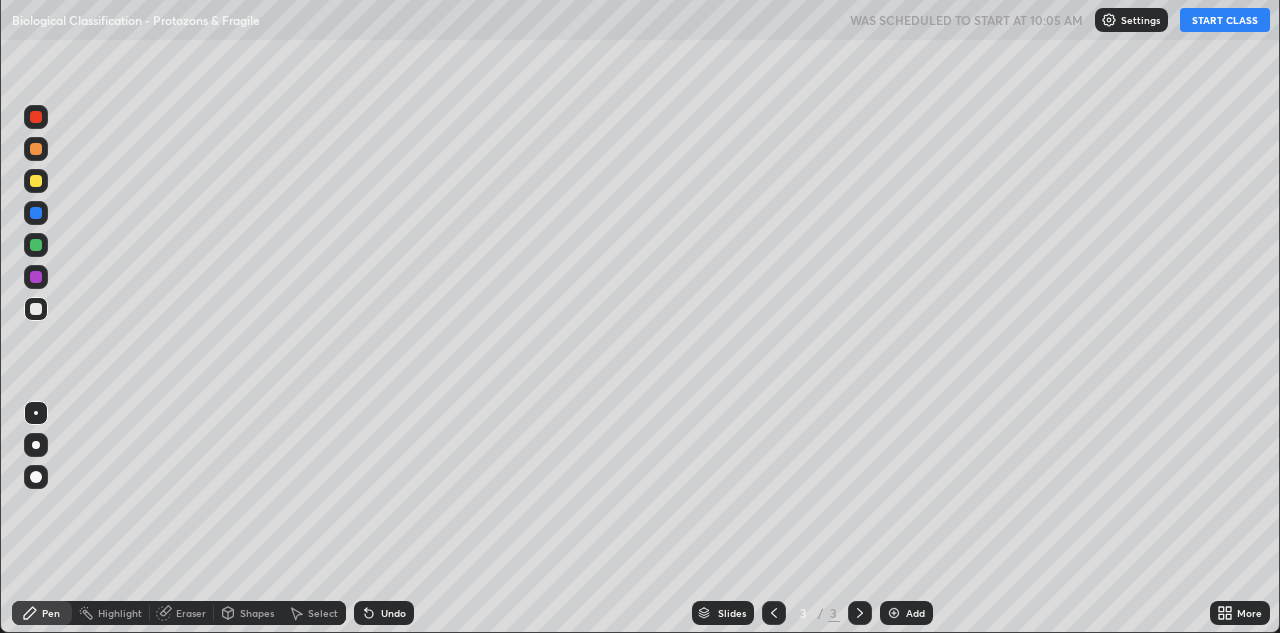 scroll, scrollTop: 633, scrollLeft: 1280, axis: both 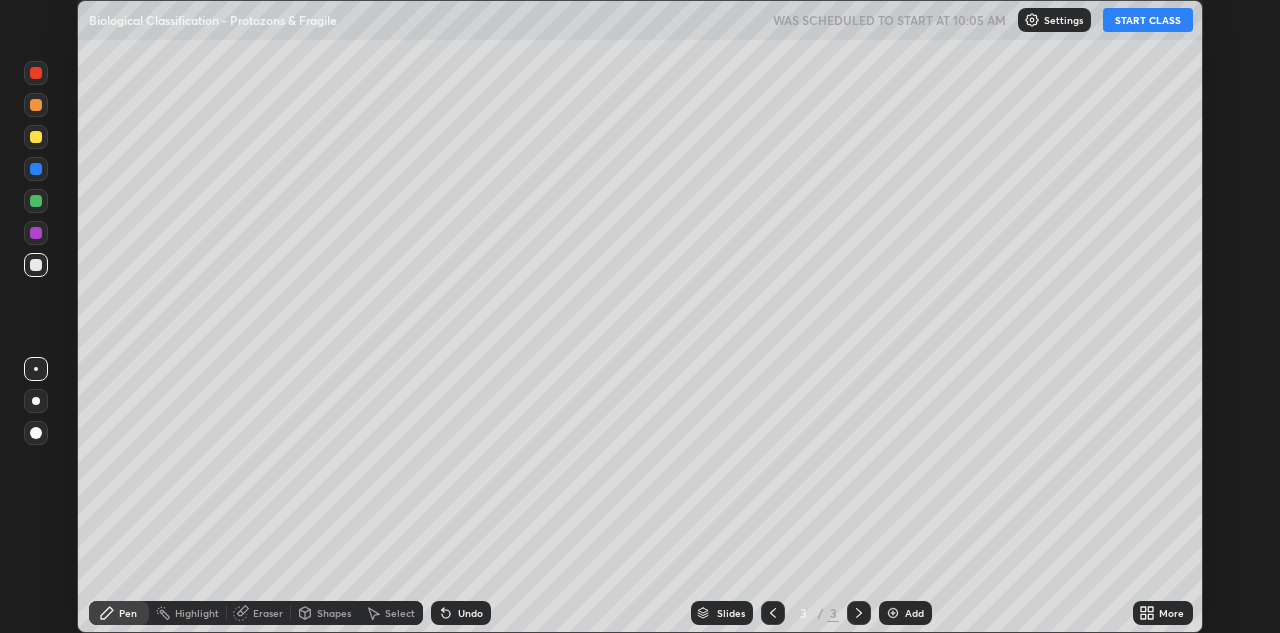 click 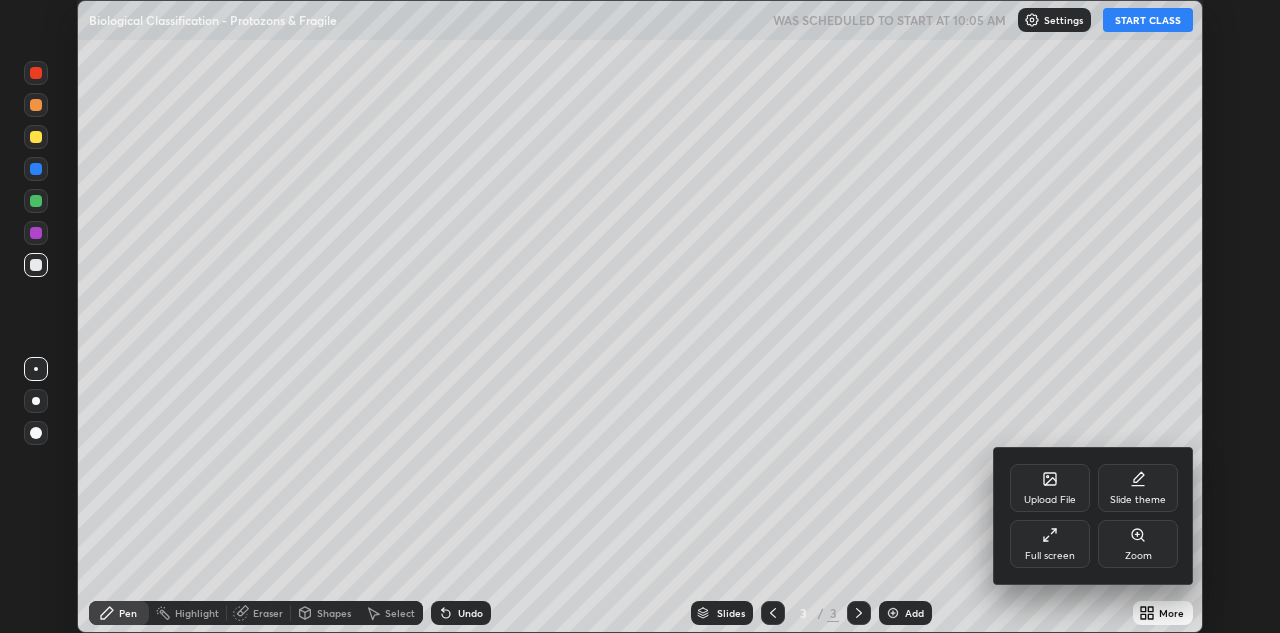 click on "Full screen" at bounding box center [1050, 544] 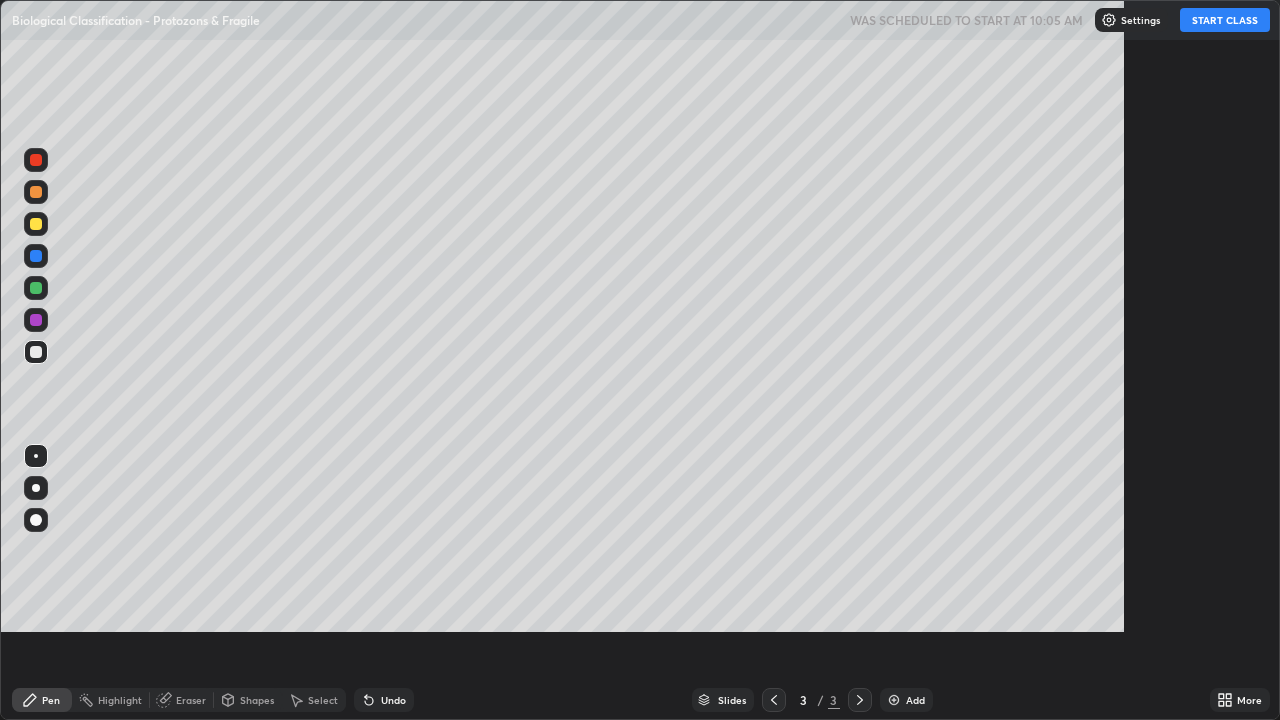 scroll, scrollTop: 99280, scrollLeft: 98720, axis: both 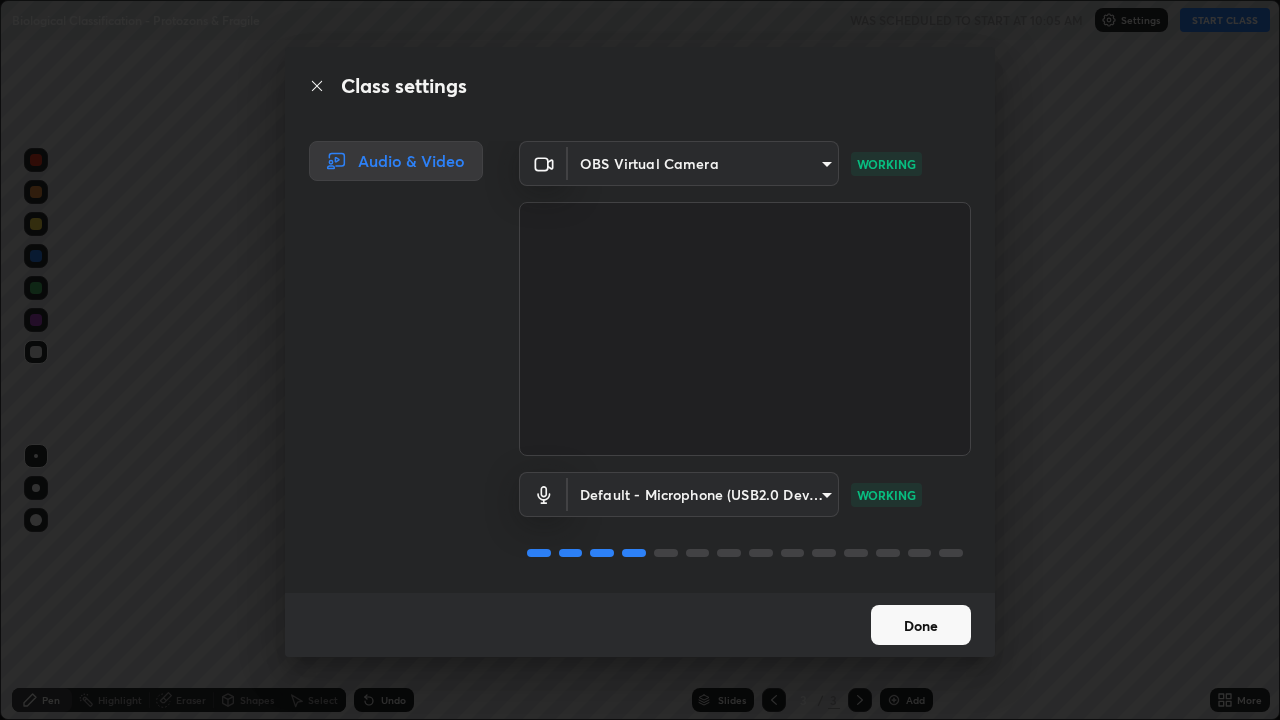 click on "Done" at bounding box center (921, 625) 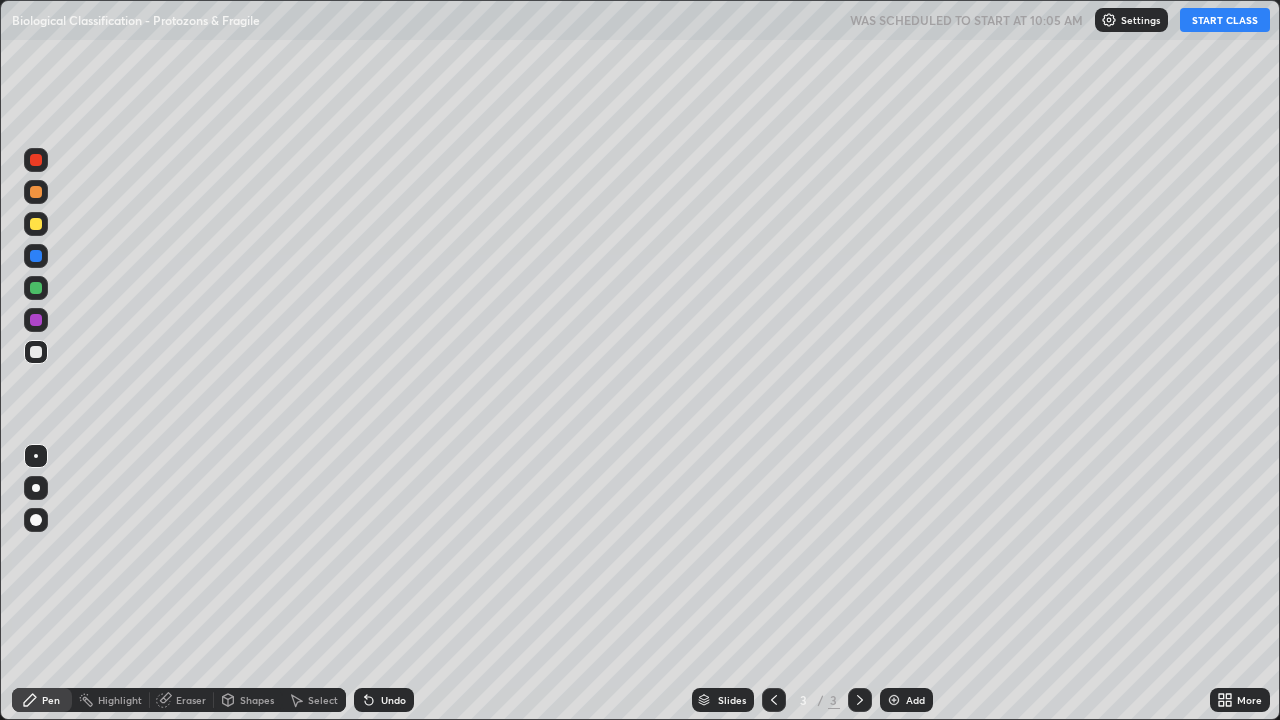 click on "START CLASS" at bounding box center (1225, 20) 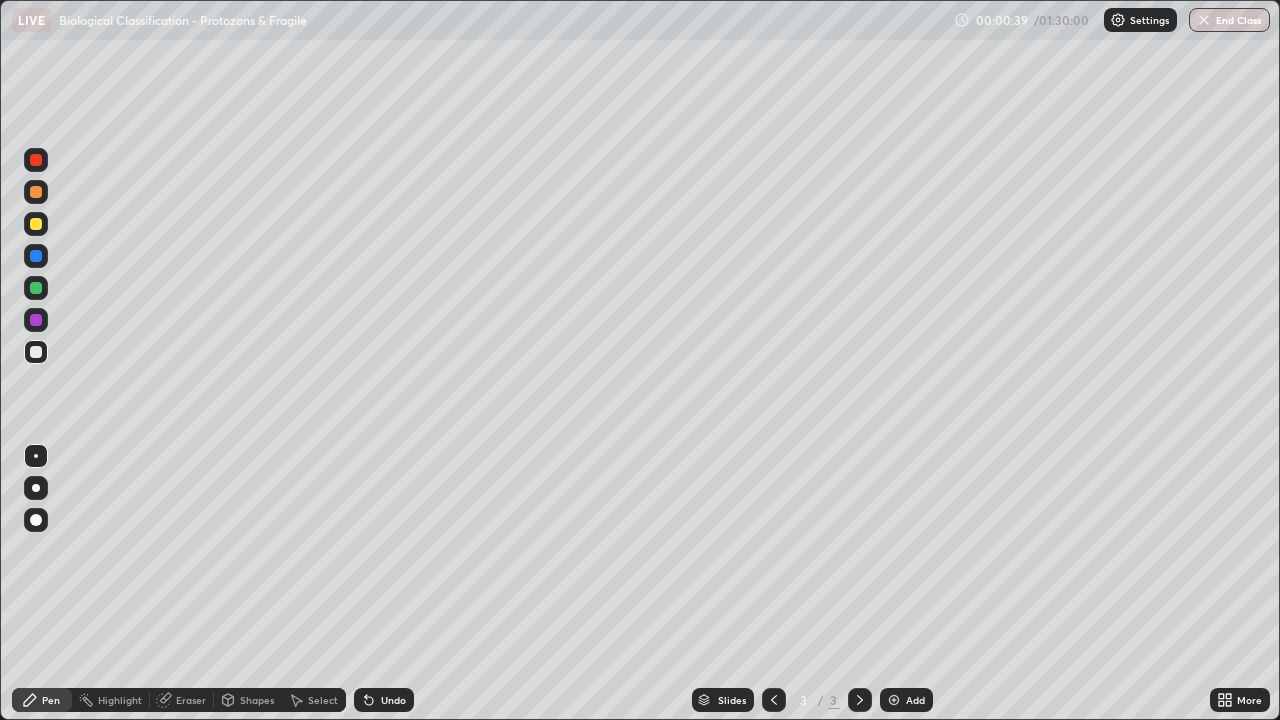click at bounding box center [36, 488] 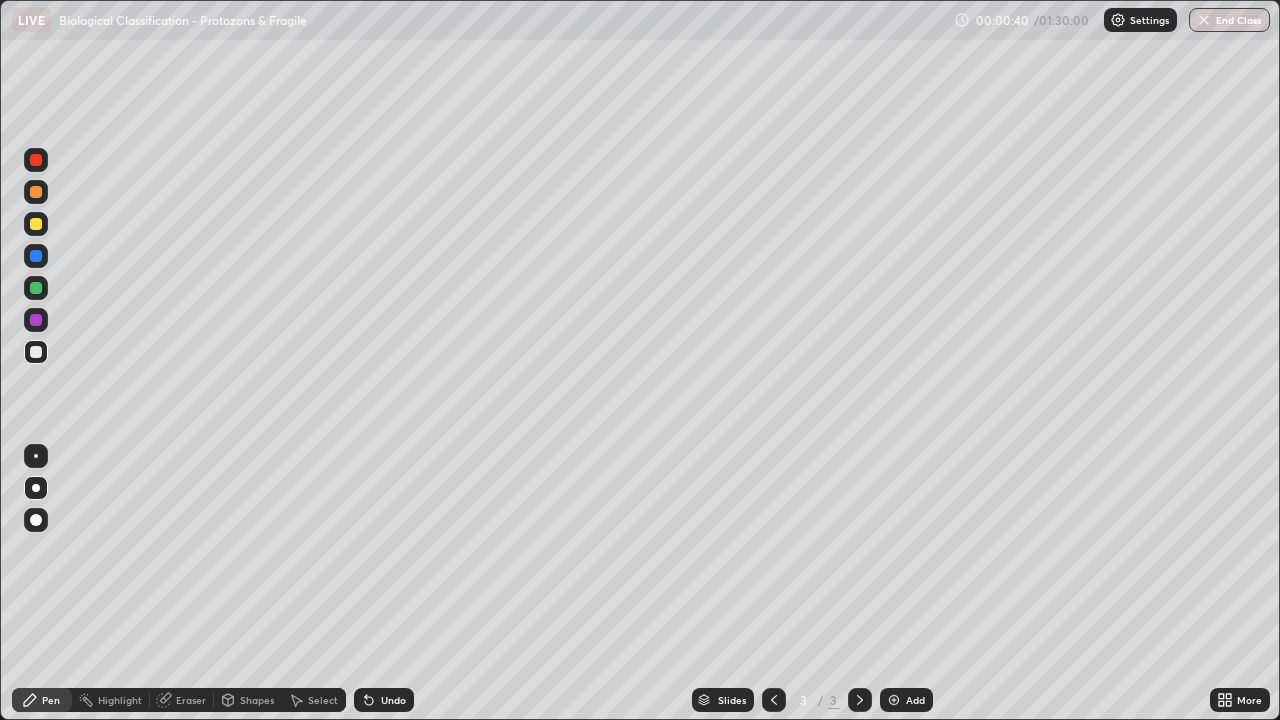 click at bounding box center [36, 256] 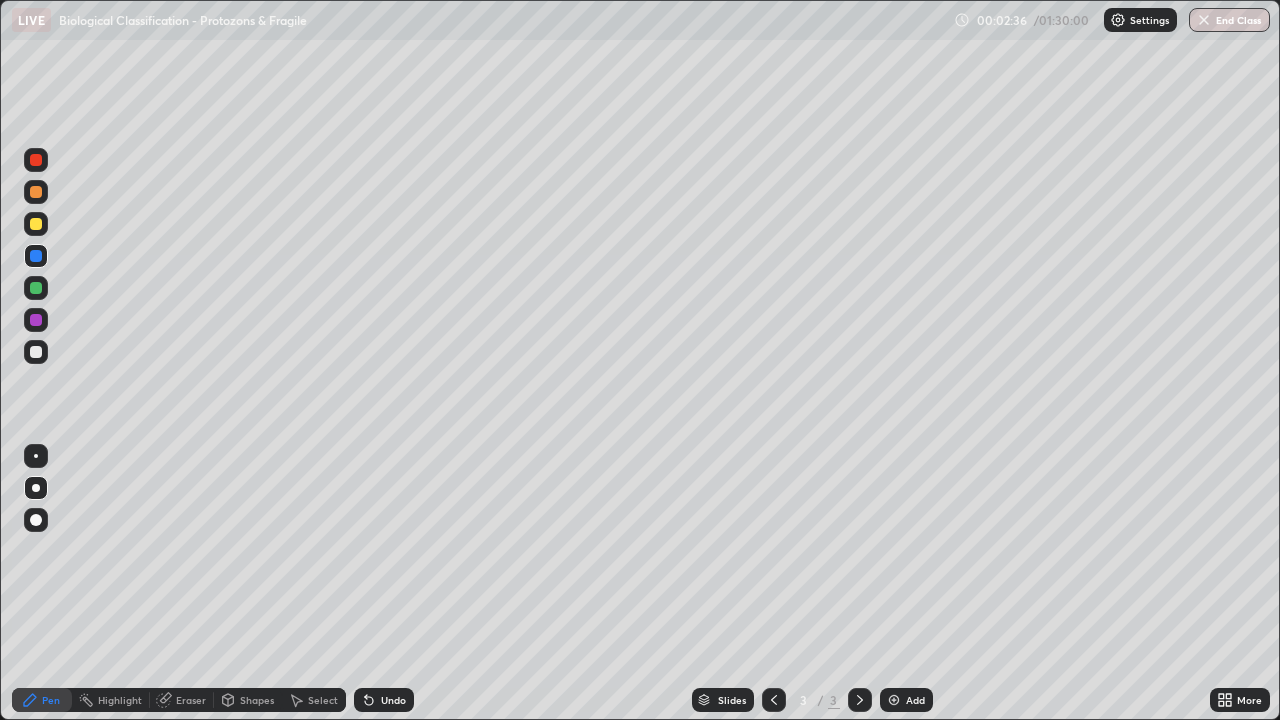 click 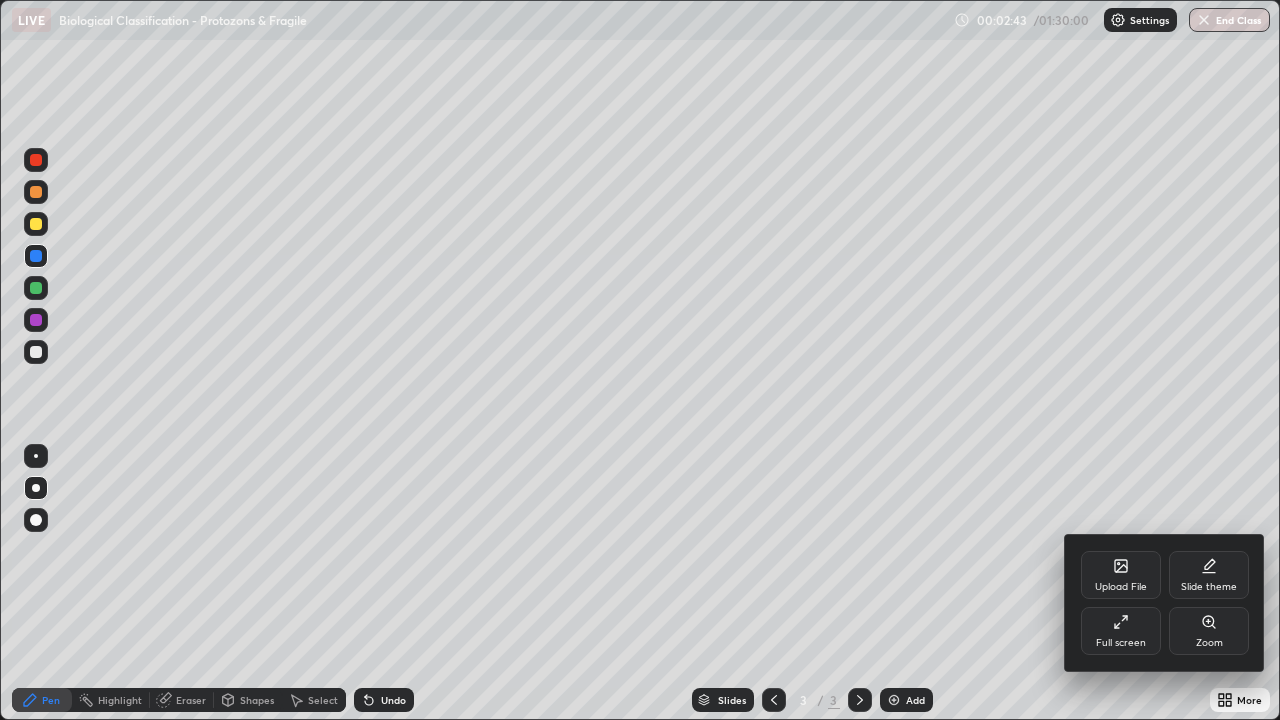 click 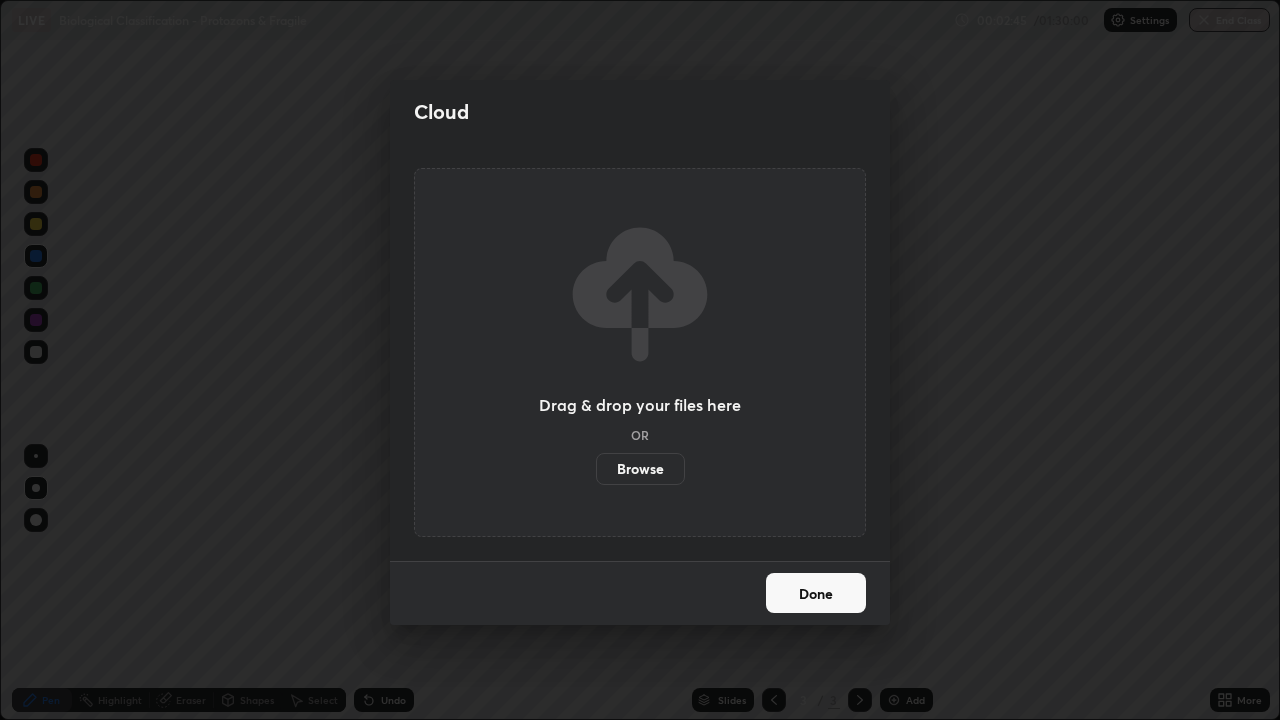 click on "Browse" at bounding box center [640, 469] 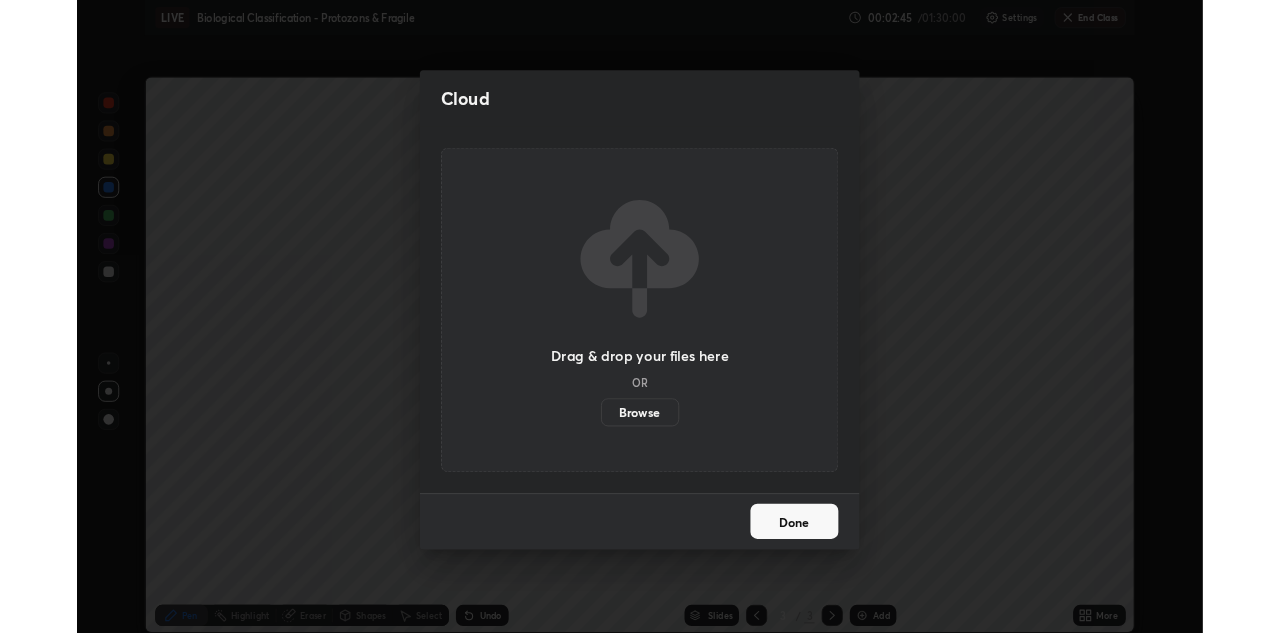 scroll, scrollTop: 633, scrollLeft: 1280, axis: both 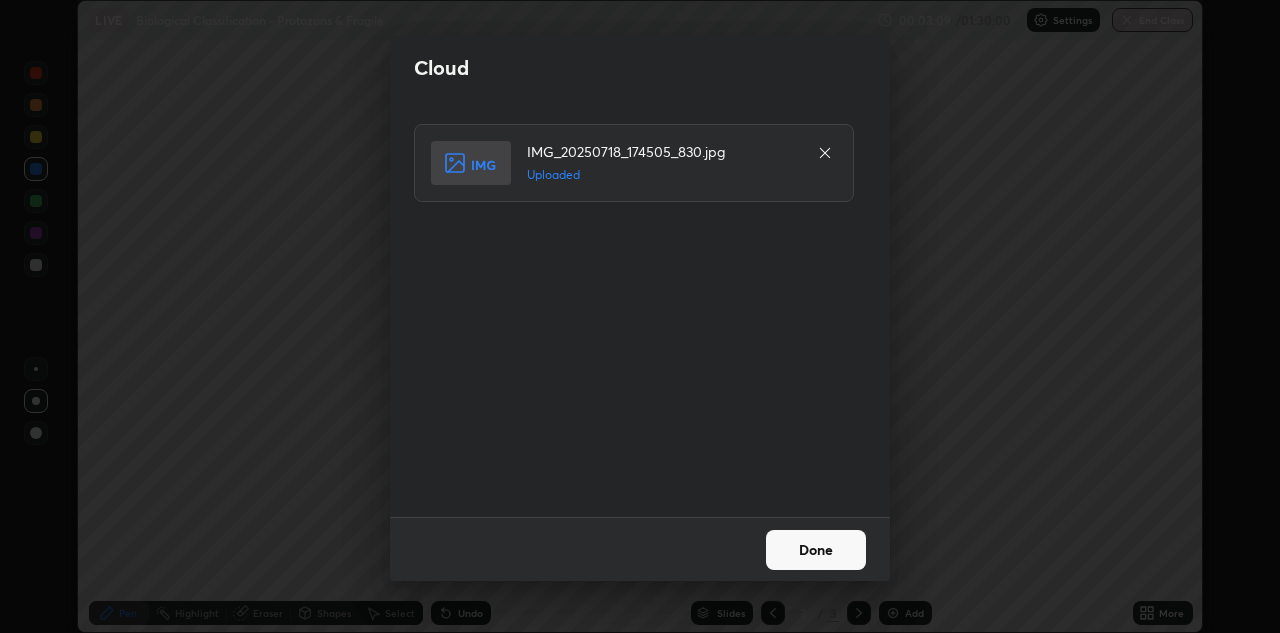 click on "Done" at bounding box center [816, 550] 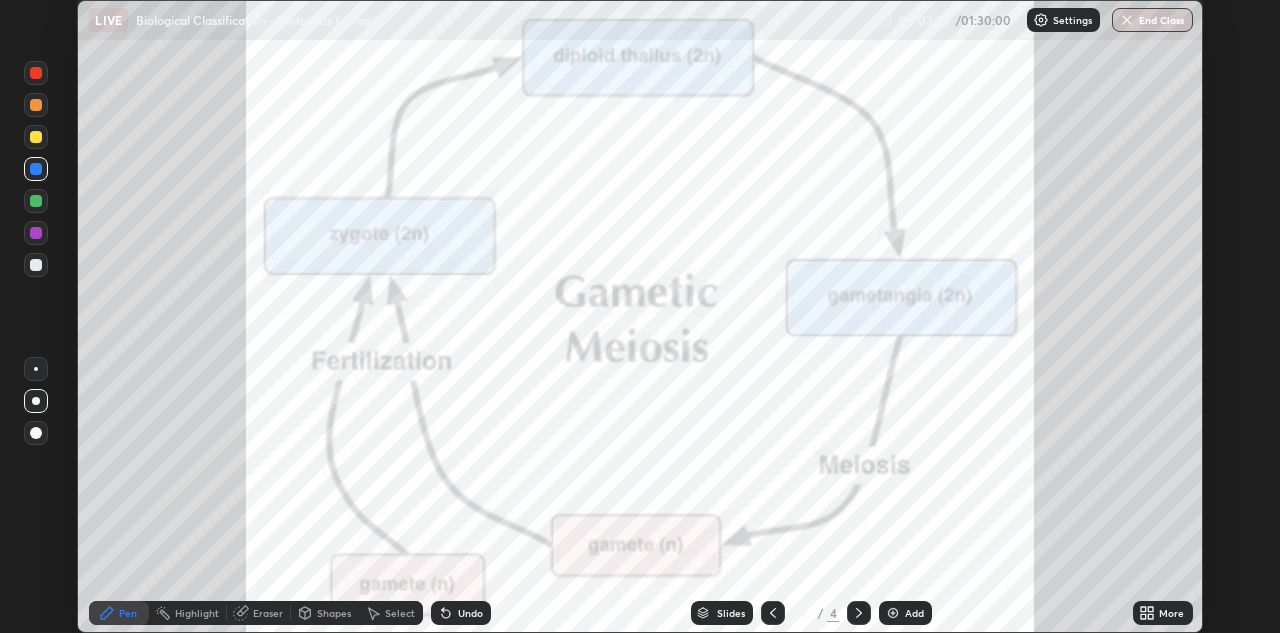 click 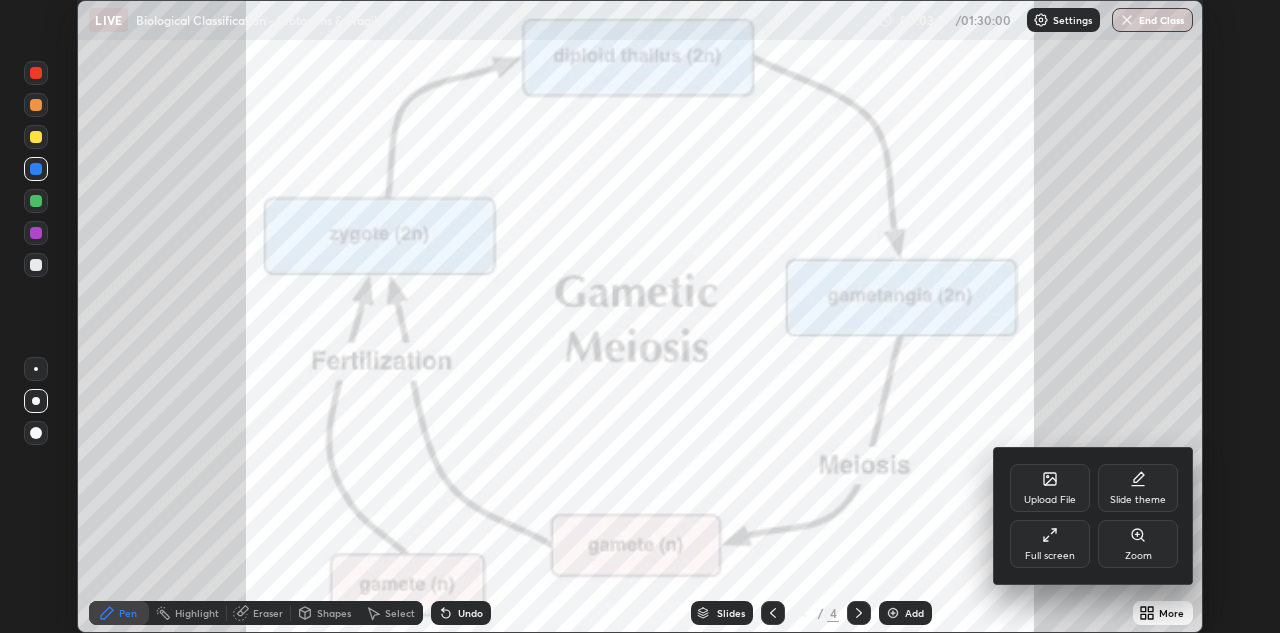 click on "Upload File" at bounding box center (1050, 488) 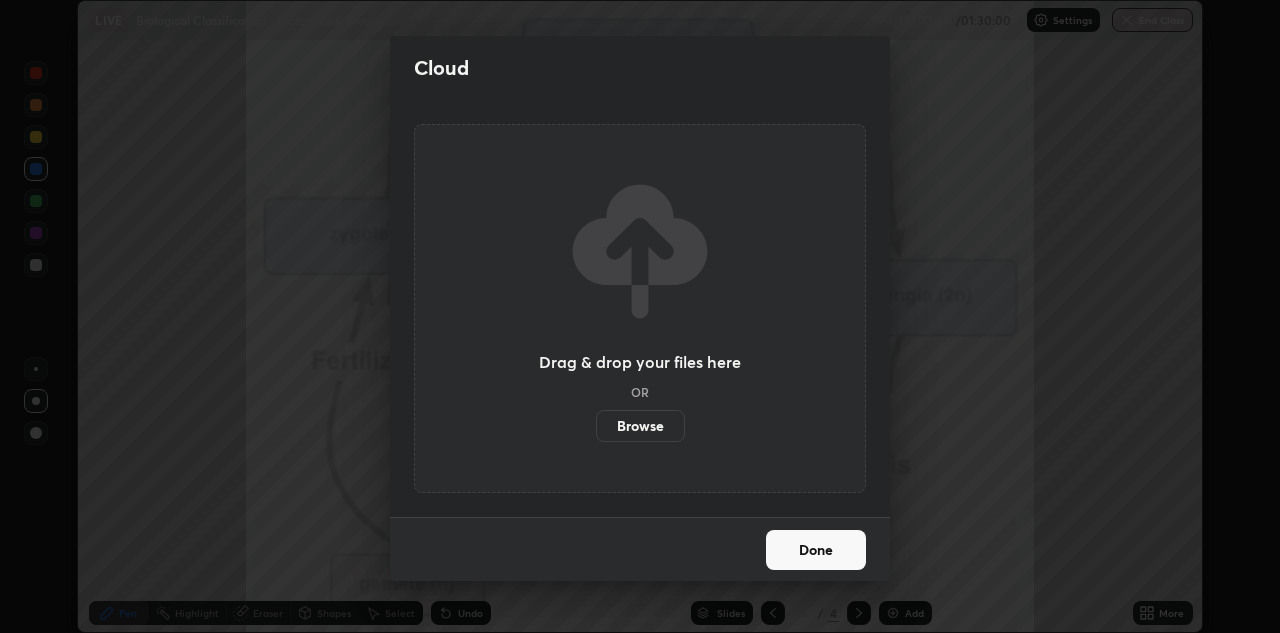 click on "Browse" at bounding box center (640, 426) 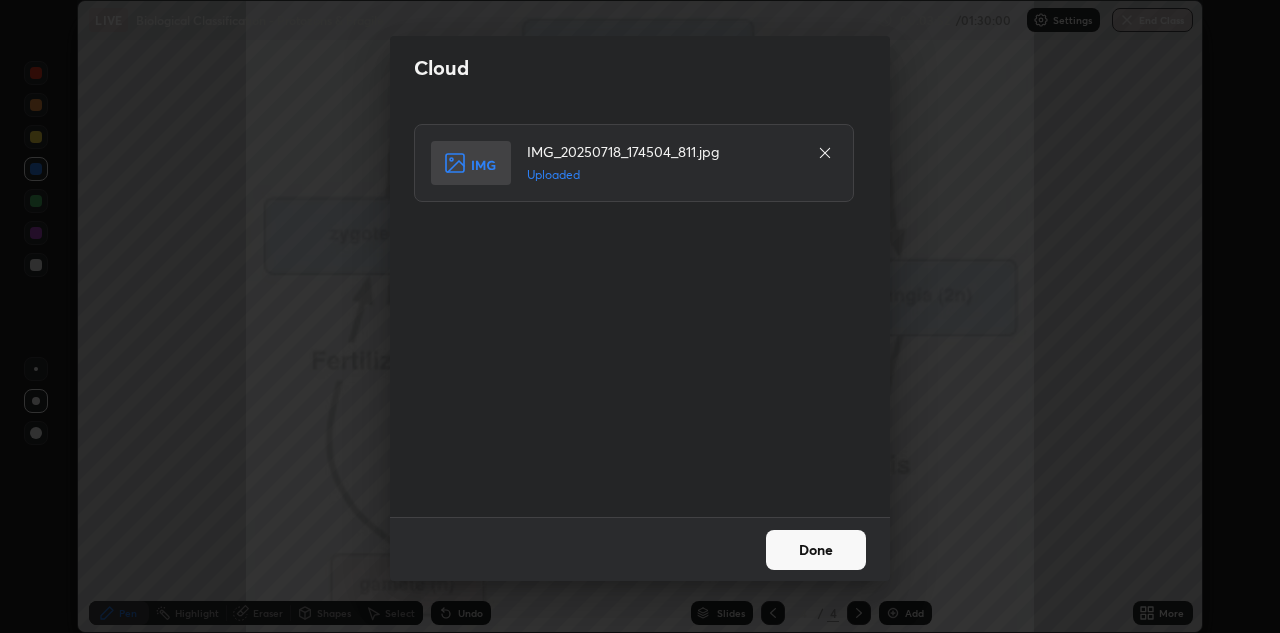 click on "Done" at bounding box center (816, 550) 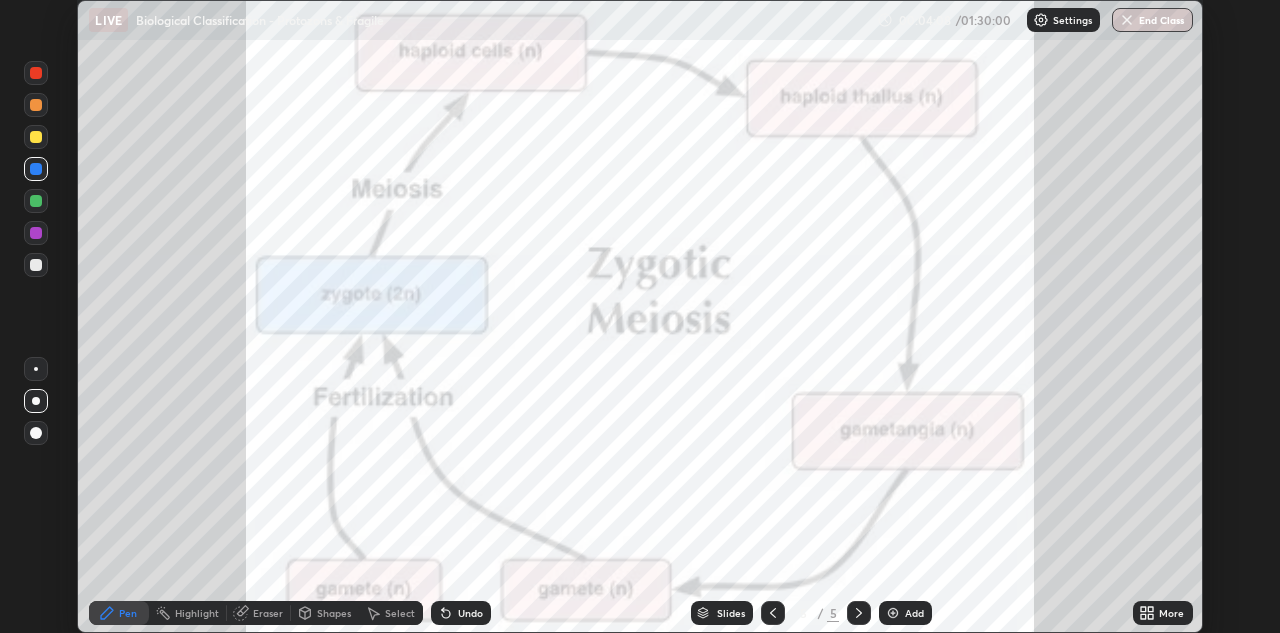 click 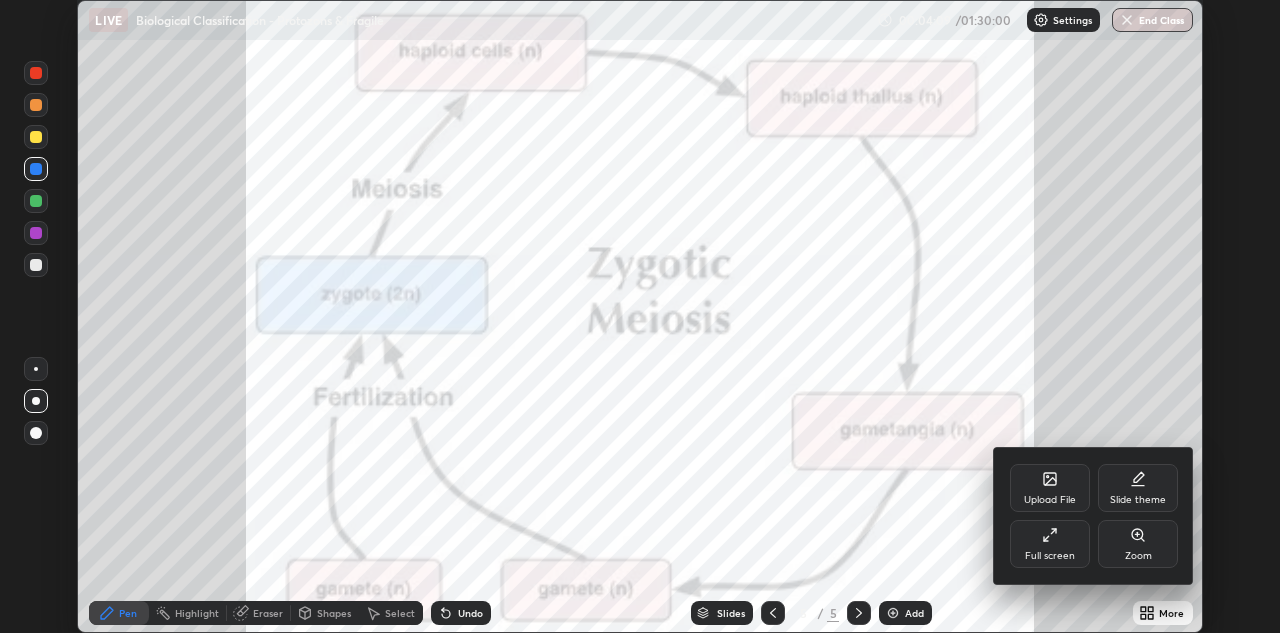 click at bounding box center [640, 316] 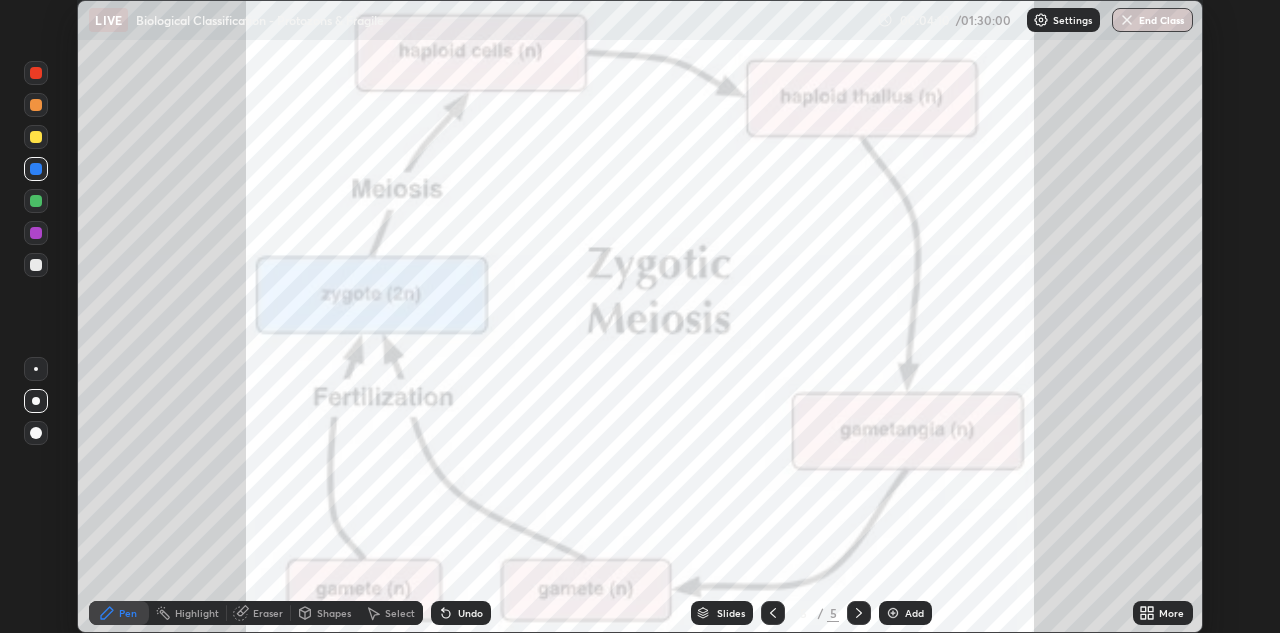 click at bounding box center [893, 613] 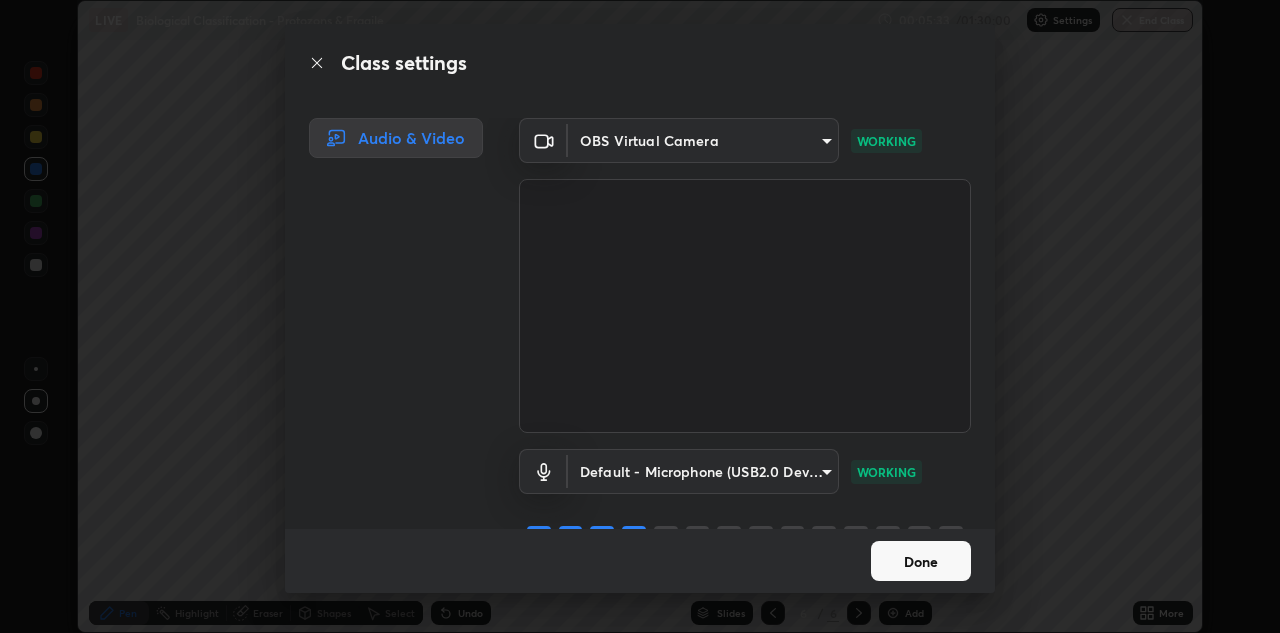 click on "Done" at bounding box center [921, 561] 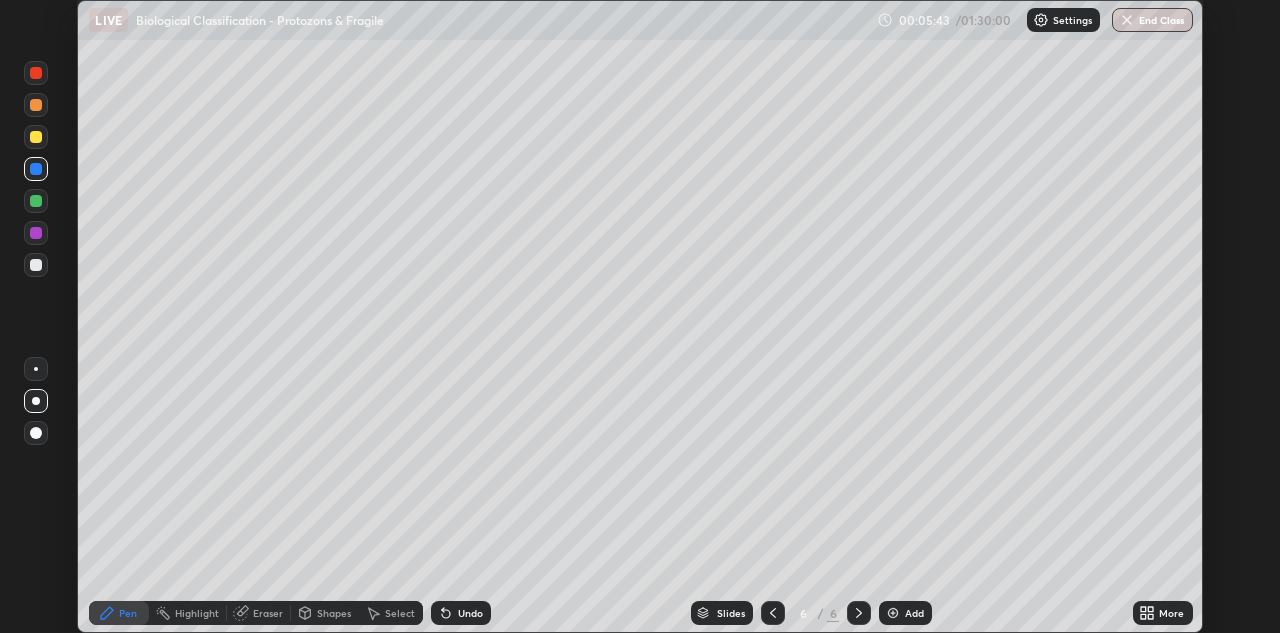 click 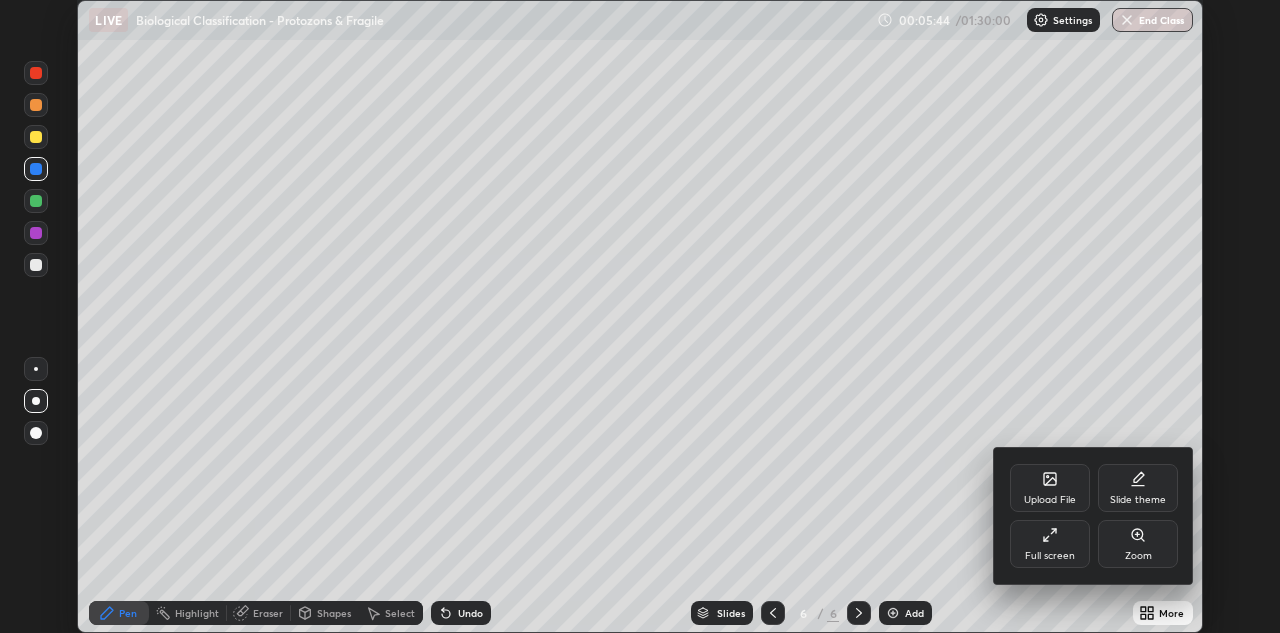 click on "Full screen" at bounding box center (1050, 544) 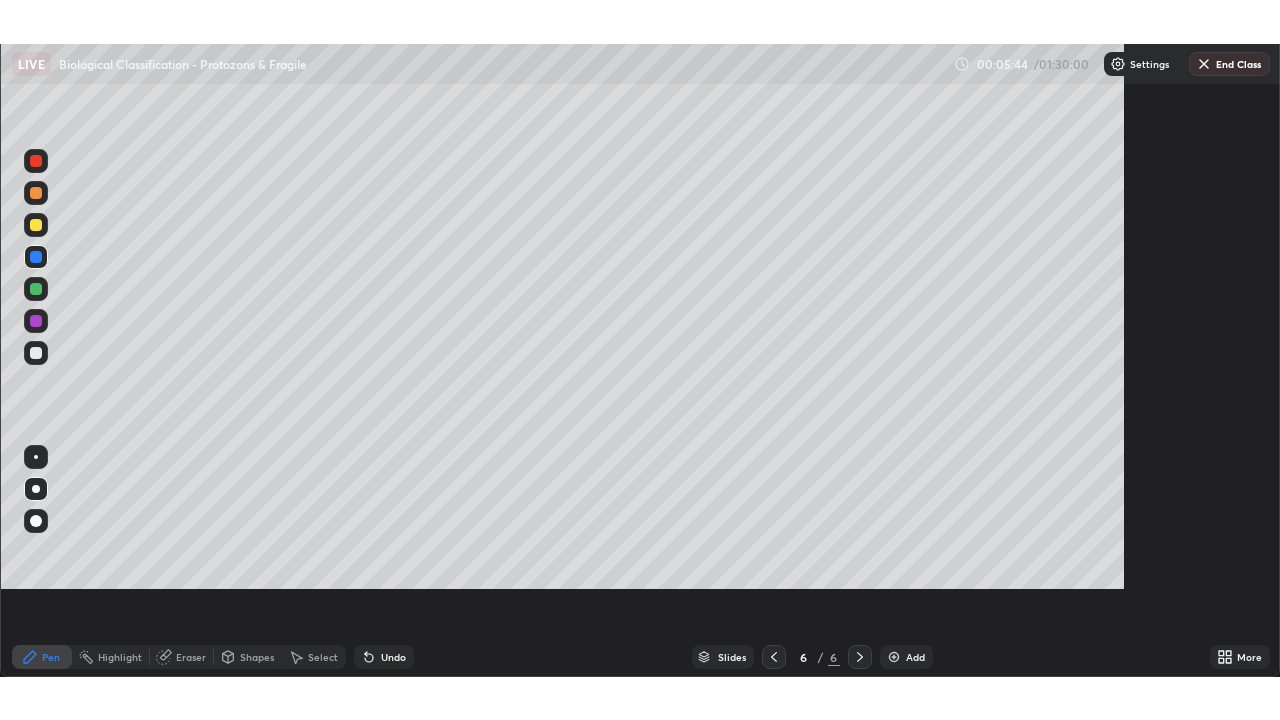 scroll, scrollTop: 99280, scrollLeft: 98720, axis: both 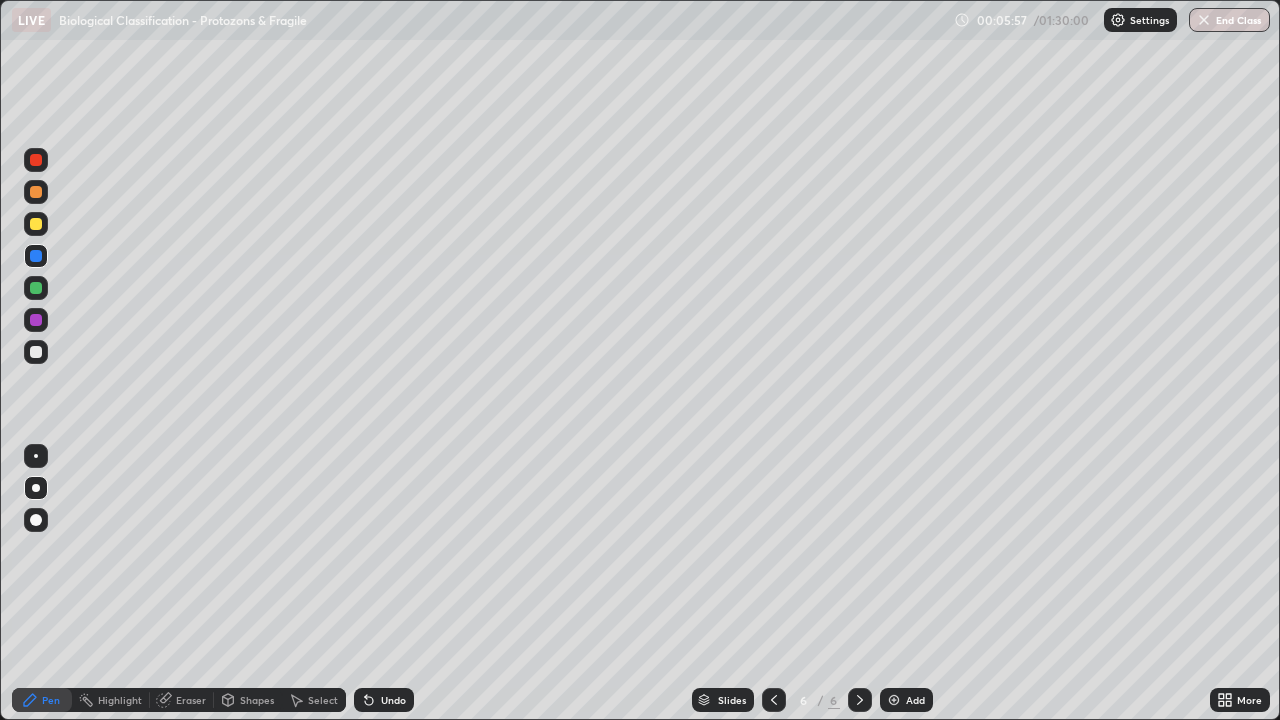 click at bounding box center [36, 352] 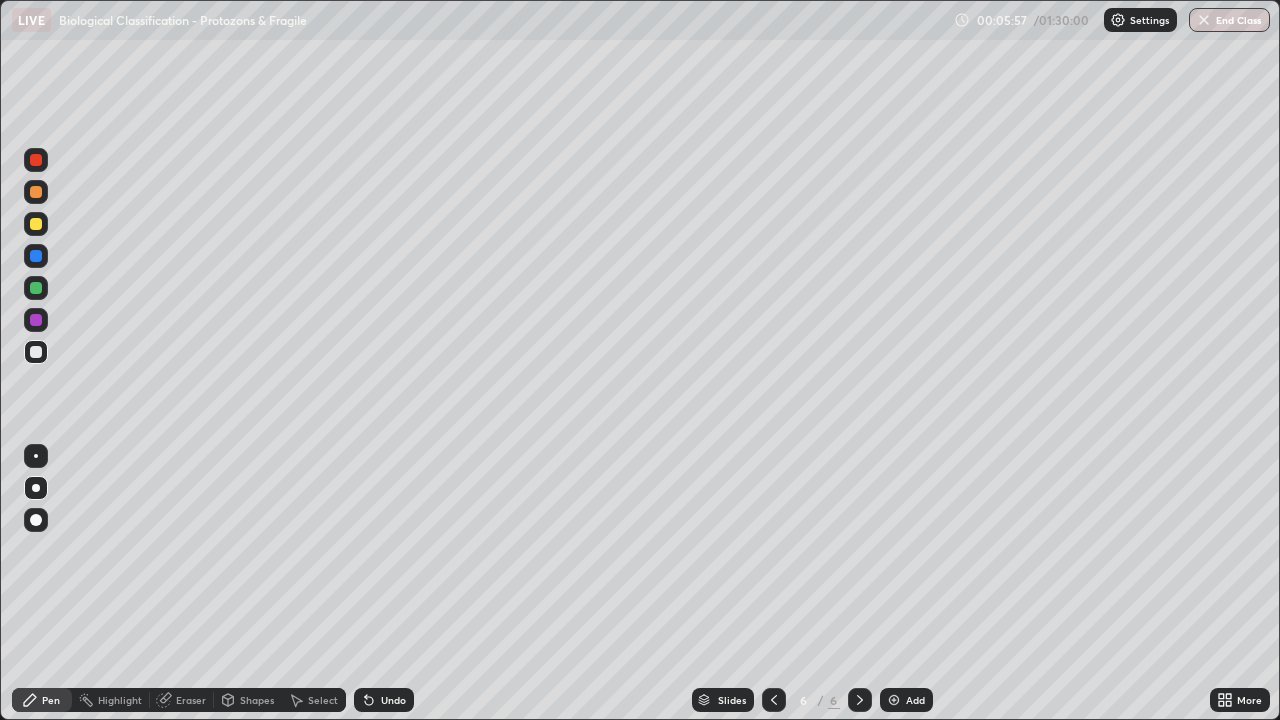 click at bounding box center (36, 456) 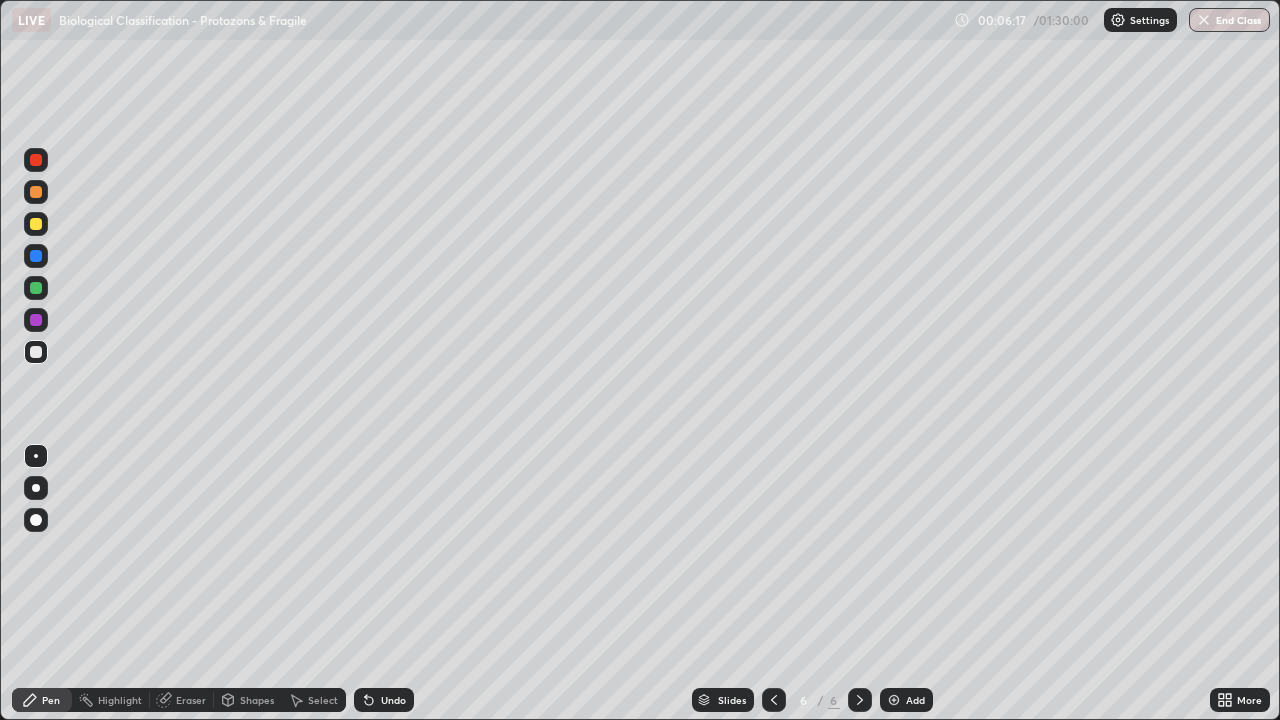 click at bounding box center [36, 256] 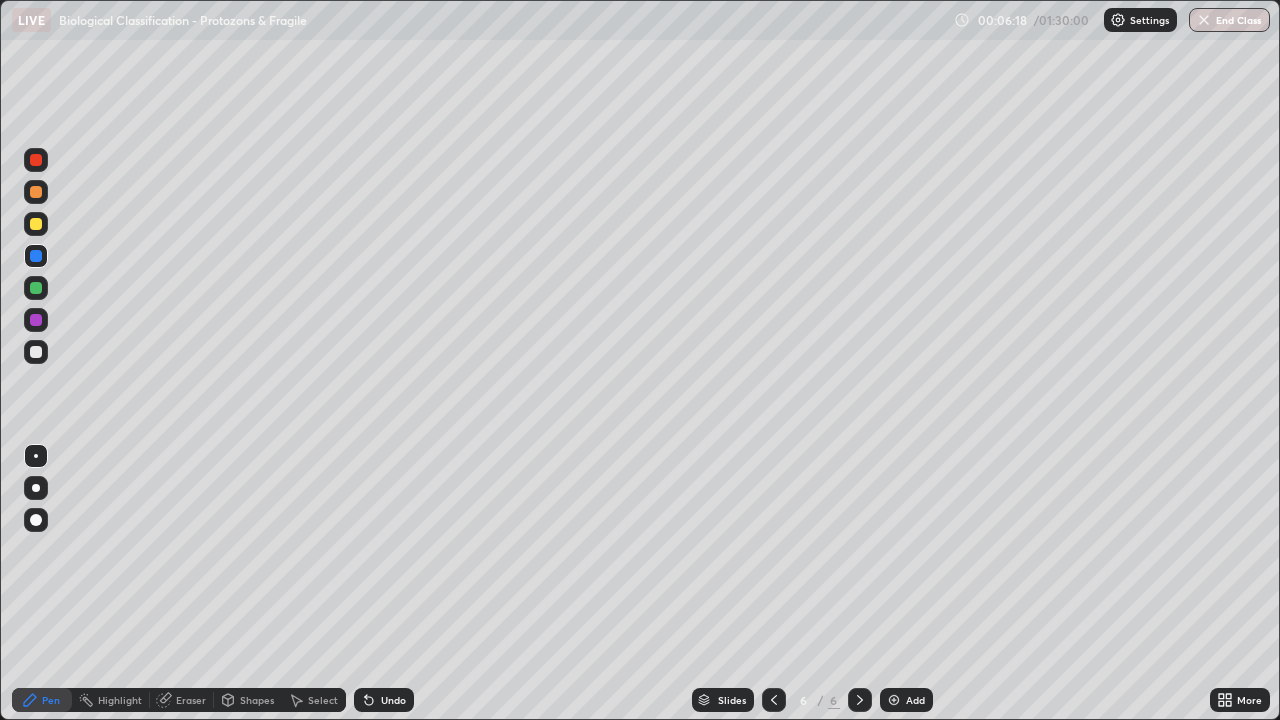 click at bounding box center (36, 488) 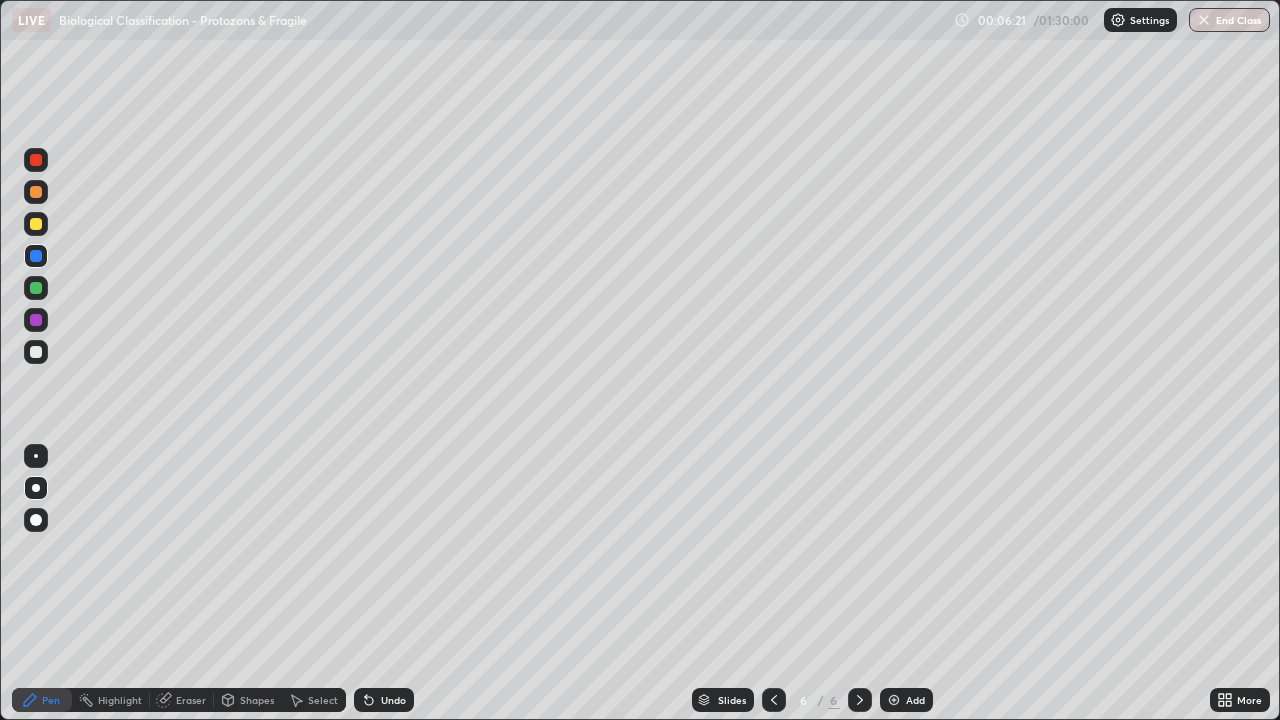 click at bounding box center (36, 456) 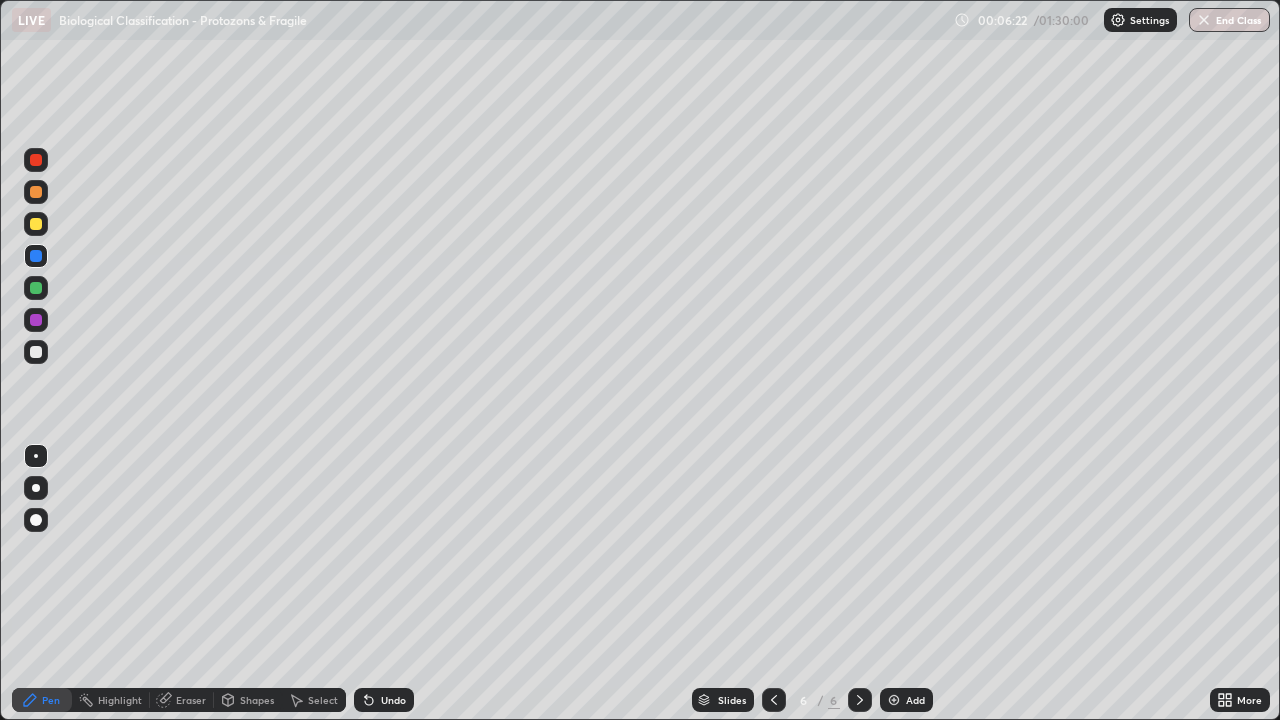 click at bounding box center (36, 352) 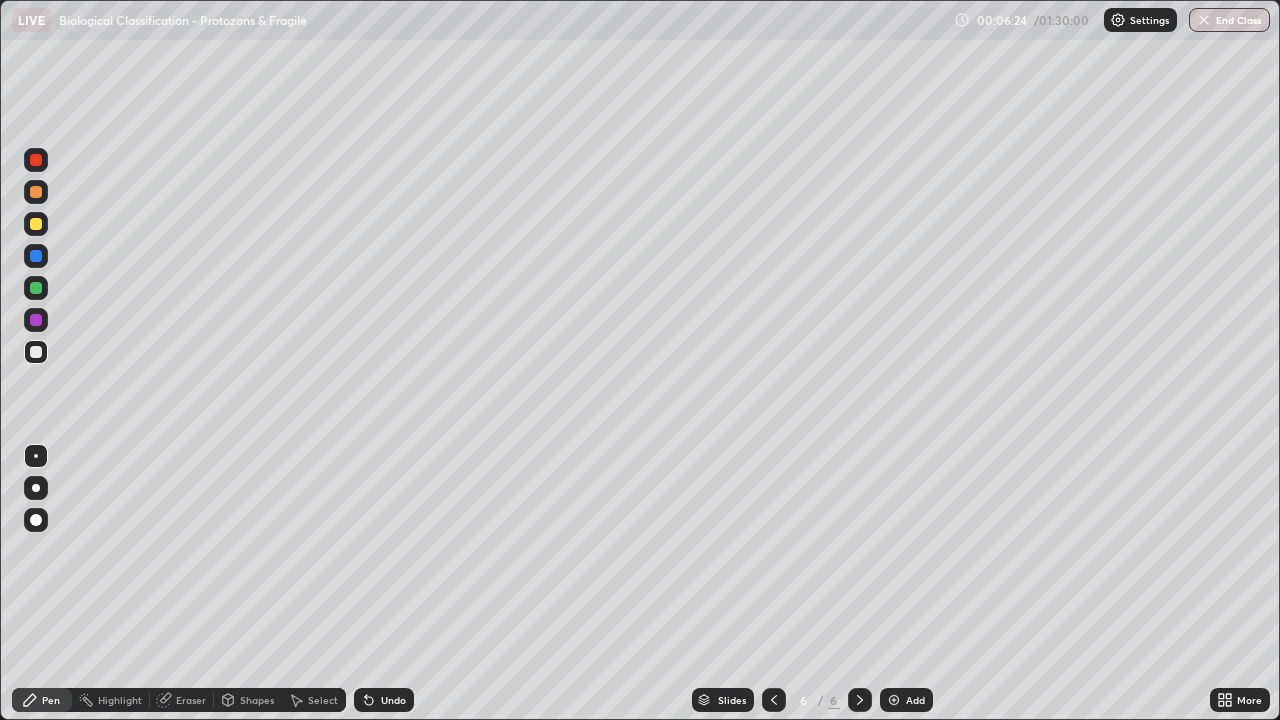 click at bounding box center (36, 320) 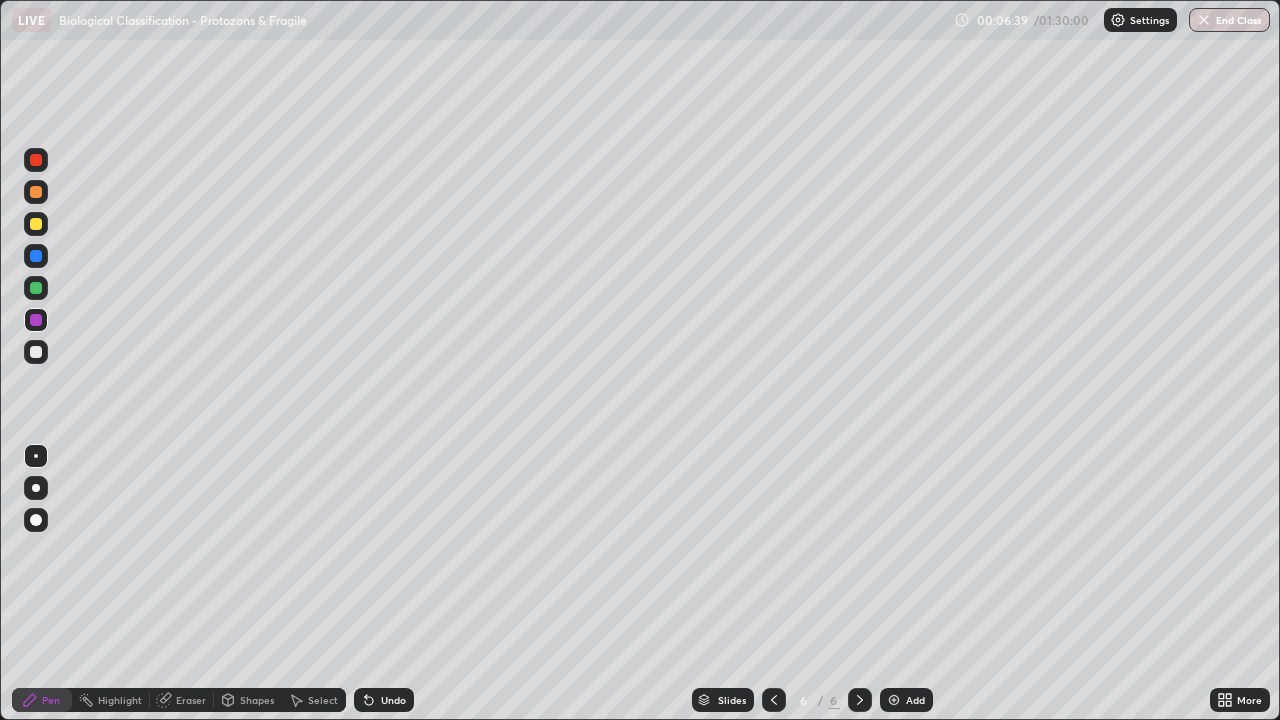 click at bounding box center [36, 352] 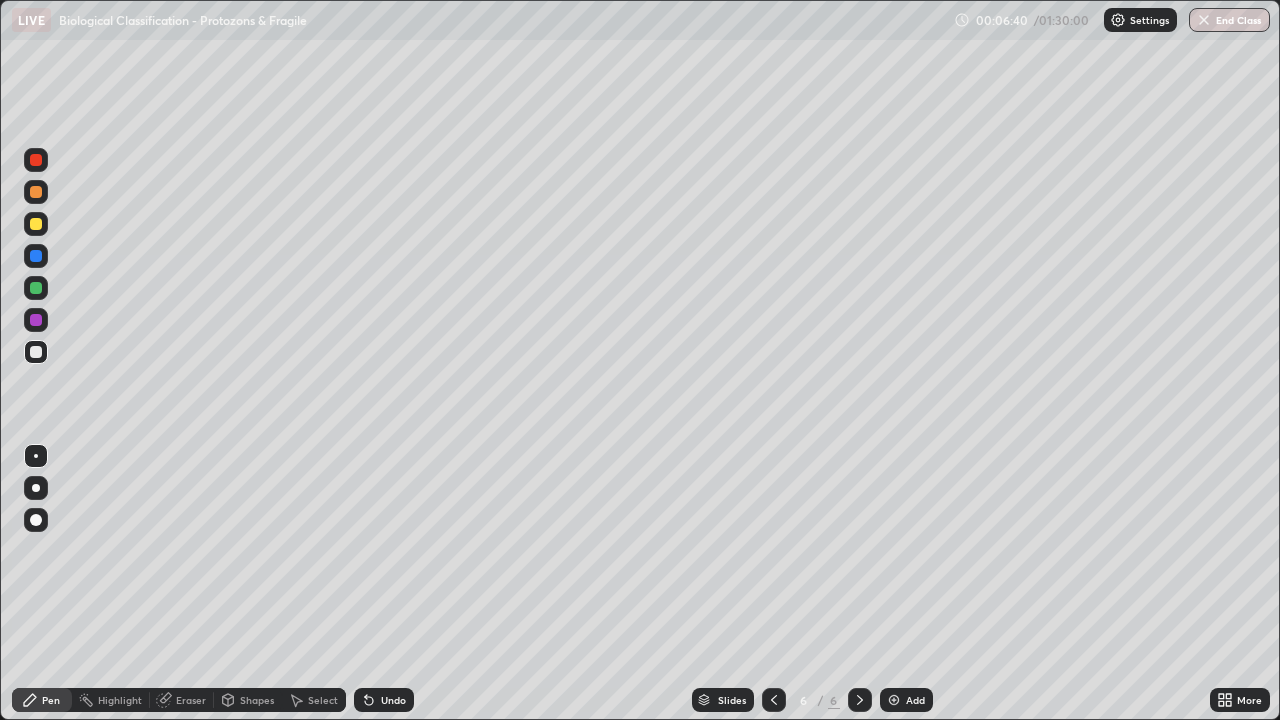 click at bounding box center (36, 320) 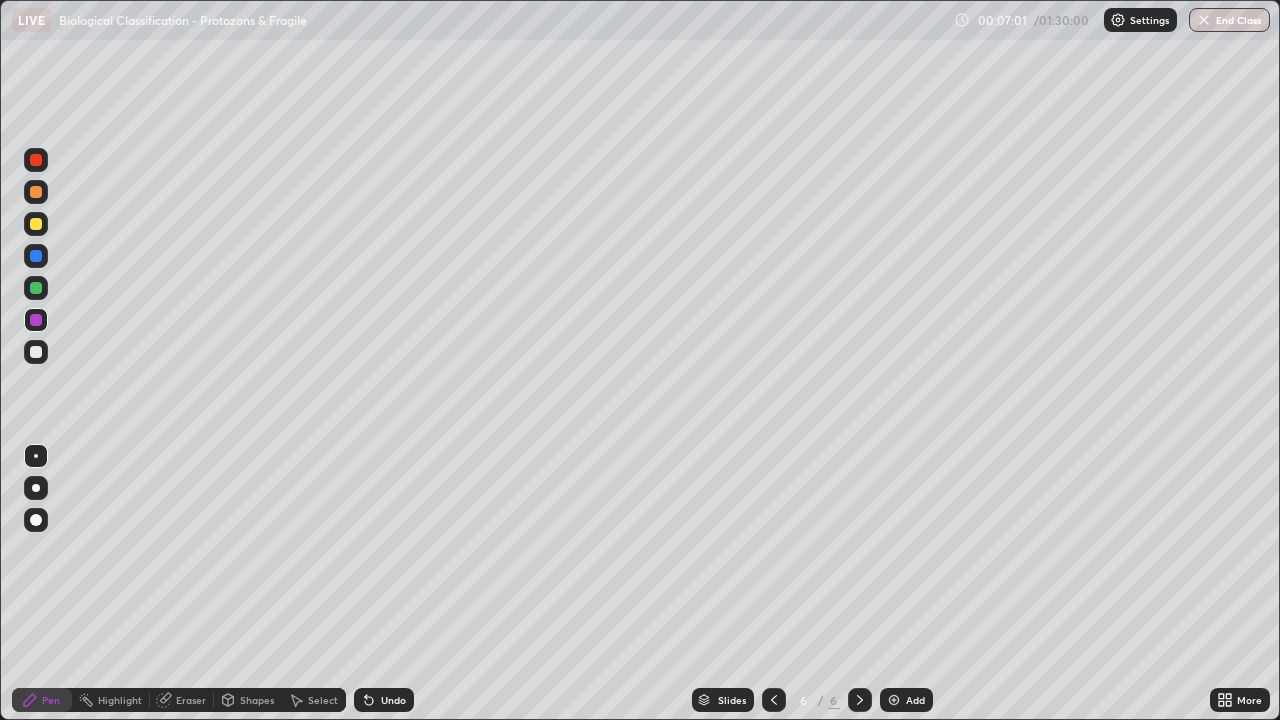 click at bounding box center [36, 352] 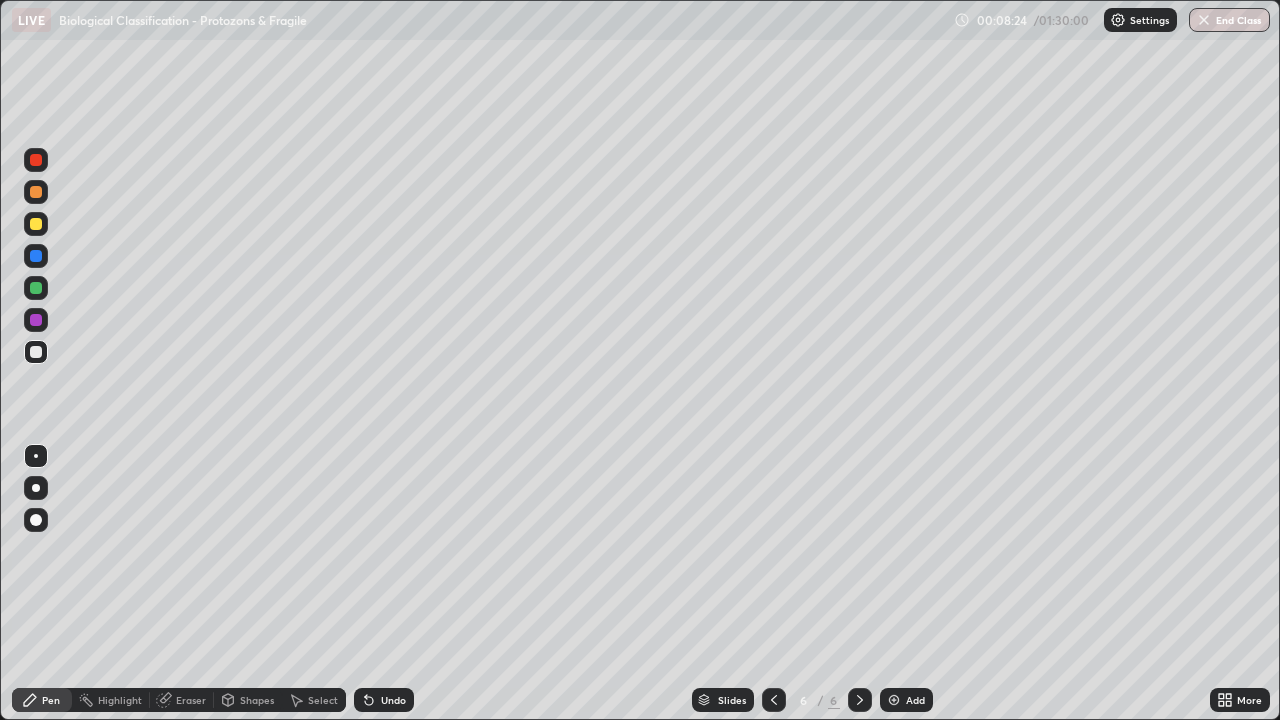 click at bounding box center (36, 288) 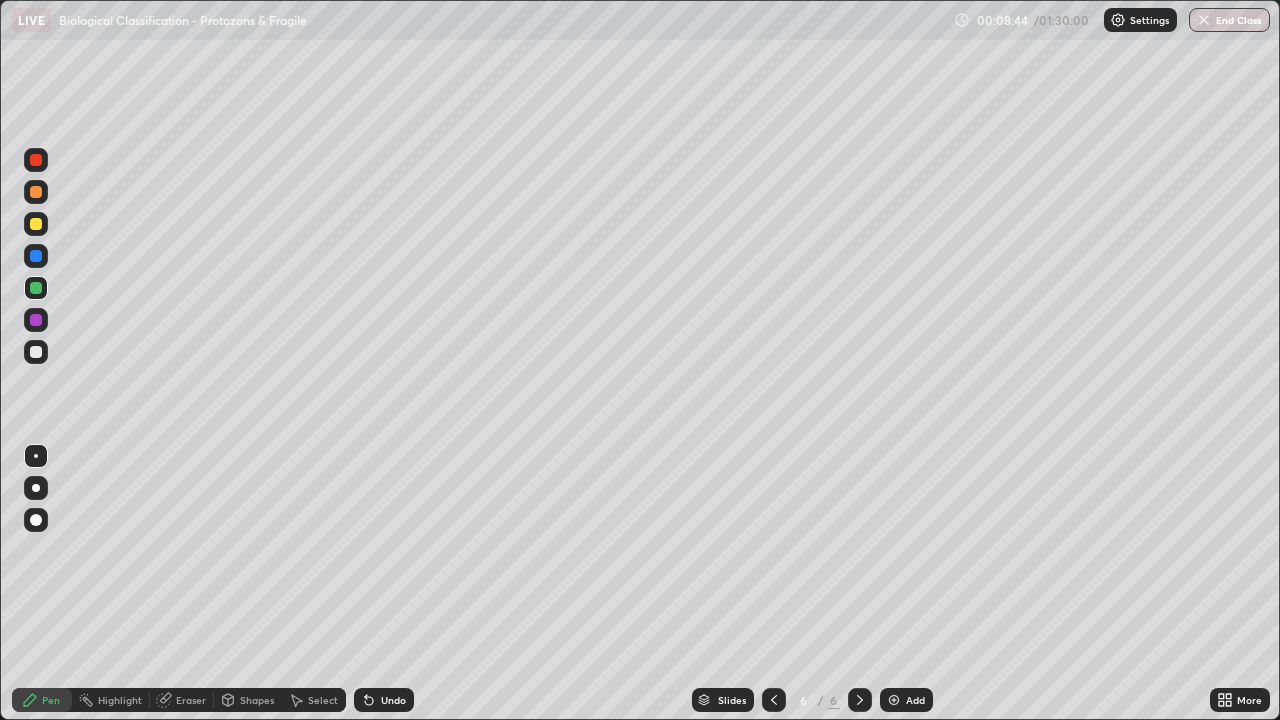 click at bounding box center [36, 352] 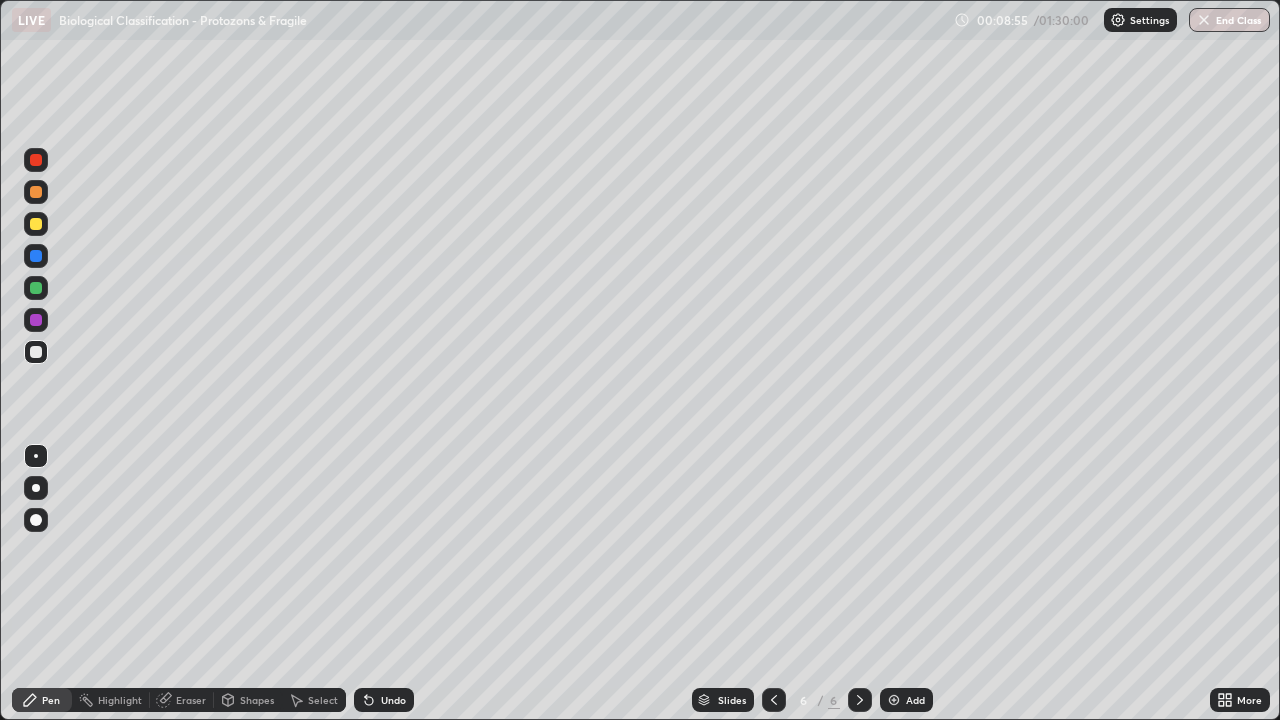 click at bounding box center (36, 288) 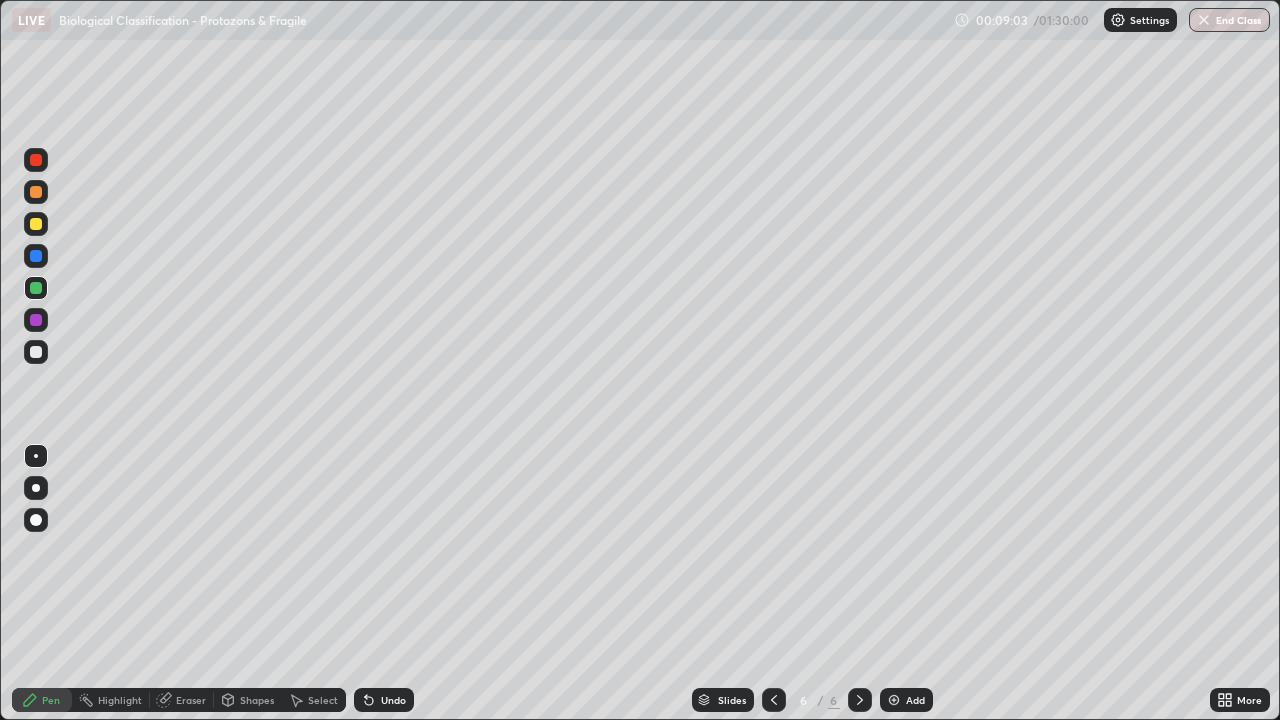 click at bounding box center [36, 352] 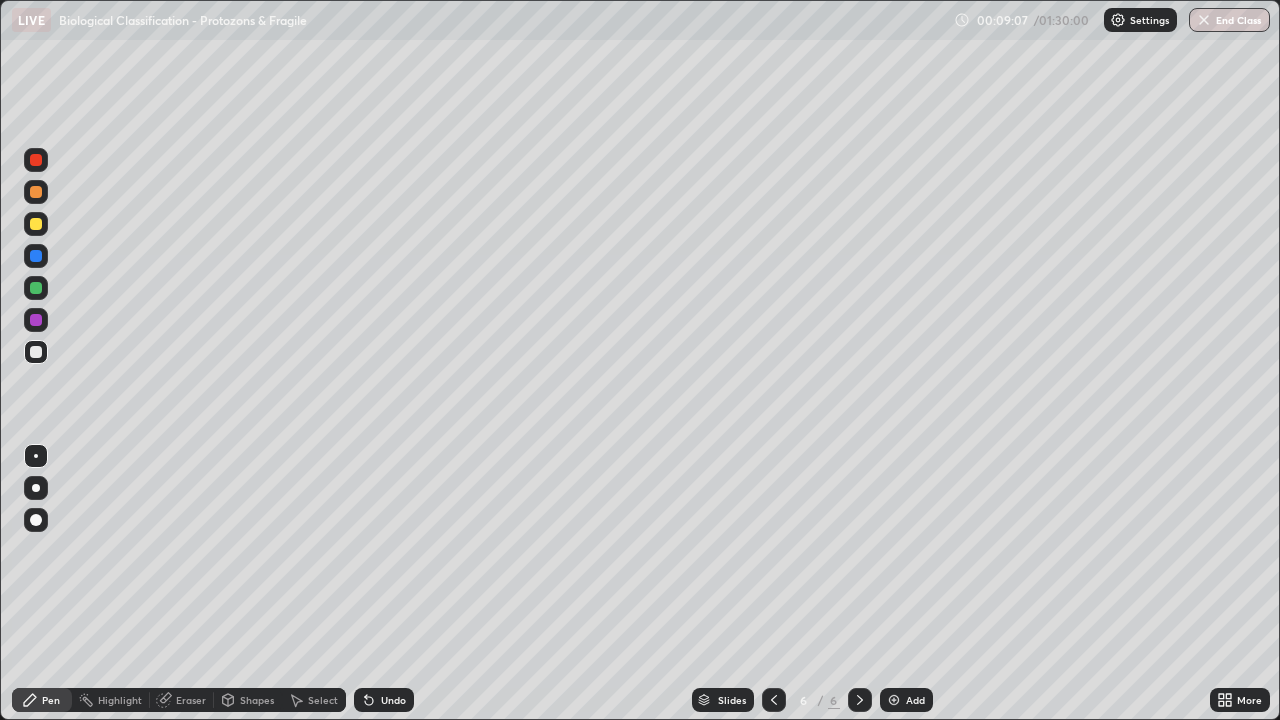 click at bounding box center (36, 320) 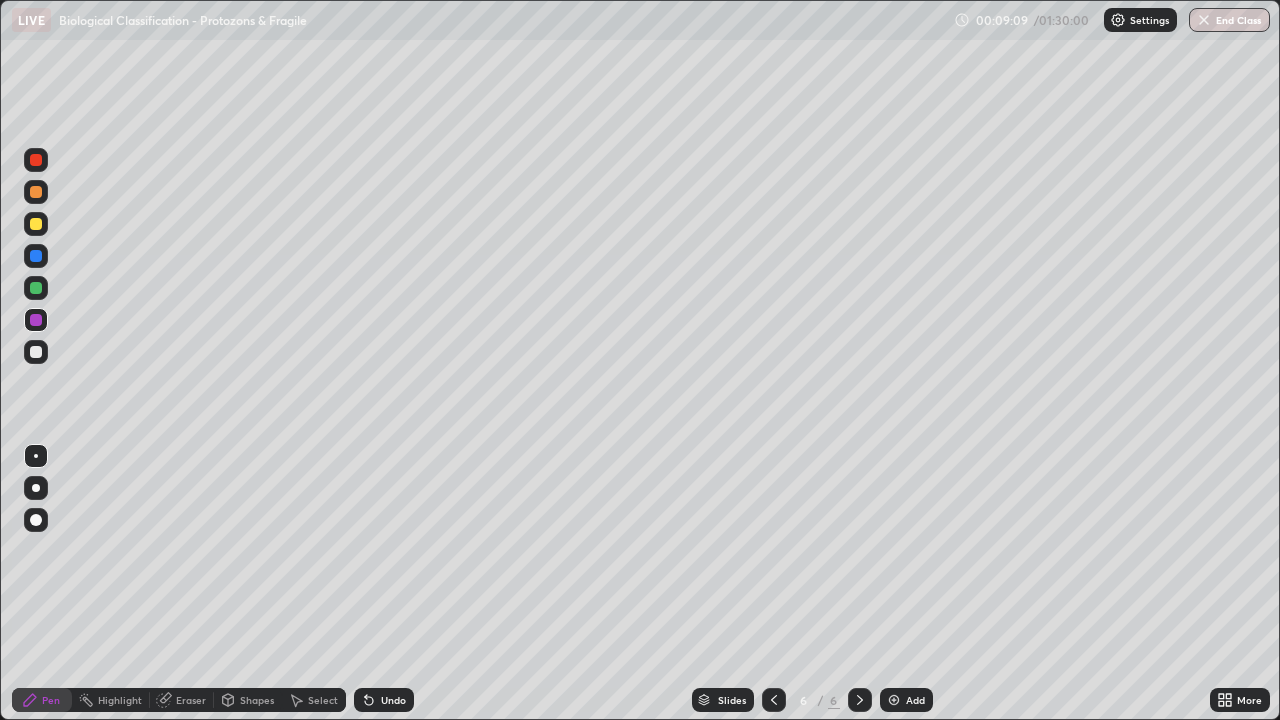 click on "Undo" at bounding box center [384, 700] 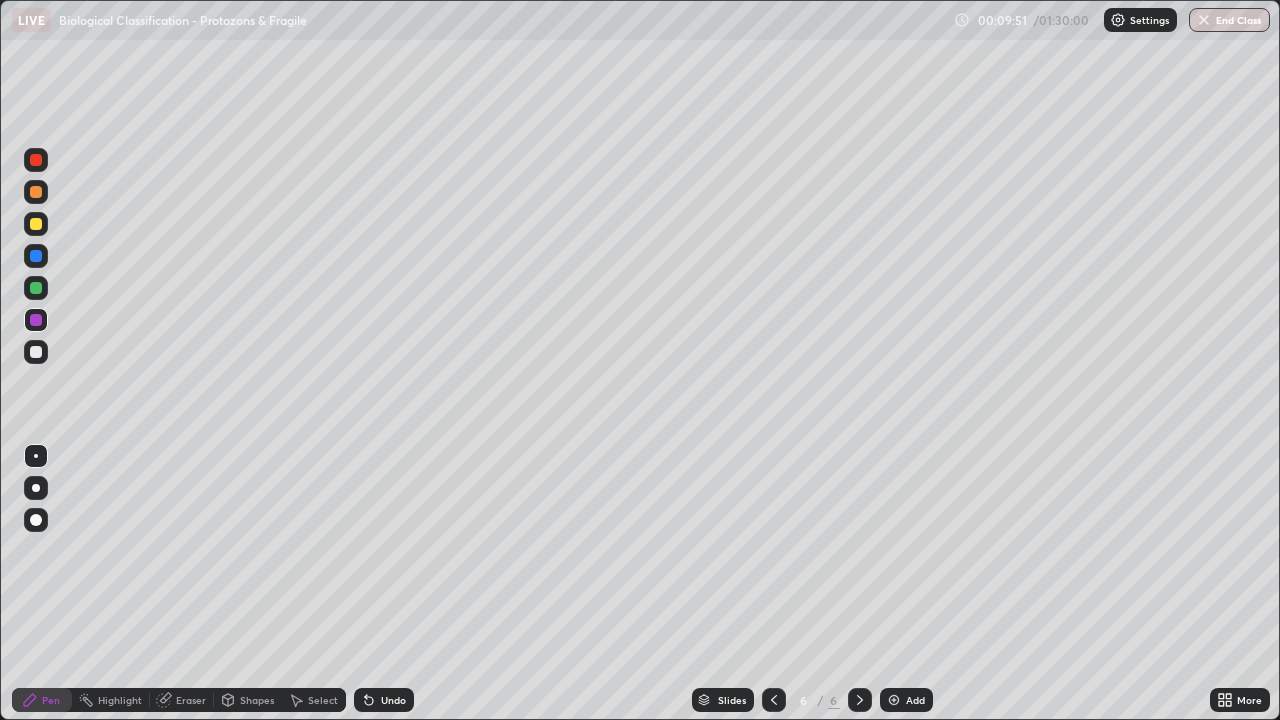 click at bounding box center [894, 700] 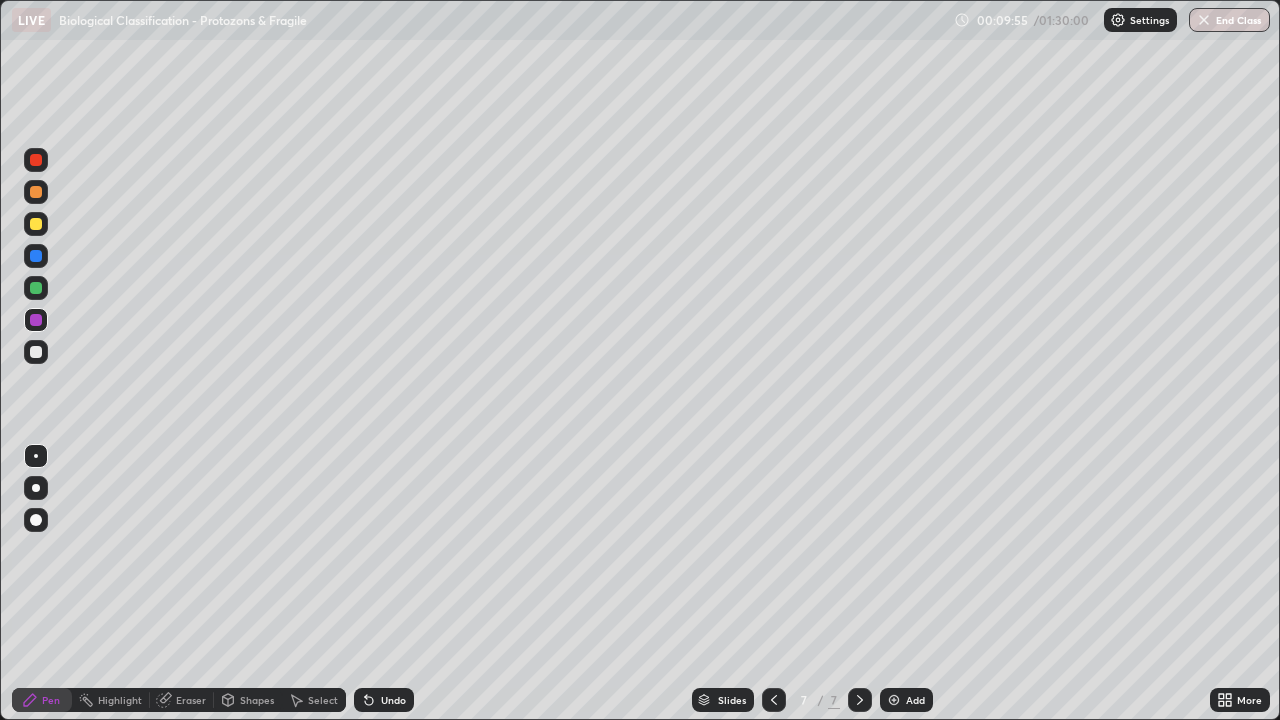 click at bounding box center [774, 700] 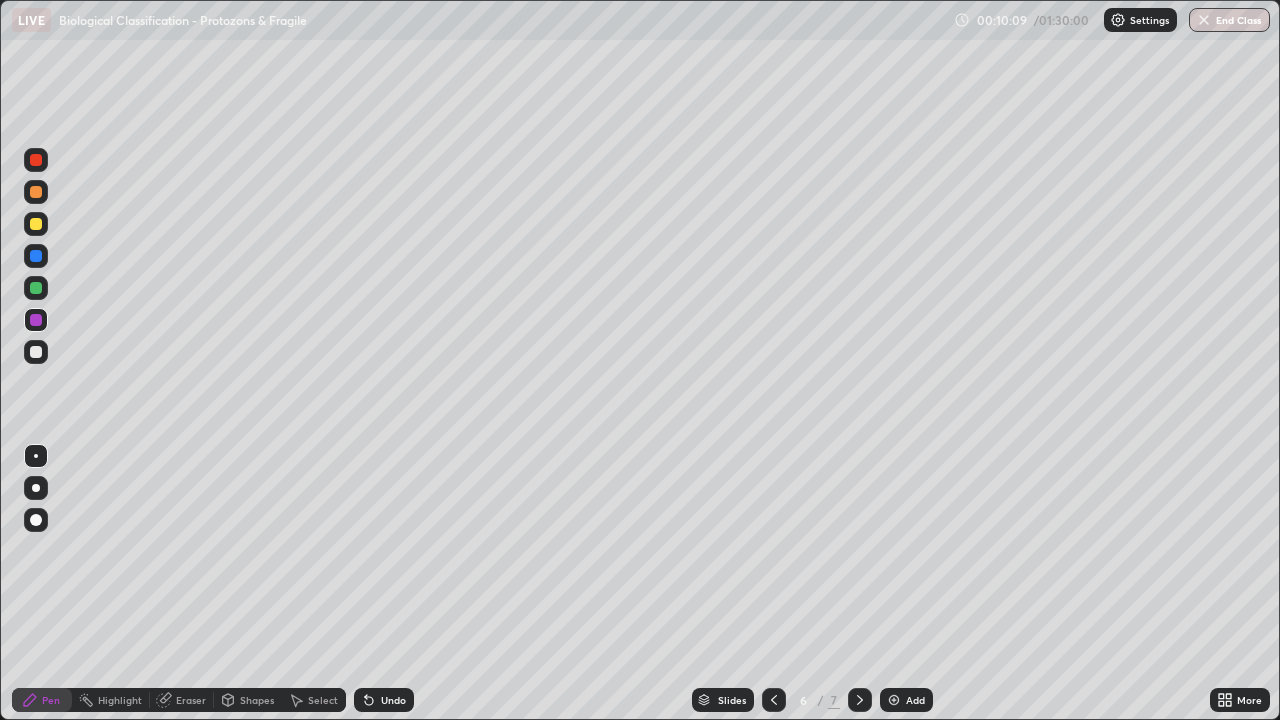 click 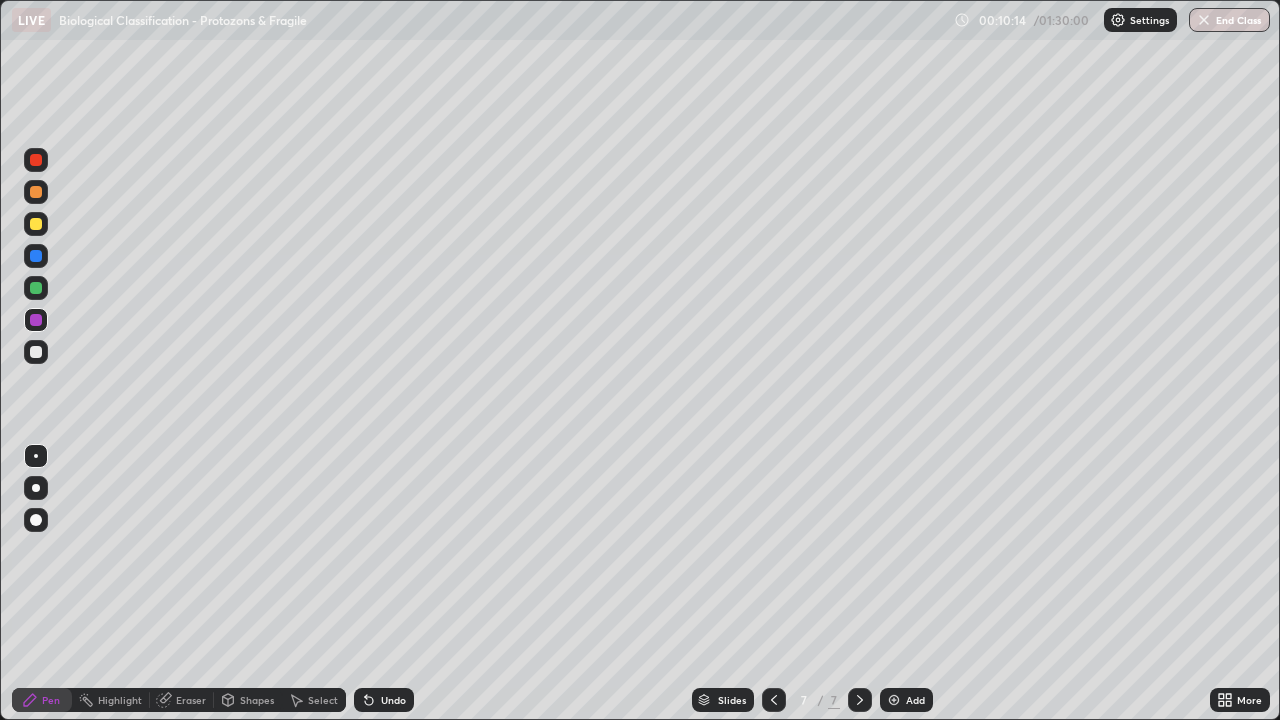 click at bounding box center (36, 320) 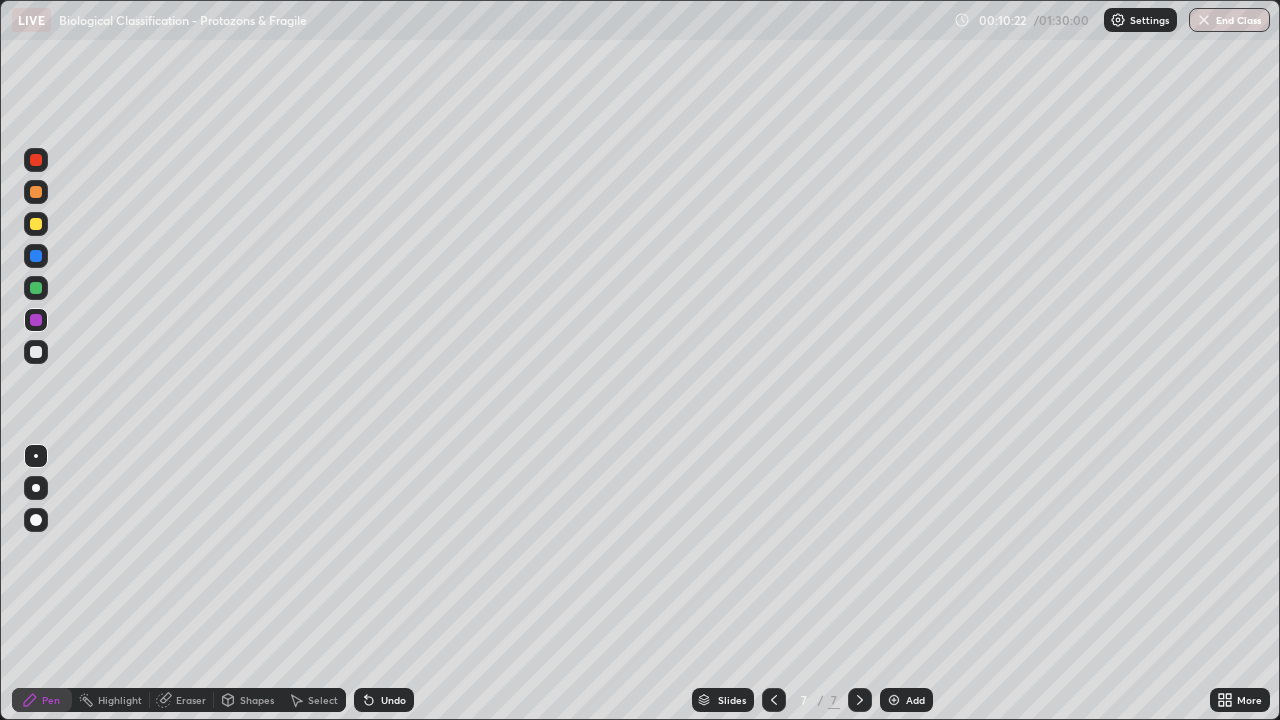 click at bounding box center (36, 352) 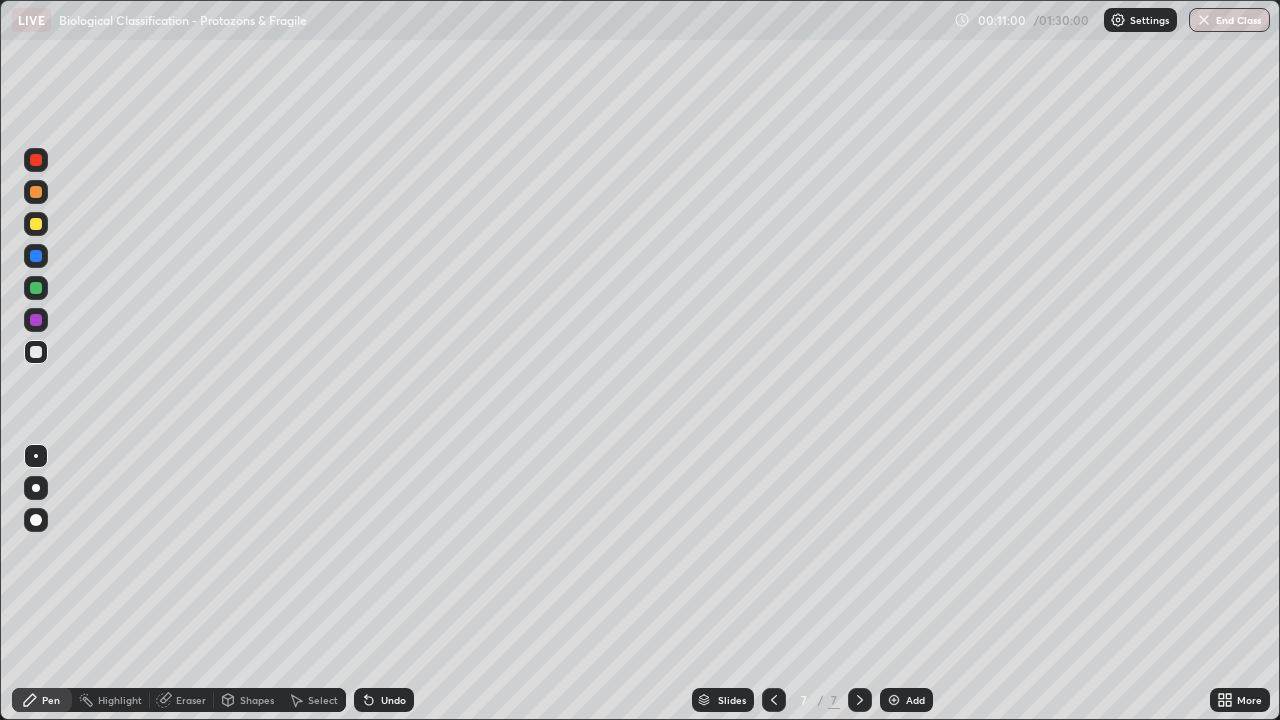 click at bounding box center [36, 288] 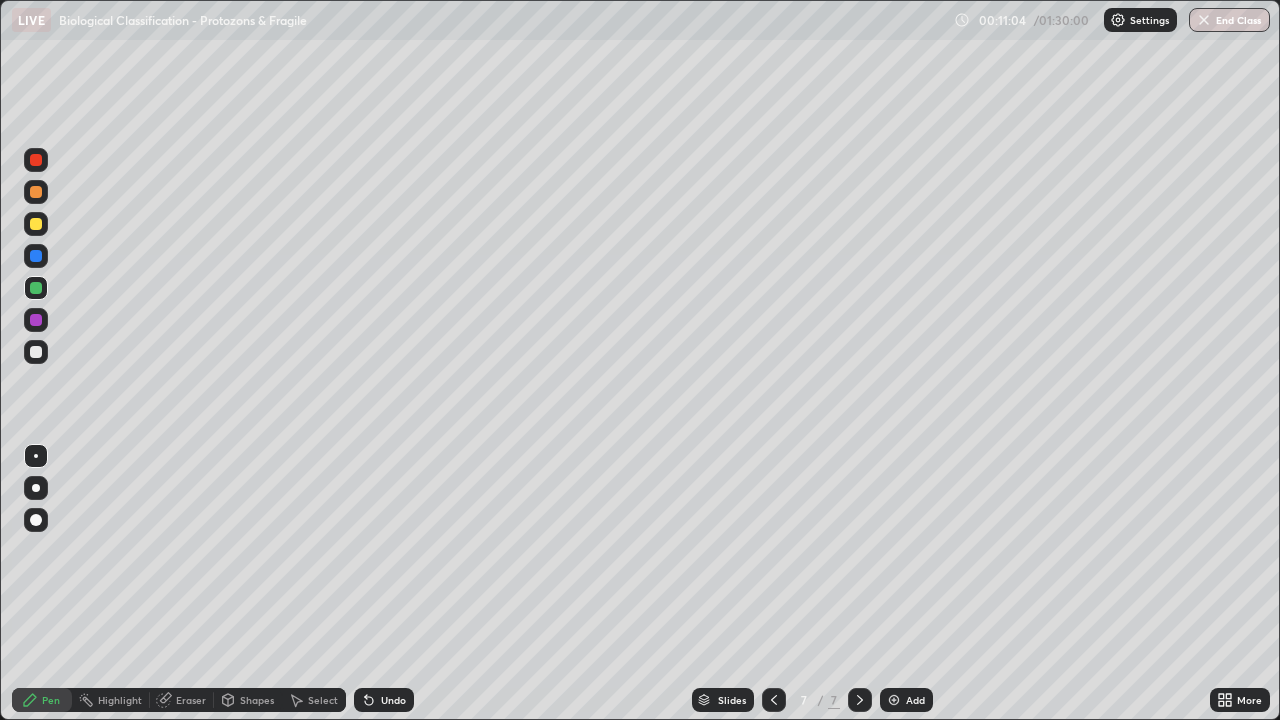 click on "Eraser" at bounding box center (191, 700) 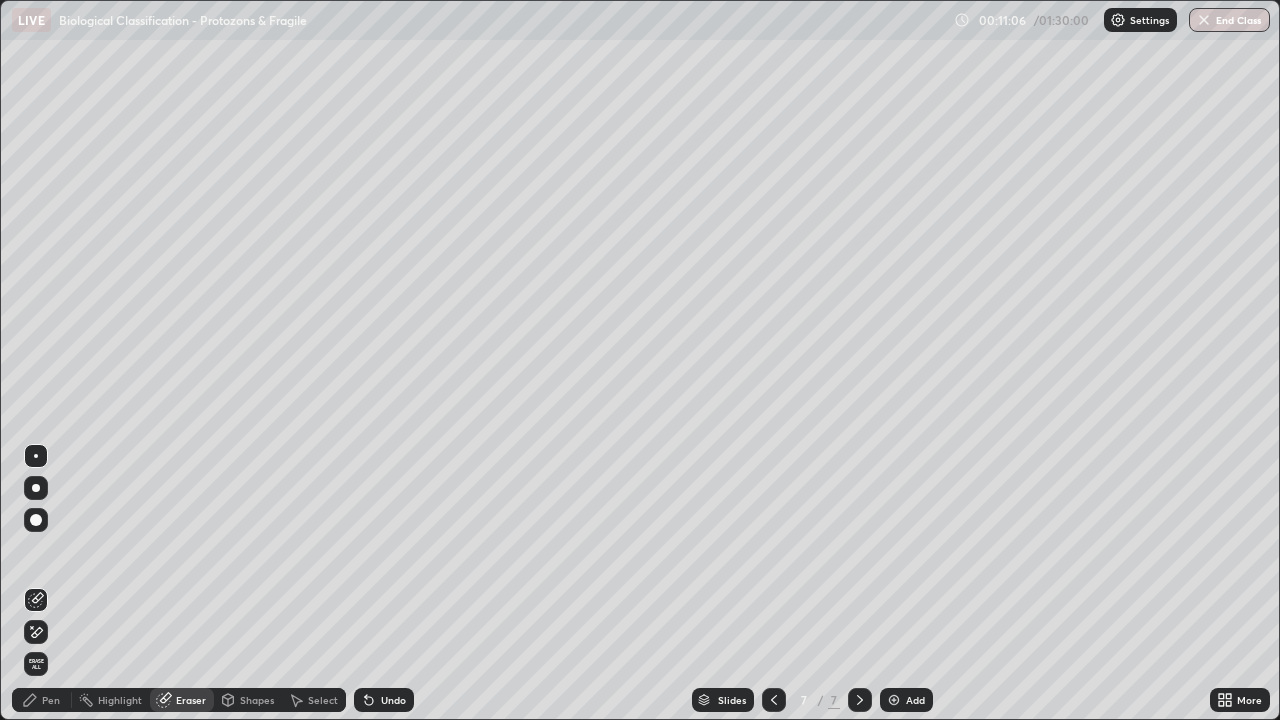click on "Pen" at bounding box center (51, 700) 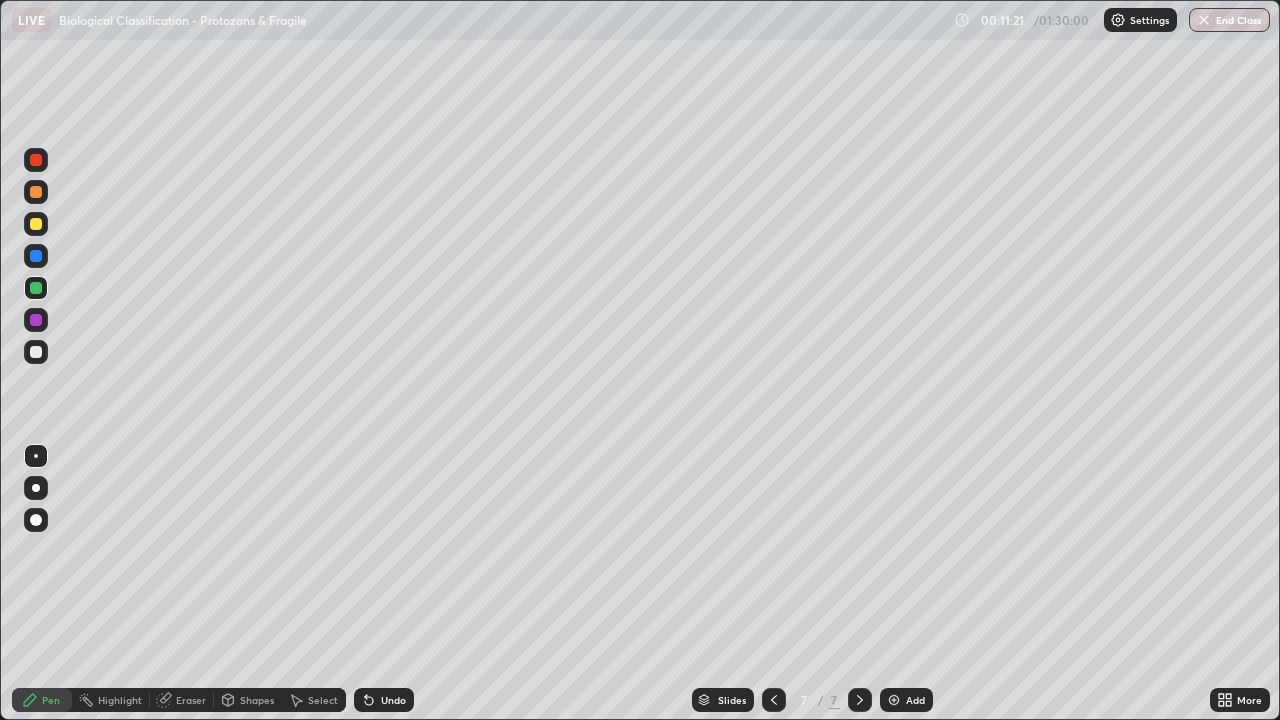 click at bounding box center (36, 352) 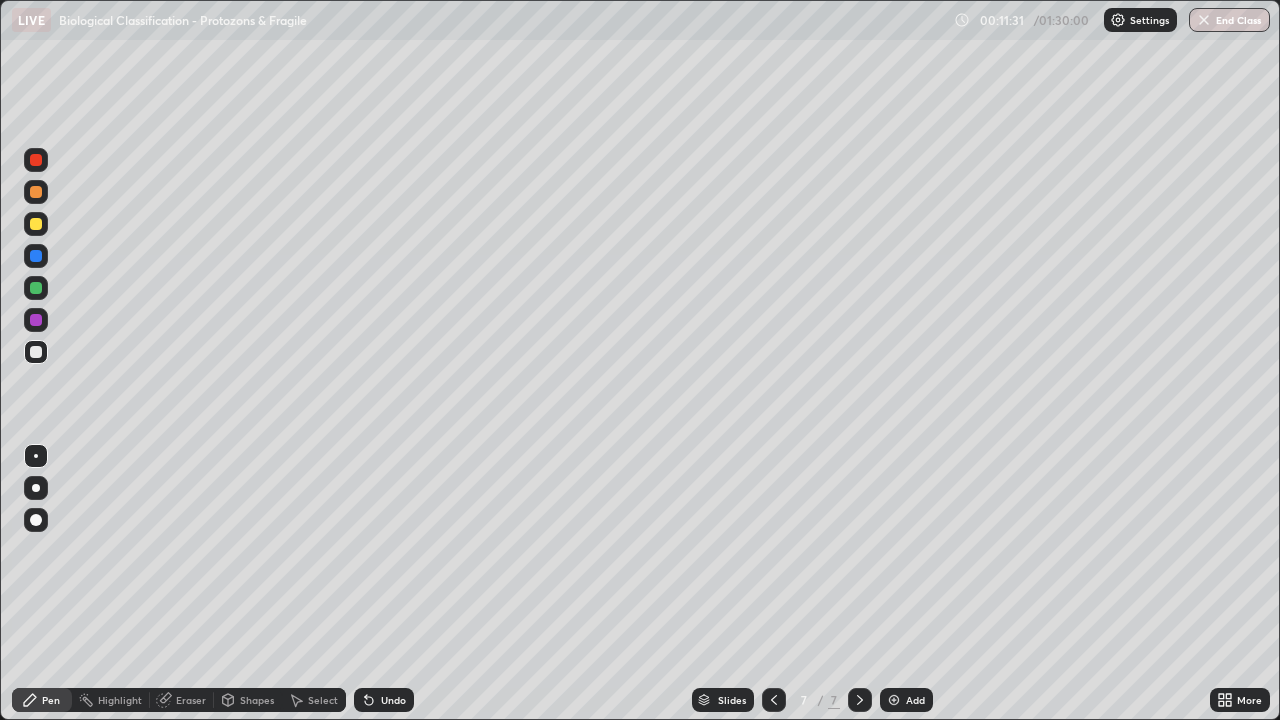 click at bounding box center [36, 320] 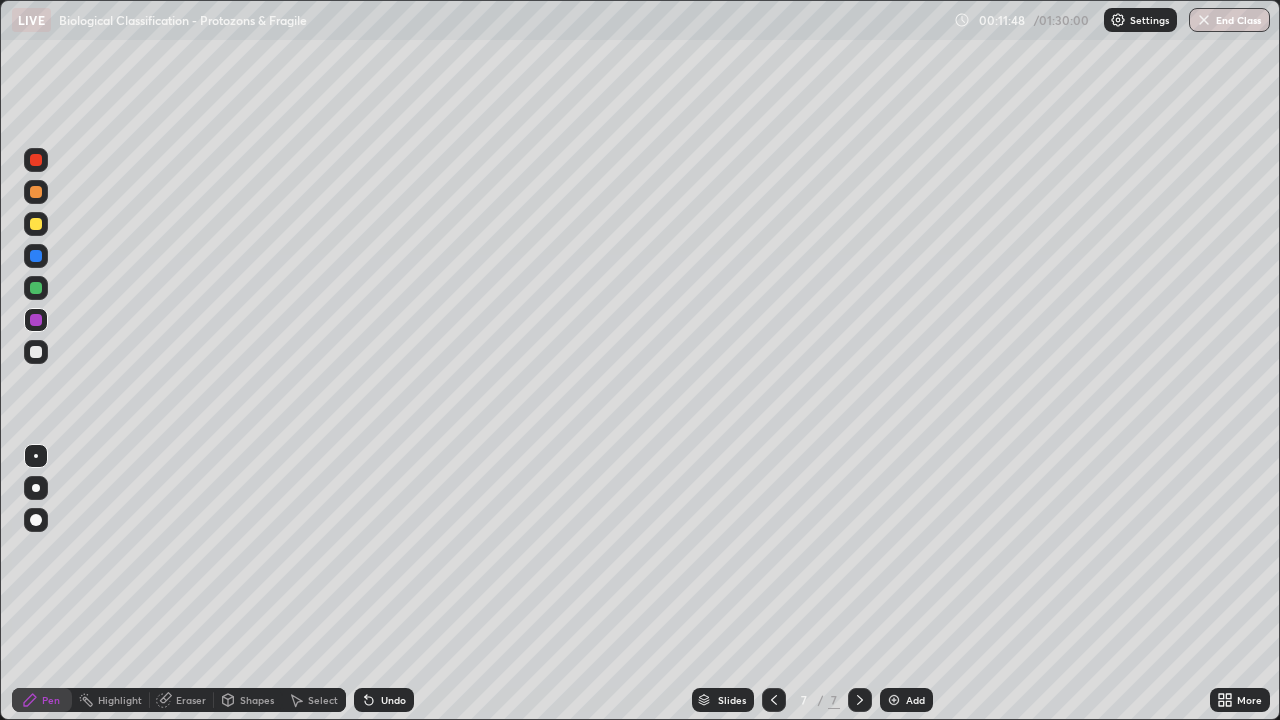 click at bounding box center (36, 288) 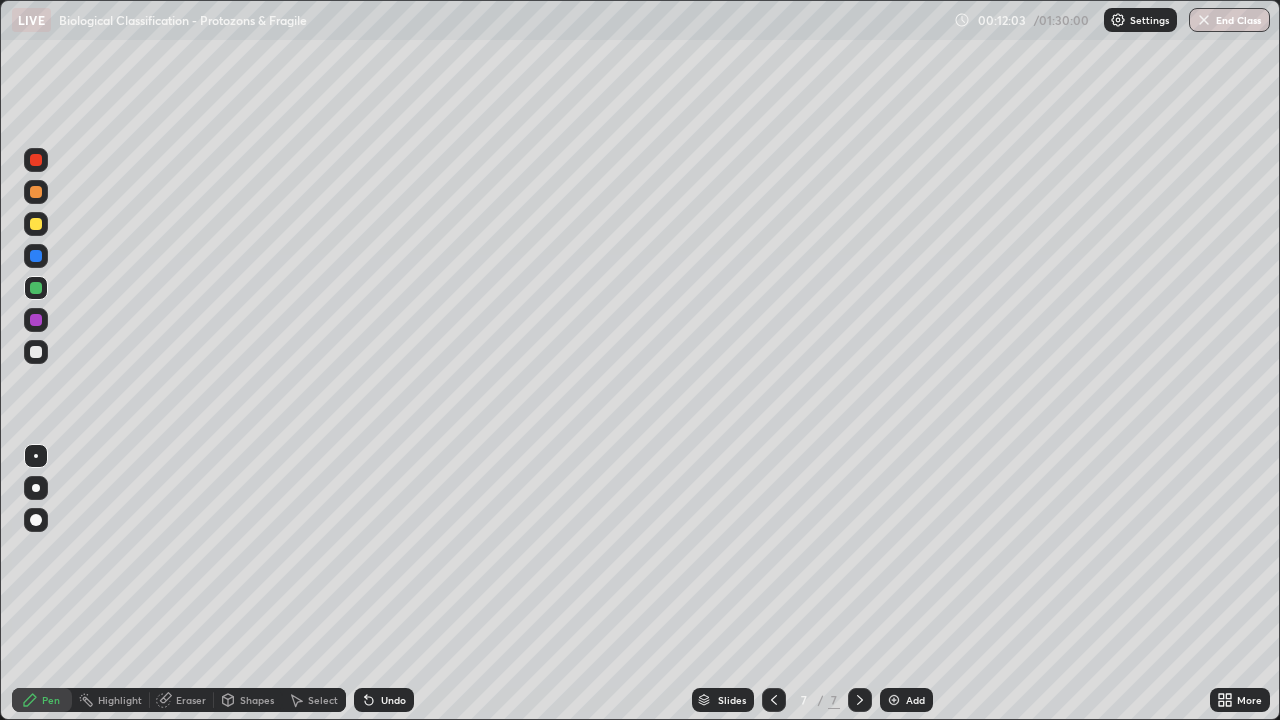 click at bounding box center [36, 256] 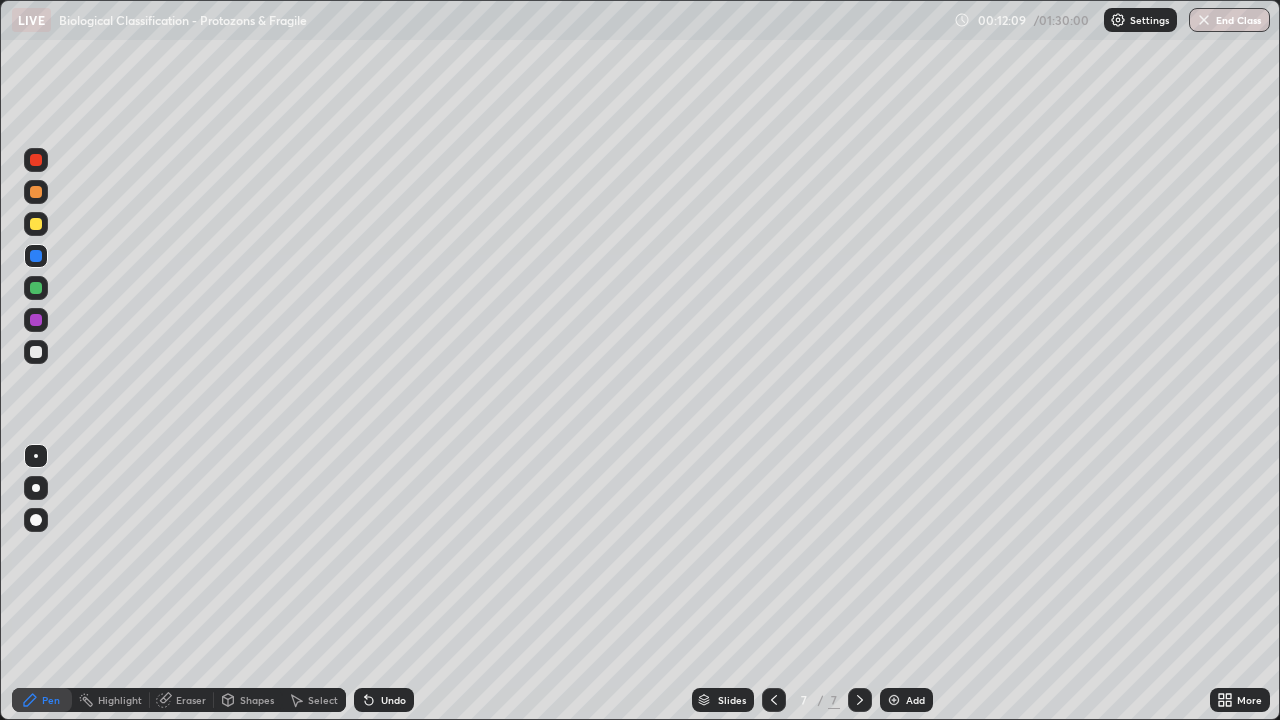 click 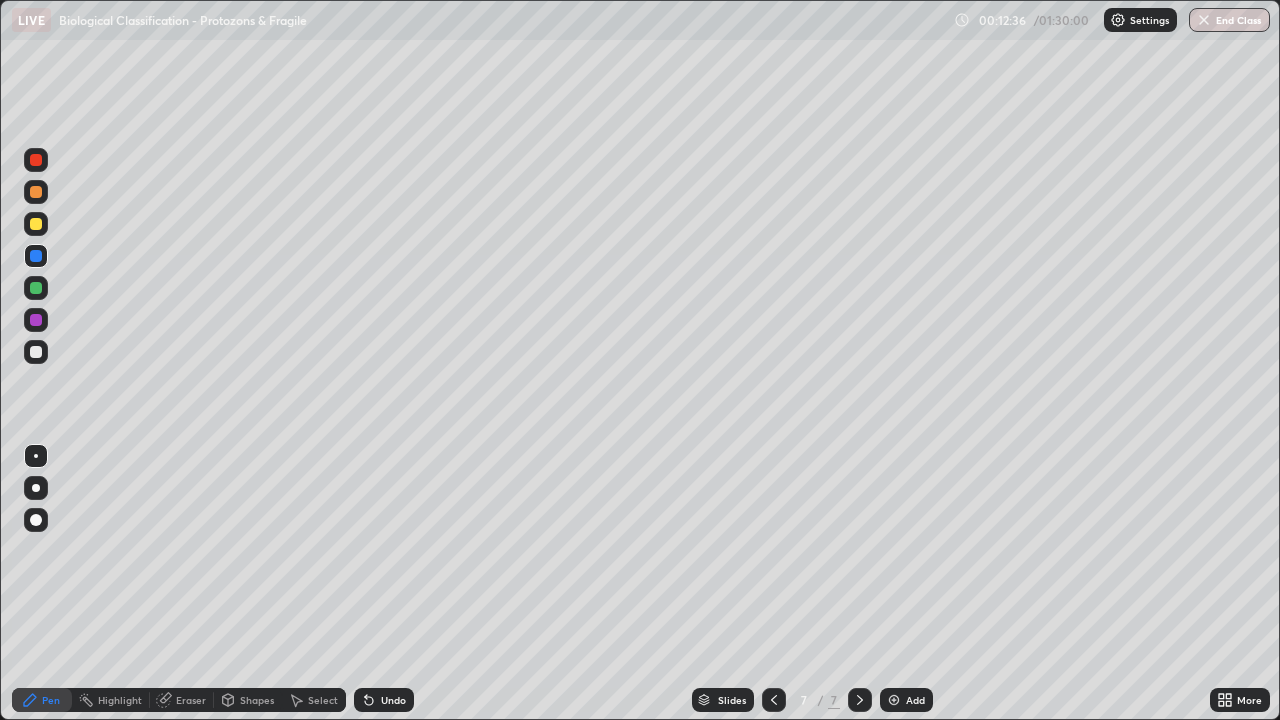 click at bounding box center [36, 320] 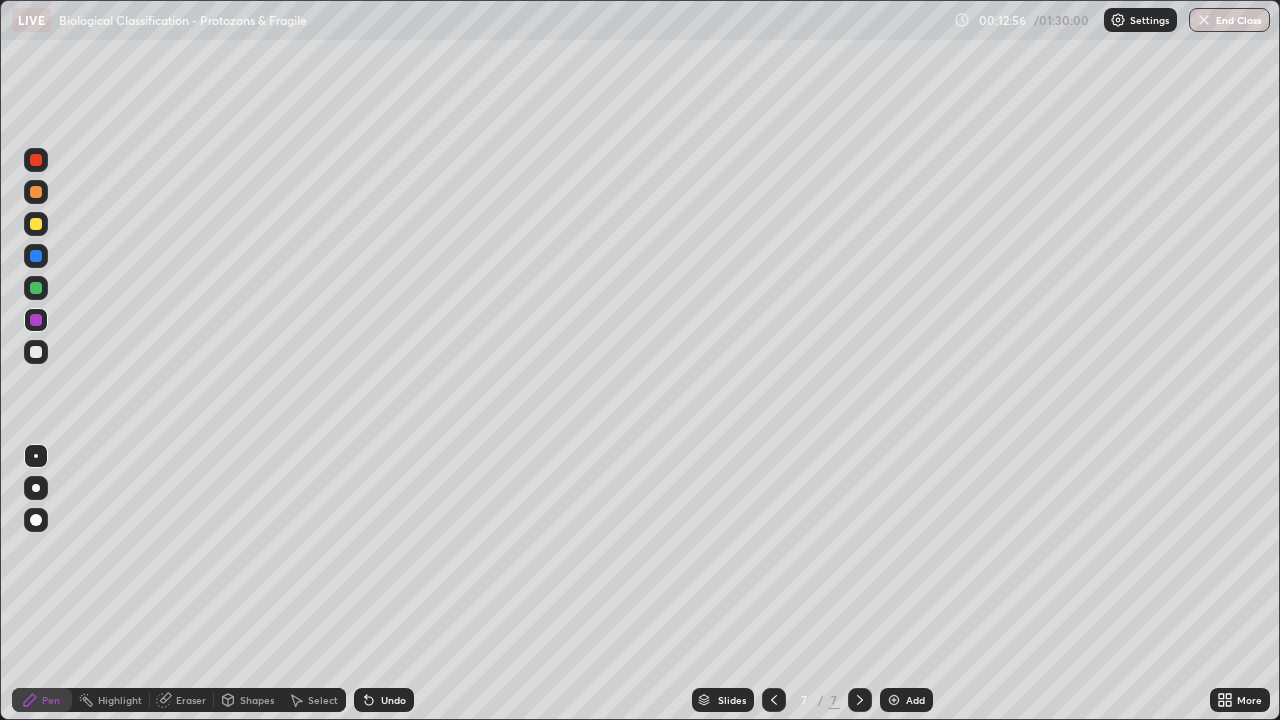 click at bounding box center [36, 320] 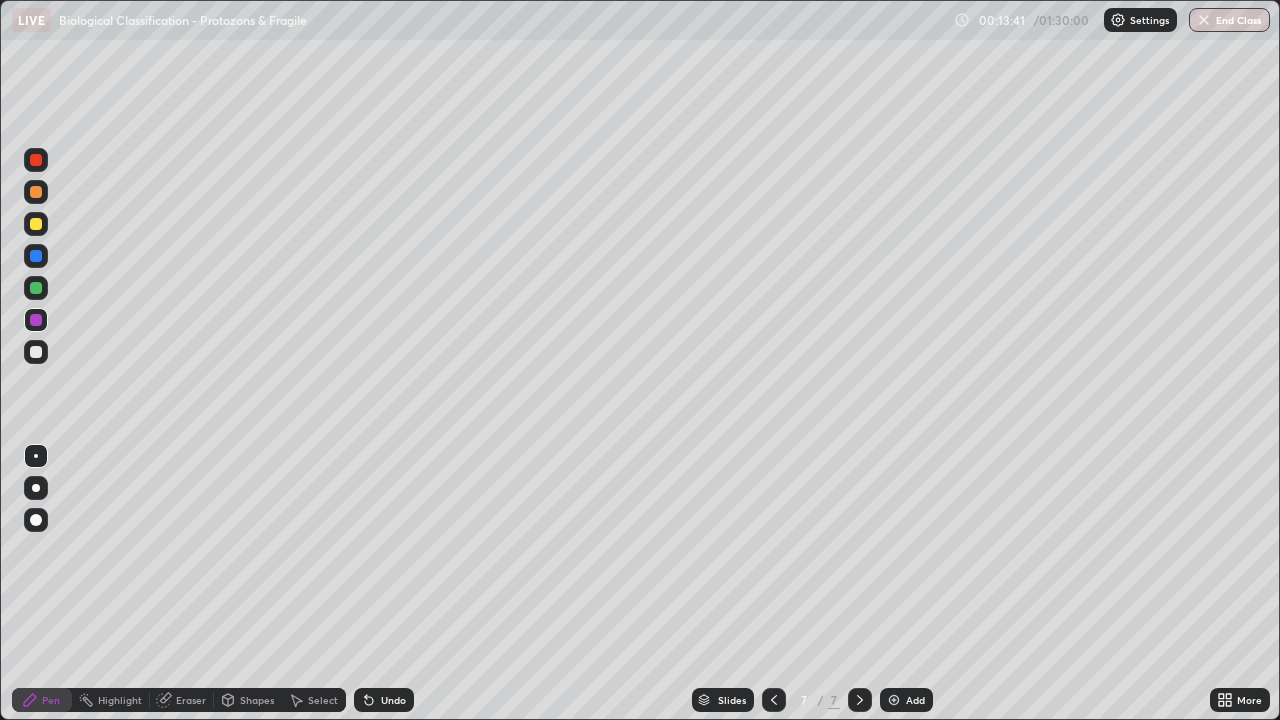 click at bounding box center [894, 700] 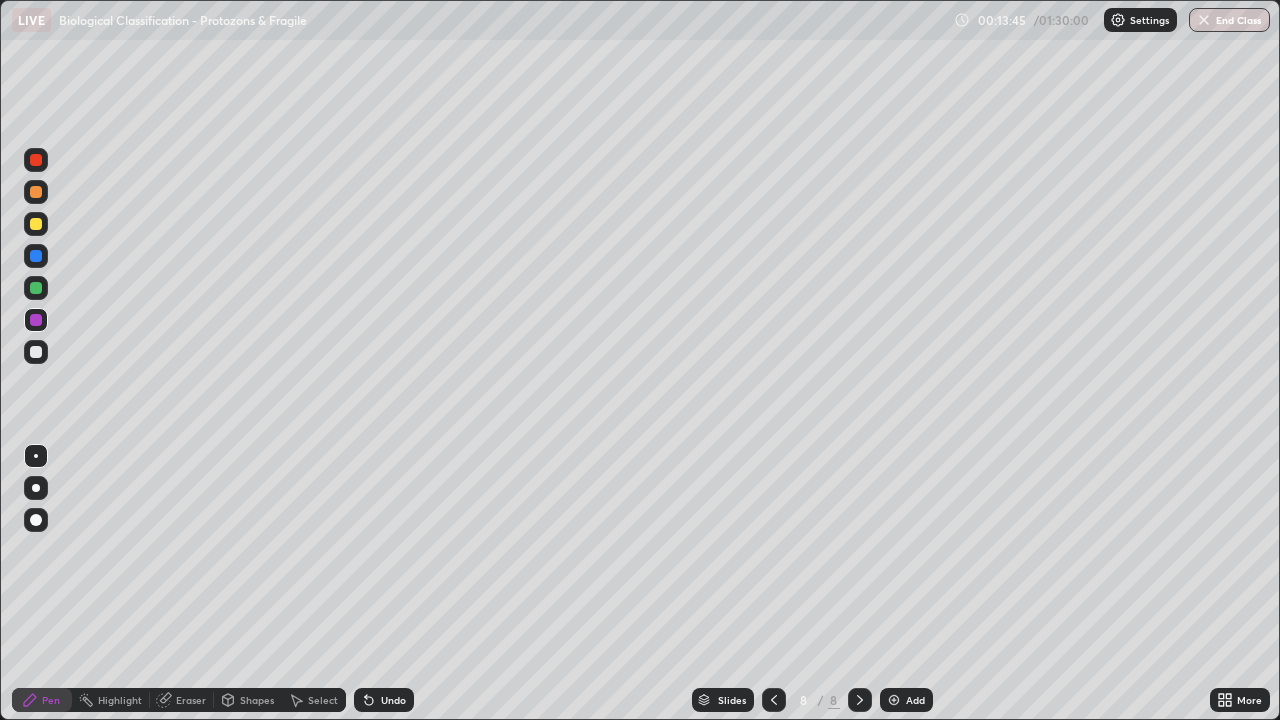 click at bounding box center (36, 256) 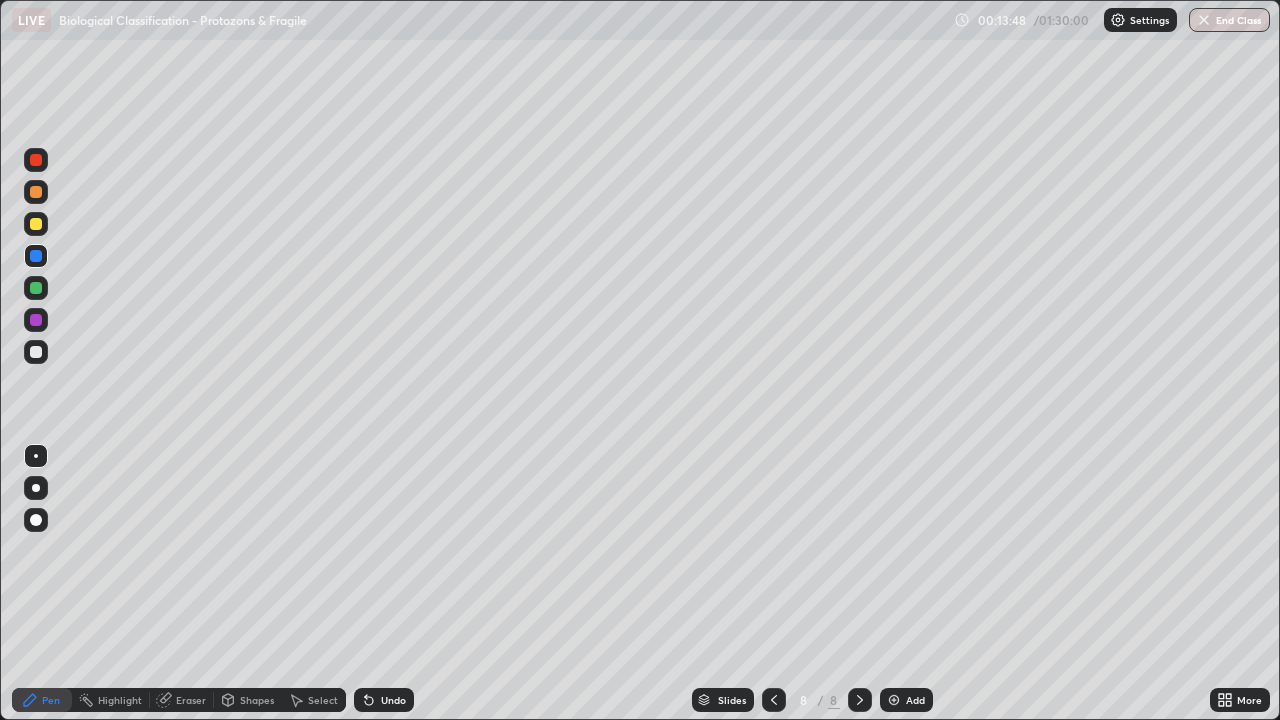 click at bounding box center (36, 352) 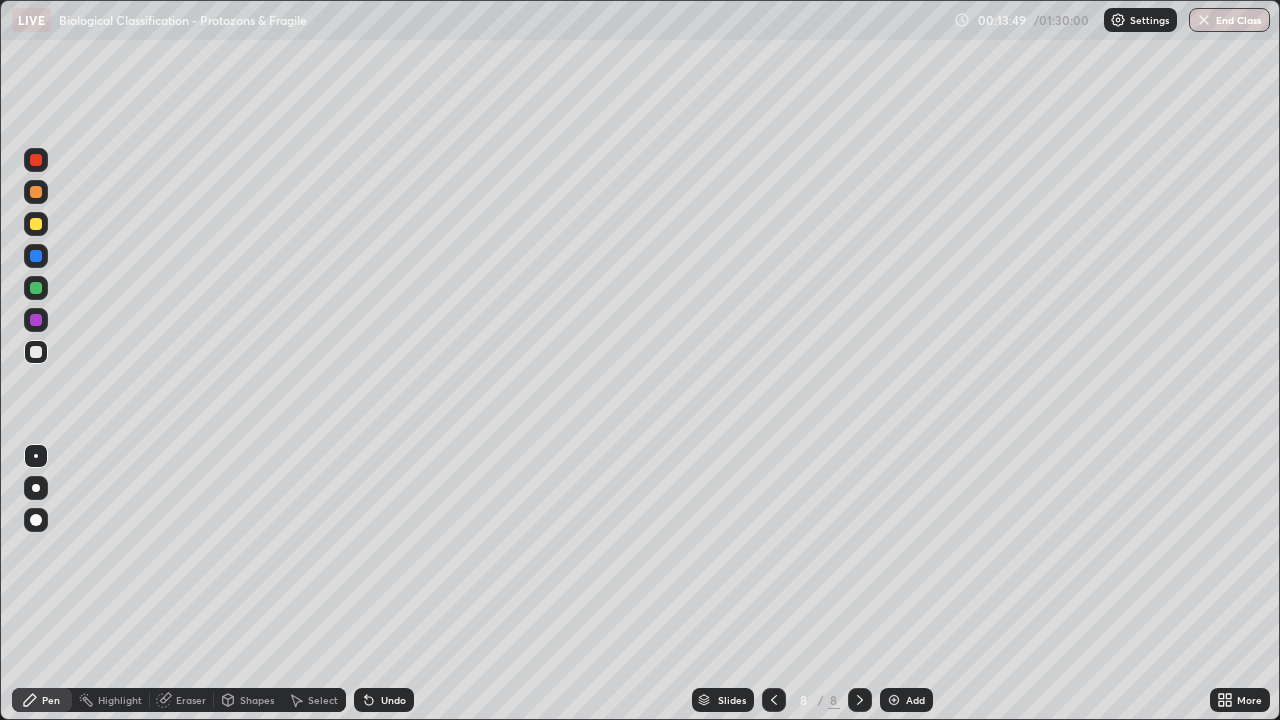 click at bounding box center [36, 256] 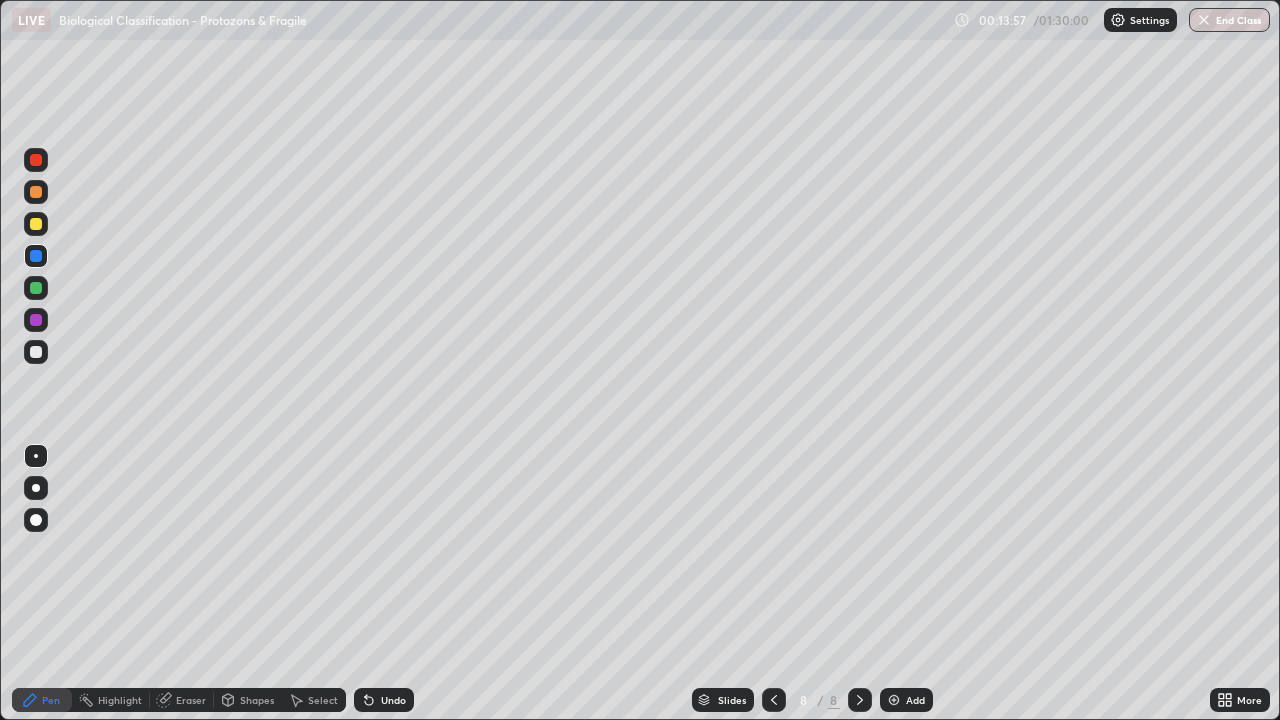 click at bounding box center (36, 352) 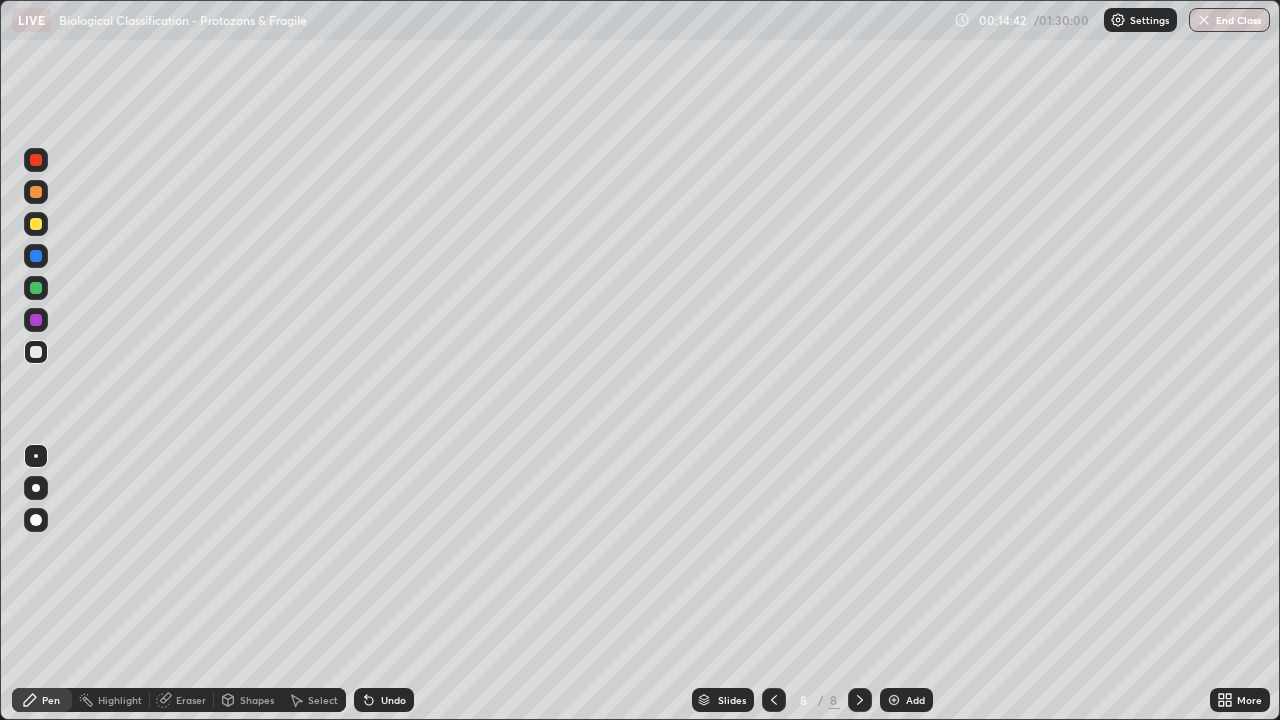 click at bounding box center [36, 320] 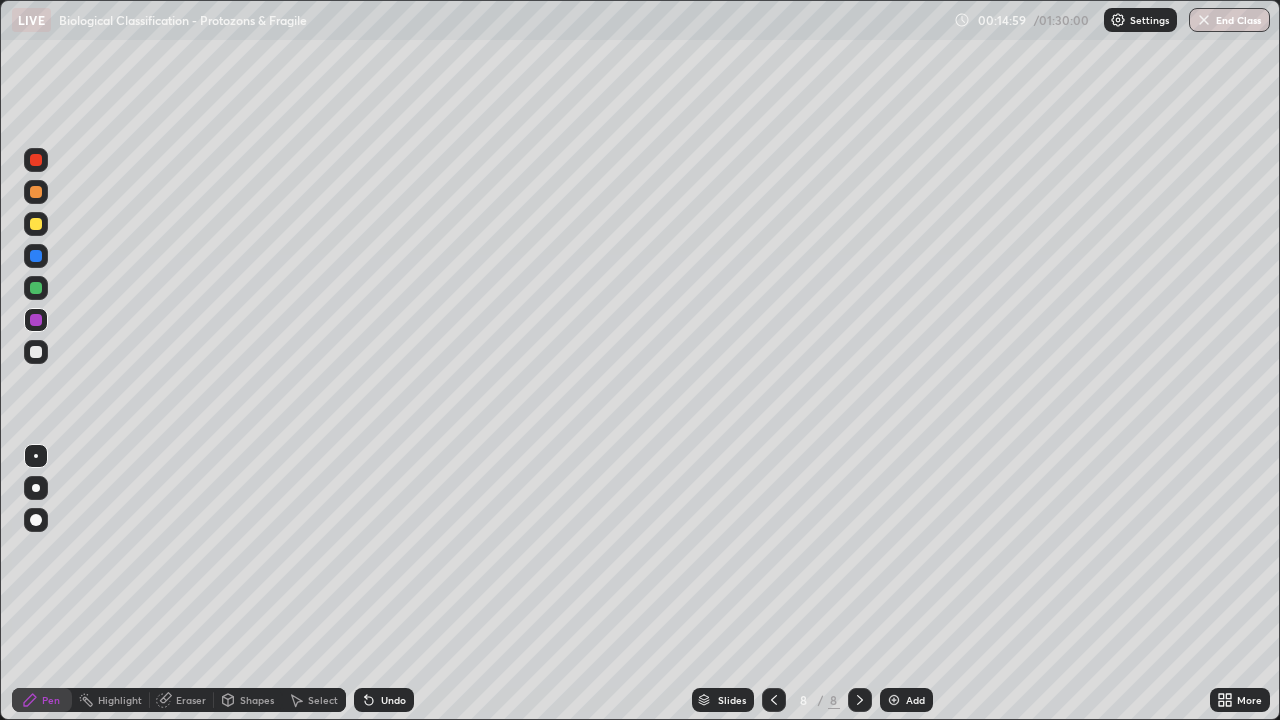 click at bounding box center [36, 288] 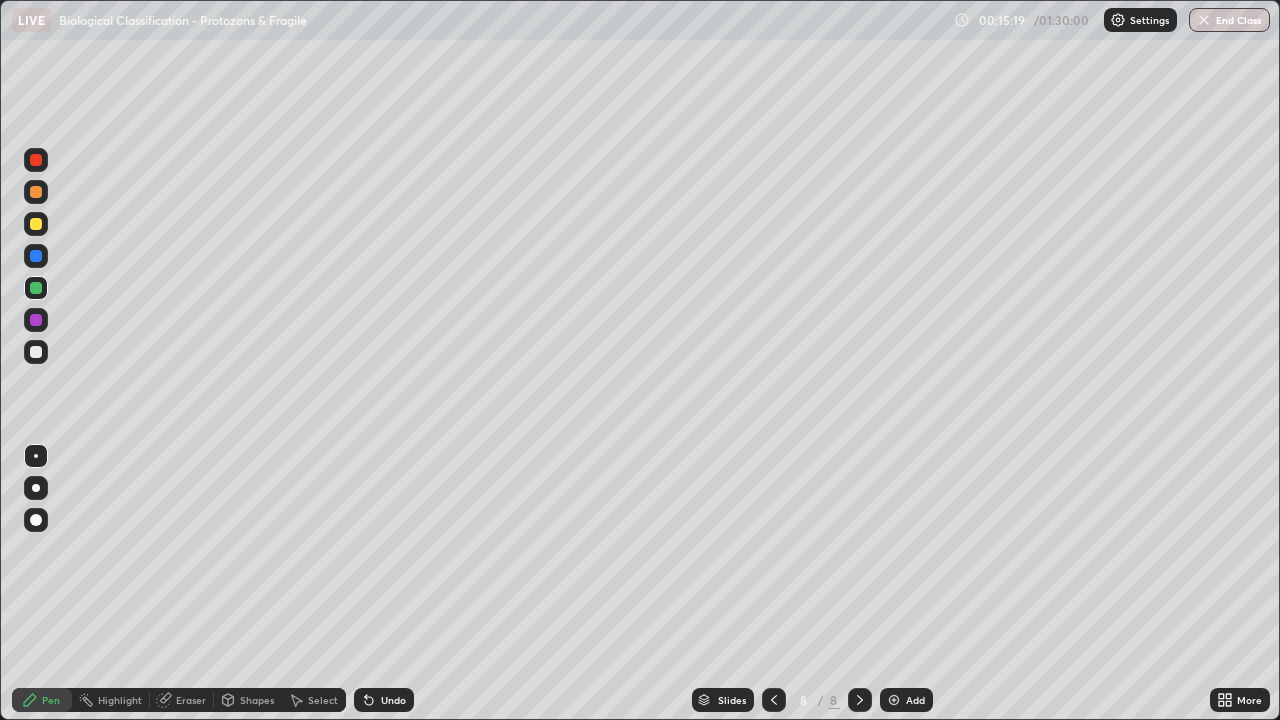 click 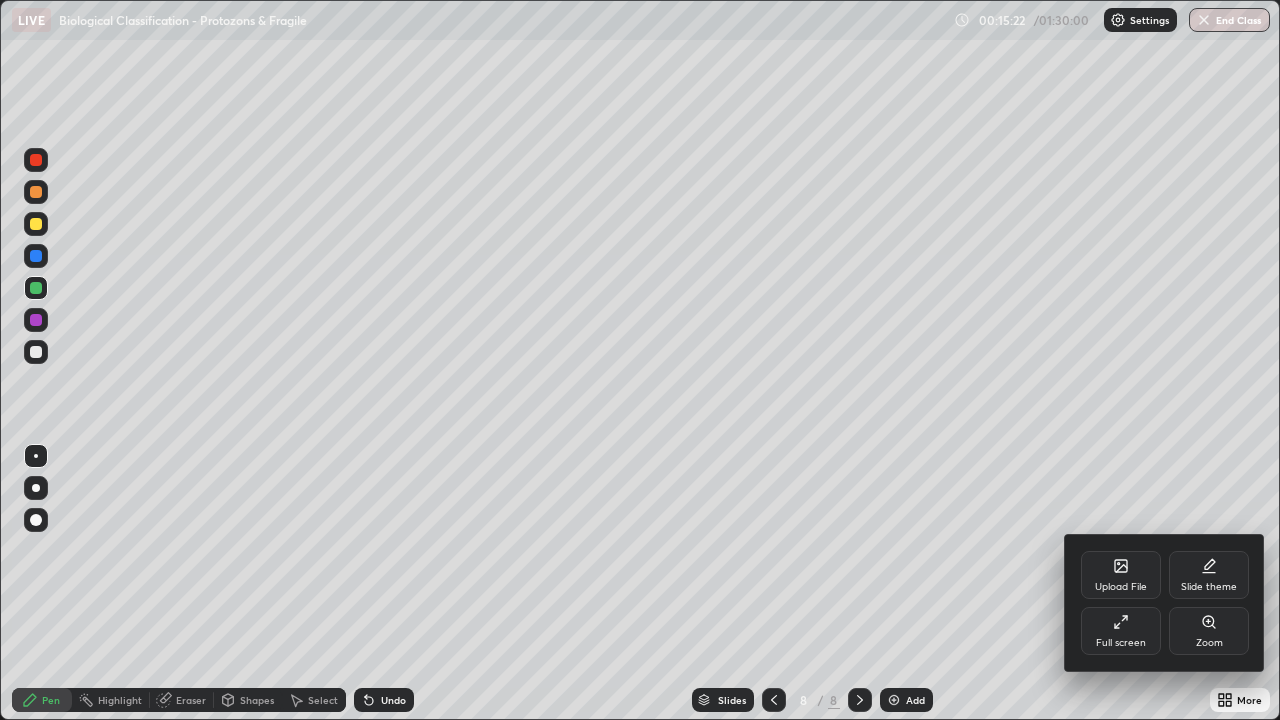 click on "Upload File" at bounding box center [1121, 575] 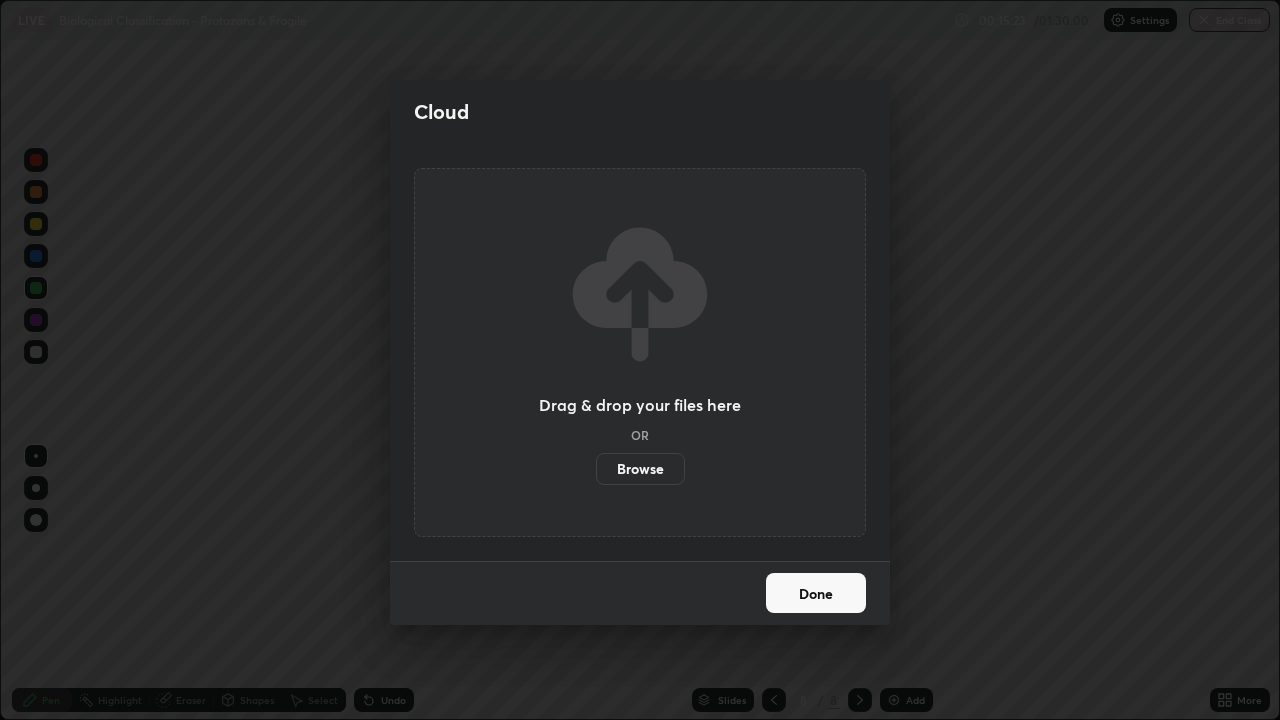 click on "Browse" at bounding box center [640, 469] 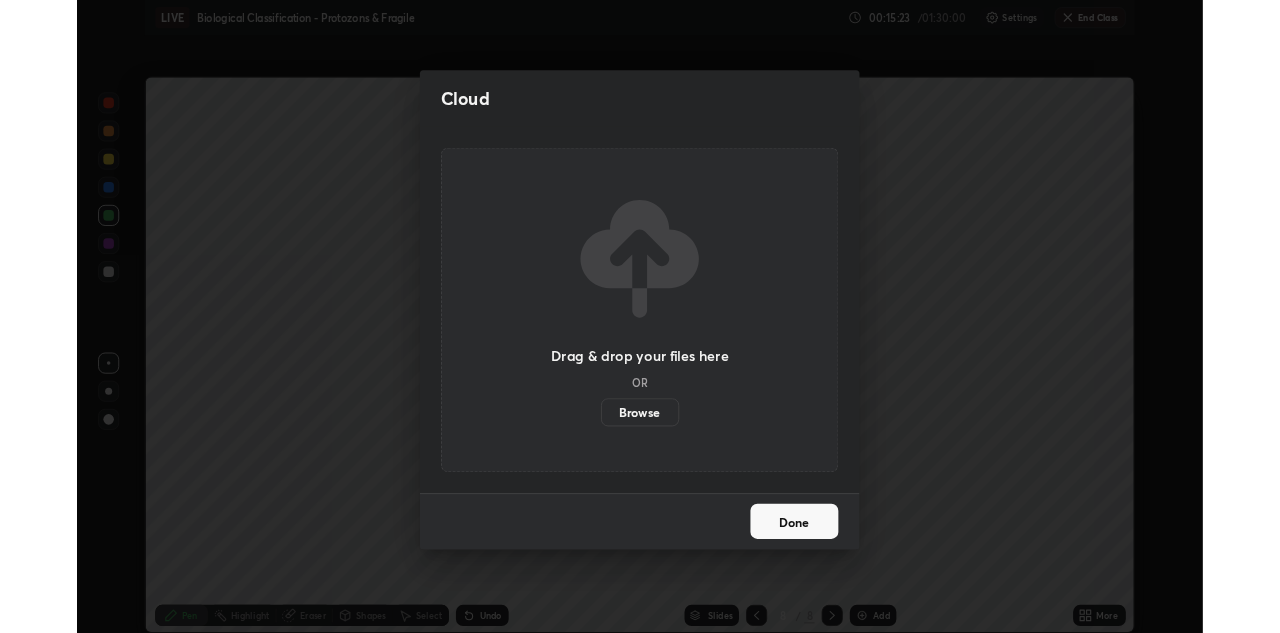 scroll, scrollTop: 633, scrollLeft: 1280, axis: both 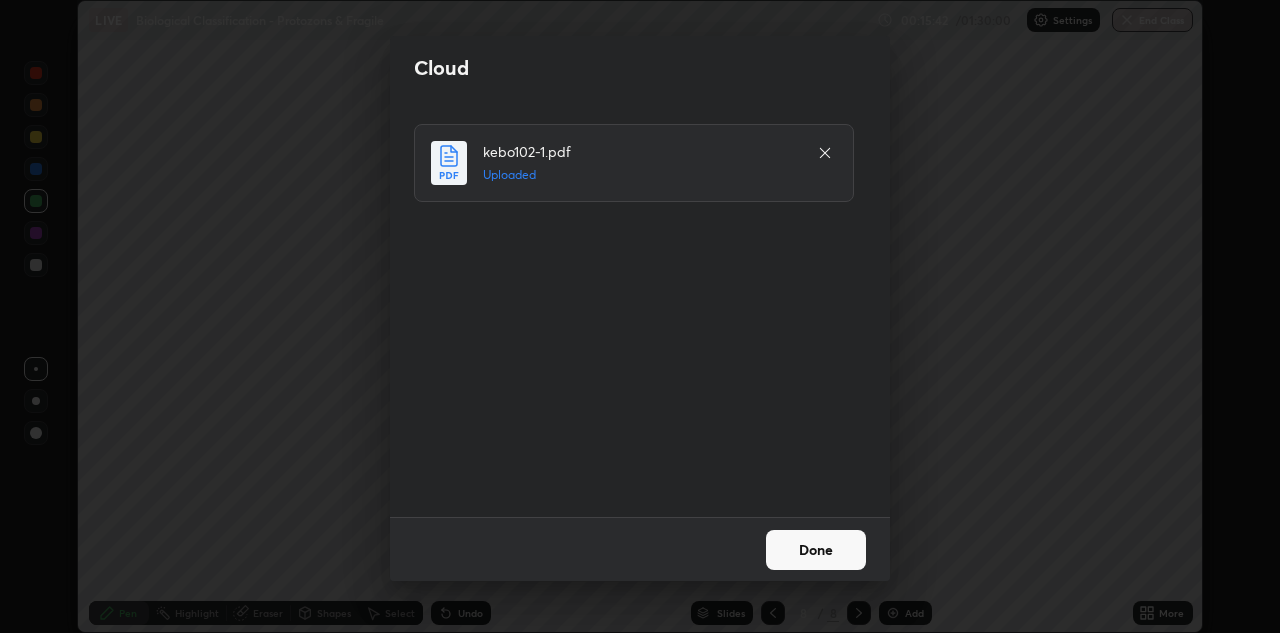 click on "Done" at bounding box center [816, 550] 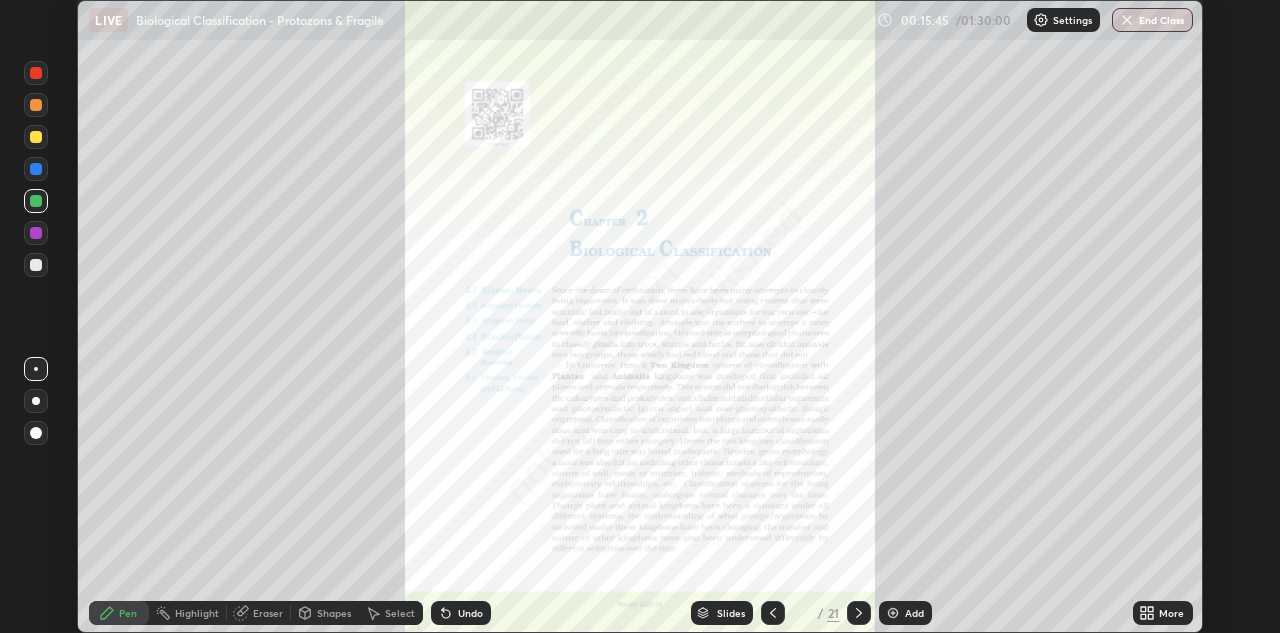click 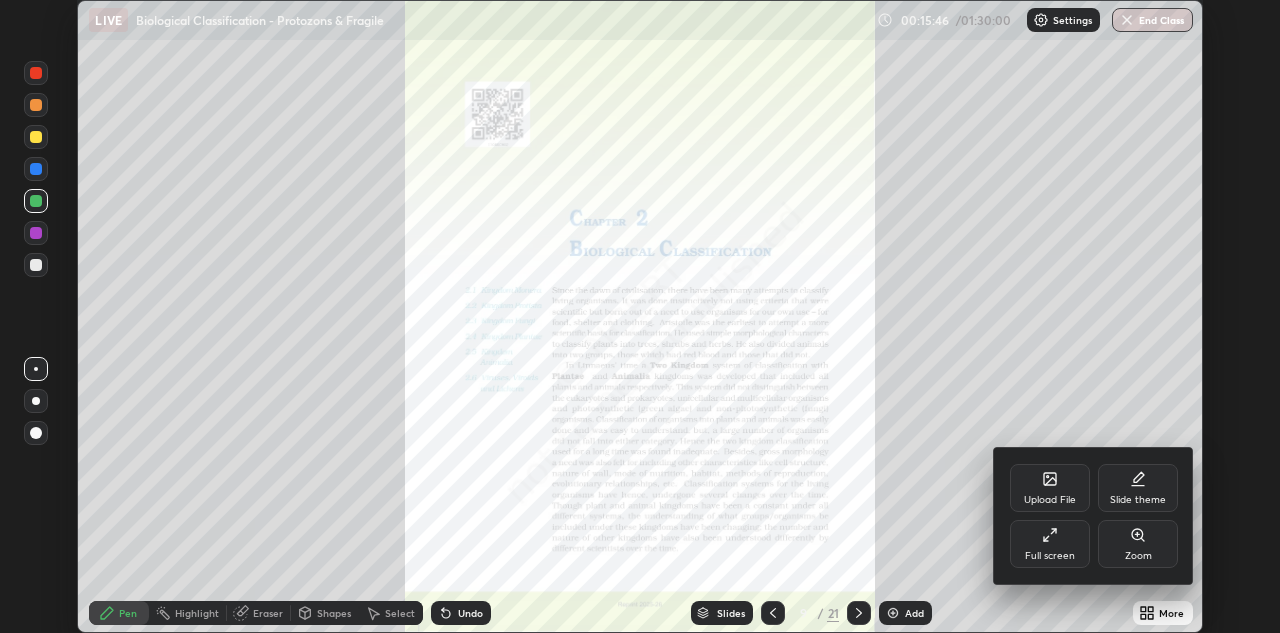click 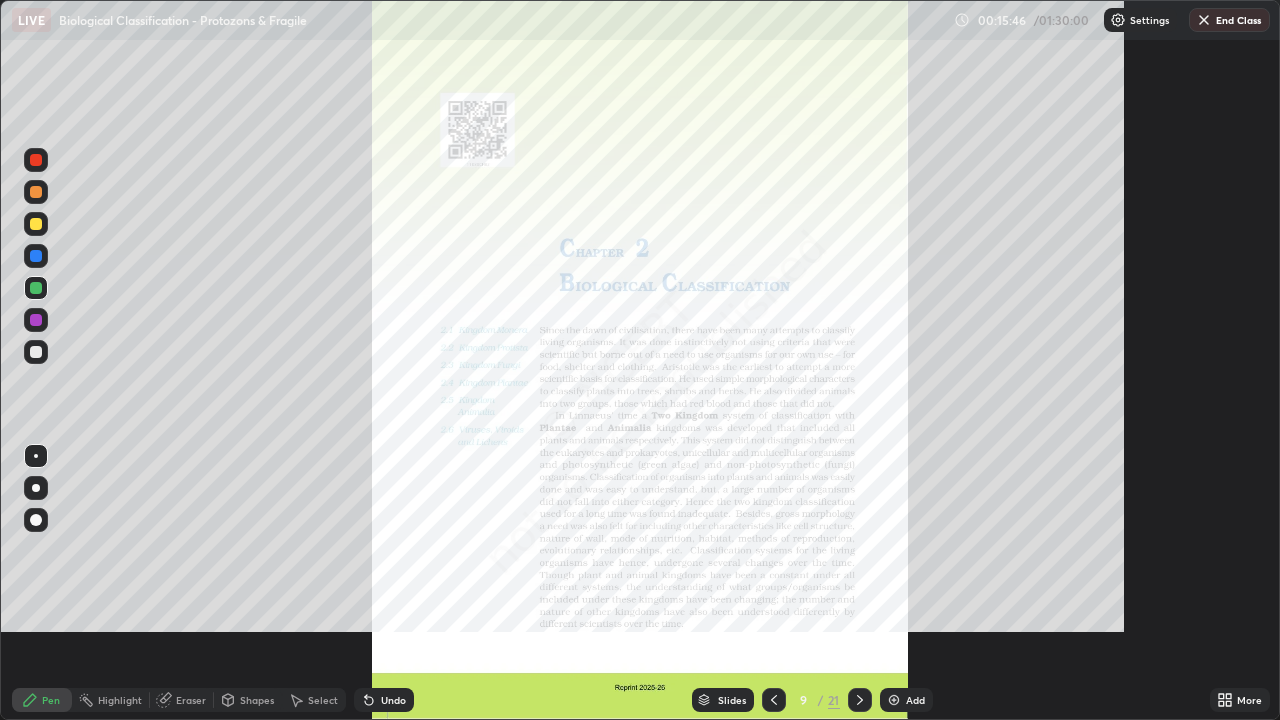 scroll, scrollTop: 99280, scrollLeft: 98720, axis: both 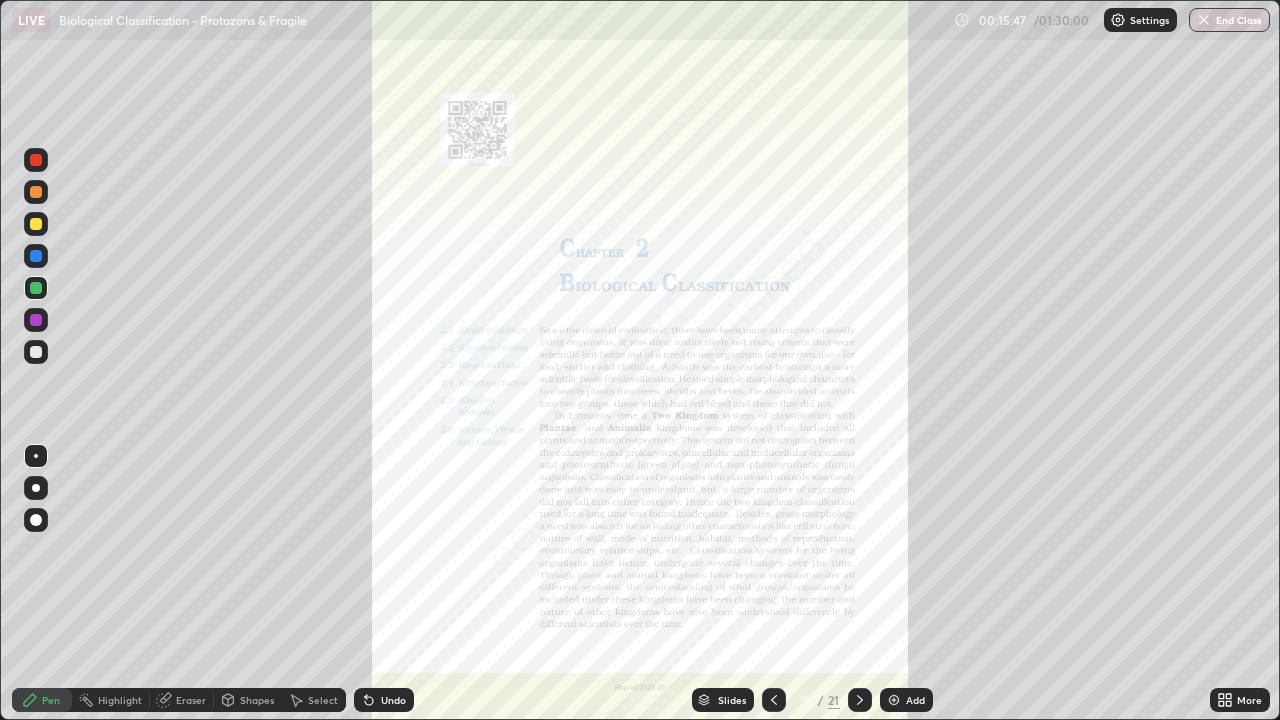 click on "Slides" at bounding box center (732, 700) 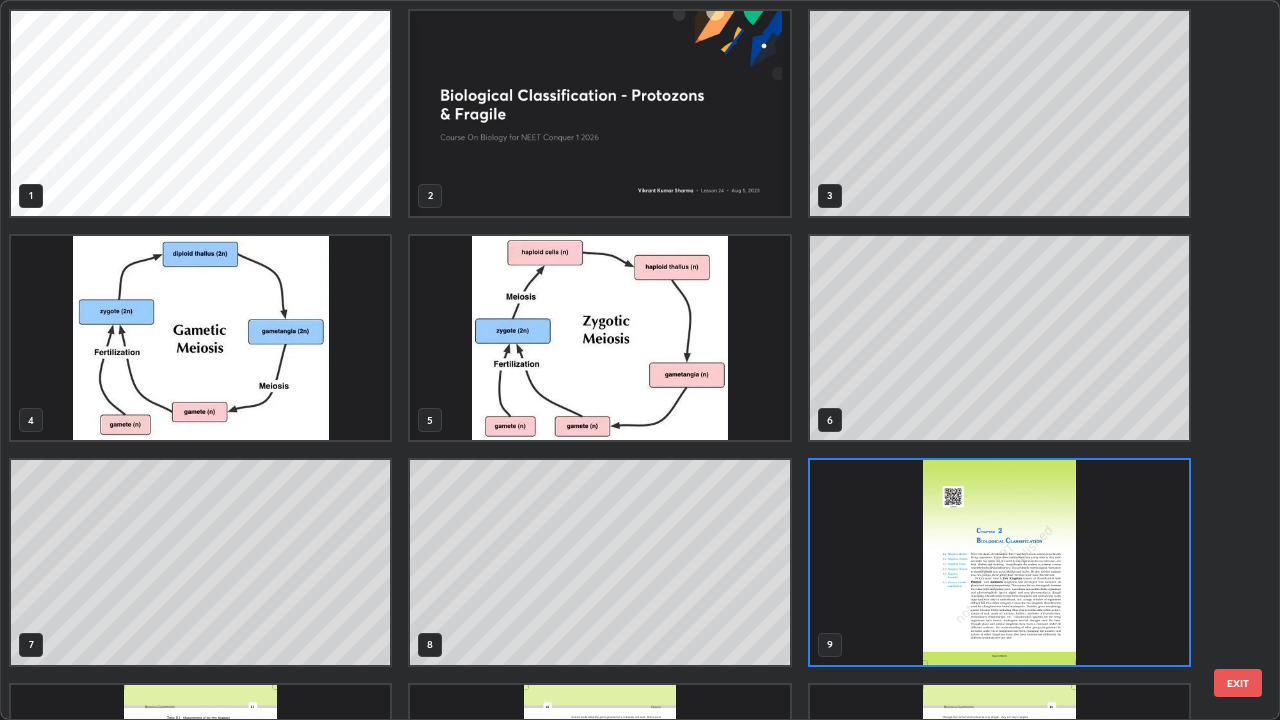 scroll, scrollTop: 7, scrollLeft: 11, axis: both 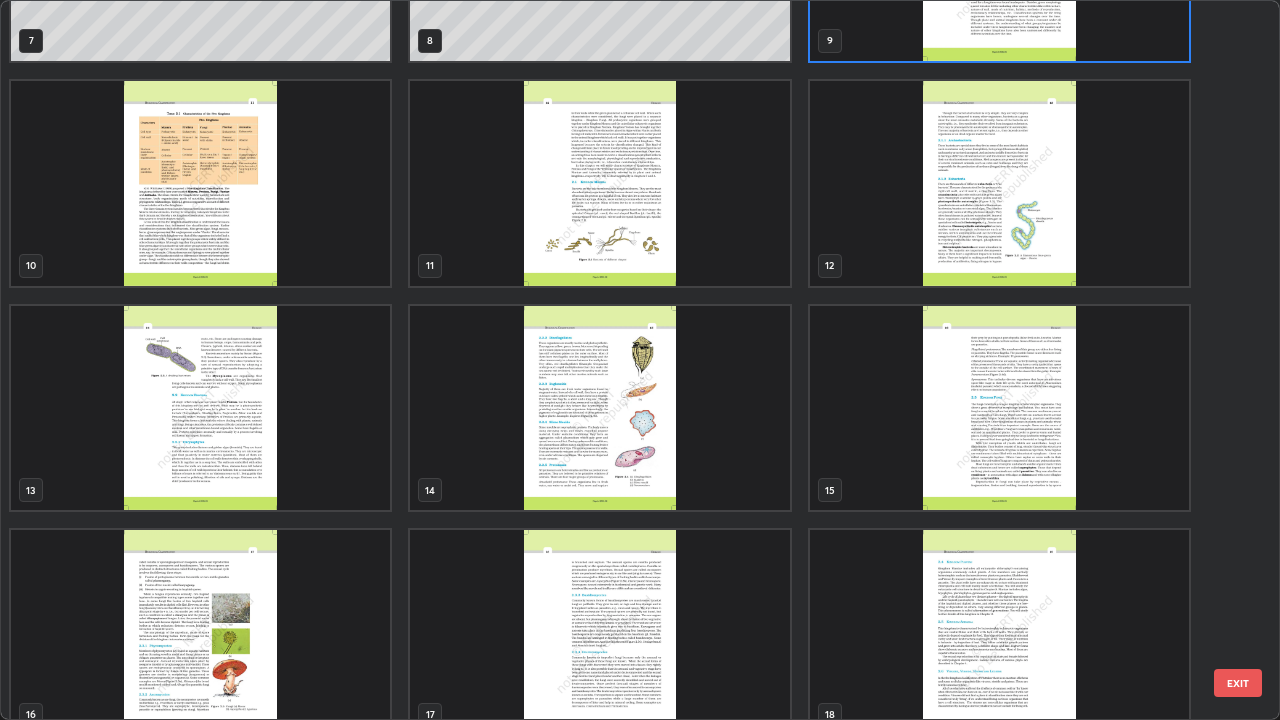 click at bounding box center (599, 408) 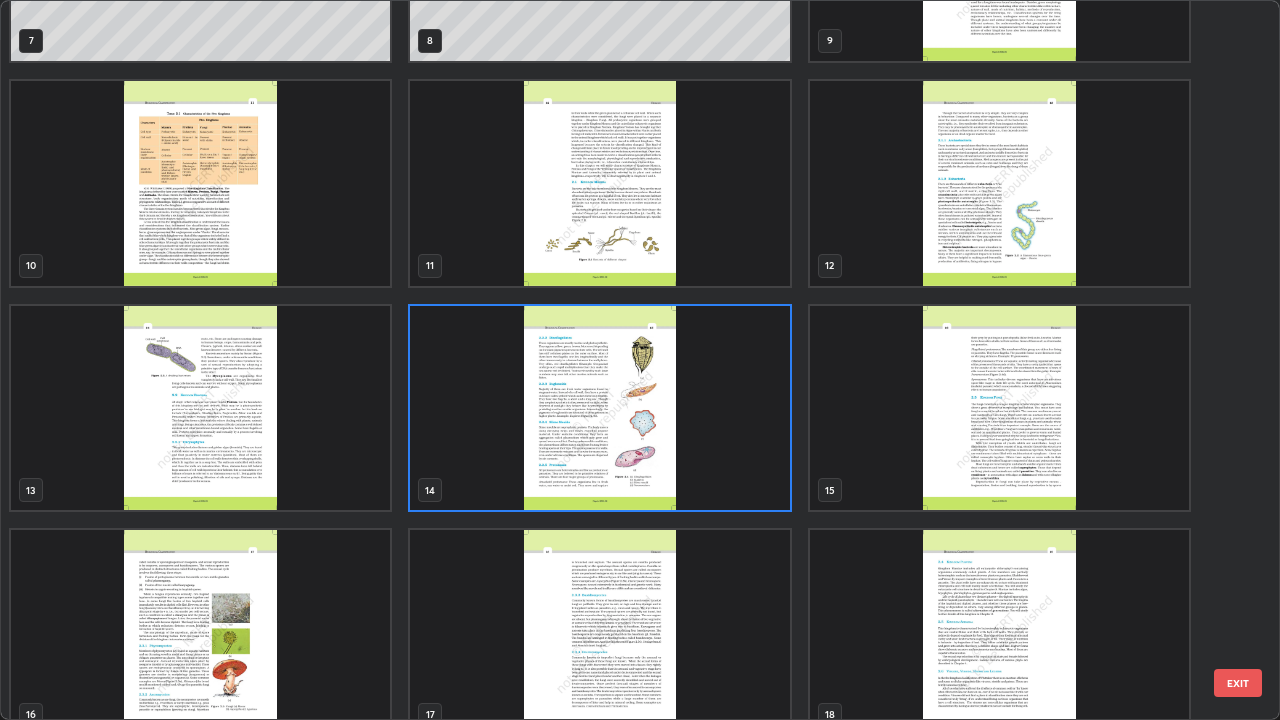 click at bounding box center (599, 408) 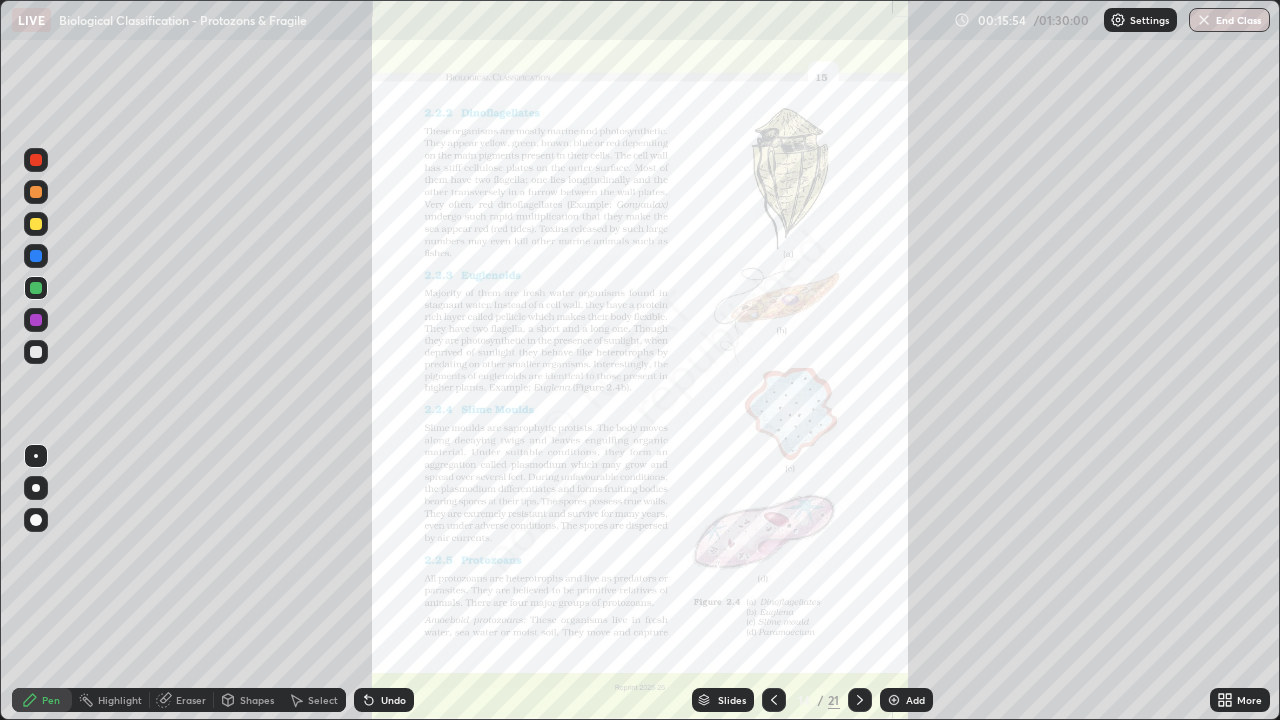 click on "More" at bounding box center [1240, 700] 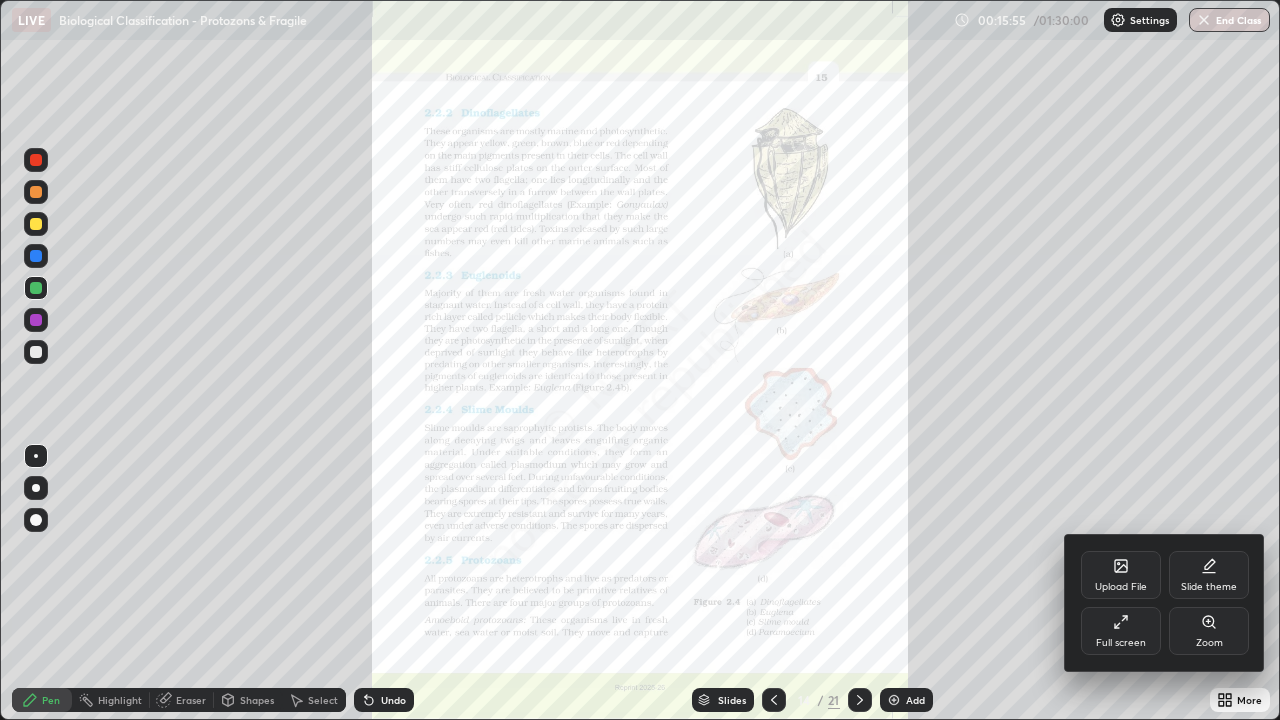 click on "Zoom" at bounding box center [1209, 643] 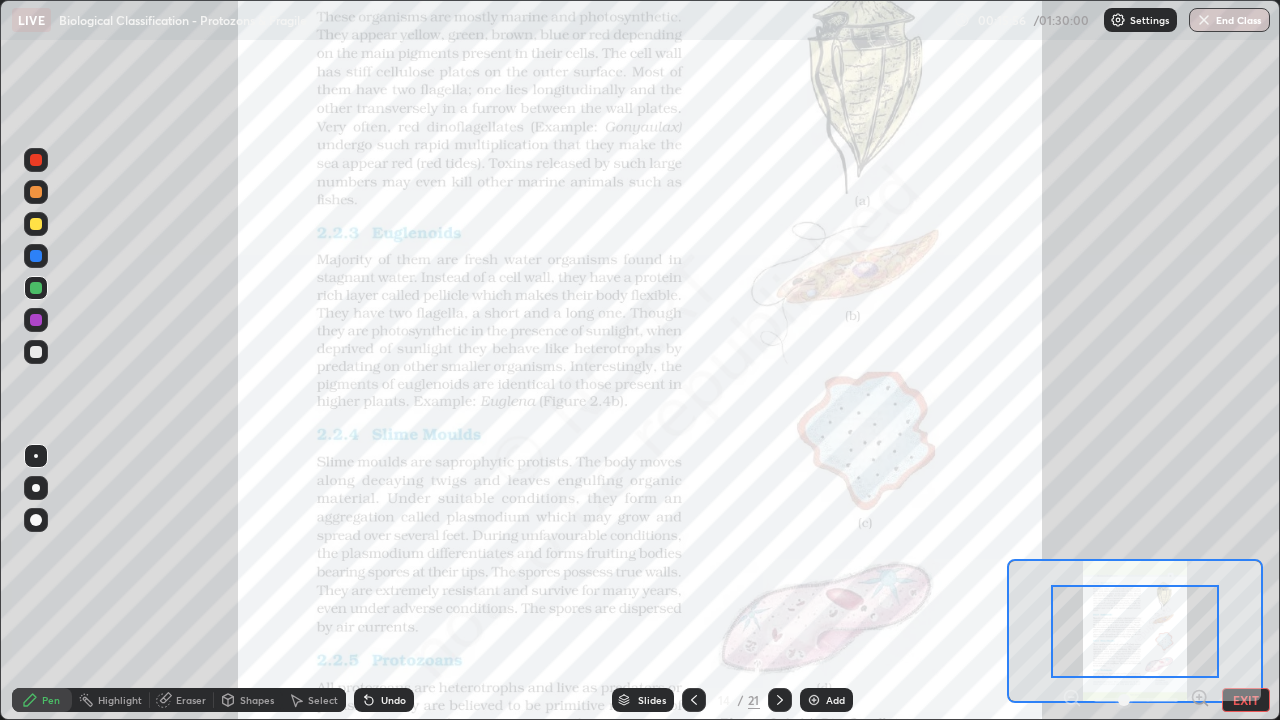 click 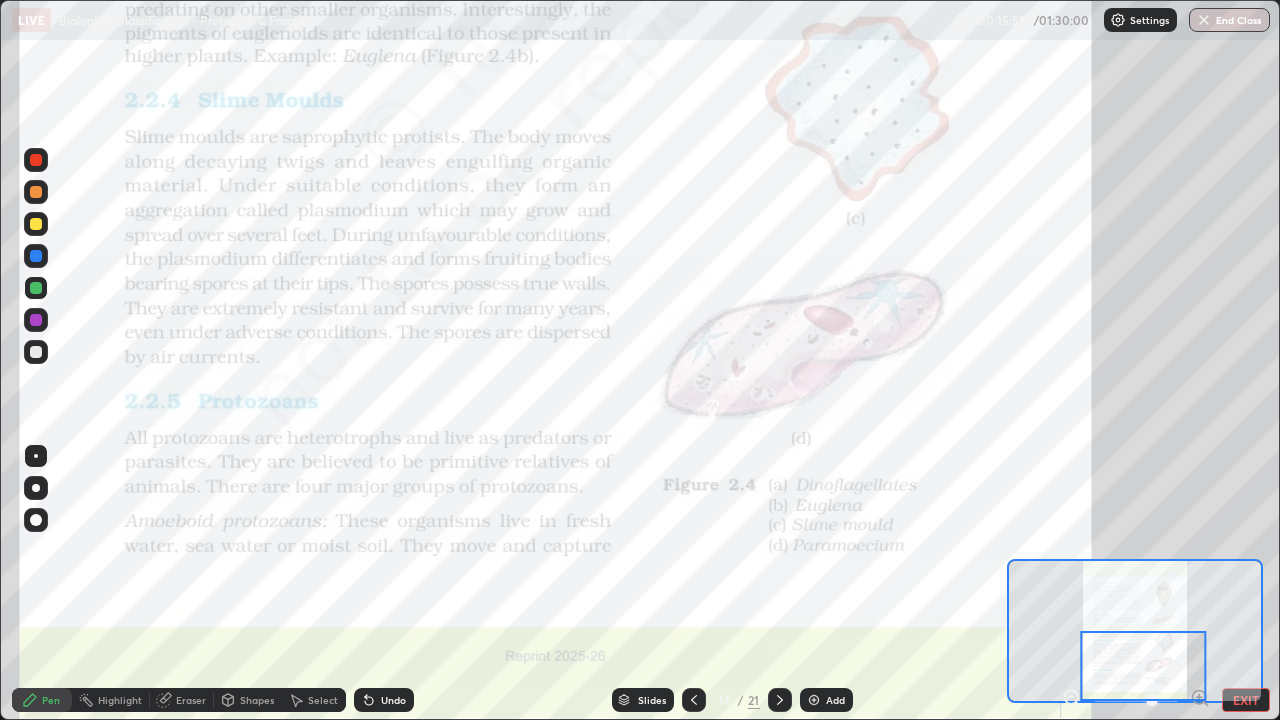 click 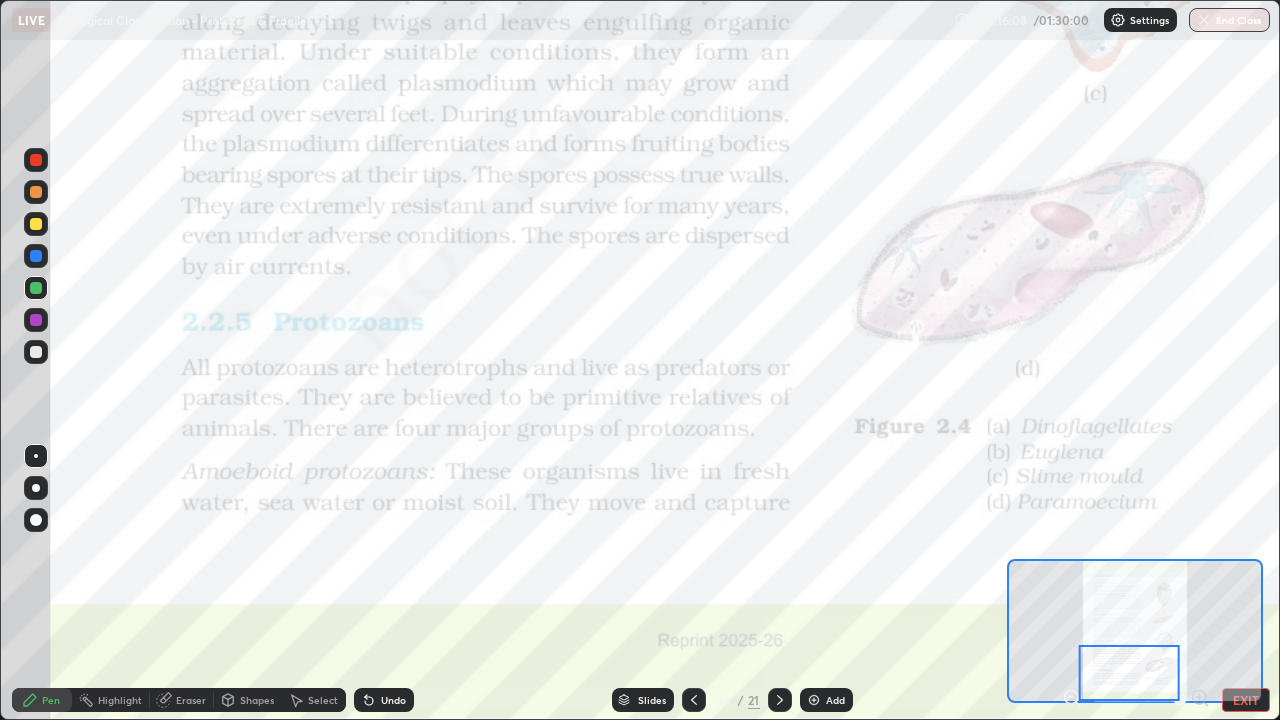 click at bounding box center [36, 256] 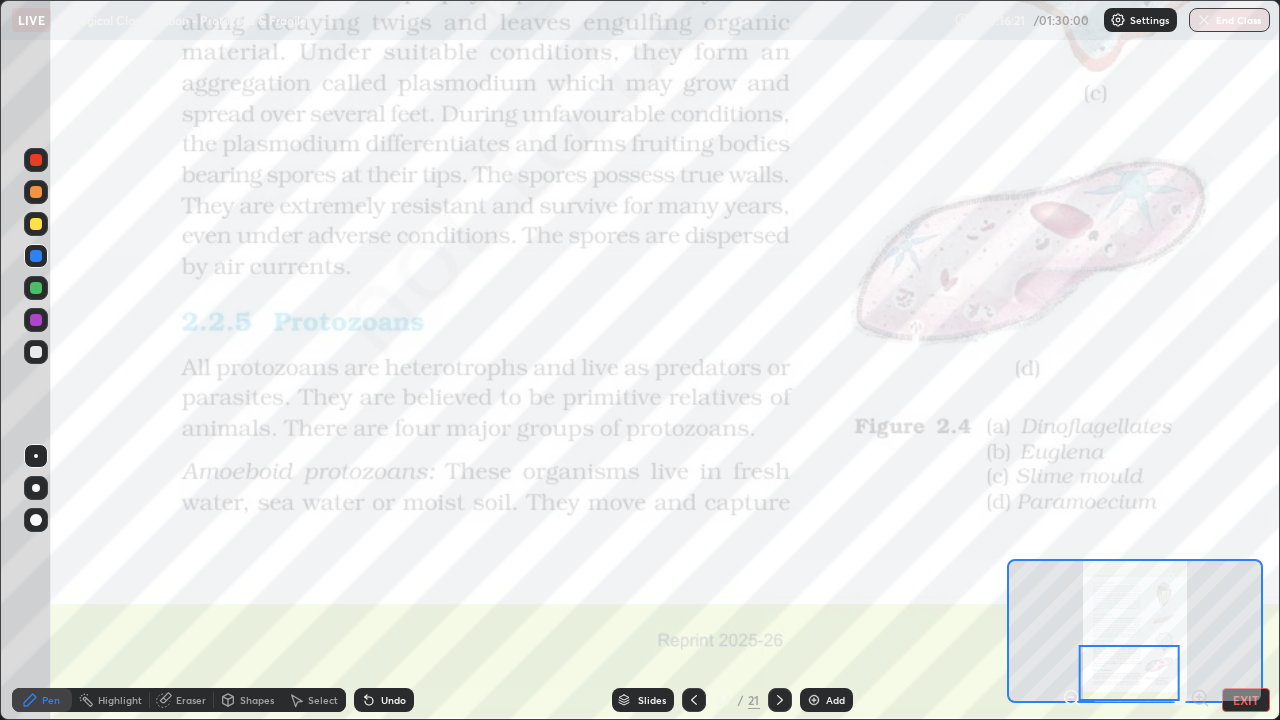 click 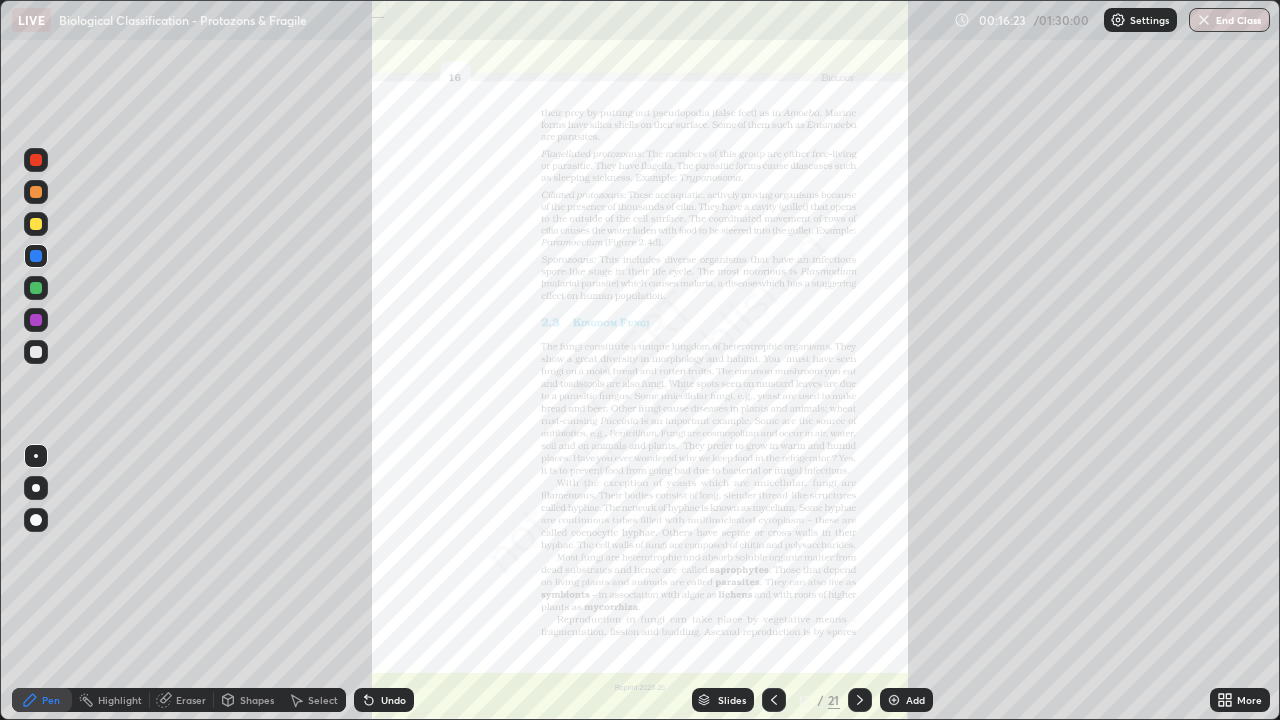 click 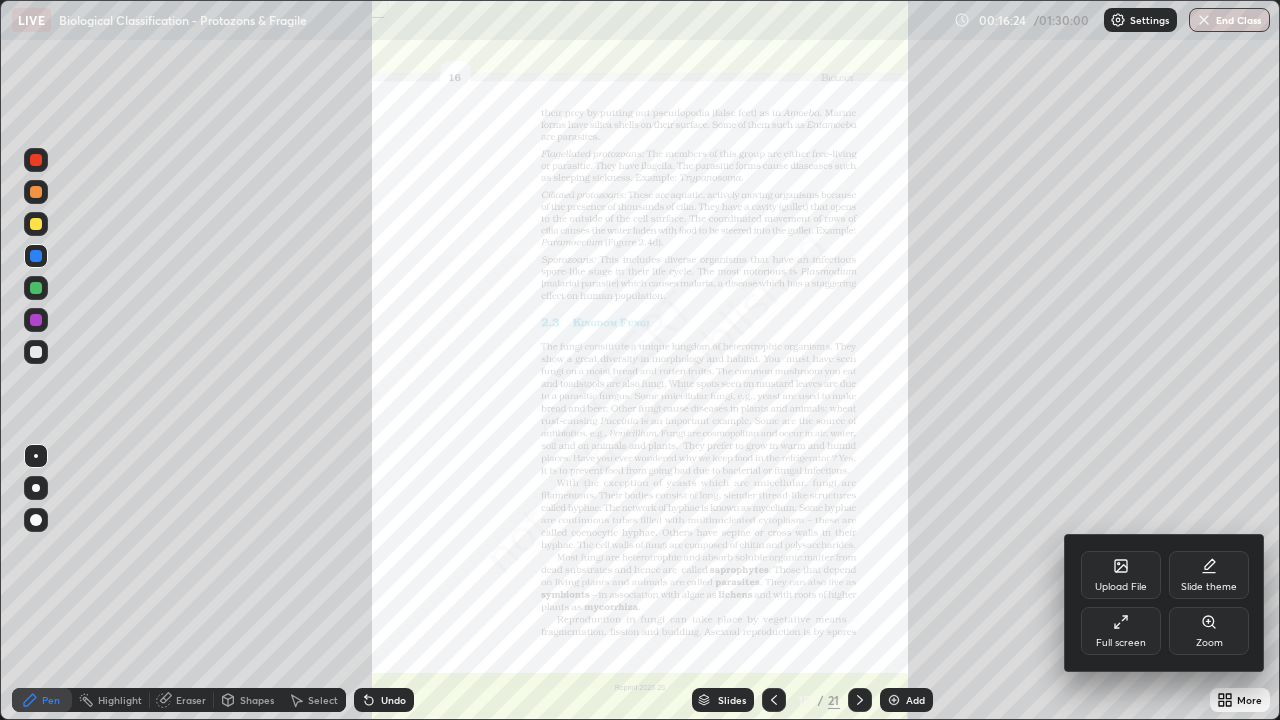 click on "Zoom" at bounding box center [1209, 631] 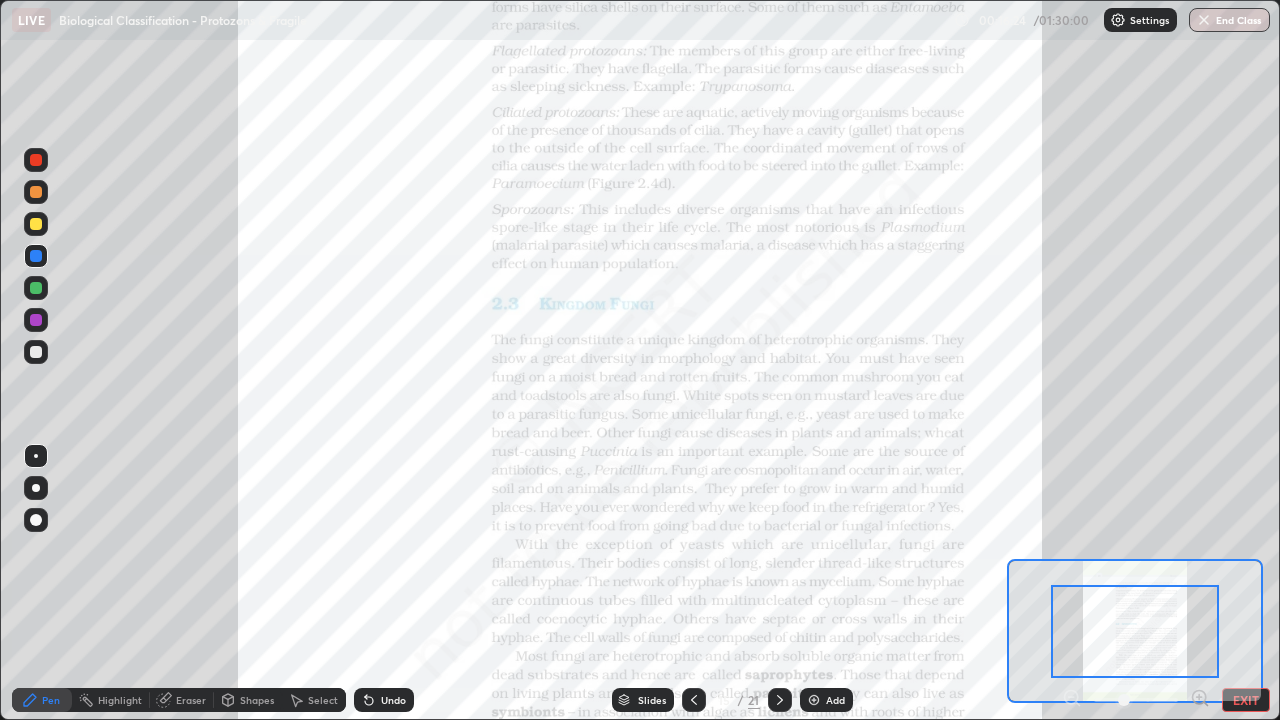 click 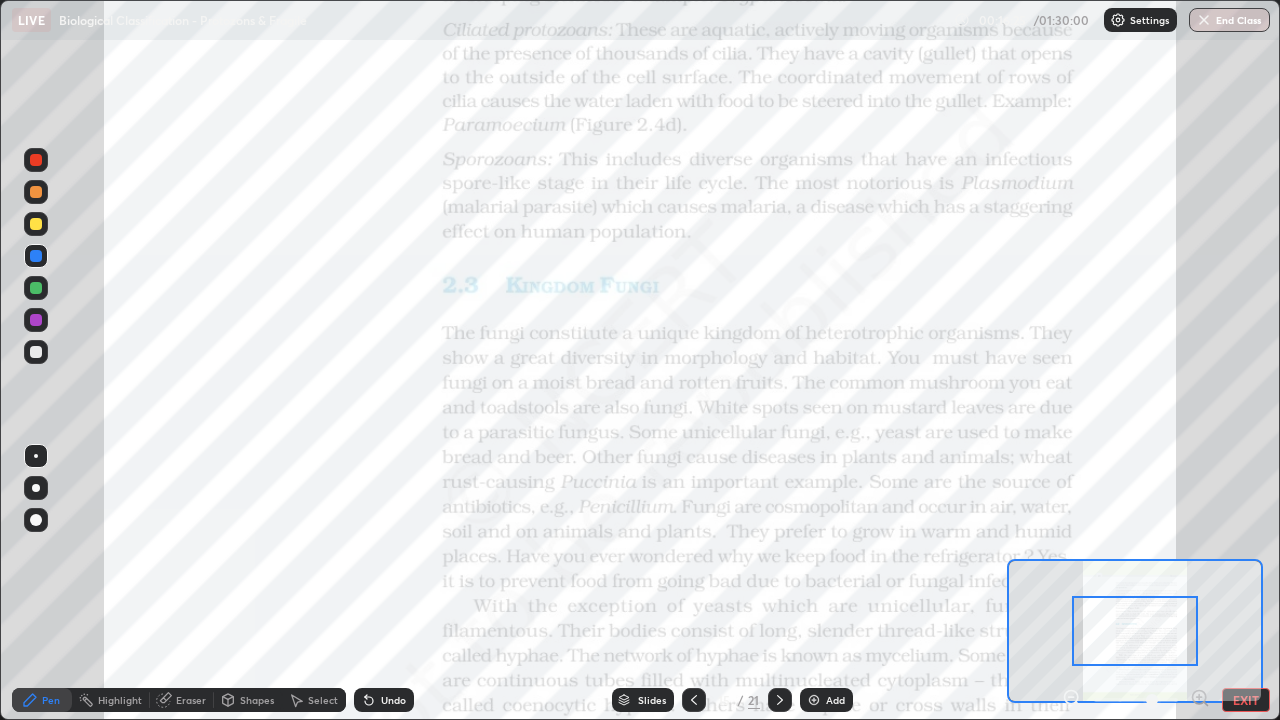 click 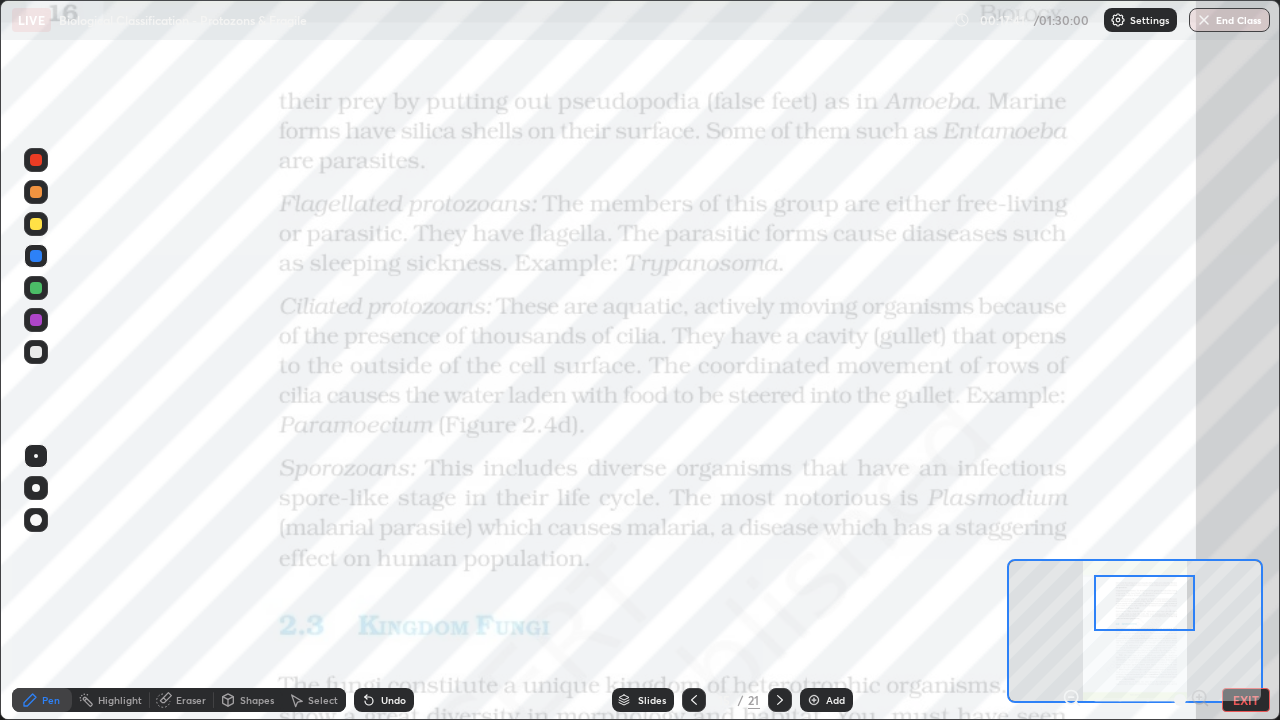 click on "Slides" at bounding box center (652, 700) 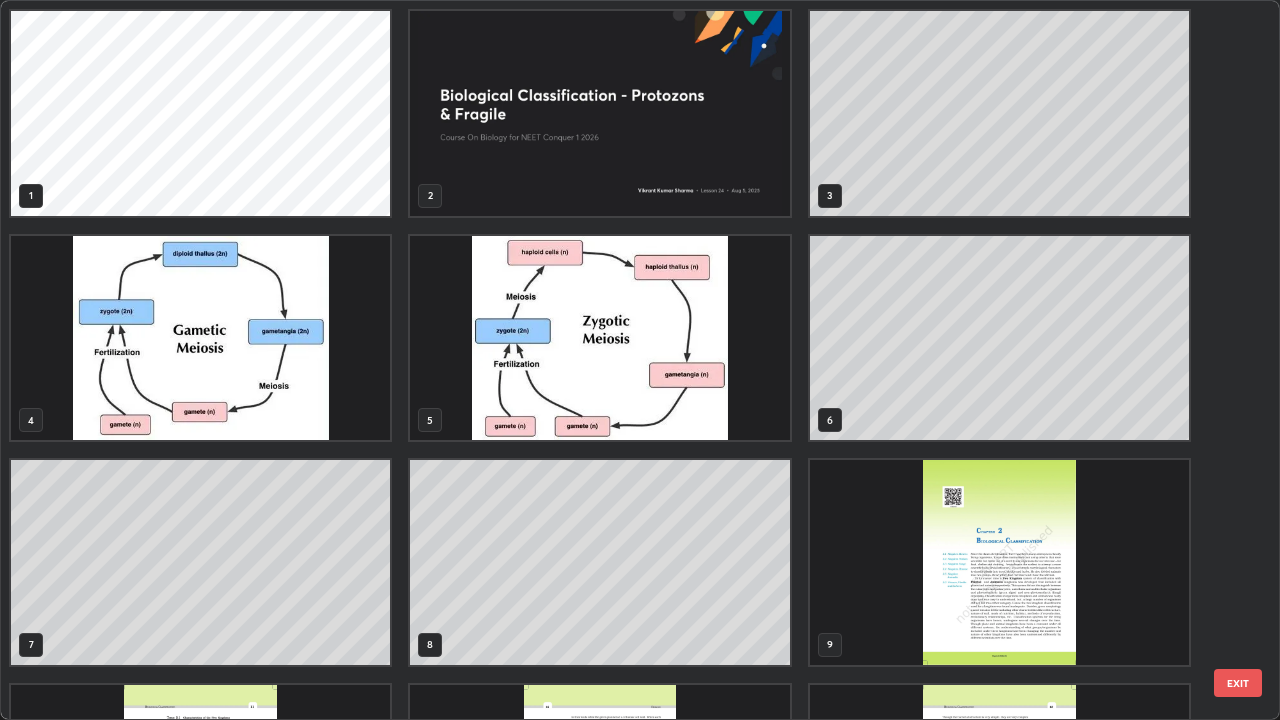 scroll, scrollTop: 405, scrollLeft: 0, axis: vertical 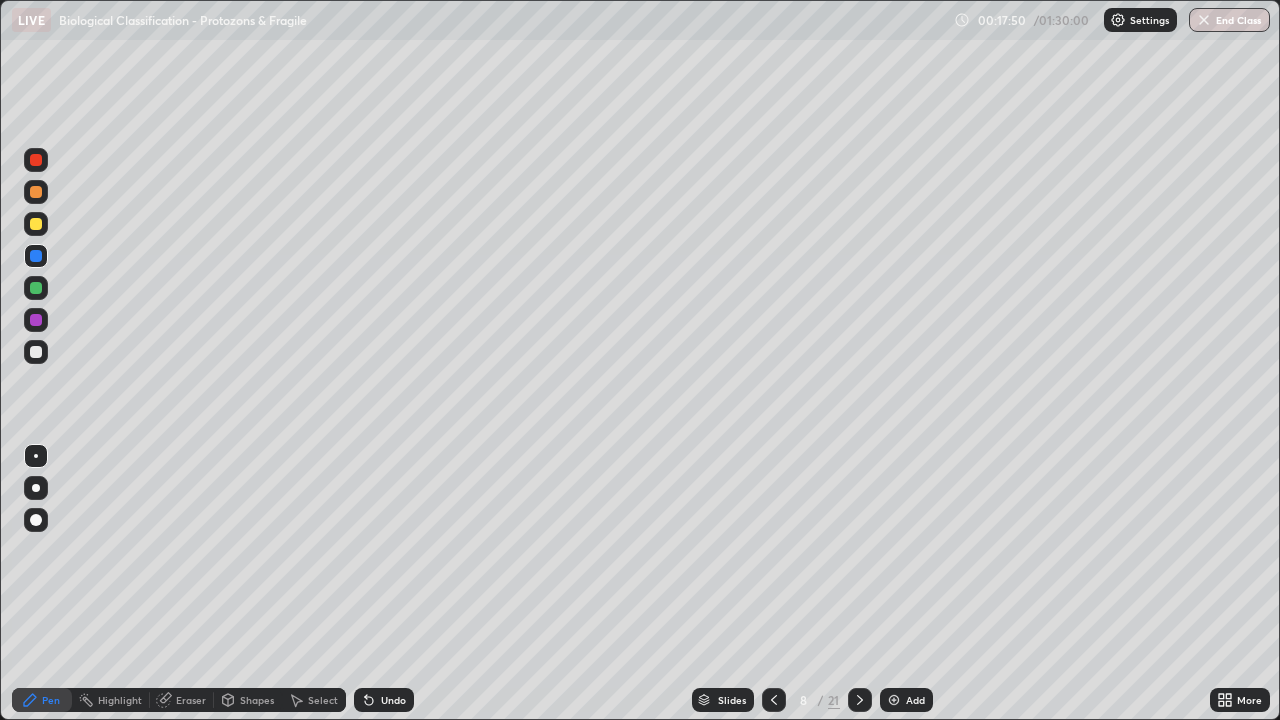 click at bounding box center (894, 700) 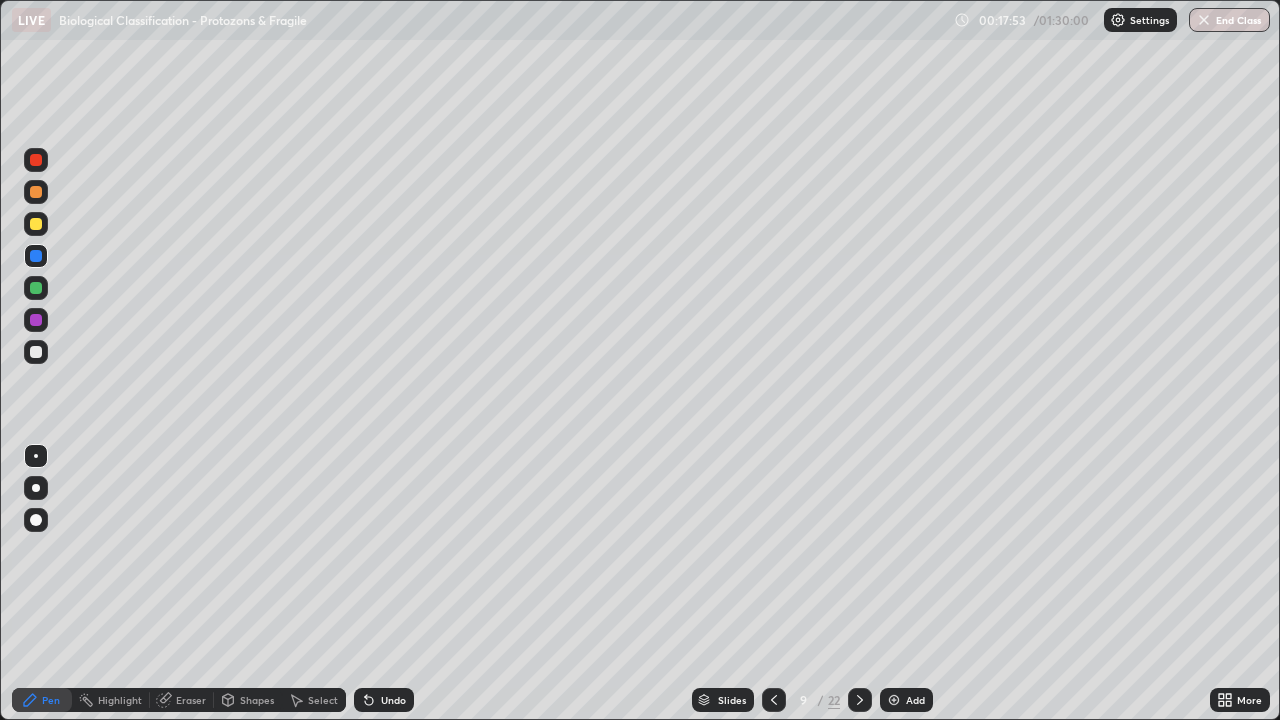 click at bounding box center [36, 192] 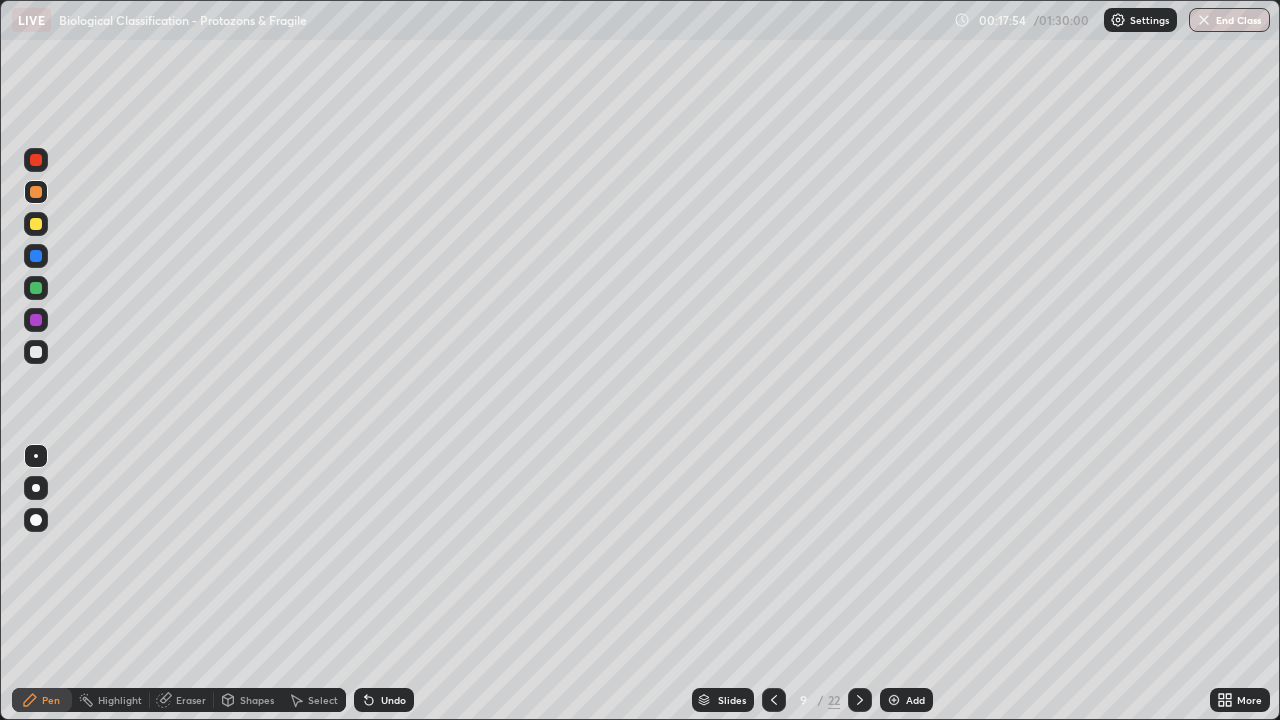 click at bounding box center (36, 488) 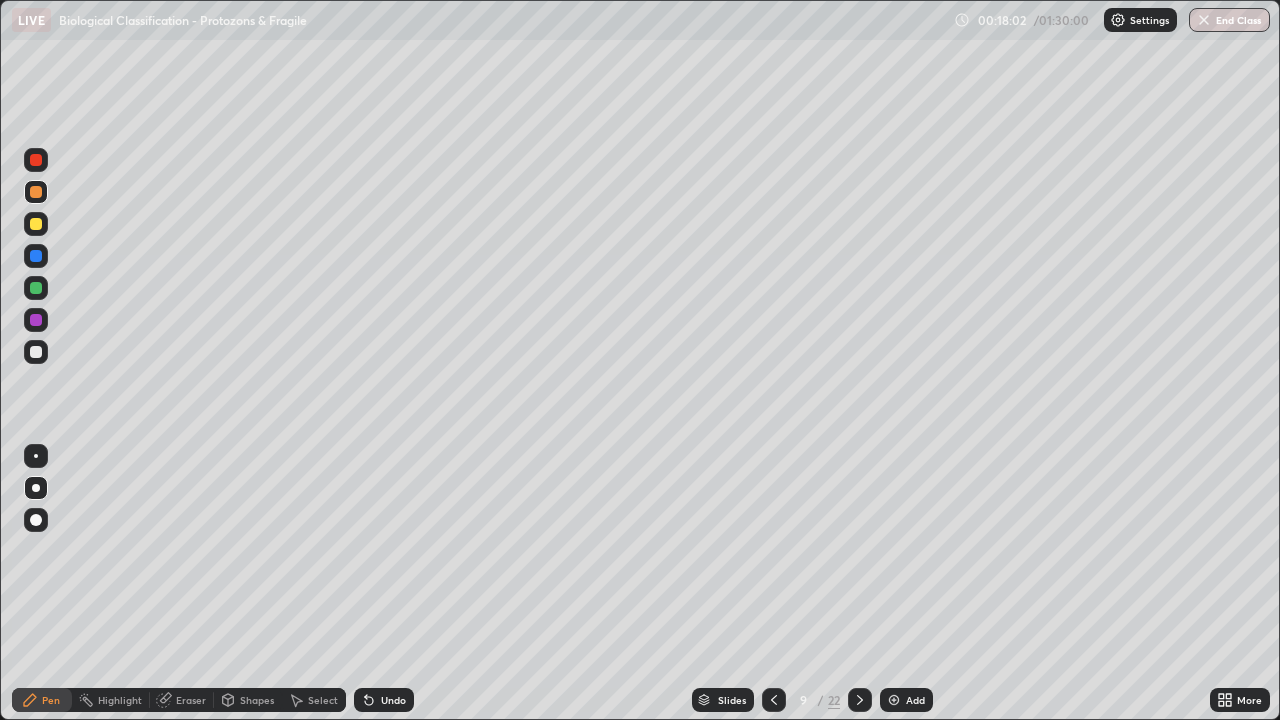 click at bounding box center [36, 488] 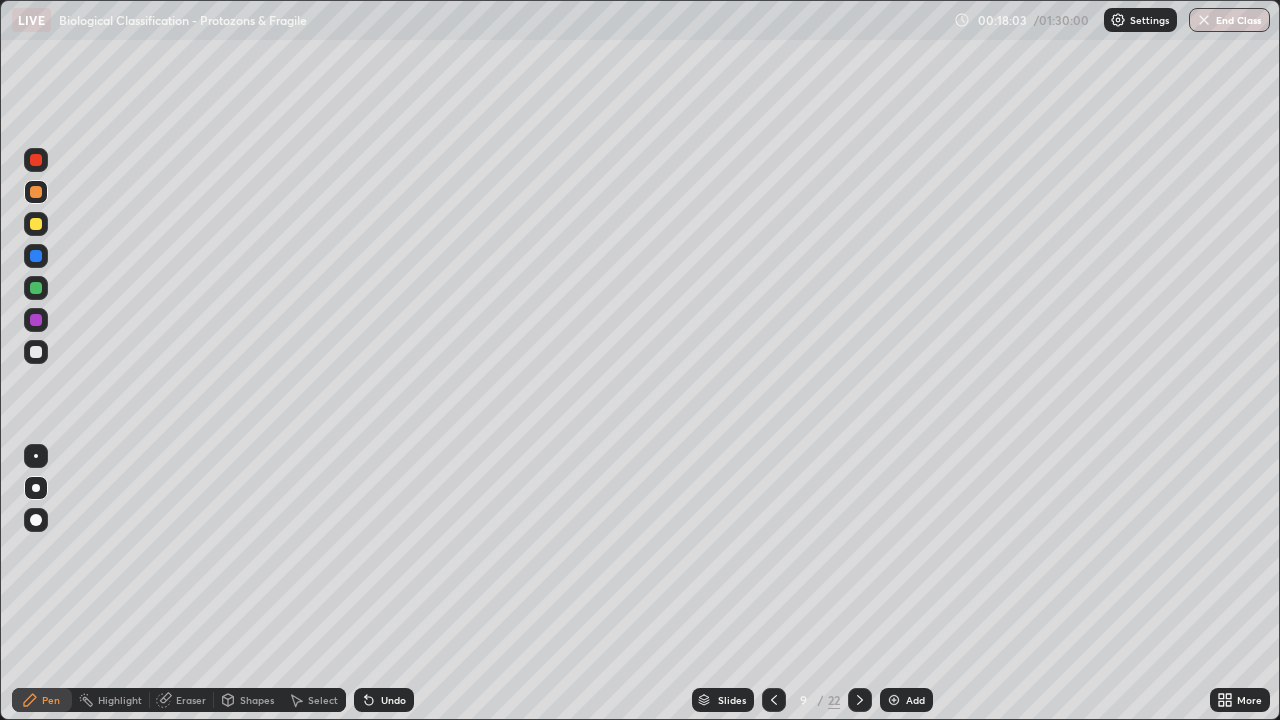 click at bounding box center (36, 456) 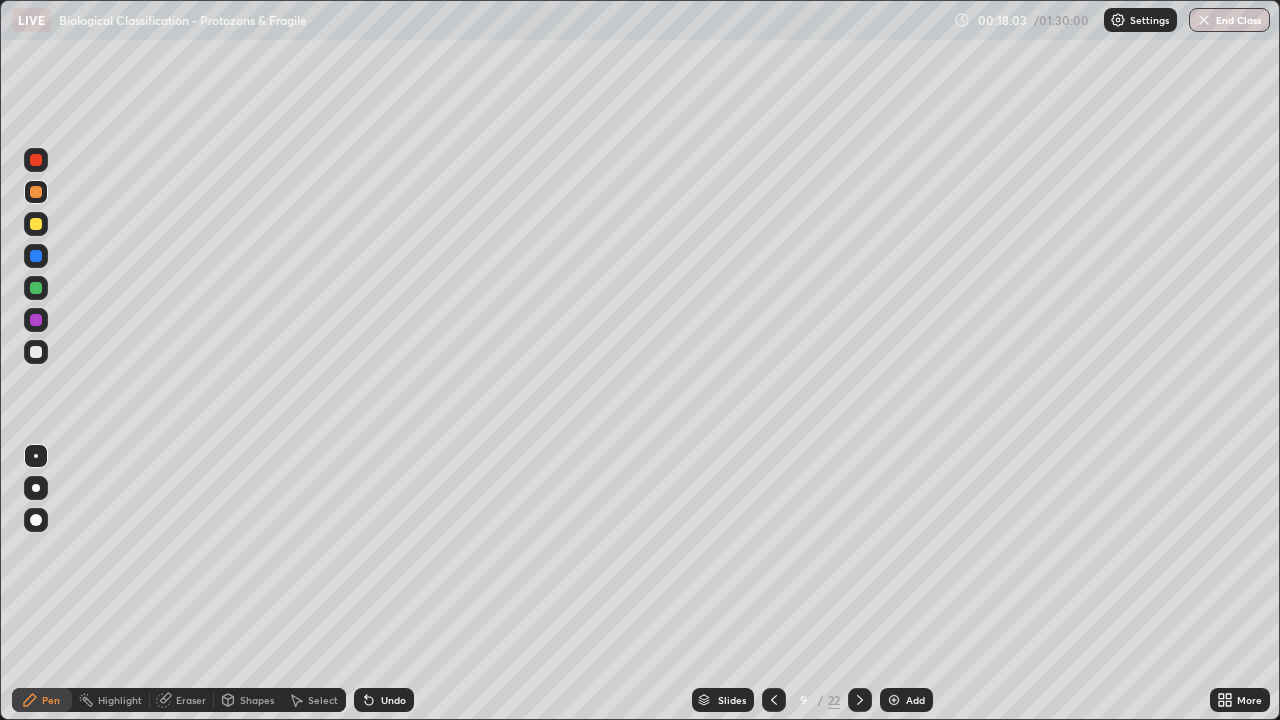 click at bounding box center (36, 352) 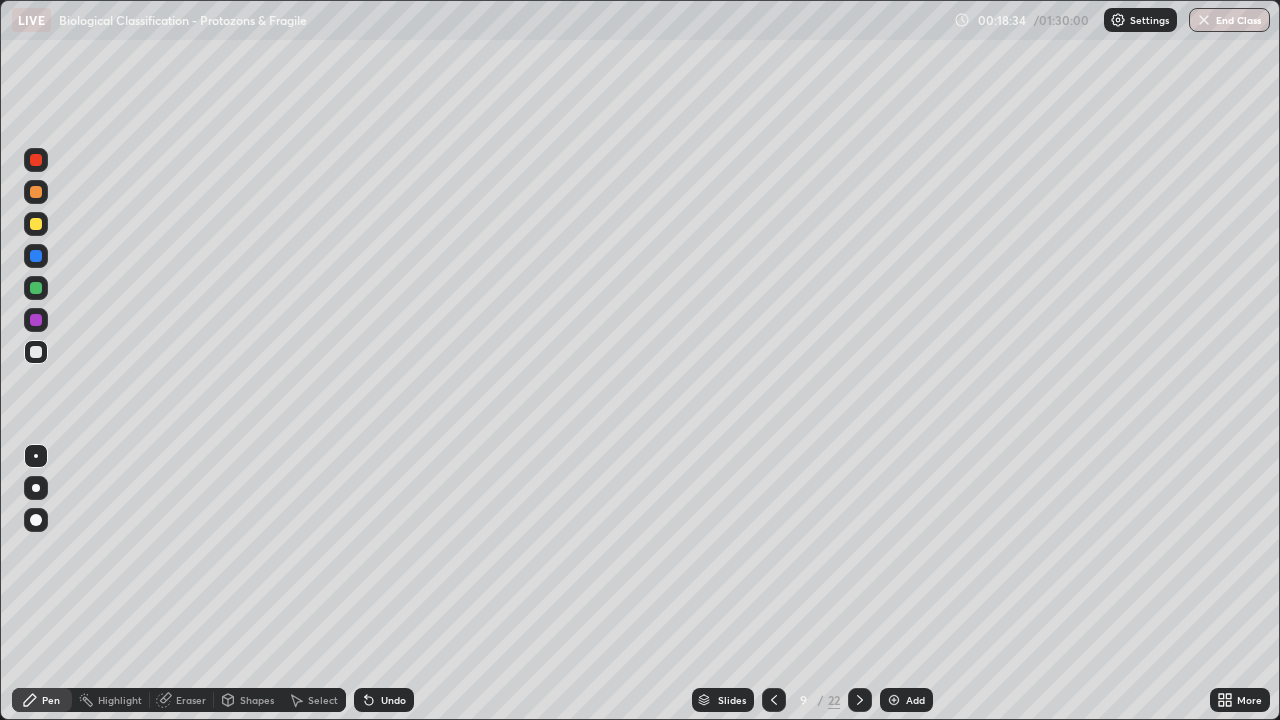 click at bounding box center [36, 288] 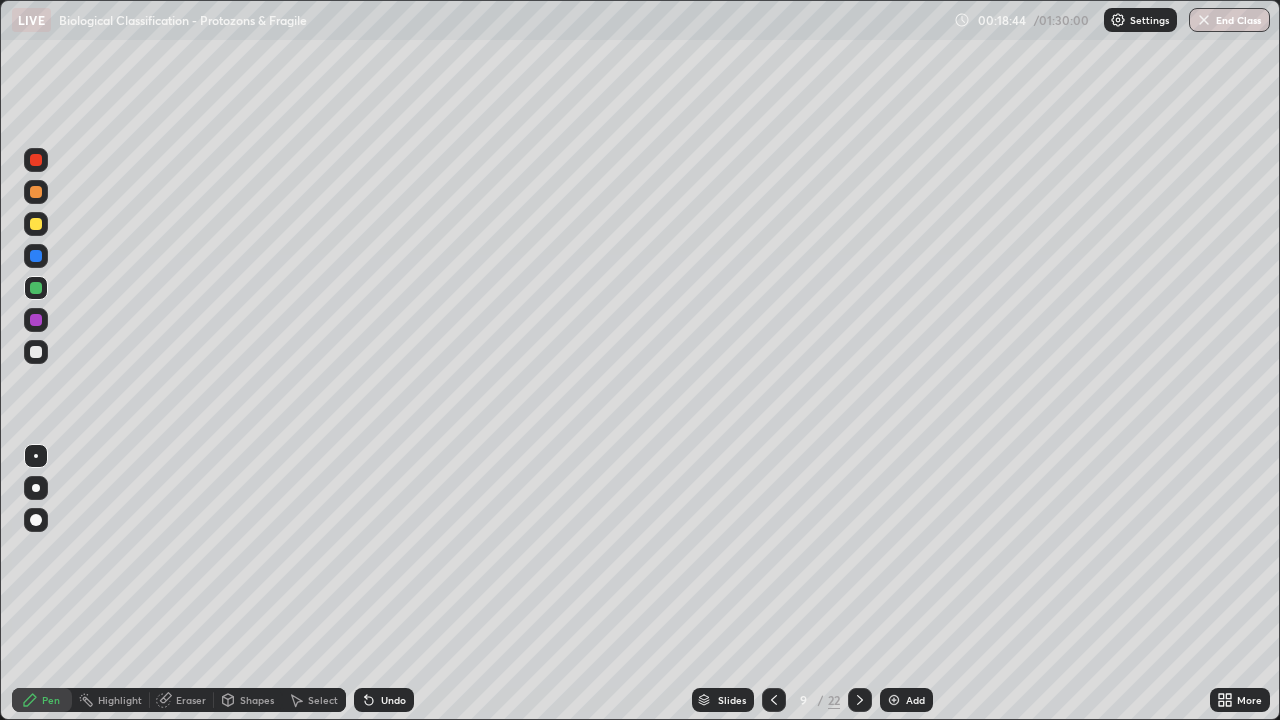 click at bounding box center (36, 352) 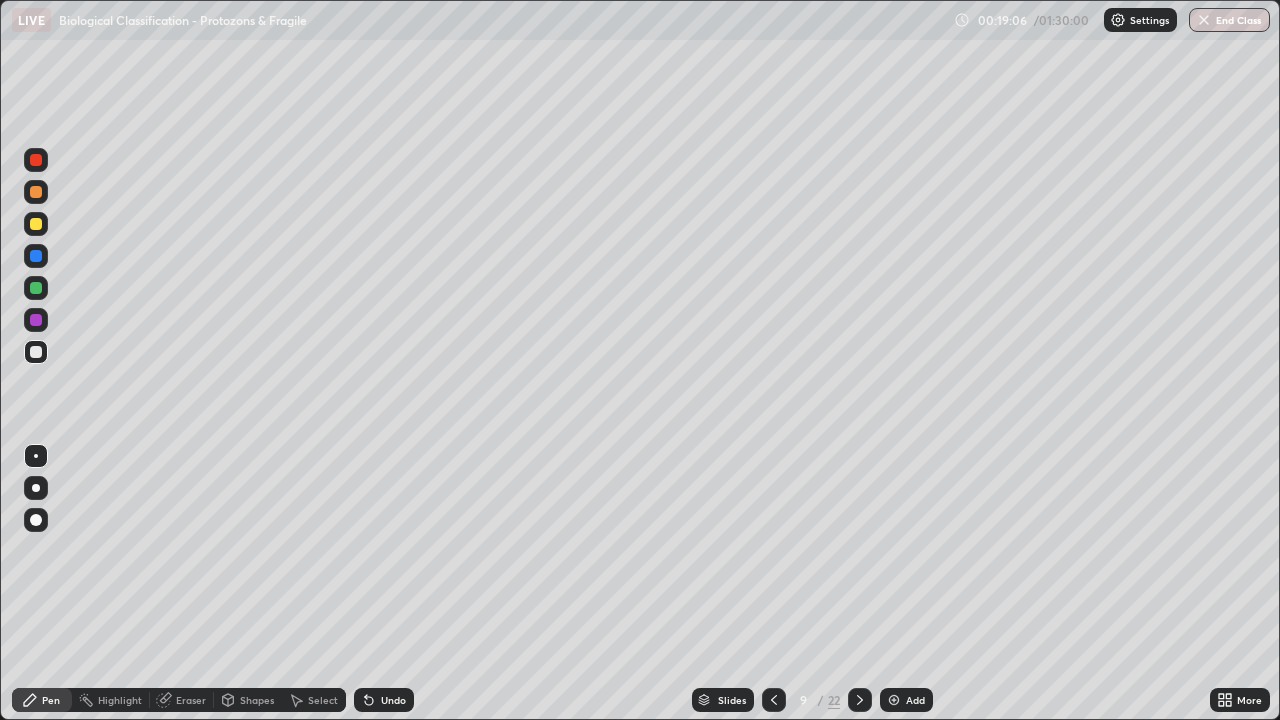 click at bounding box center [36, 288] 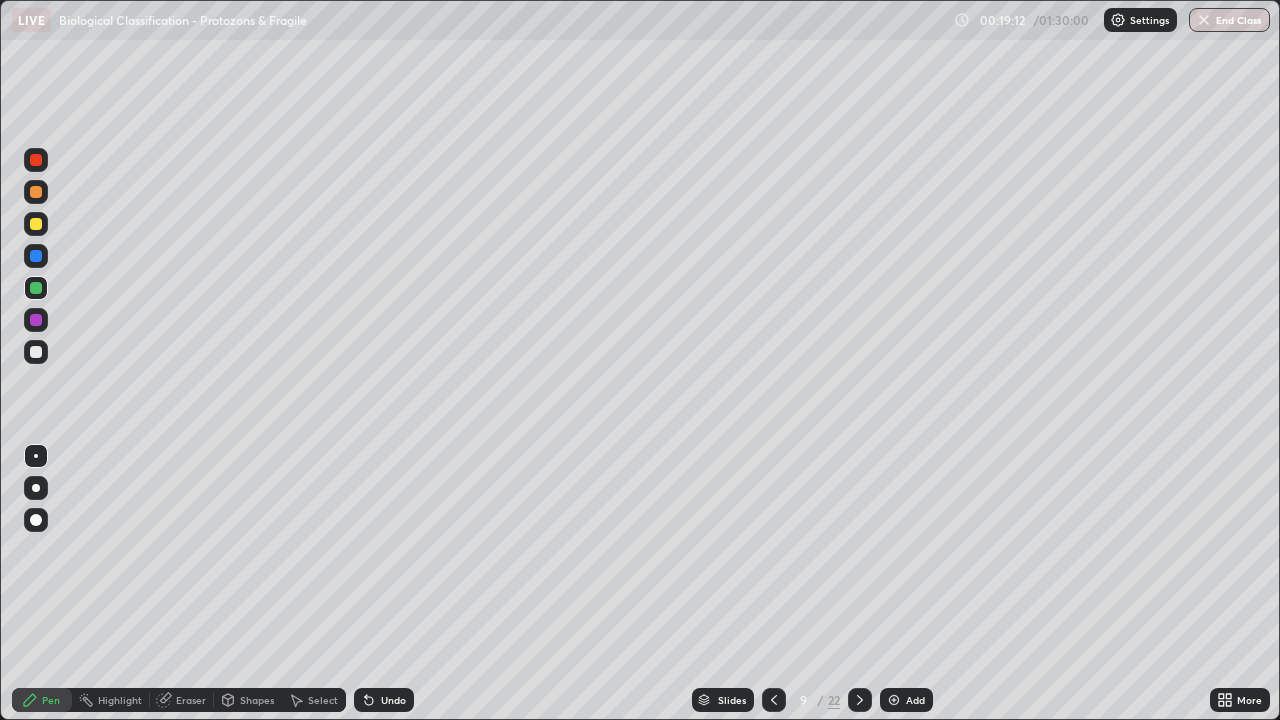 click on "Undo" at bounding box center (393, 700) 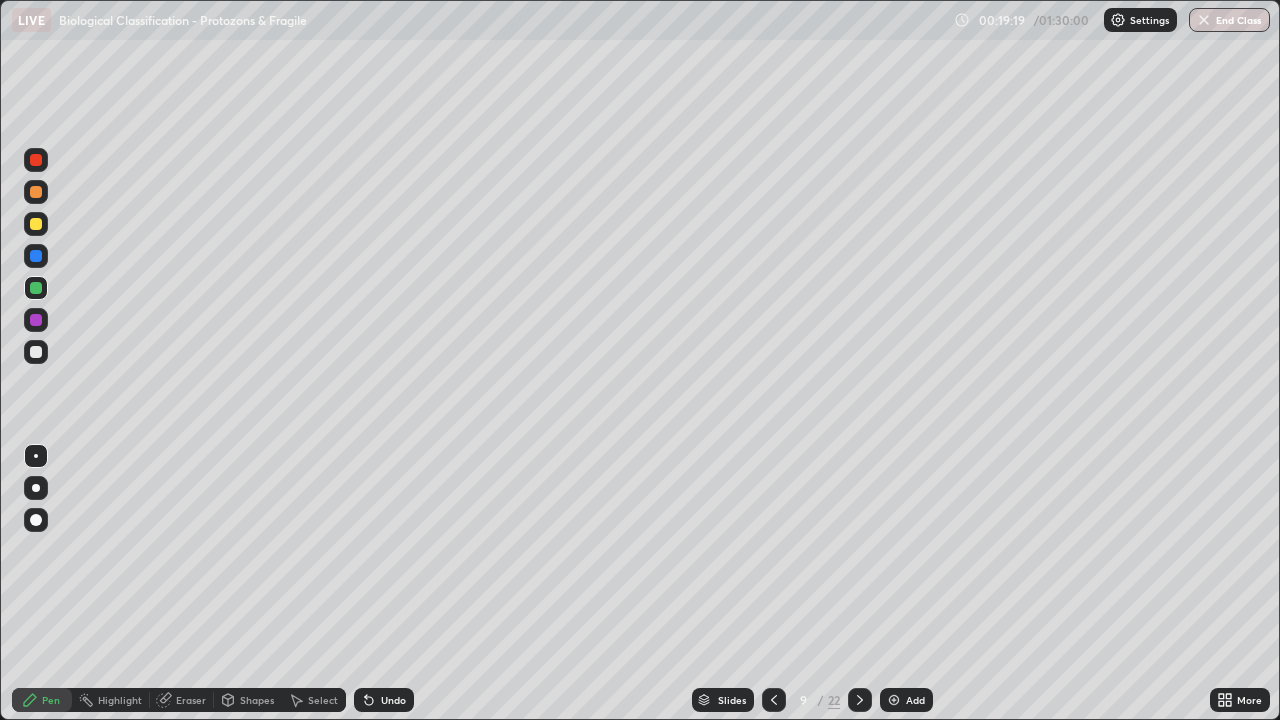 click at bounding box center [36, 352] 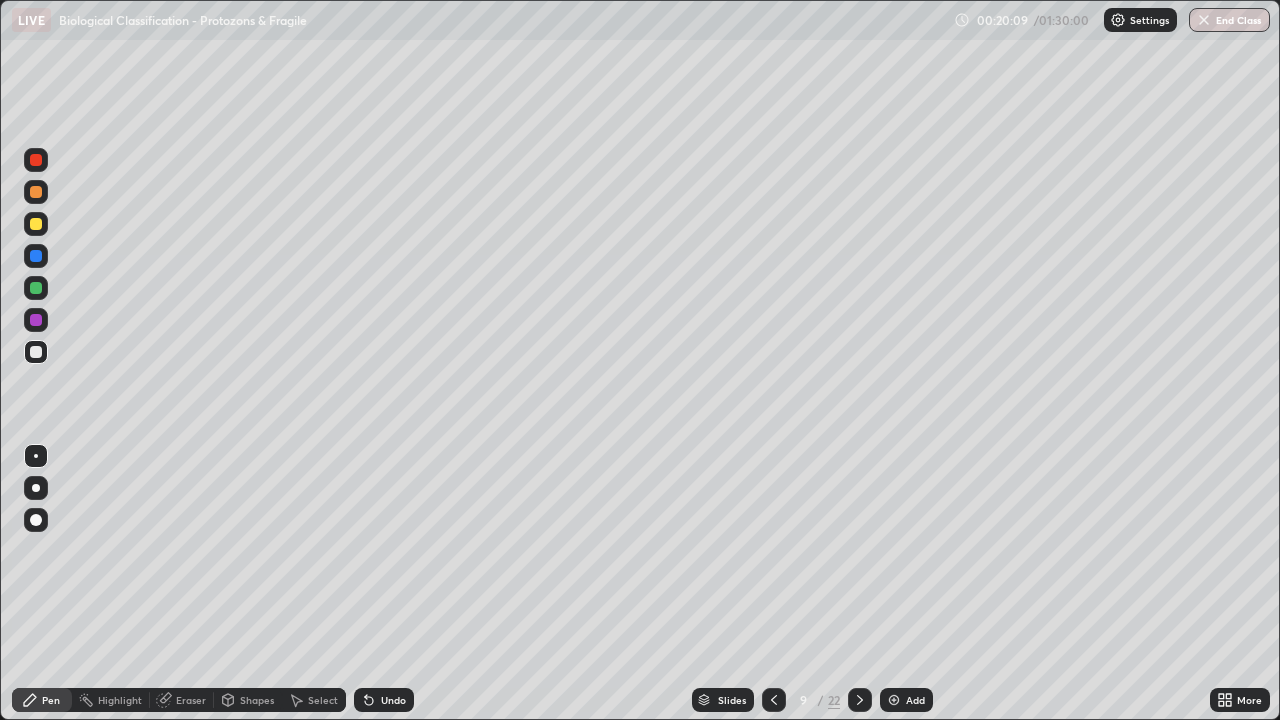 click at bounding box center (36, 288) 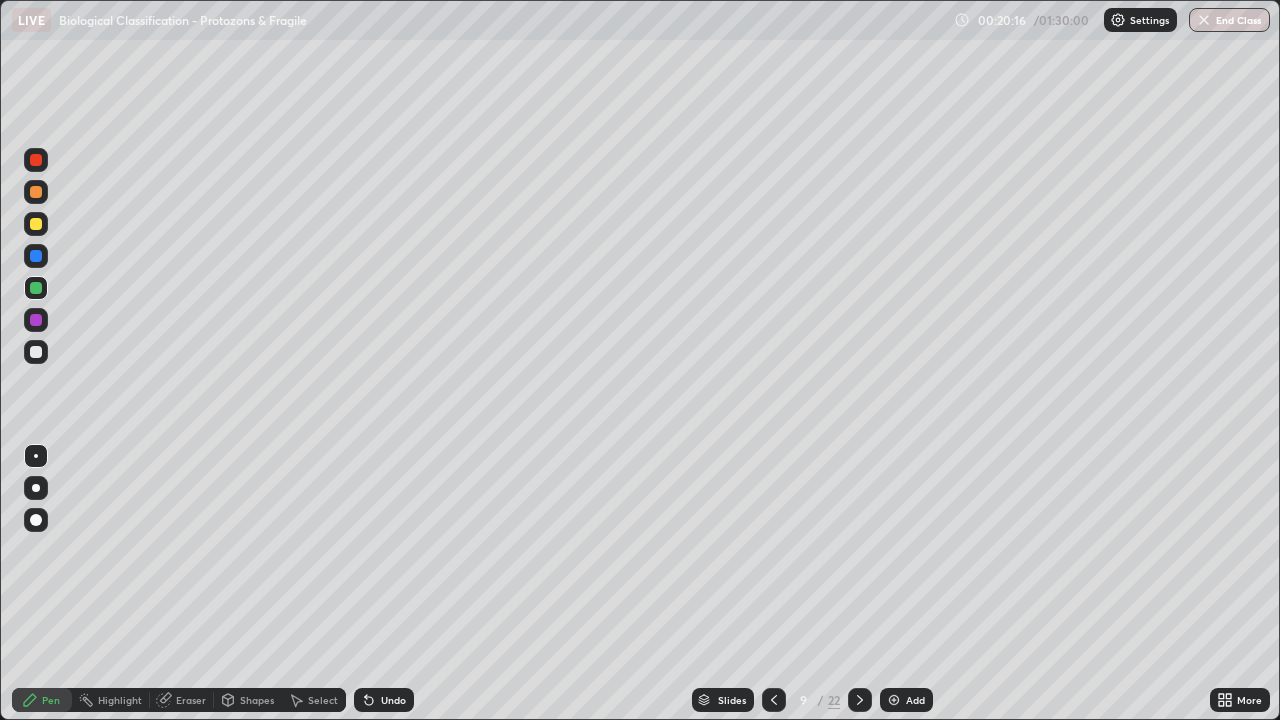 click at bounding box center [36, 256] 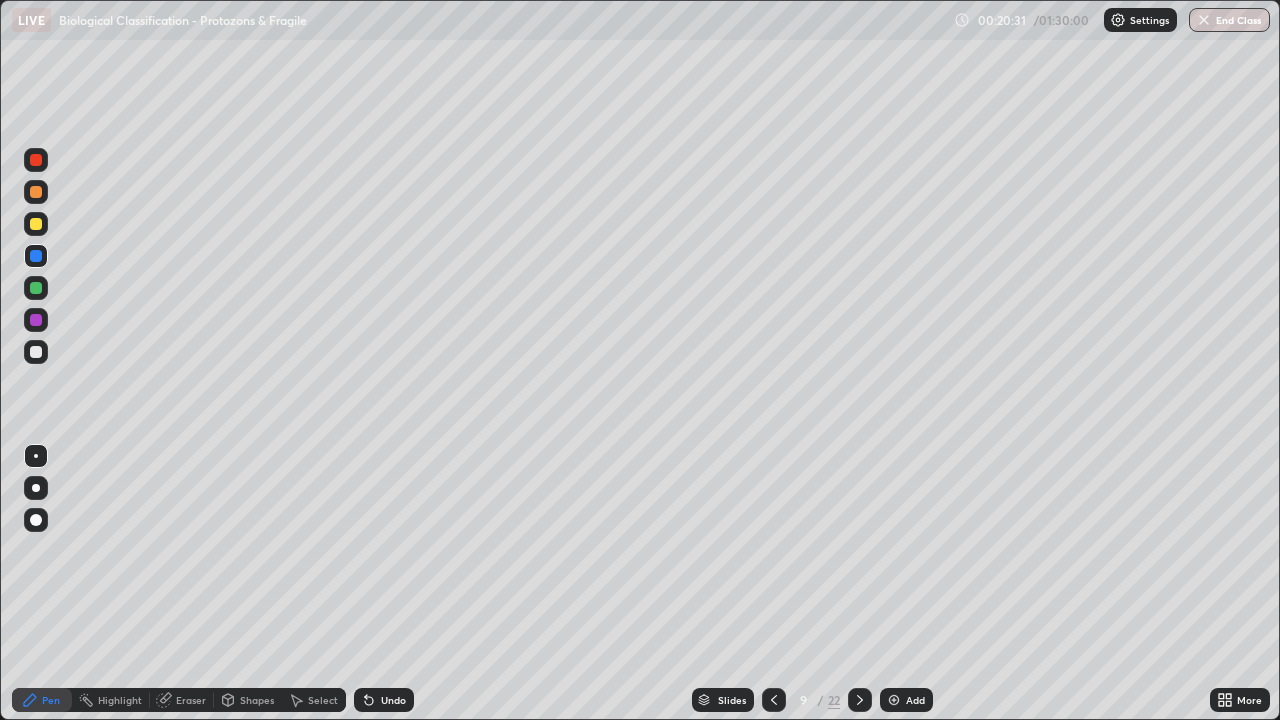 click at bounding box center [36, 288] 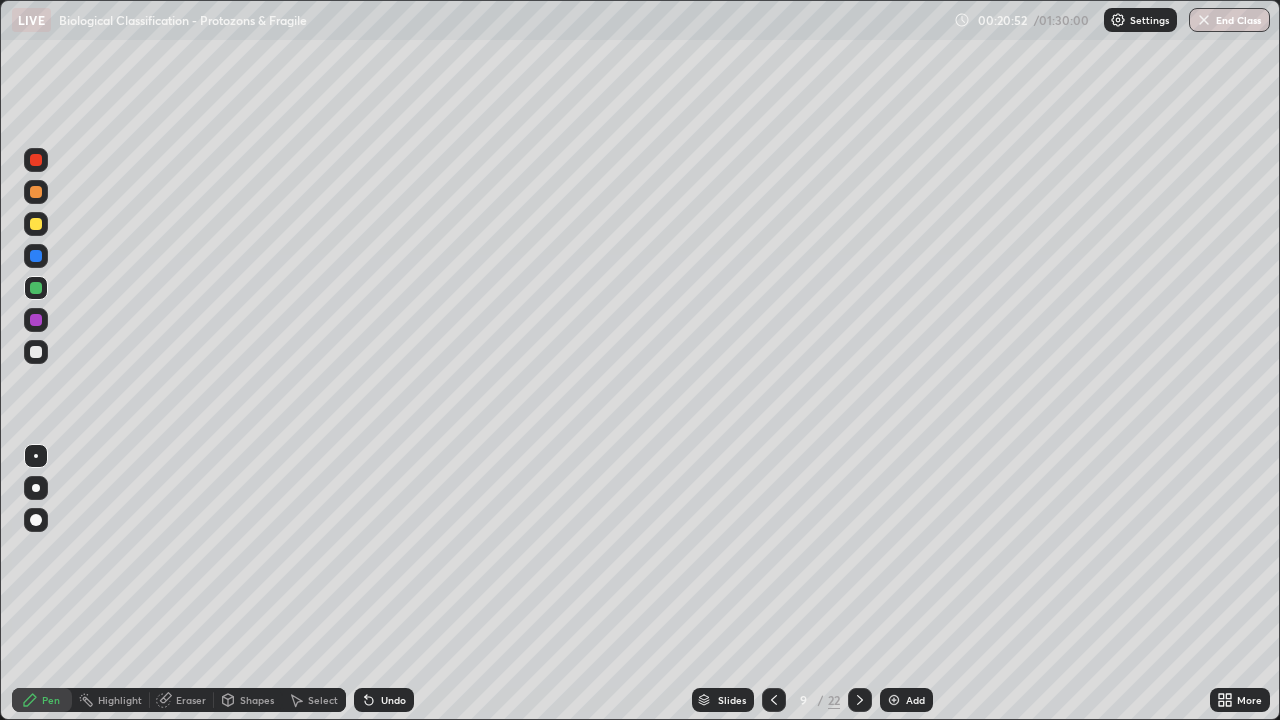 click at bounding box center [36, 256] 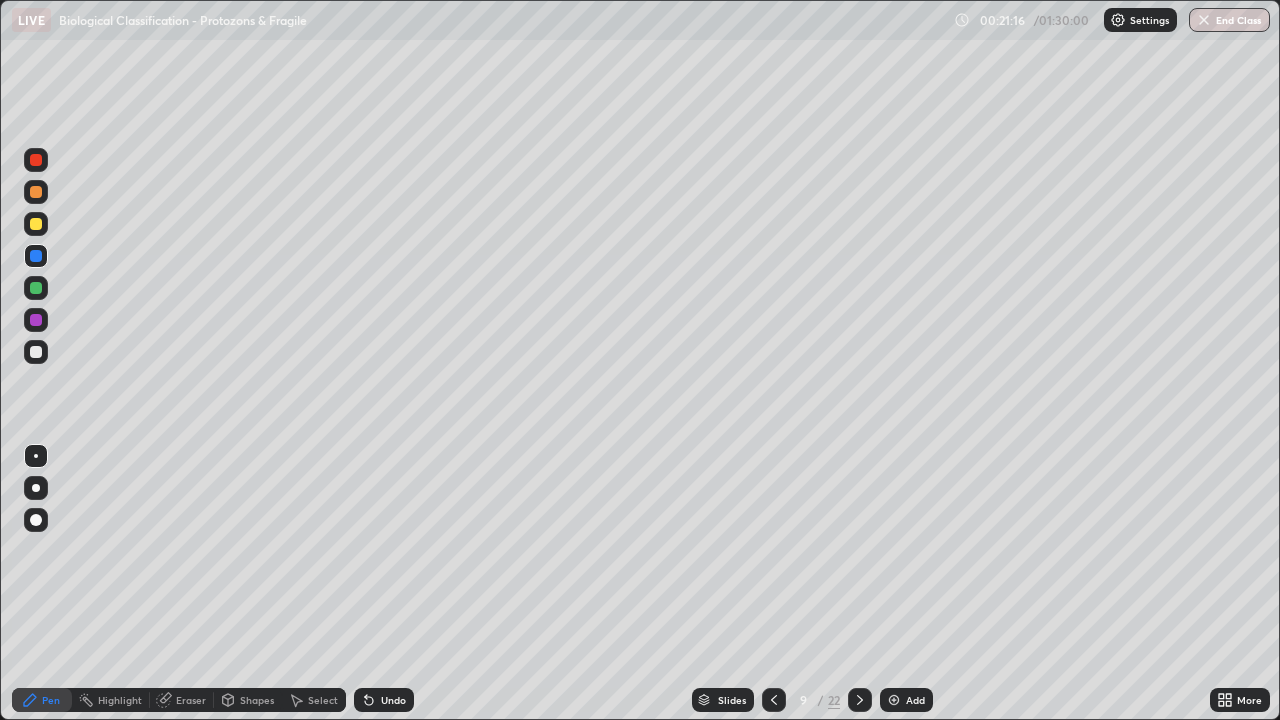 click 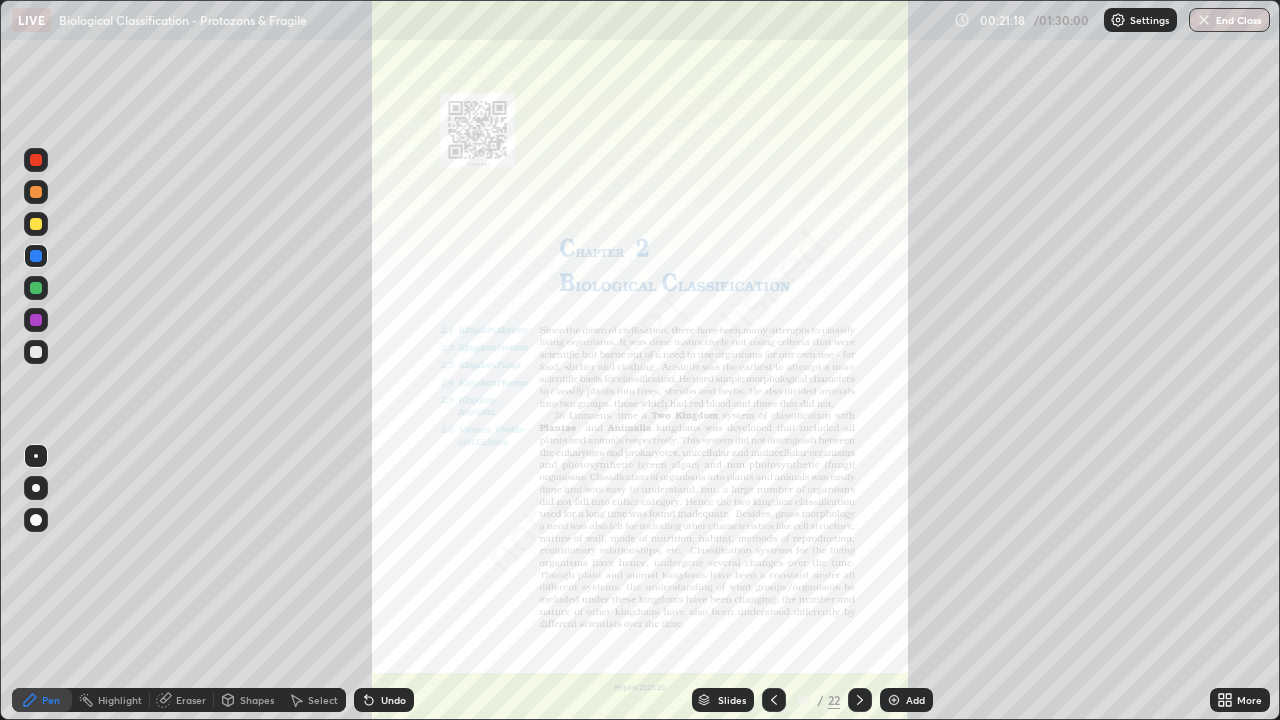 click 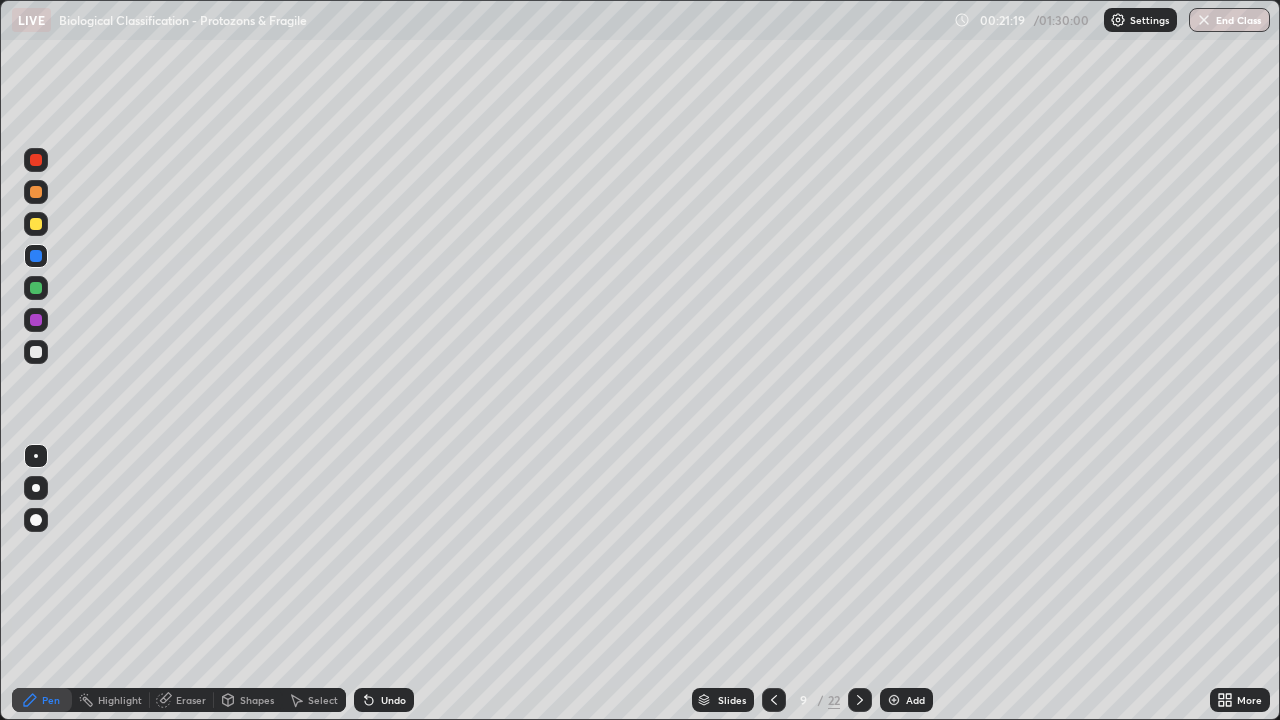 click at bounding box center [894, 700] 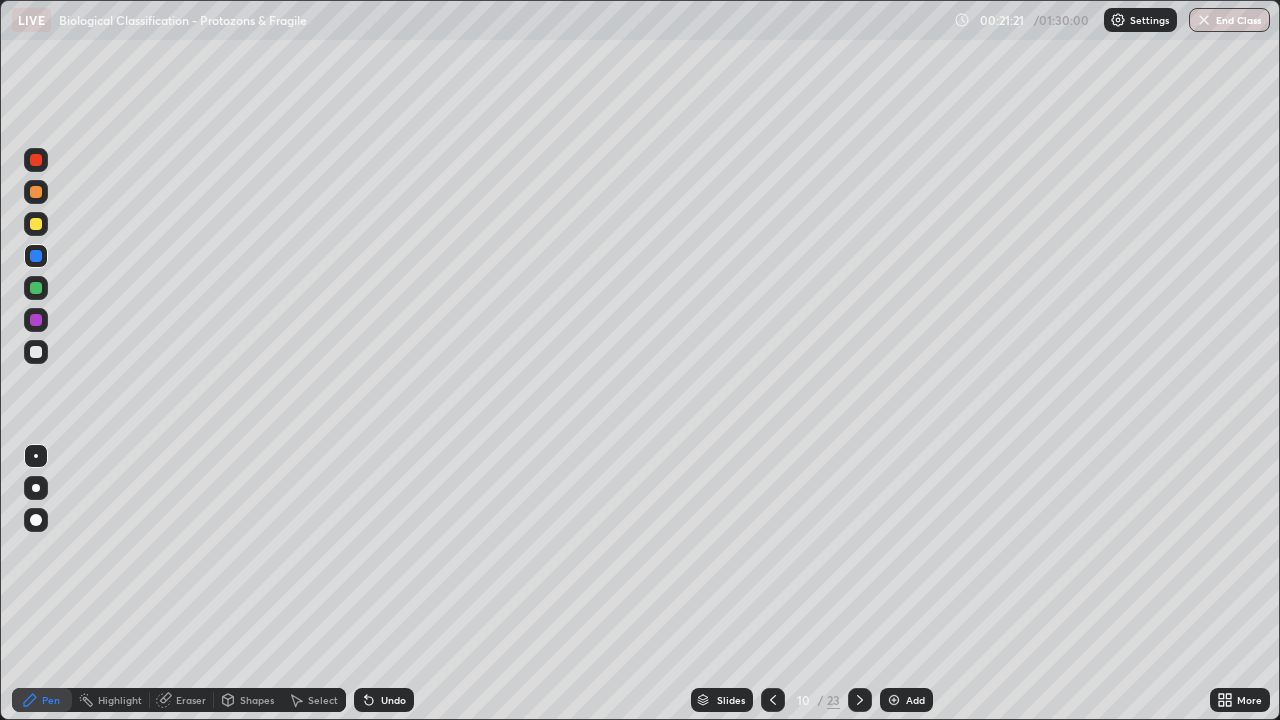 click at bounding box center (36, 224) 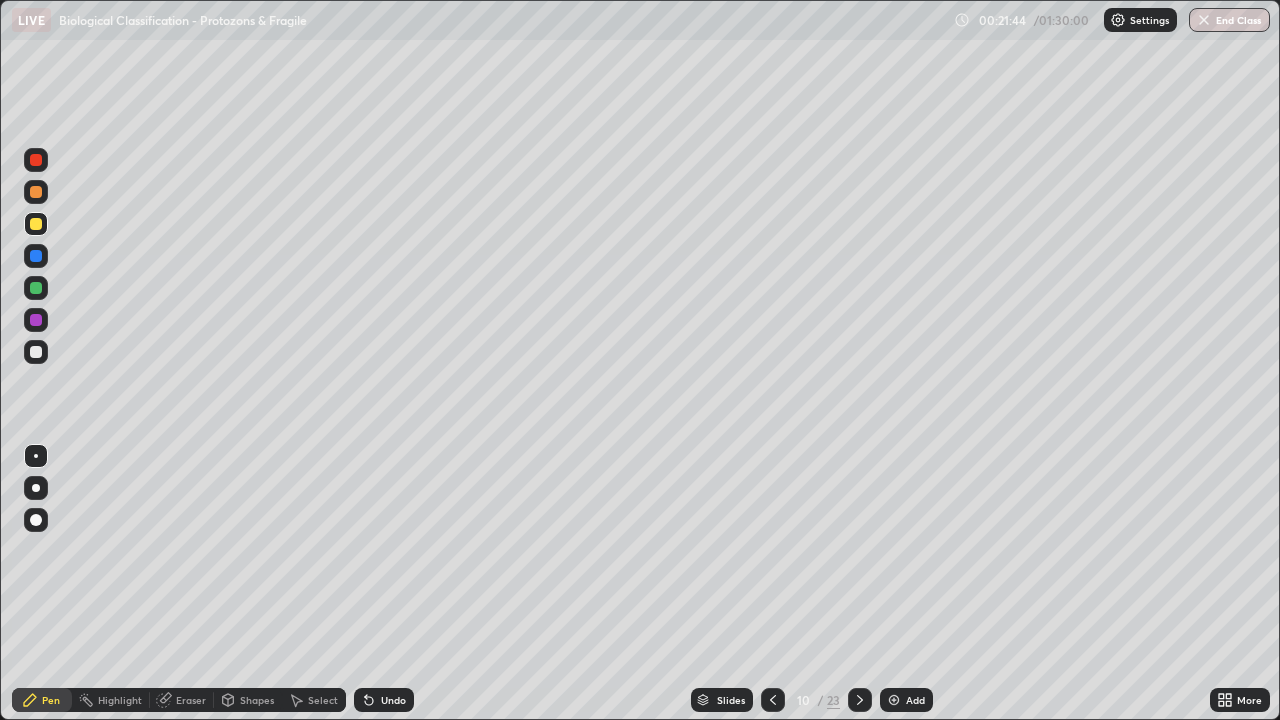 click at bounding box center [36, 256] 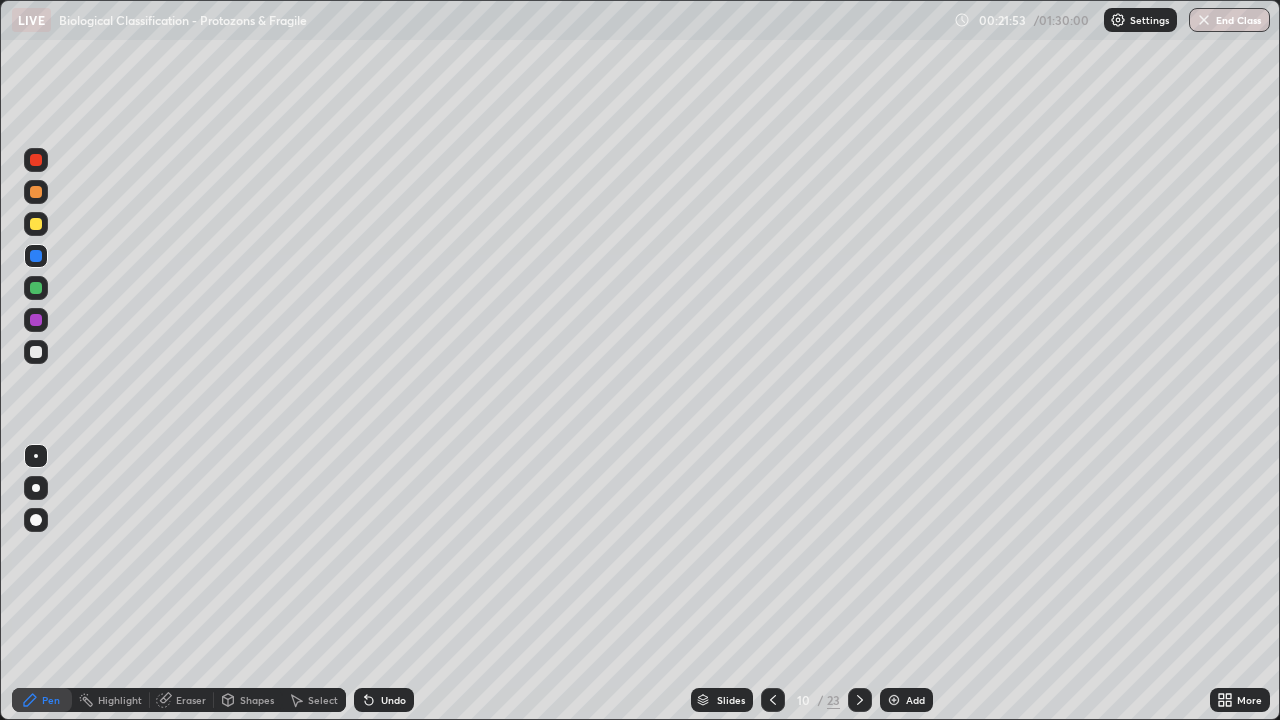 click at bounding box center (36, 288) 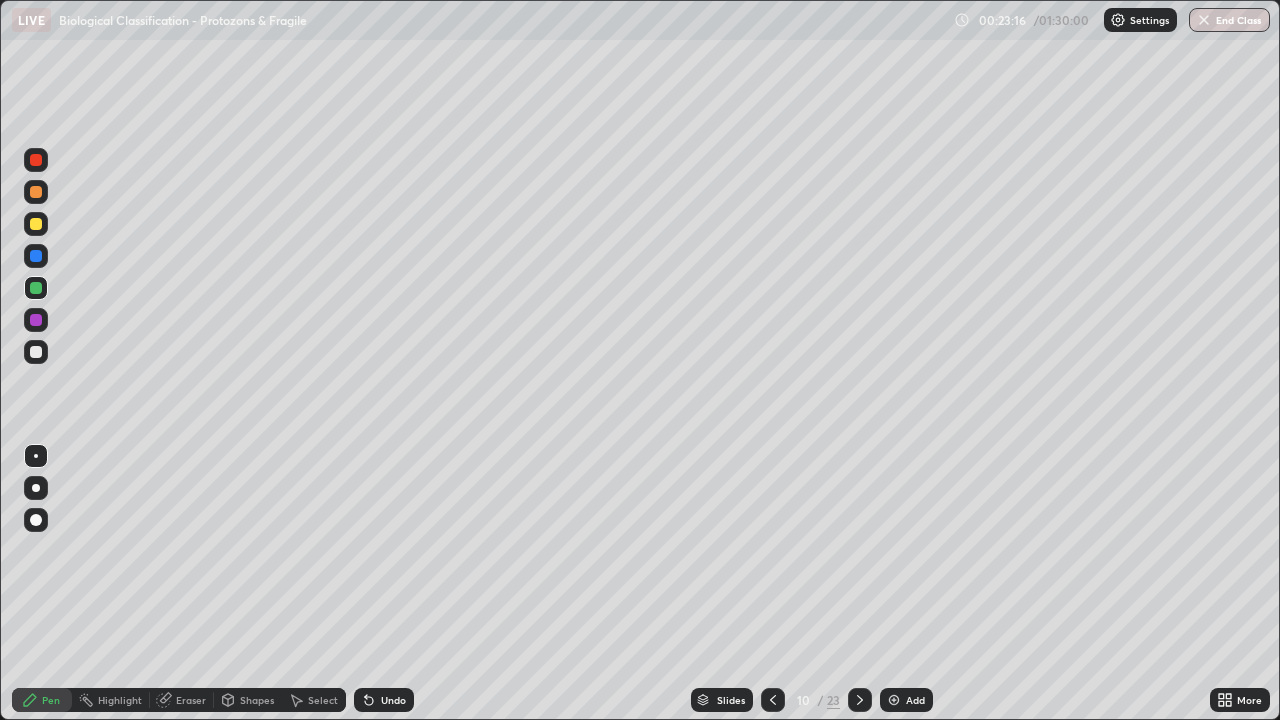 click on "Slides" at bounding box center [731, 700] 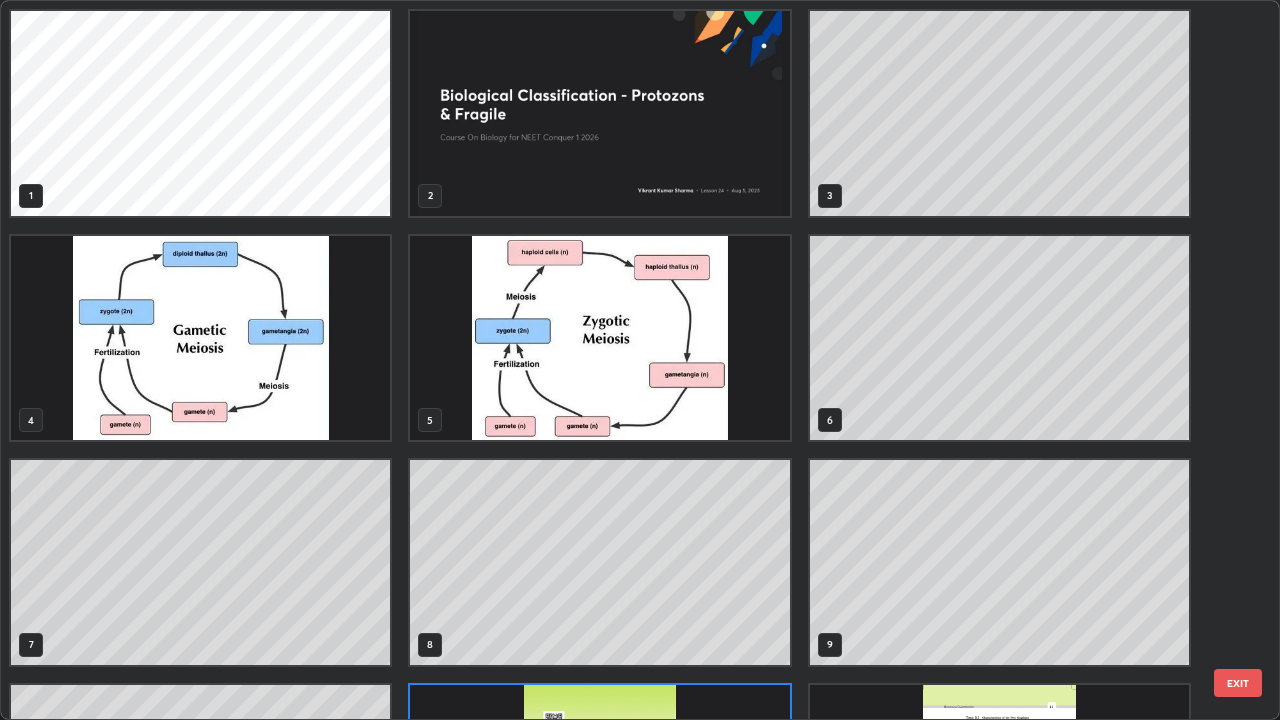 scroll, scrollTop: 180, scrollLeft: 0, axis: vertical 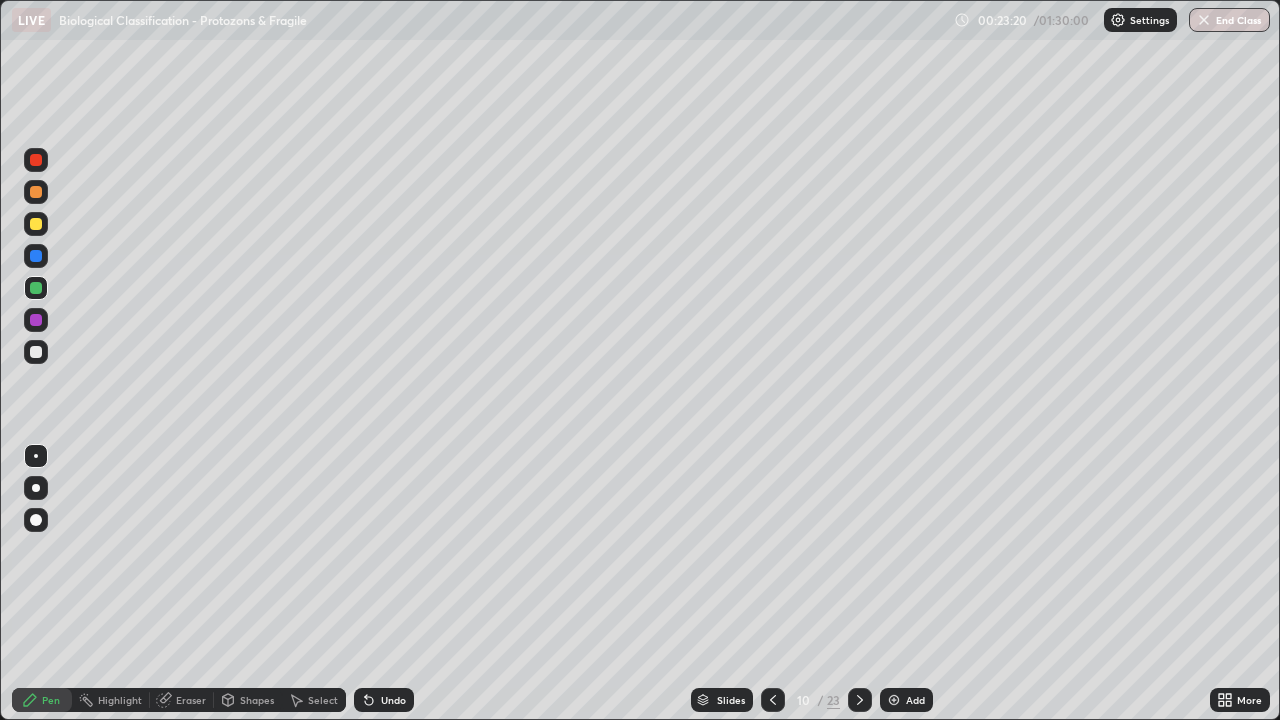 click at bounding box center [36, 224] 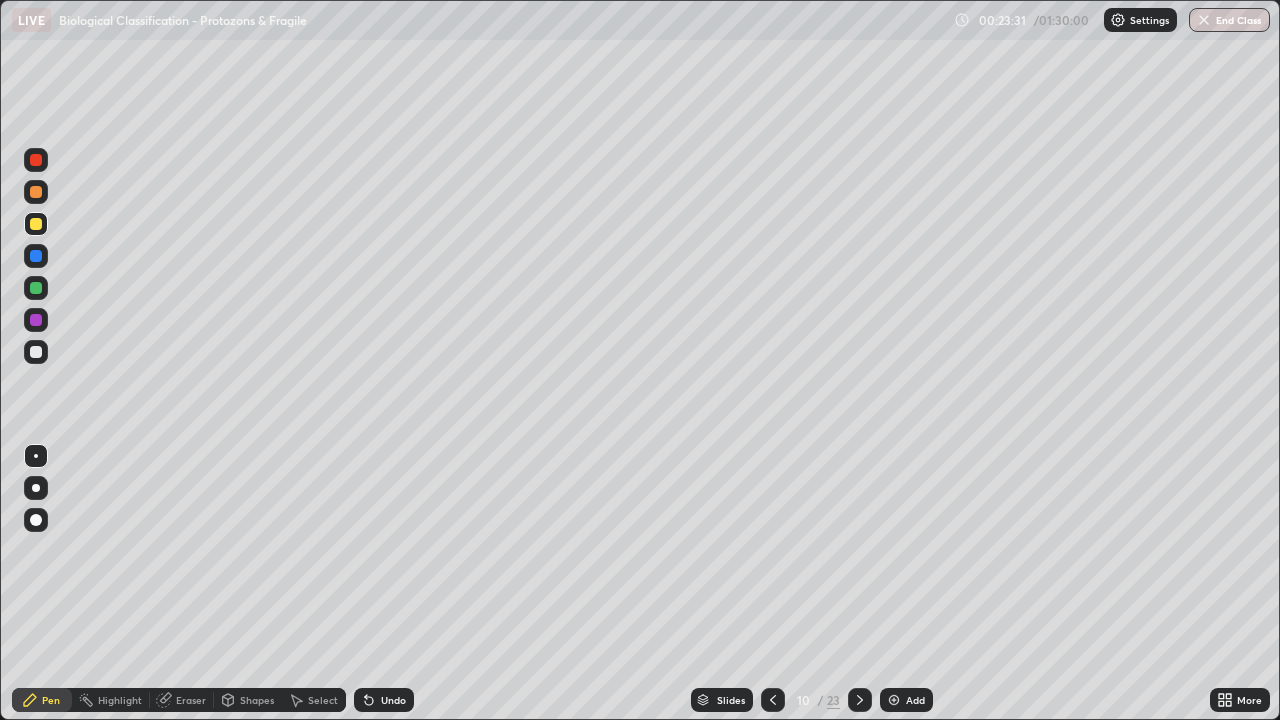 click at bounding box center (36, 256) 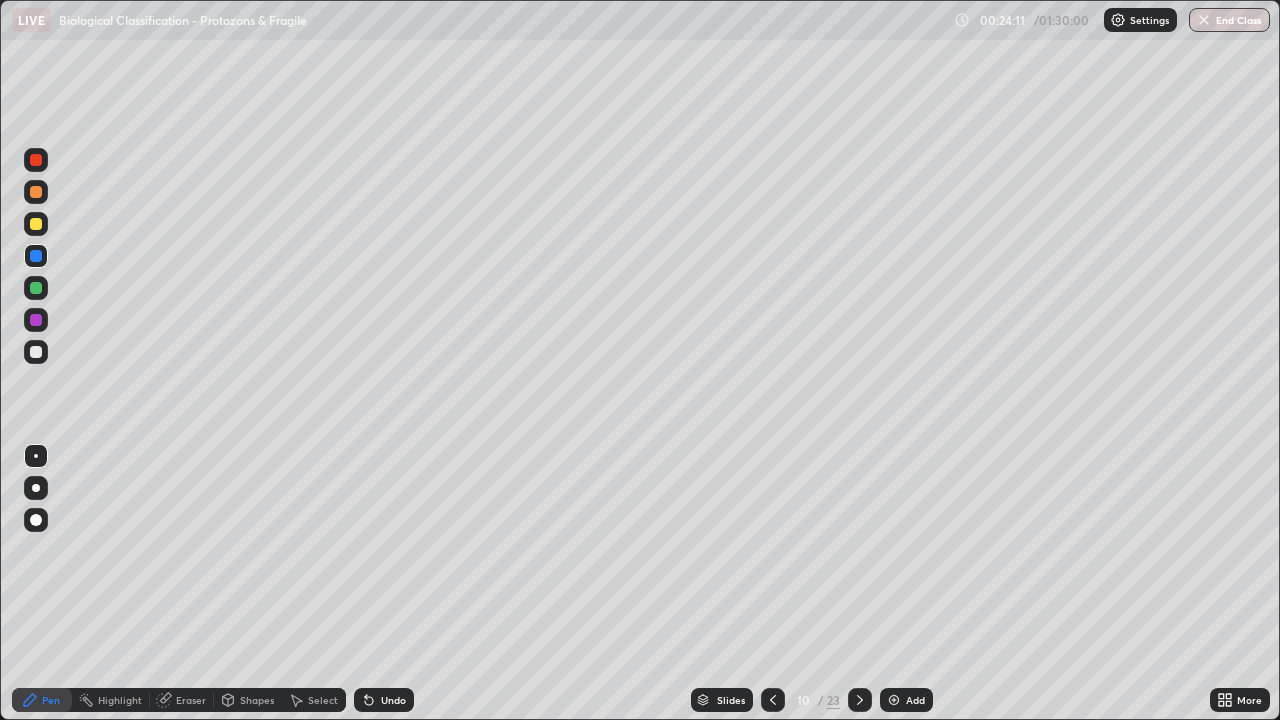 click at bounding box center [36, 352] 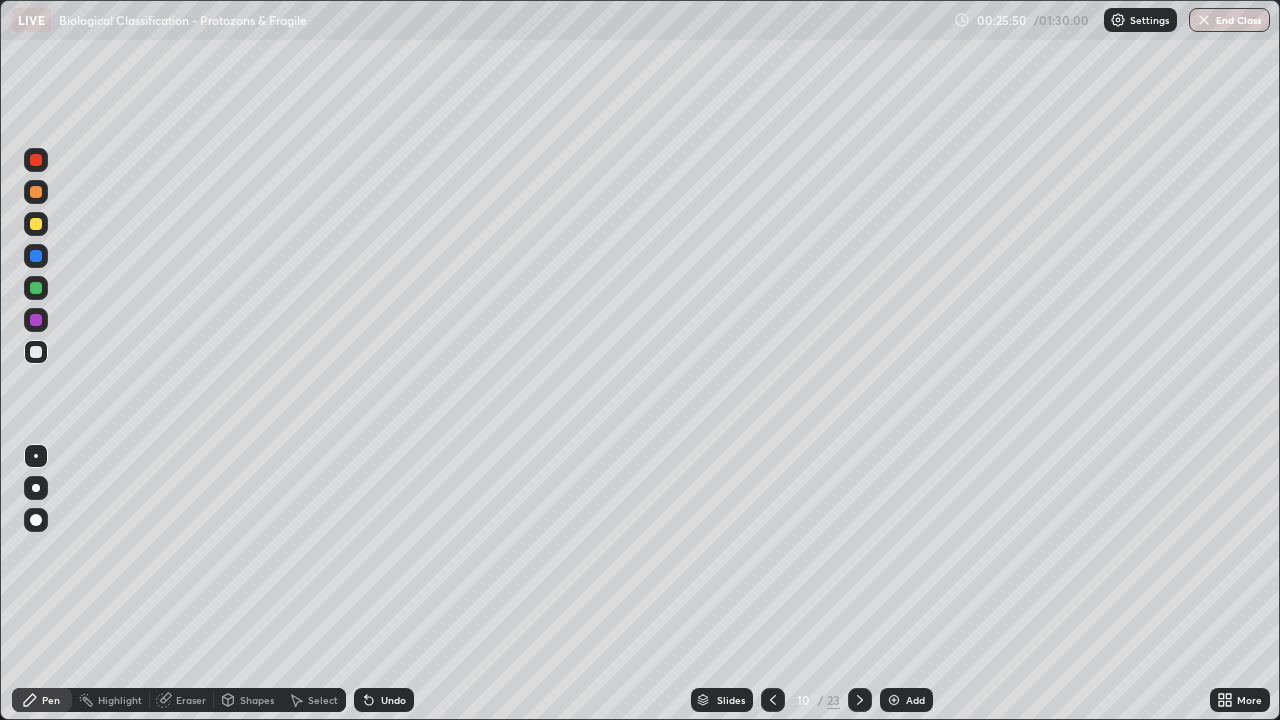 click on "Eraser" at bounding box center [191, 700] 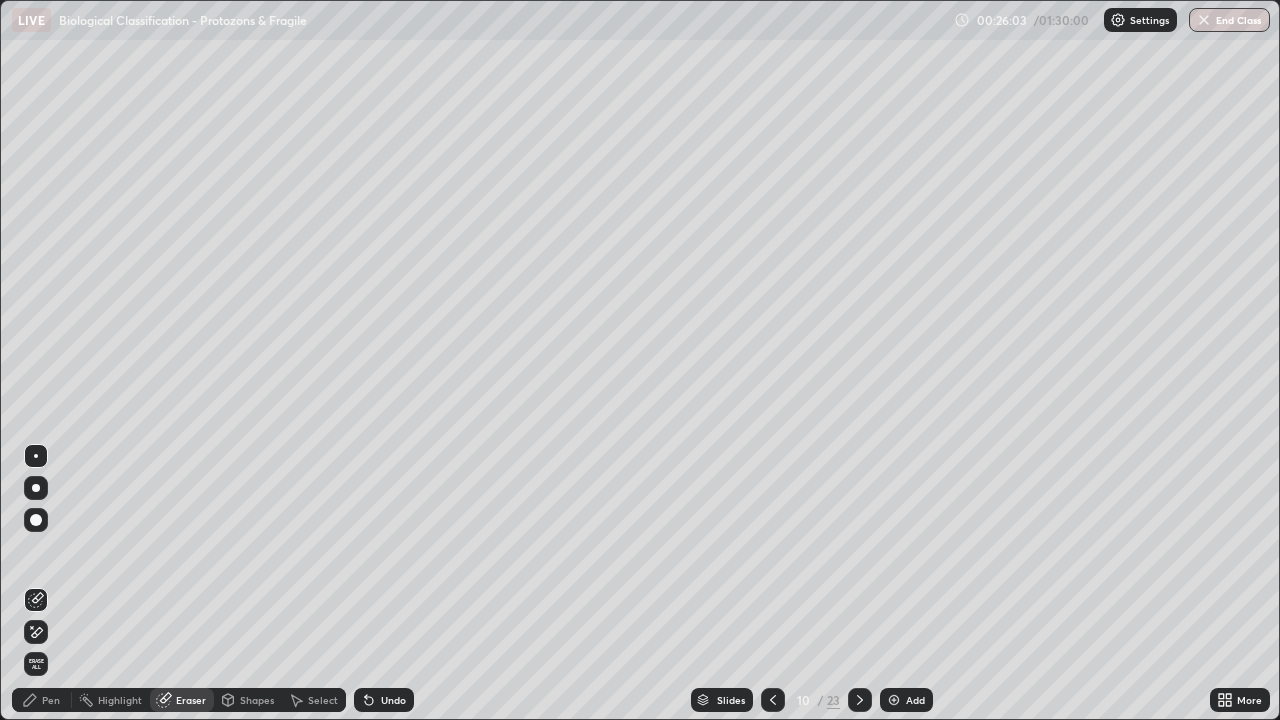 click on "Pen" at bounding box center (51, 700) 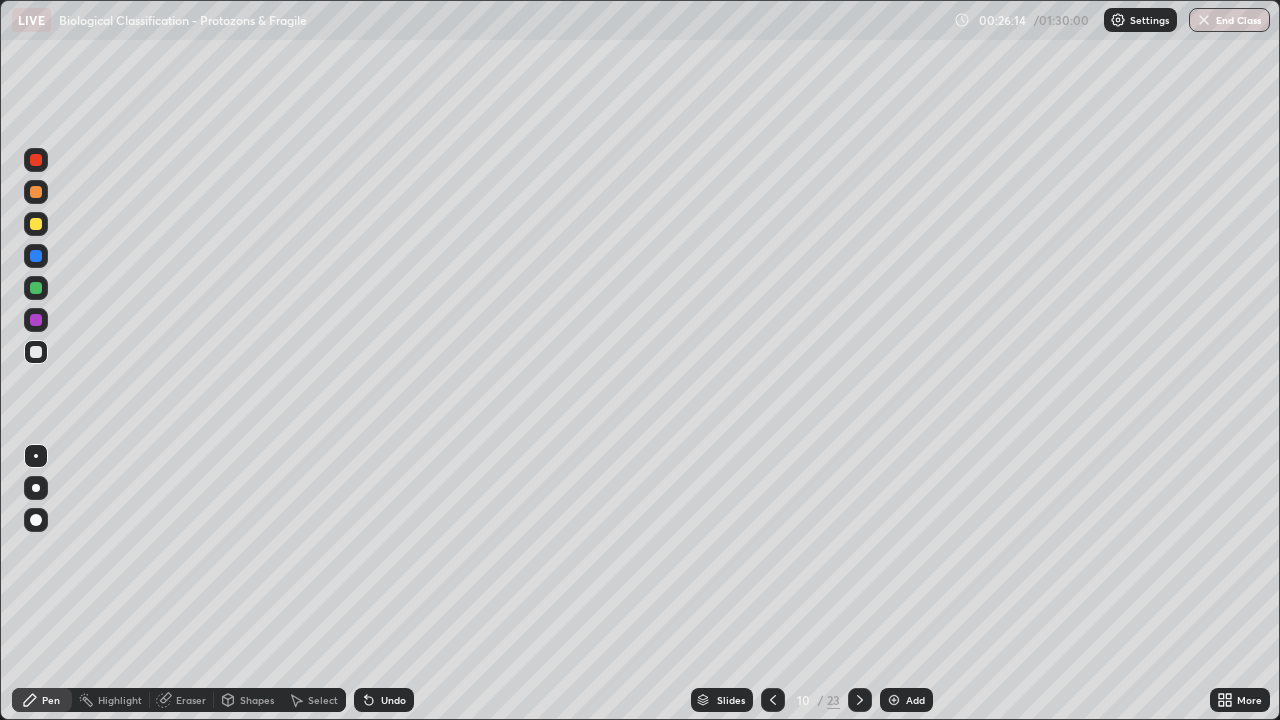 click at bounding box center (36, 352) 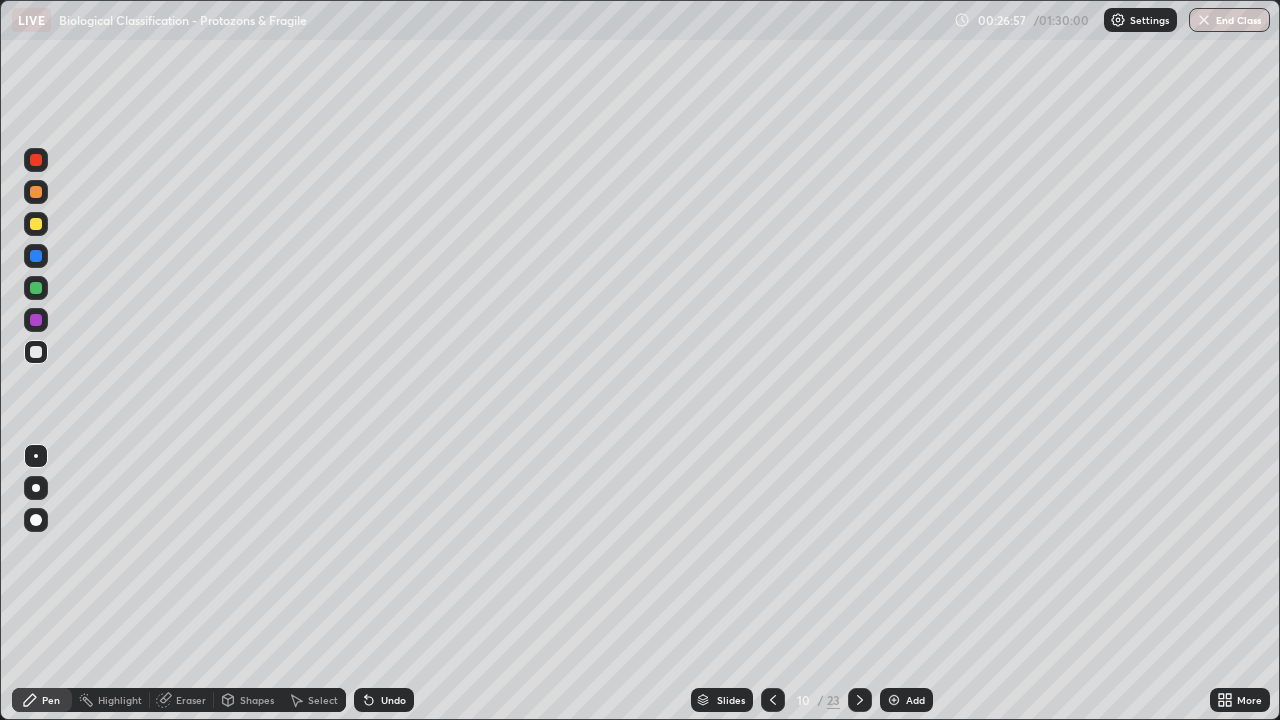 click 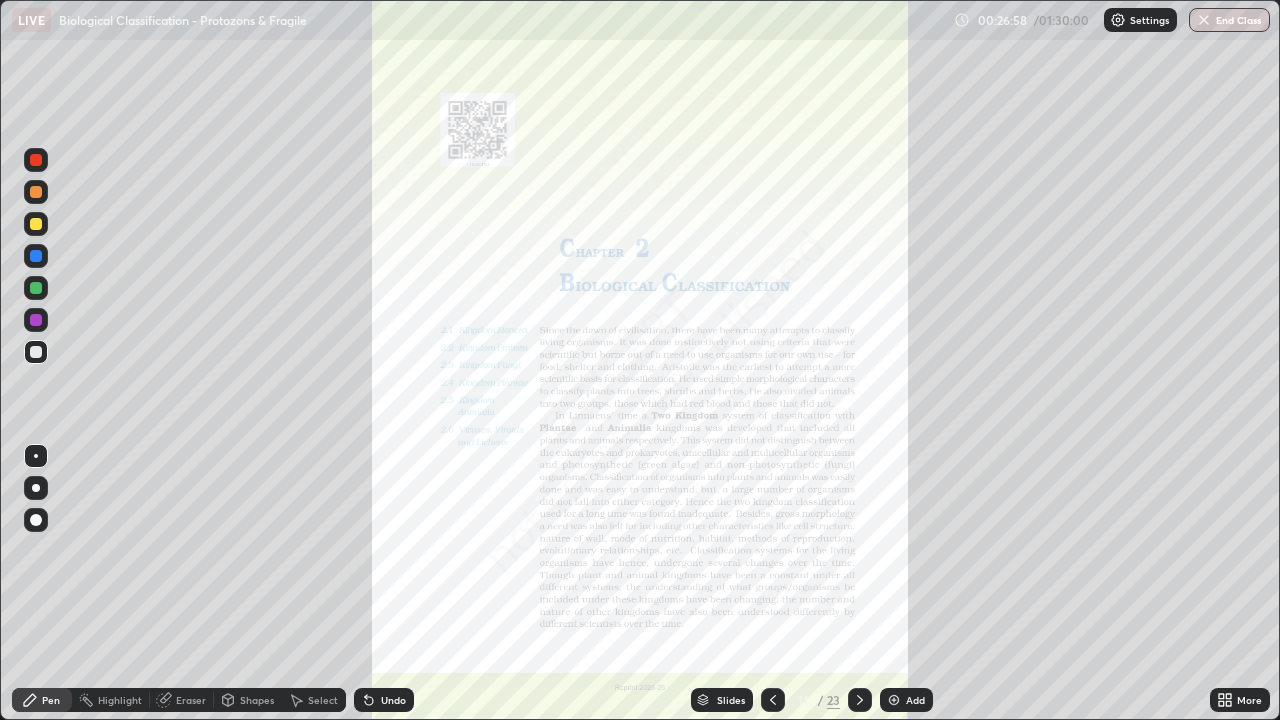 click at bounding box center (773, 700) 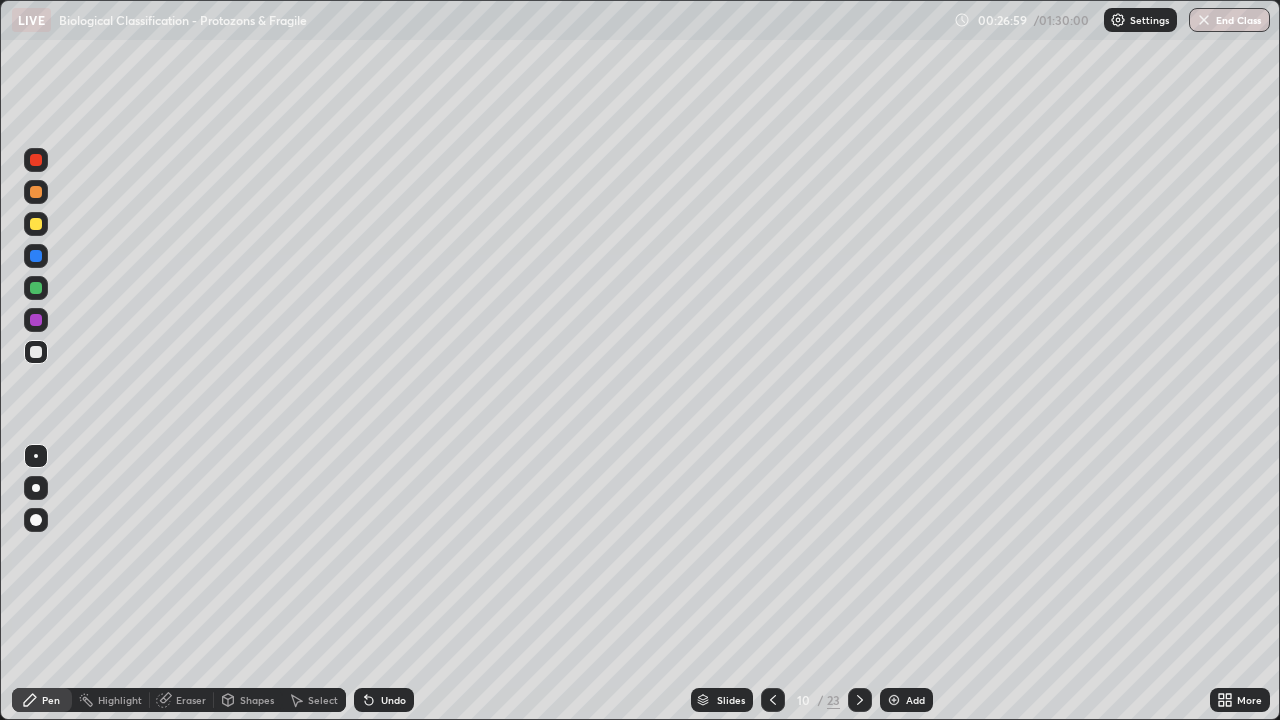 click at bounding box center (894, 700) 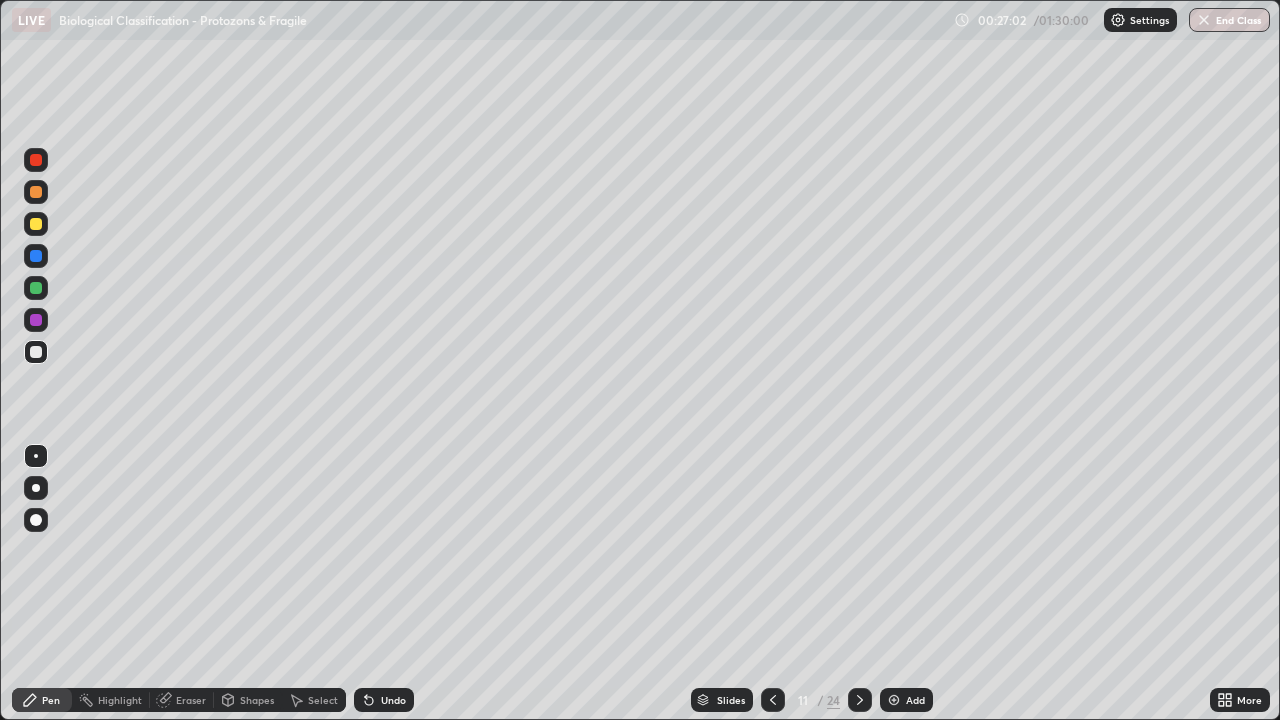 click 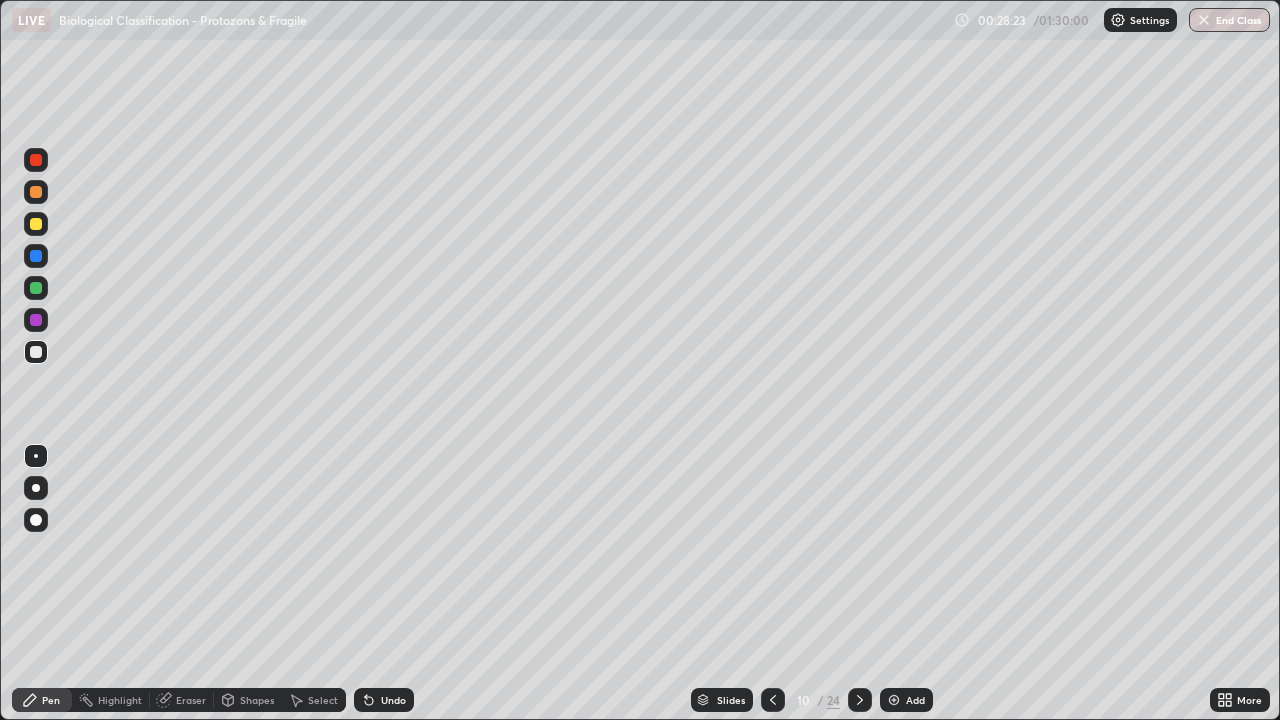 click 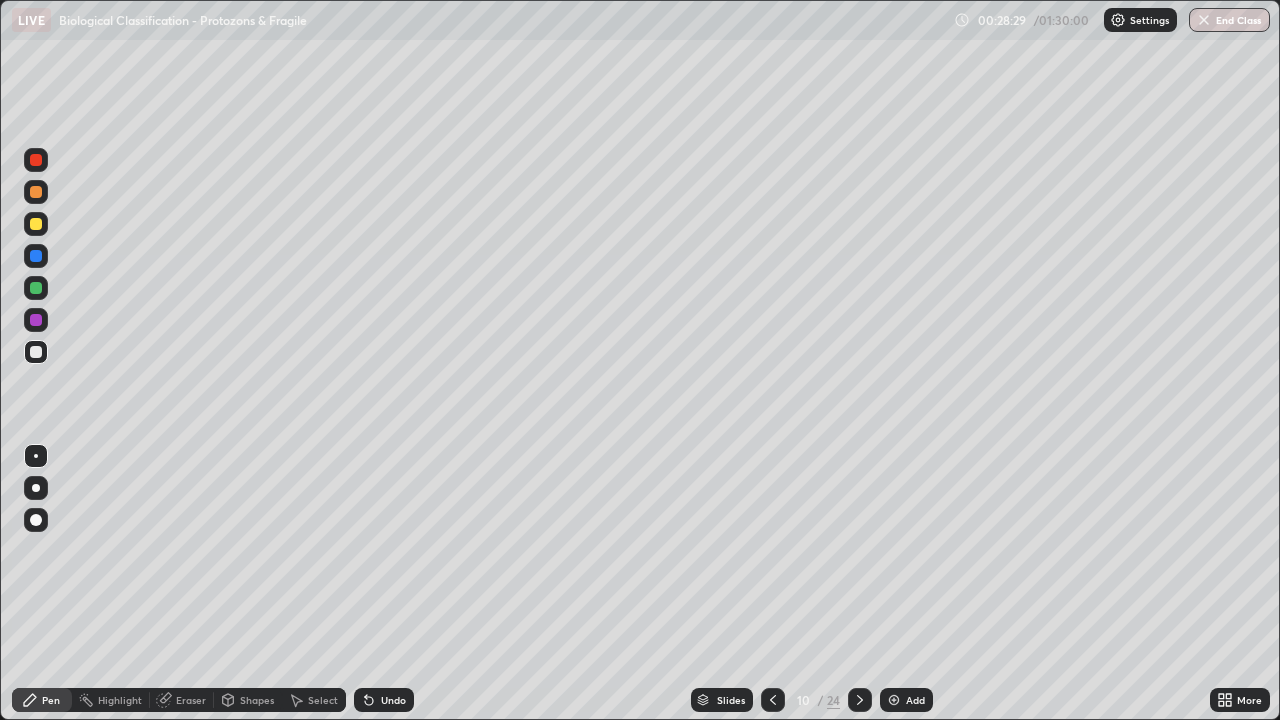 click on "Eraser" at bounding box center [182, 700] 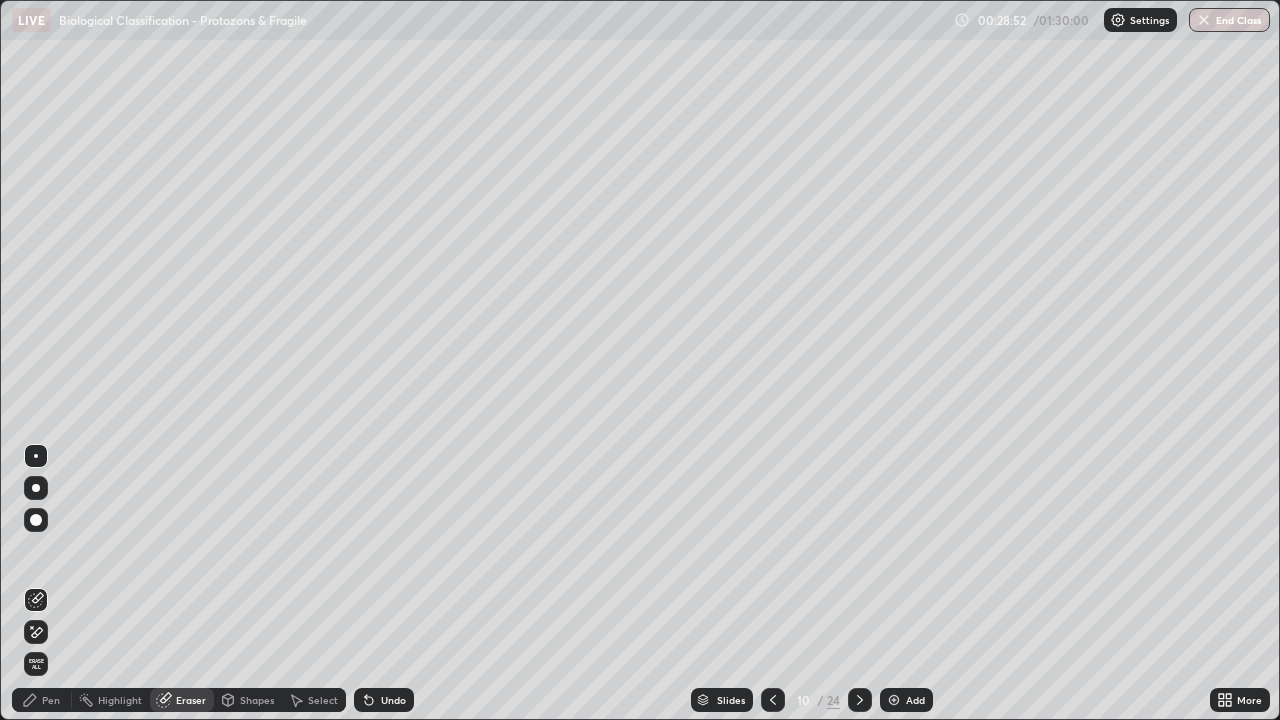 click on "Pen" at bounding box center [51, 700] 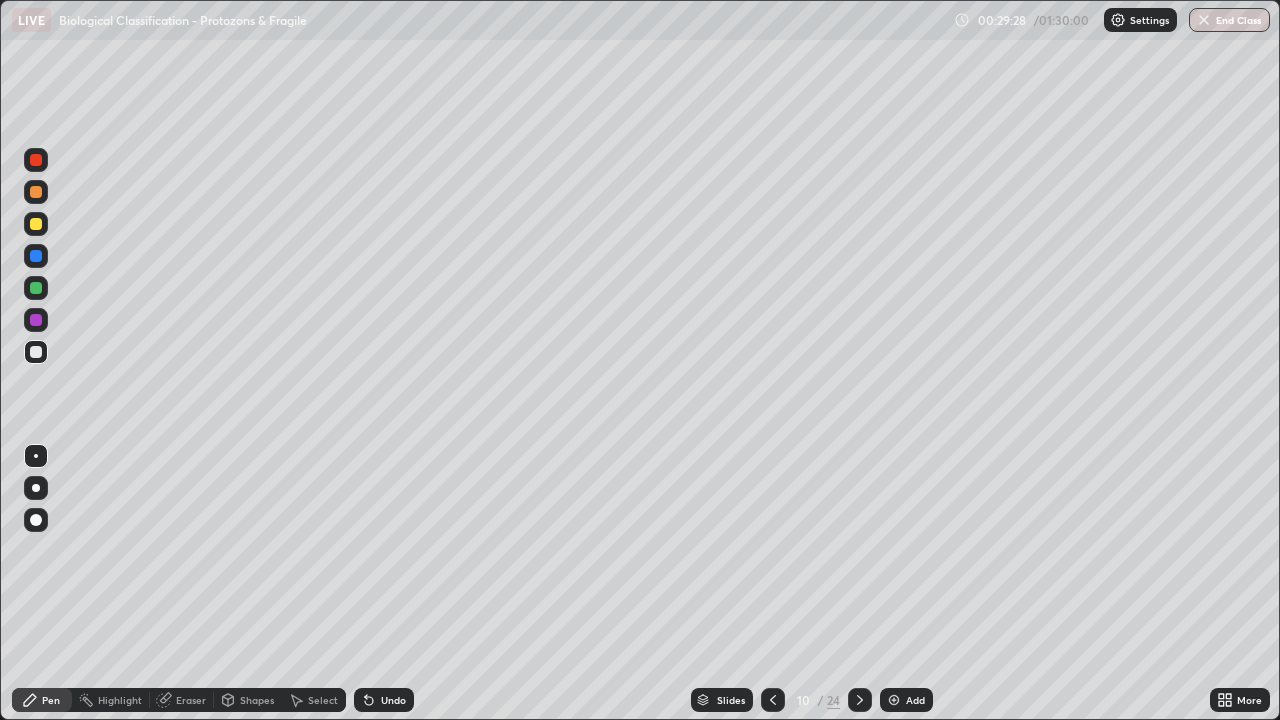 click at bounding box center (894, 700) 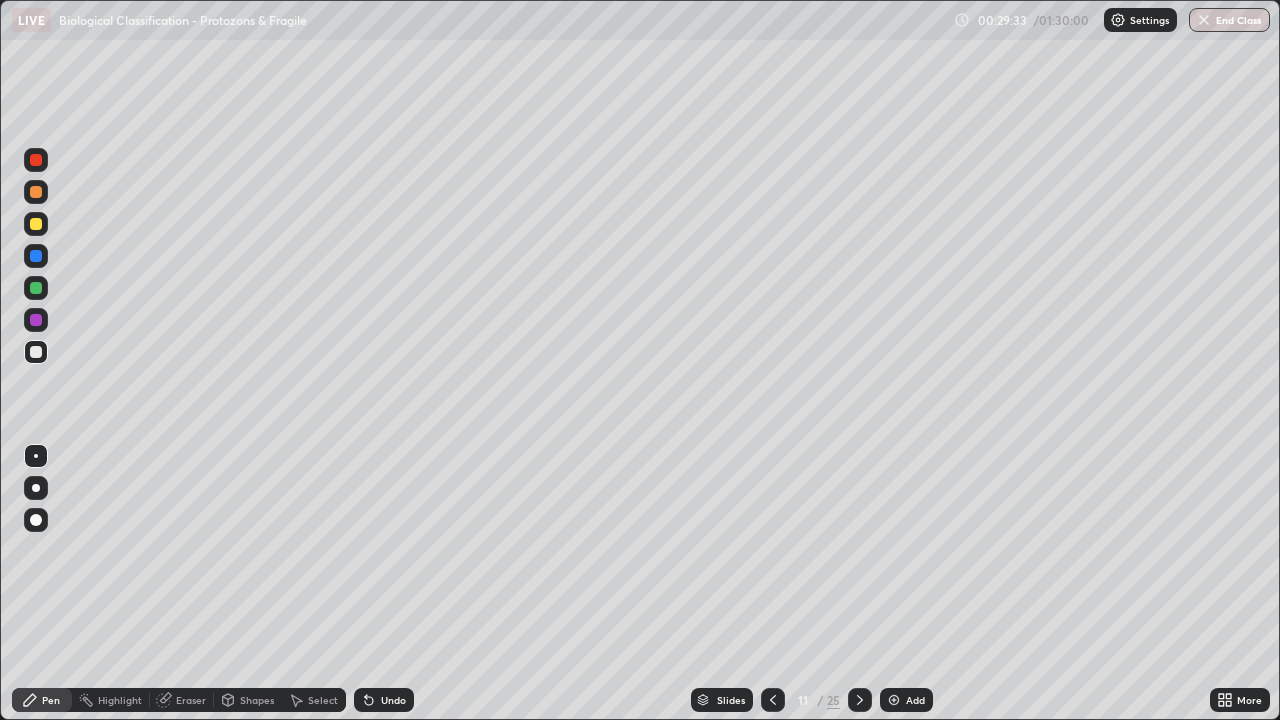 click at bounding box center [36, 456] 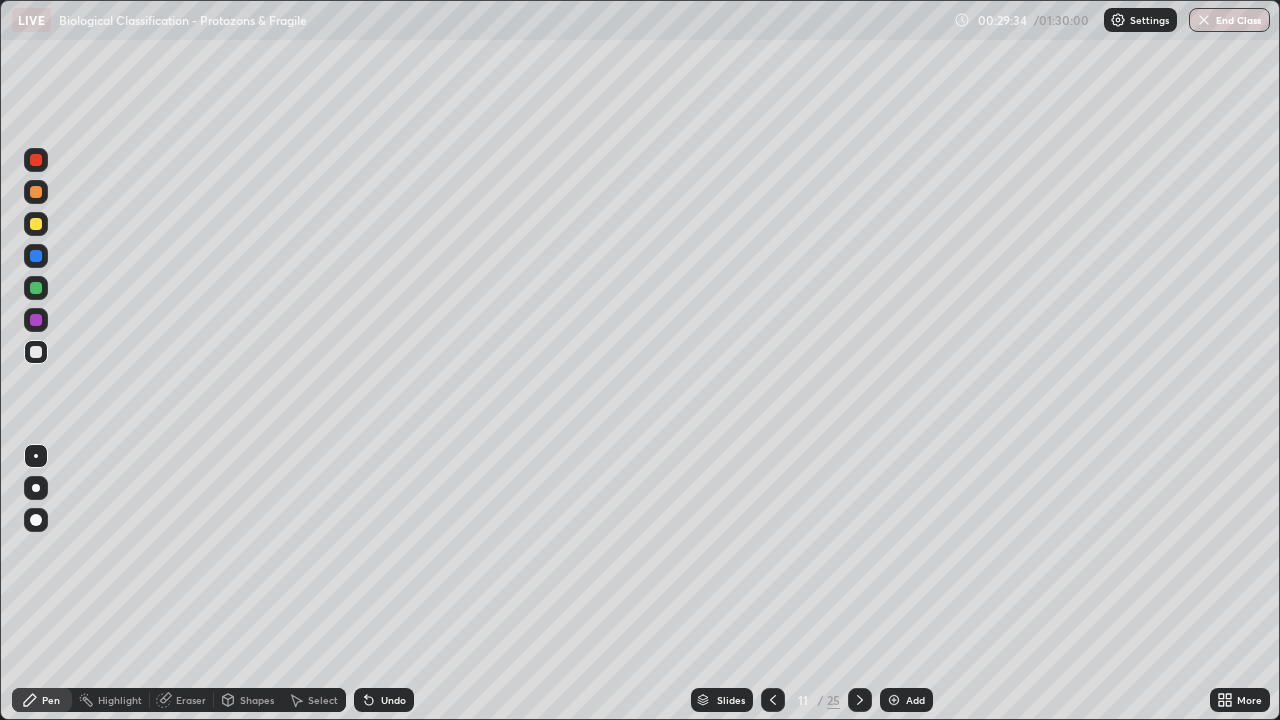 click at bounding box center (36, 288) 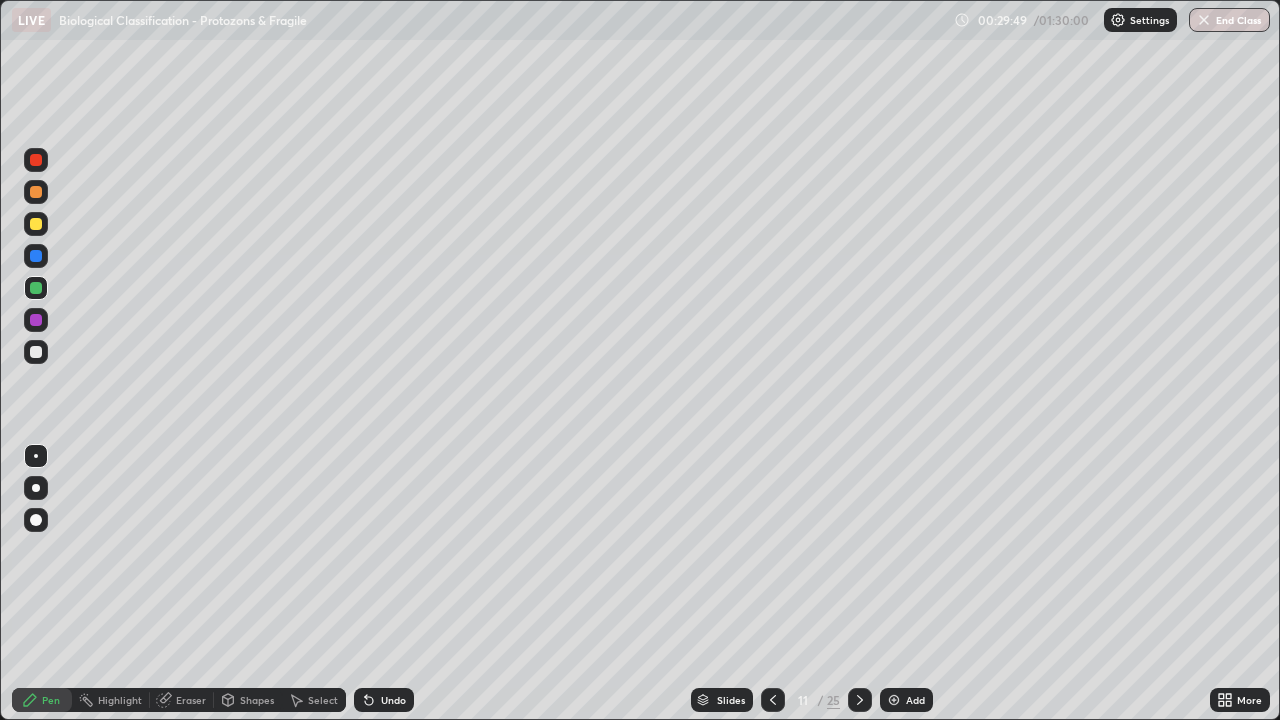 click at bounding box center (36, 352) 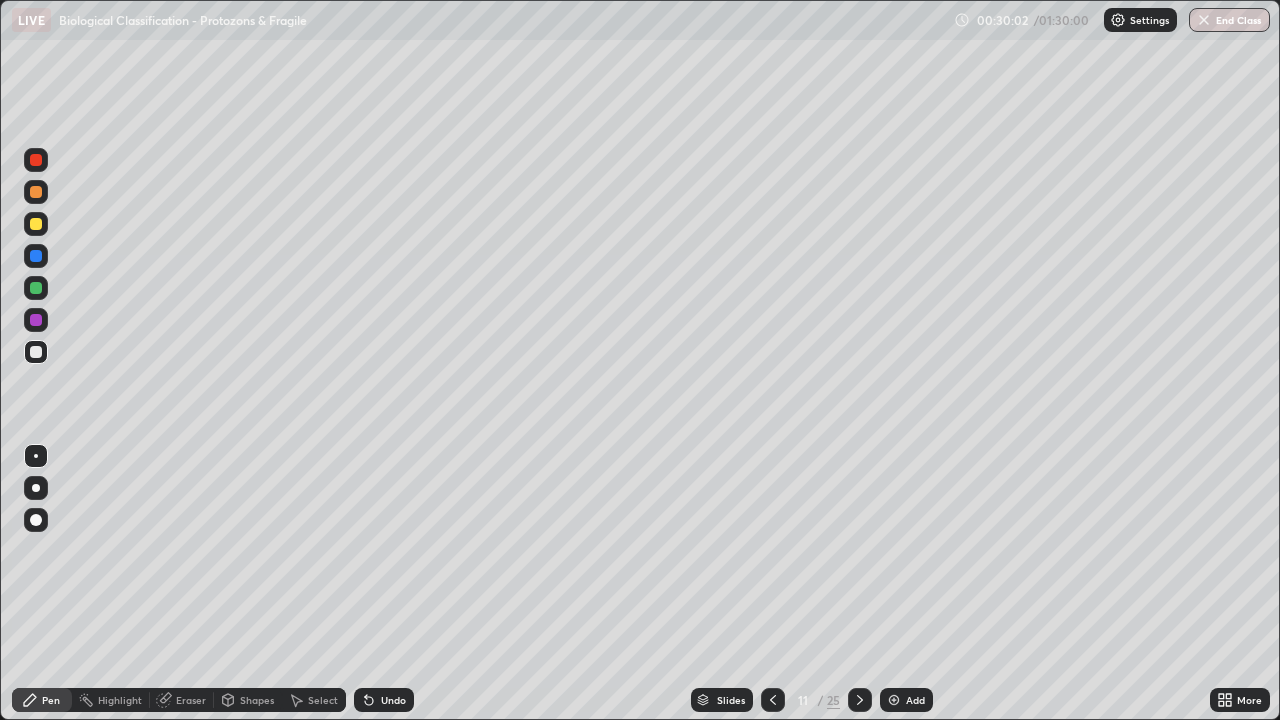 click at bounding box center [36, 288] 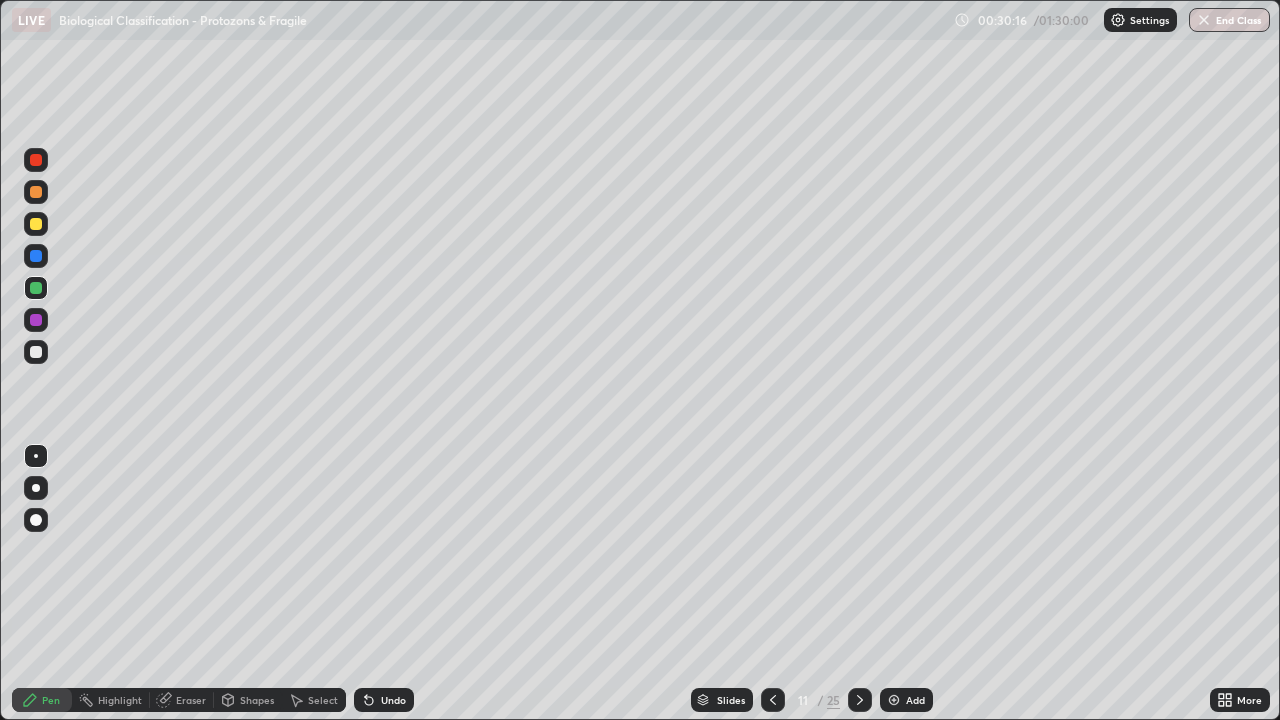 click at bounding box center (36, 288) 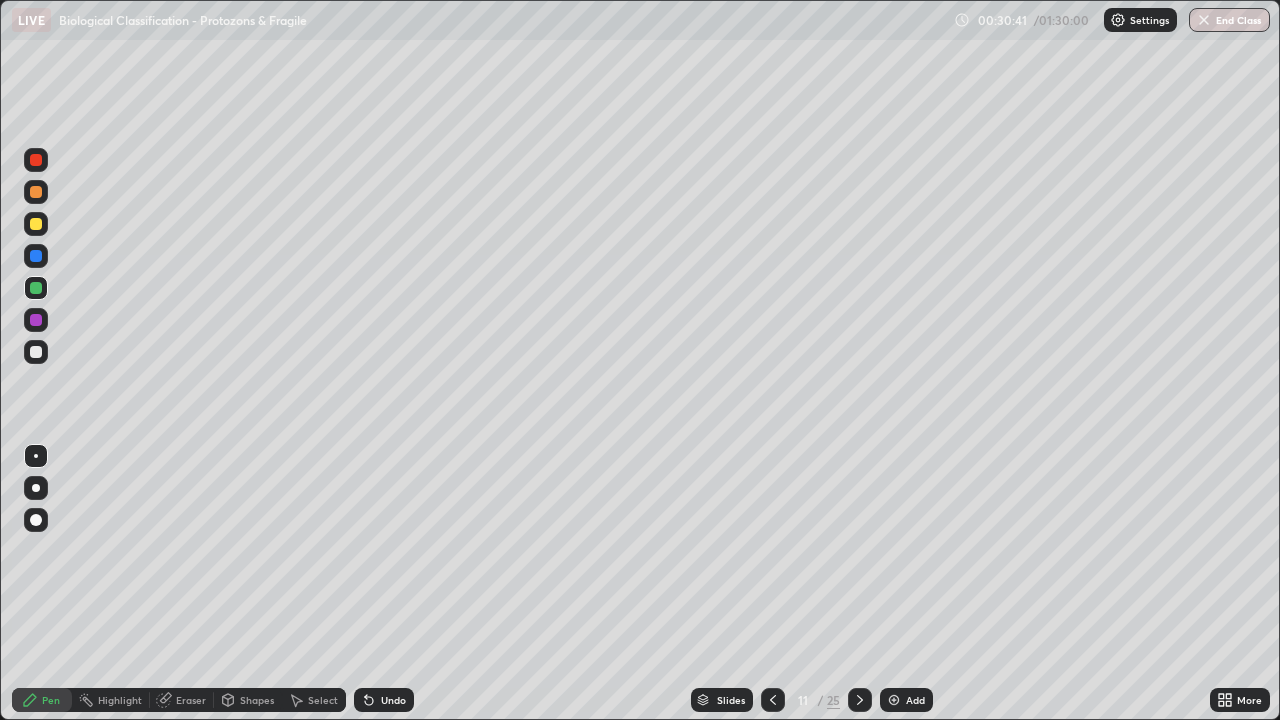 click at bounding box center [36, 352] 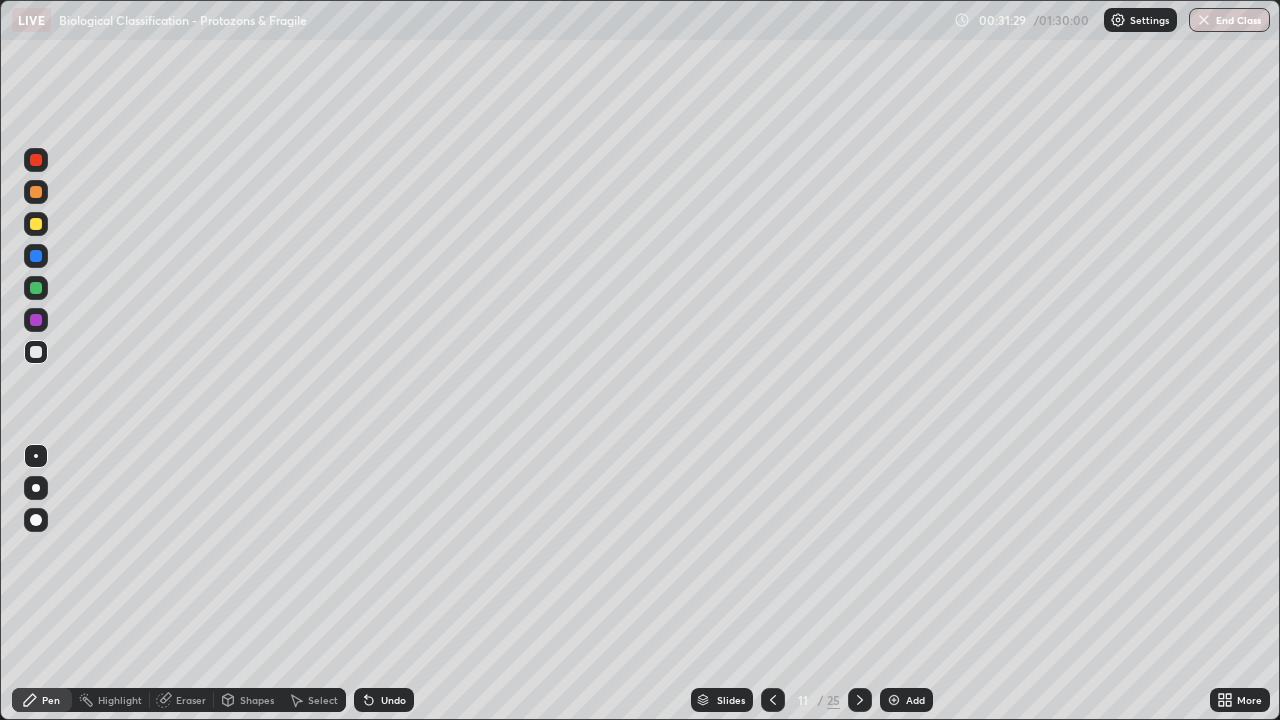 click at bounding box center [894, 700] 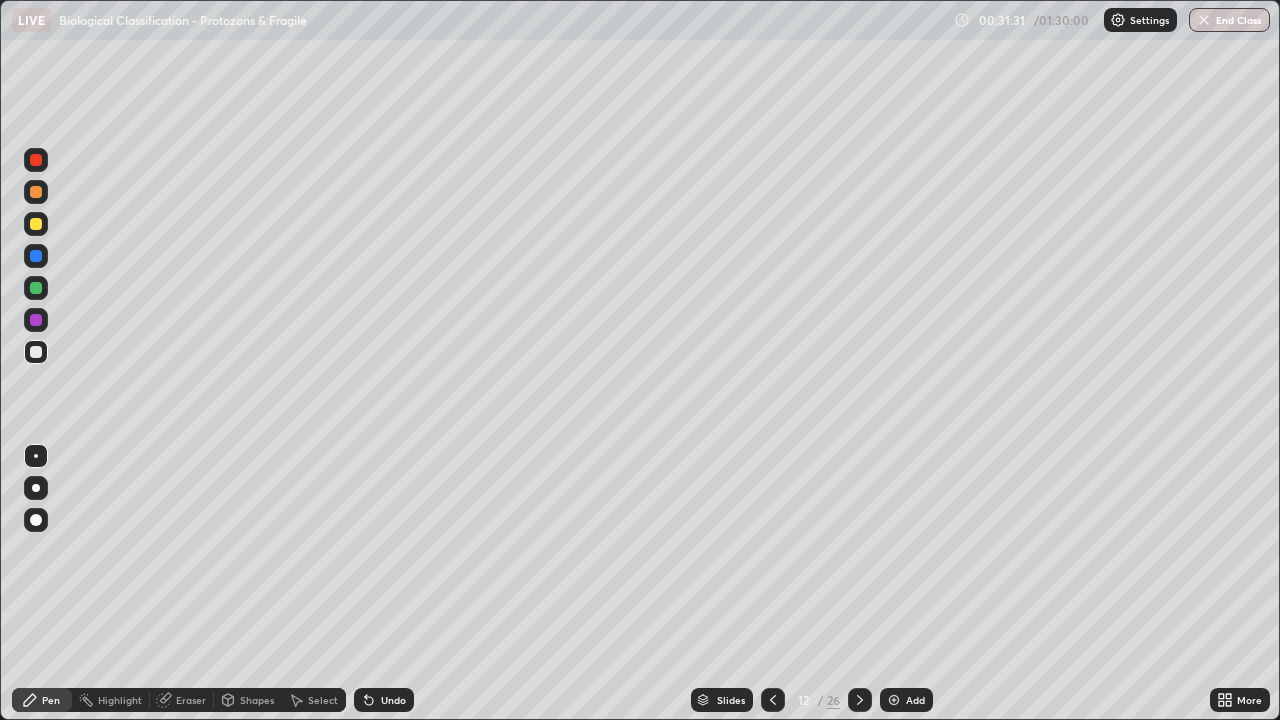 click at bounding box center [36, 288] 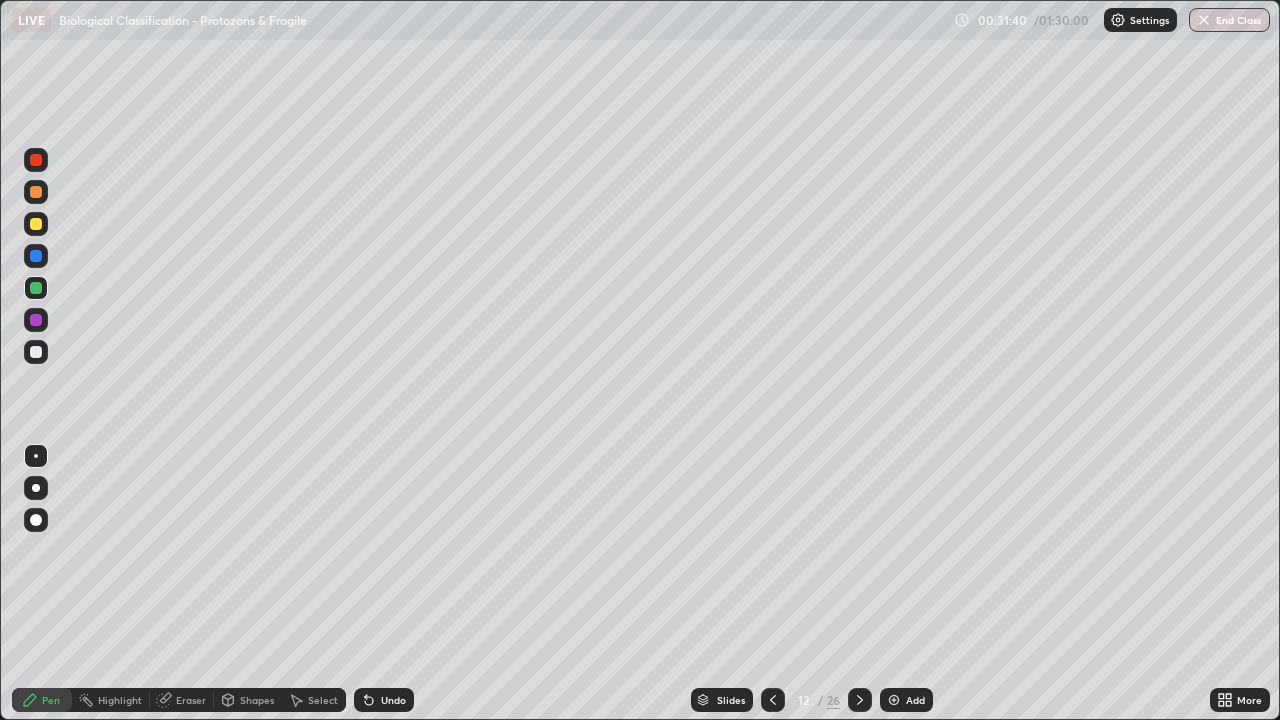 click at bounding box center [36, 352] 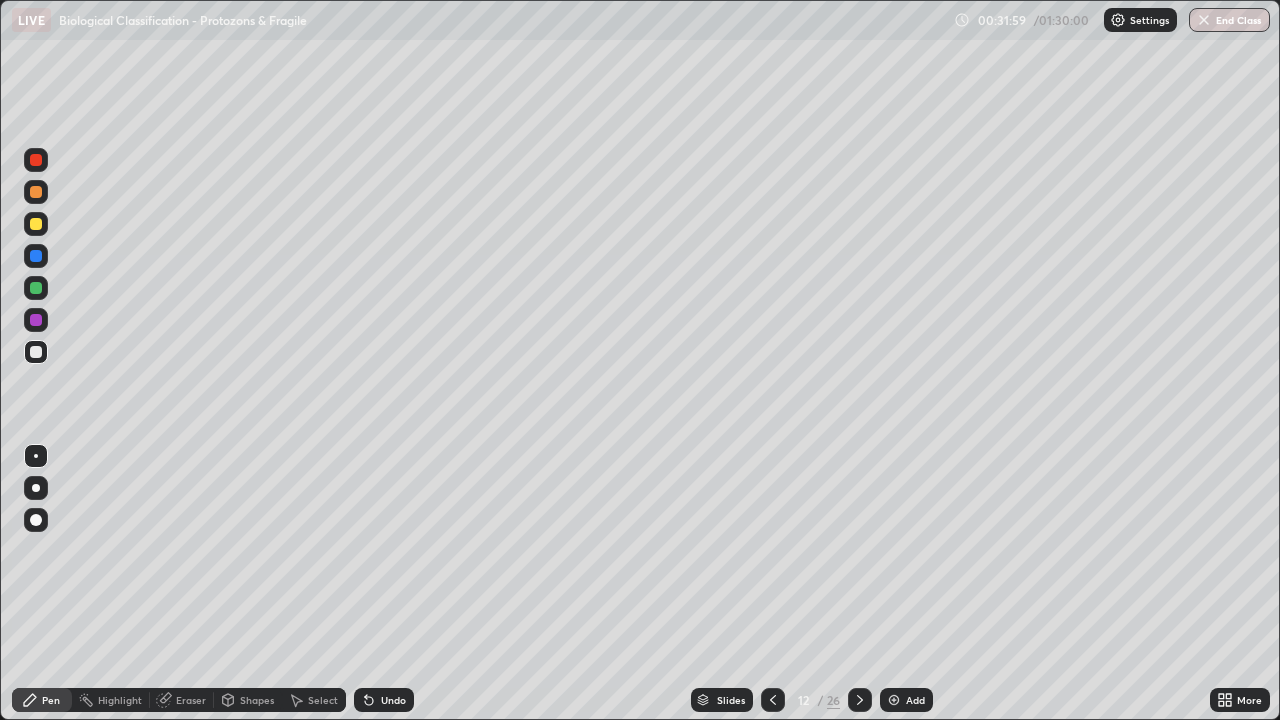 click at bounding box center (36, 256) 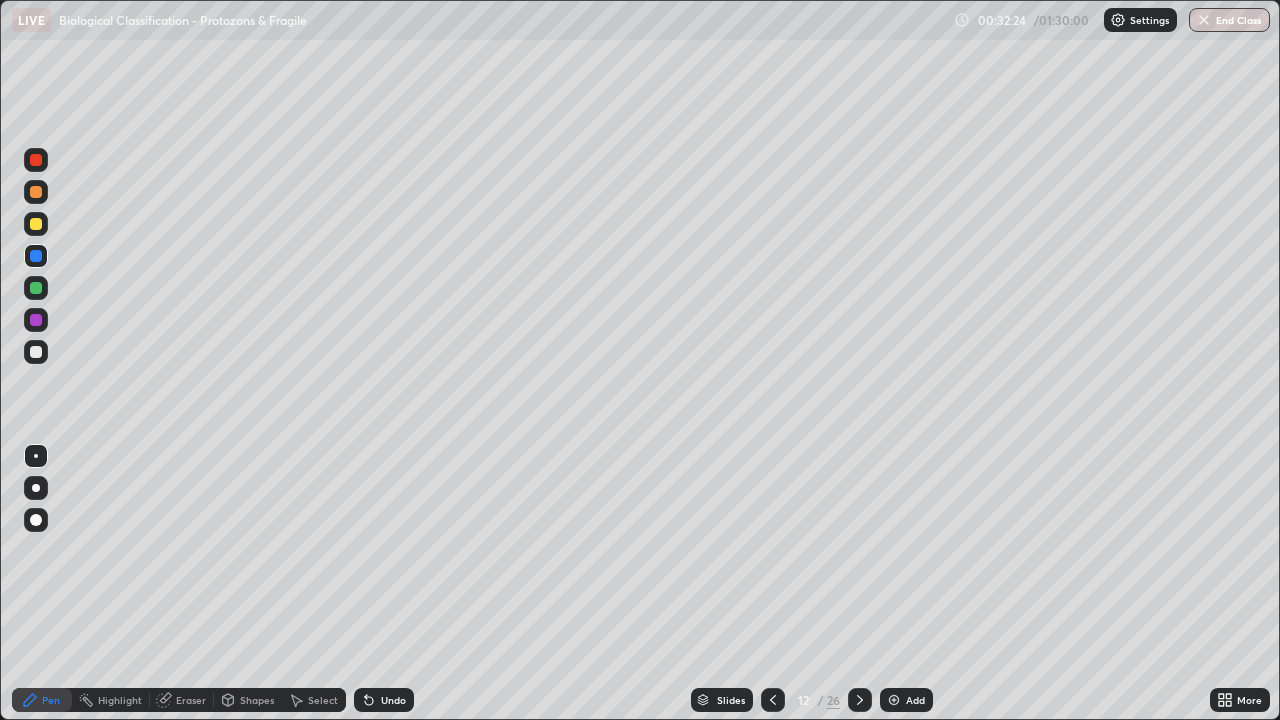 click at bounding box center (36, 288) 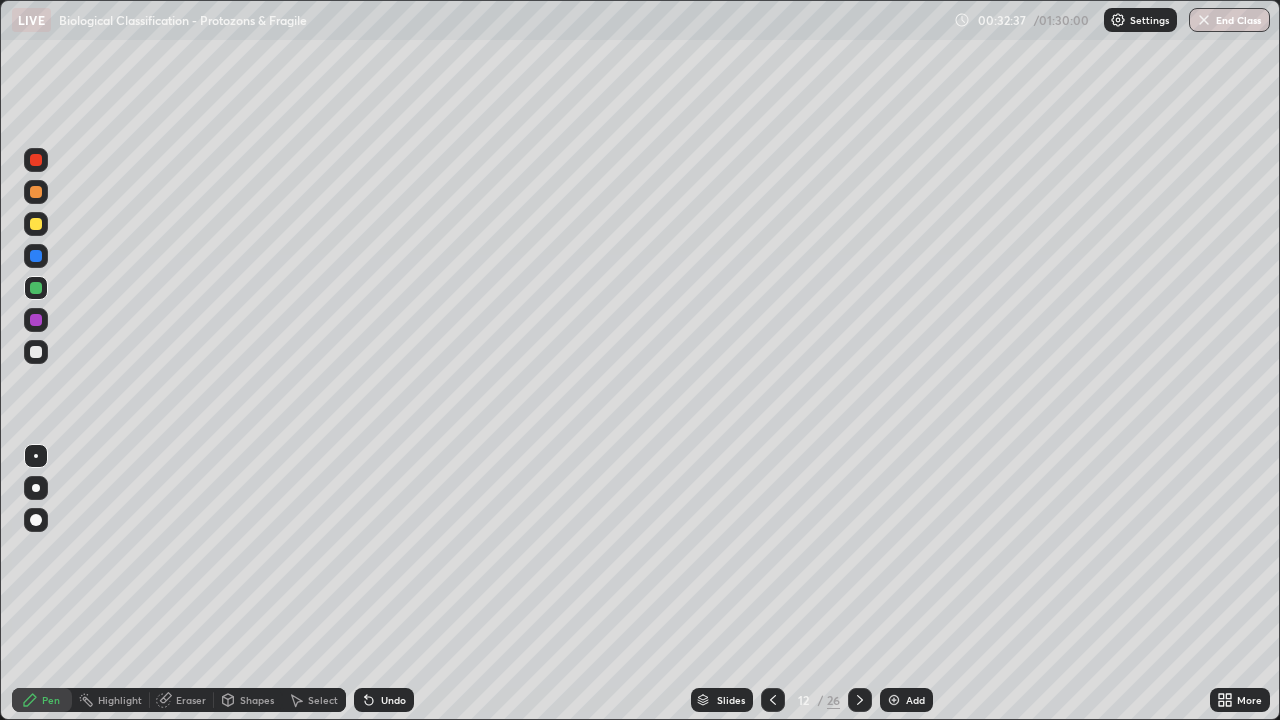 click at bounding box center (36, 352) 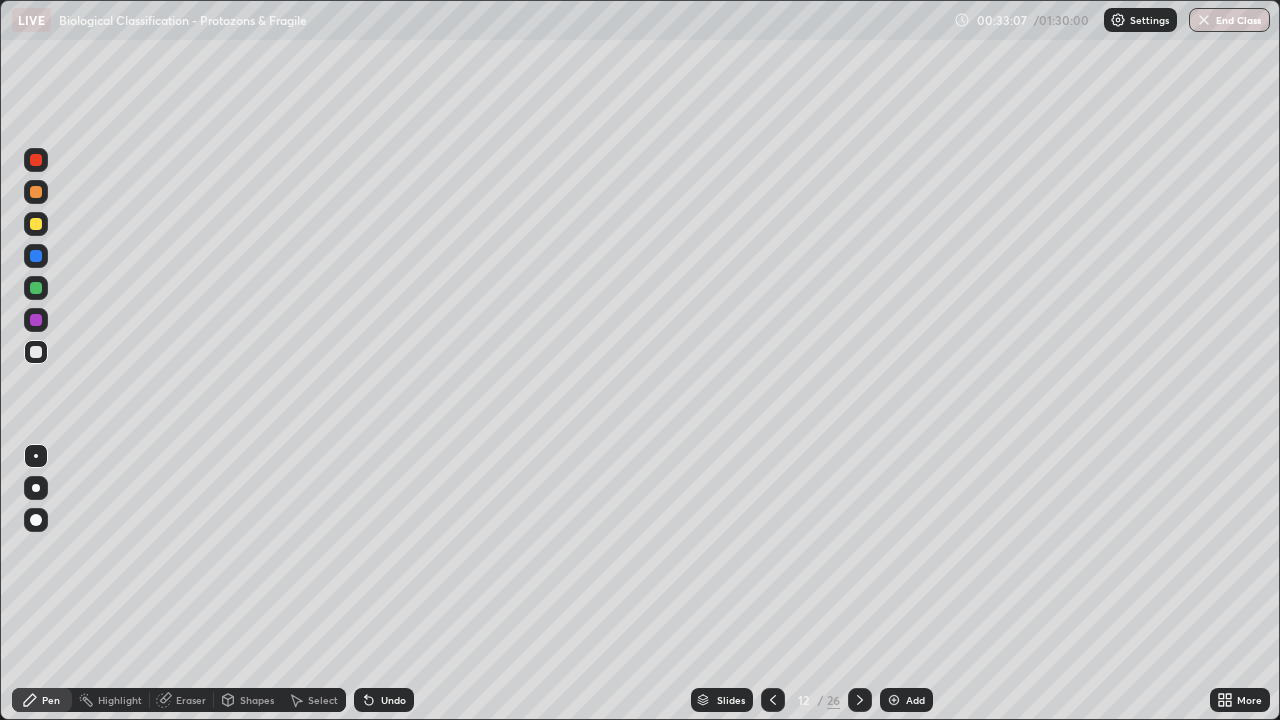 click at bounding box center [36, 256] 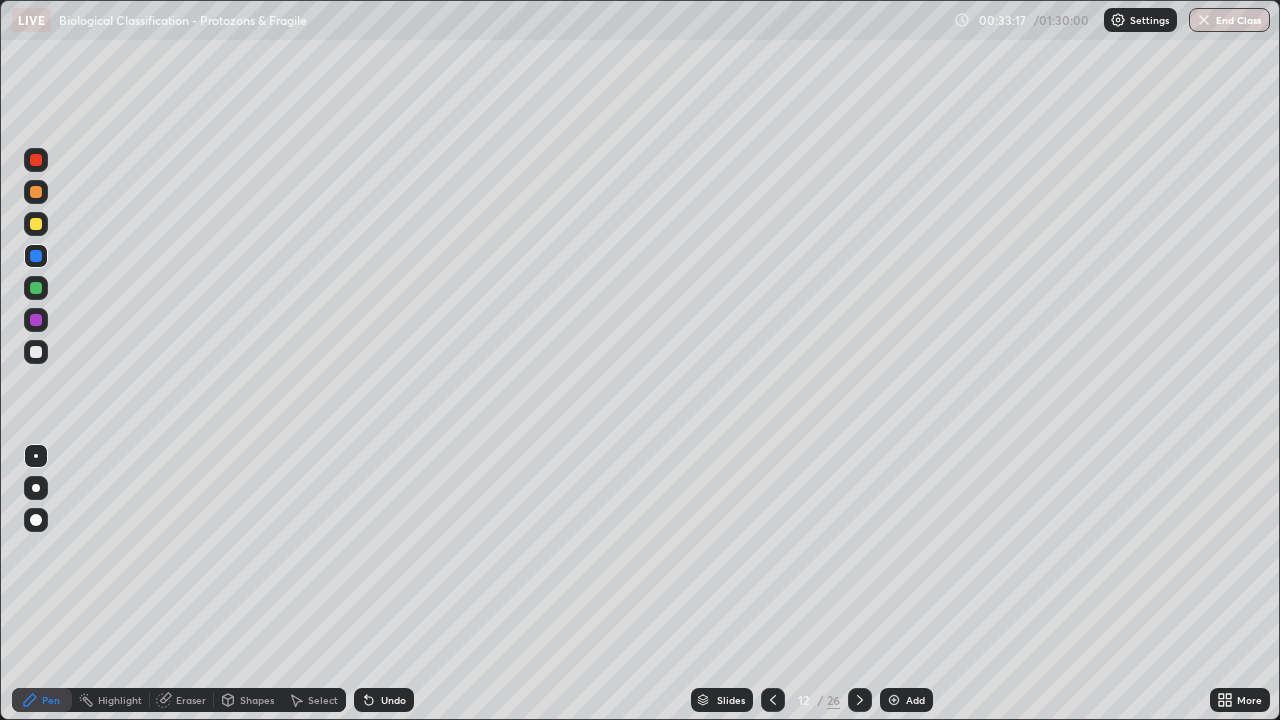 click at bounding box center [36, 224] 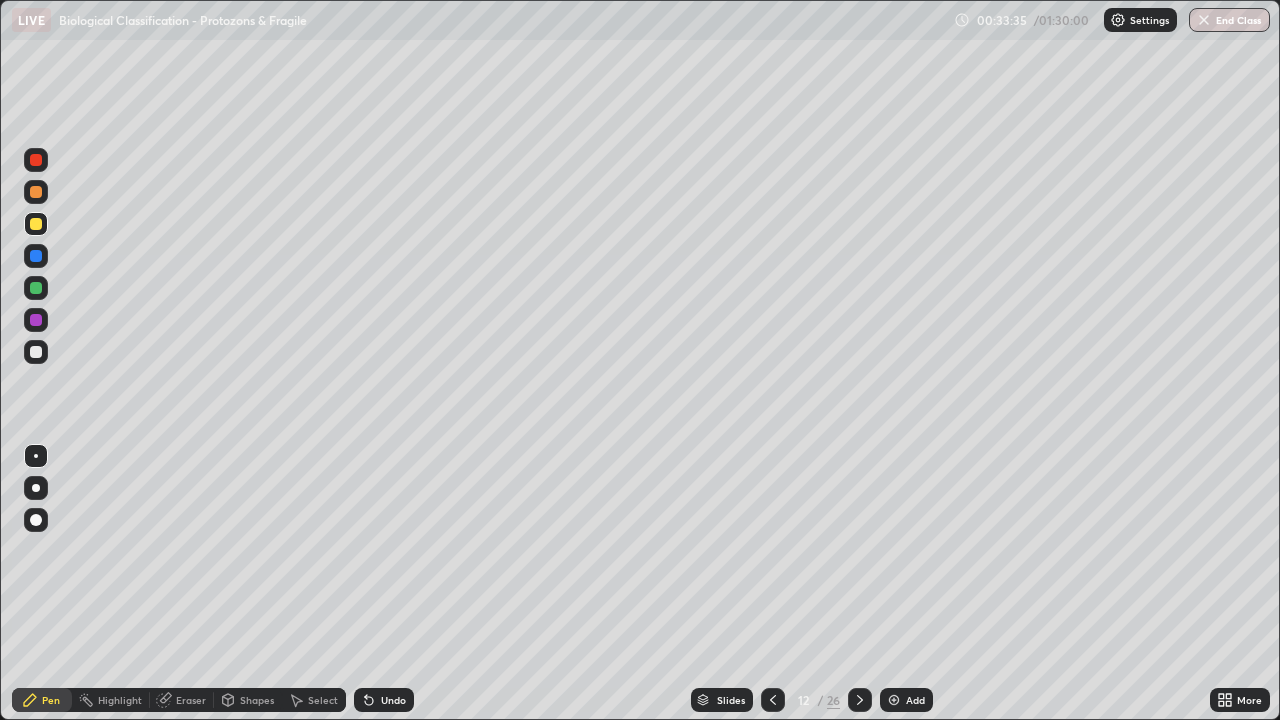 click on "Eraser" at bounding box center [191, 700] 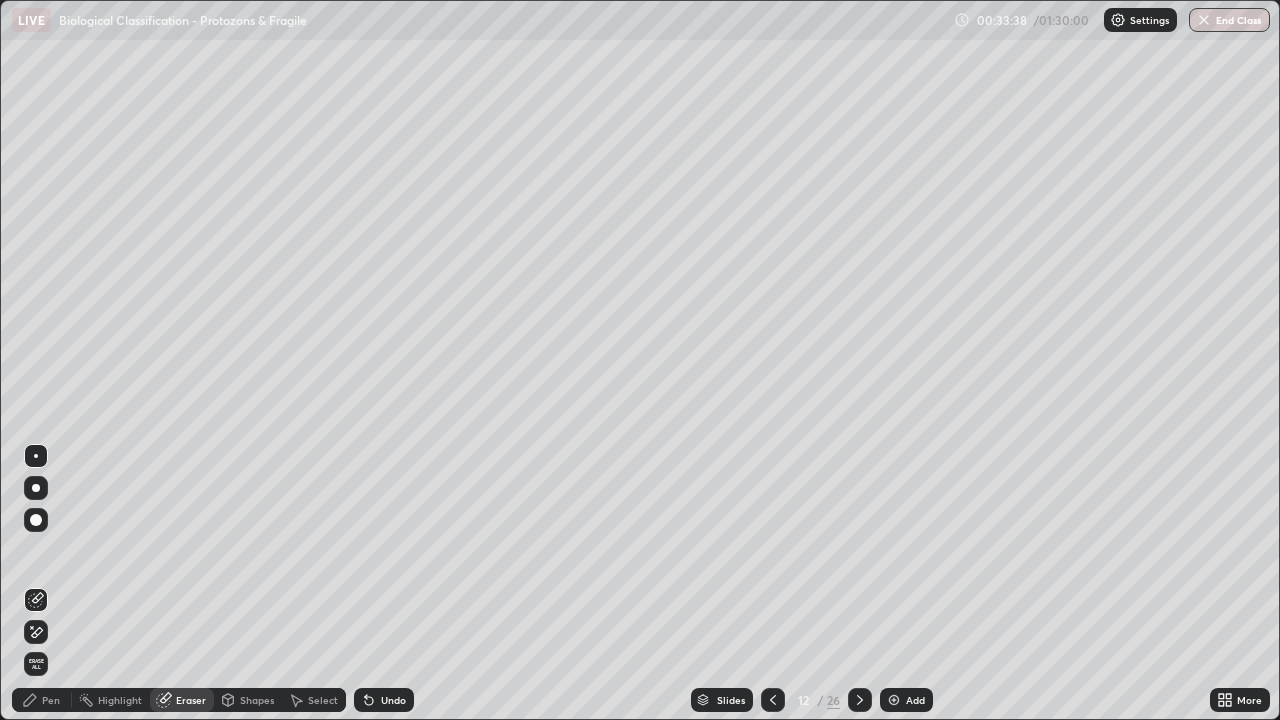 click on "Pen" at bounding box center [51, 700] 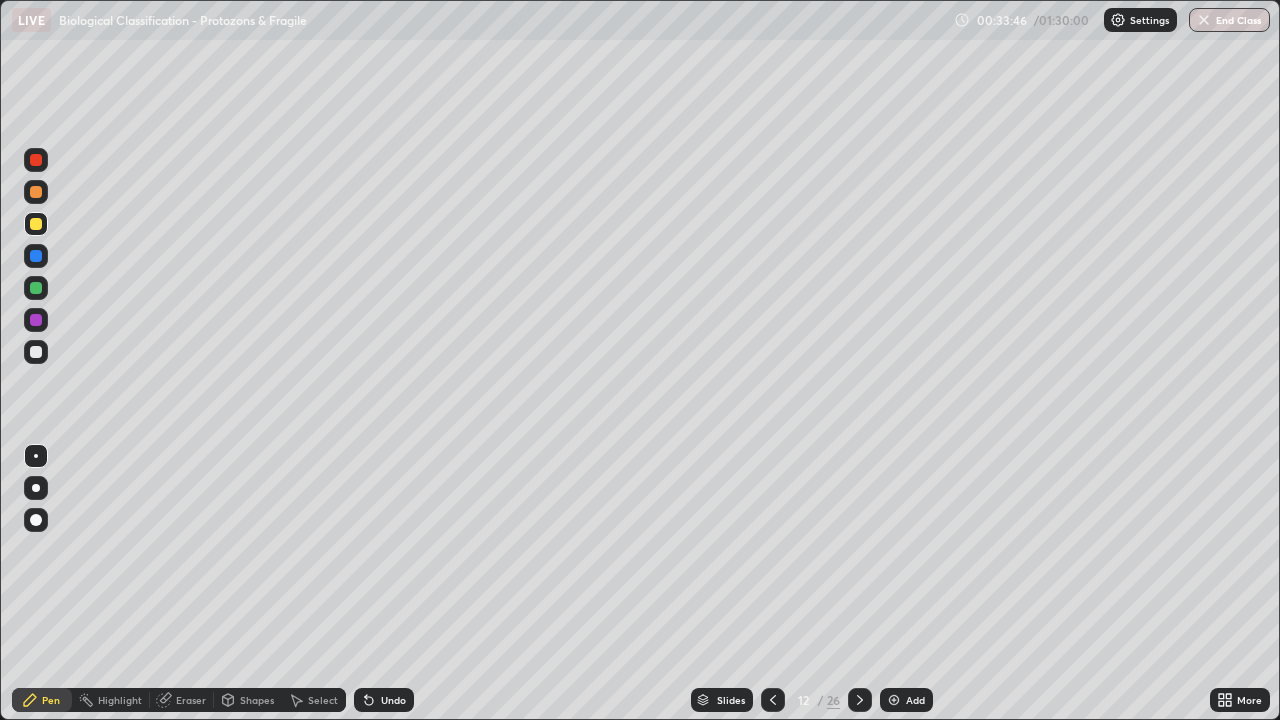 click on "Slides" at bounding box center (731, 700) 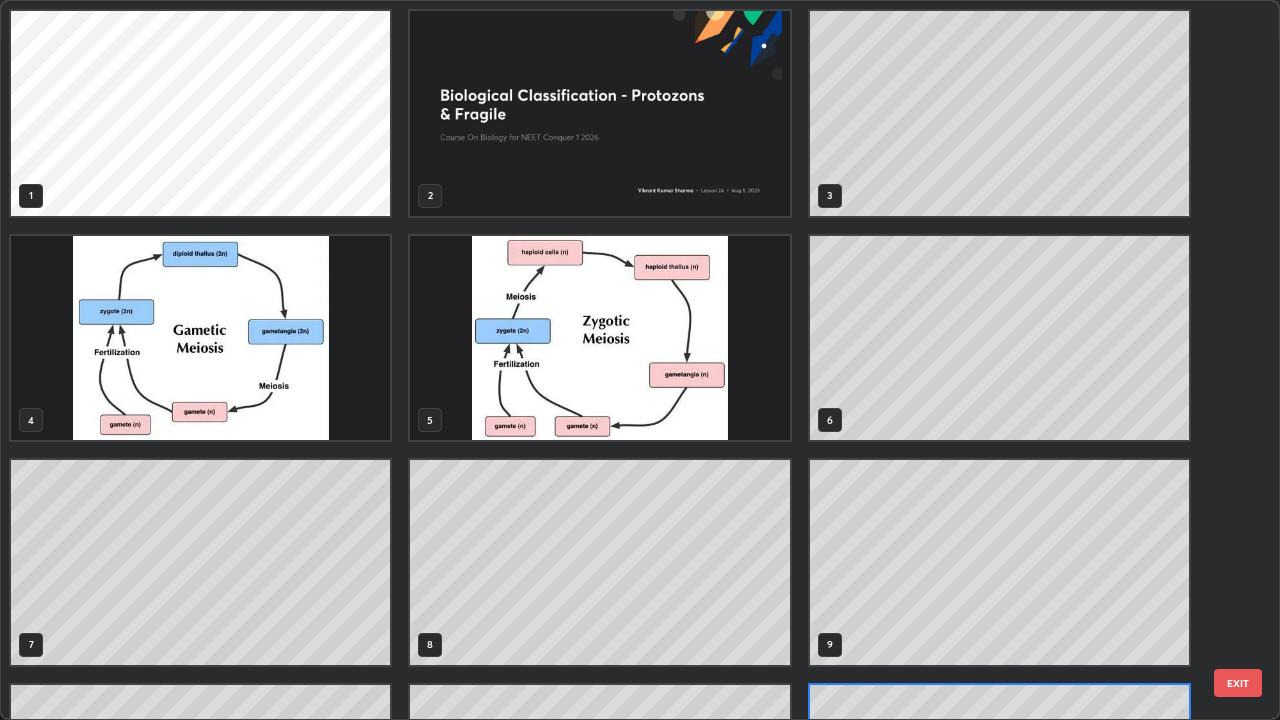 scroll, scrollTop: 180, scrollLeft: 0, axis: vertical 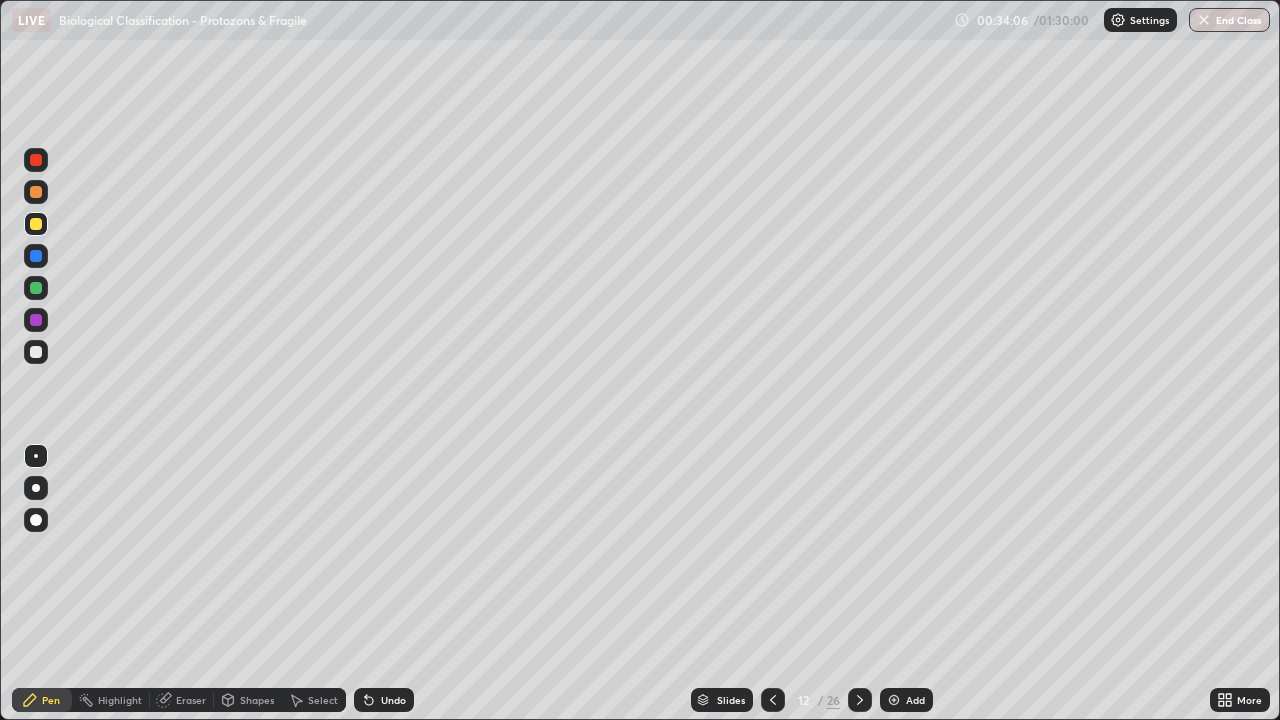 click on "Slides" at bounding box center (731, 700) 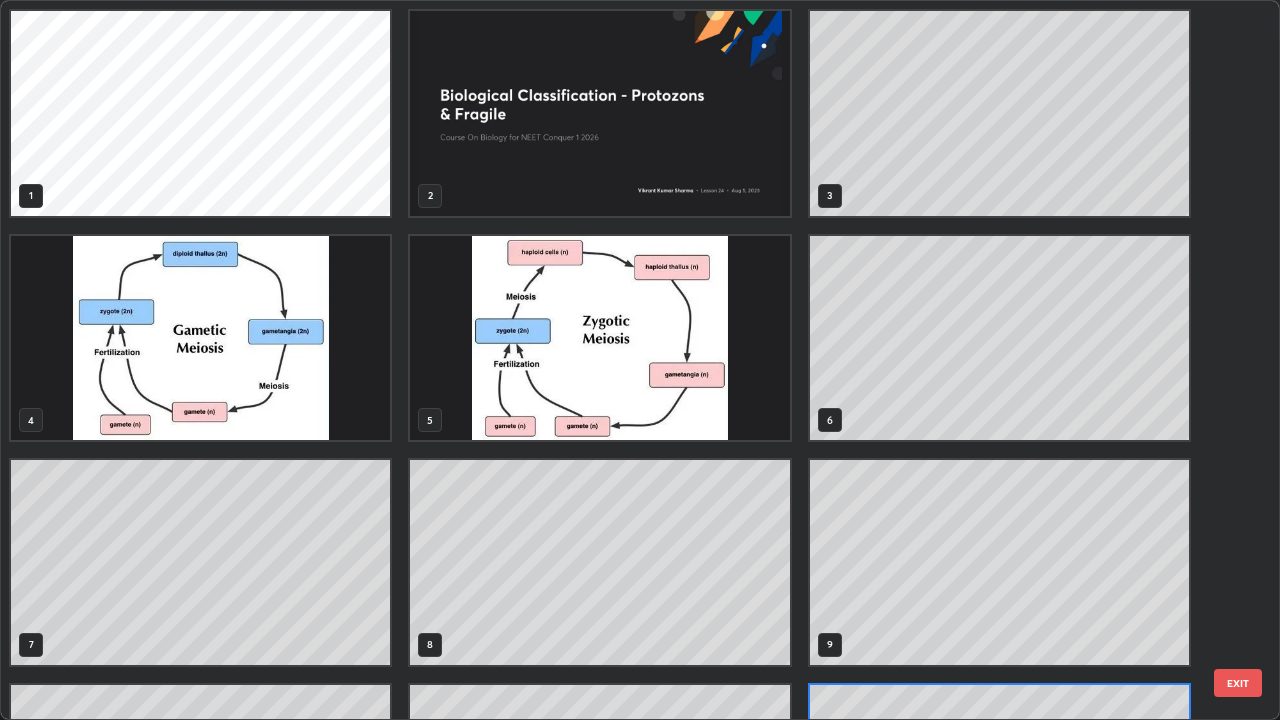 scroll, scrollTop: 180, scrollLeft: 0, axis: vertical 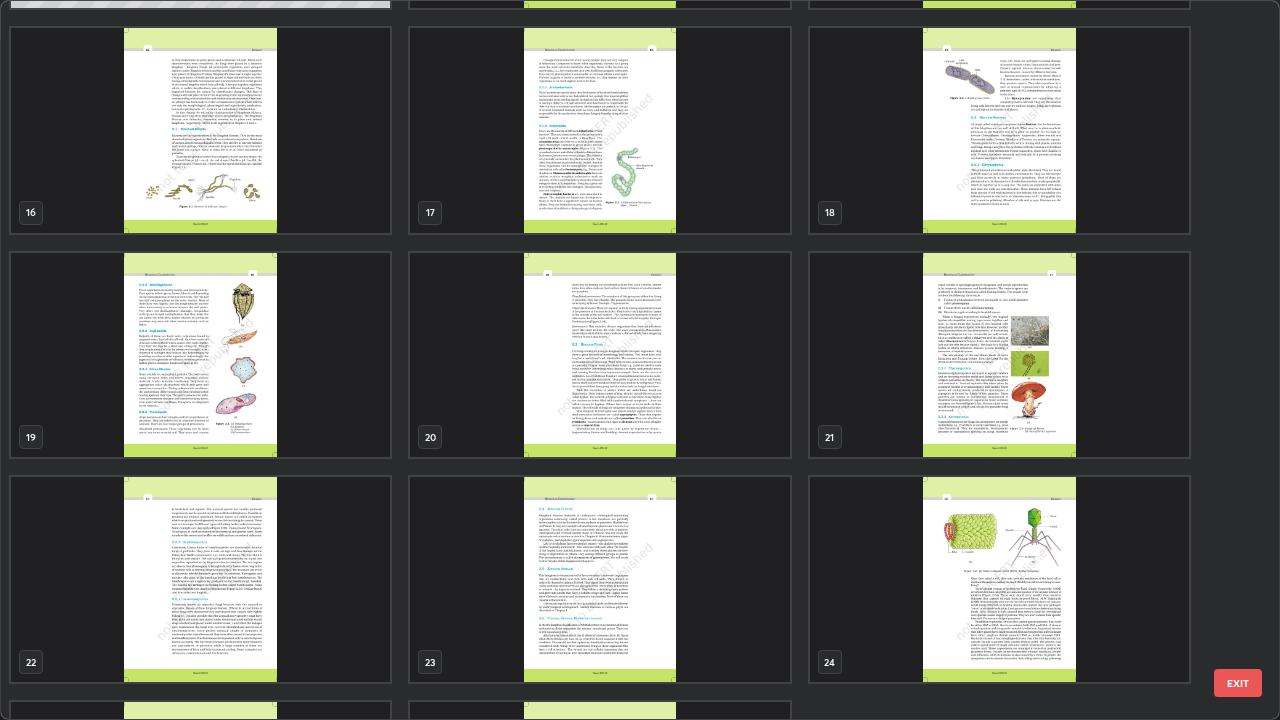 click at bounding box center (599, 355) 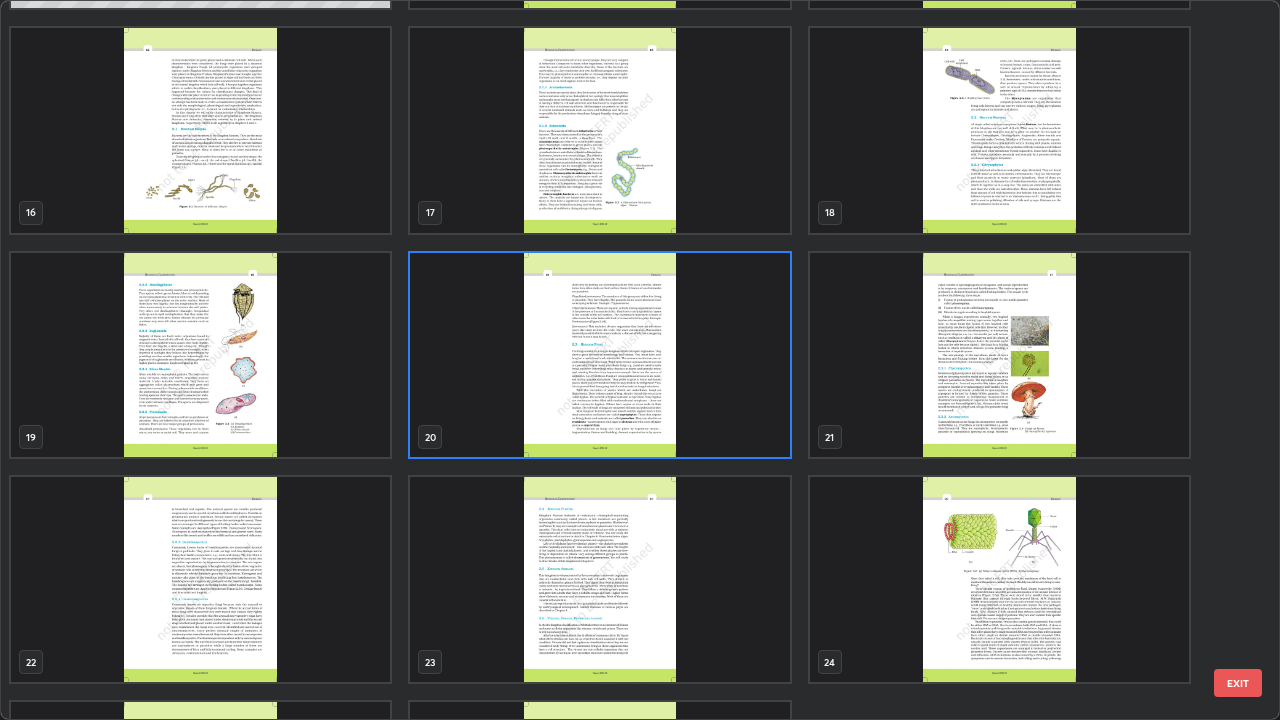 click at bounding box center (599, 355) 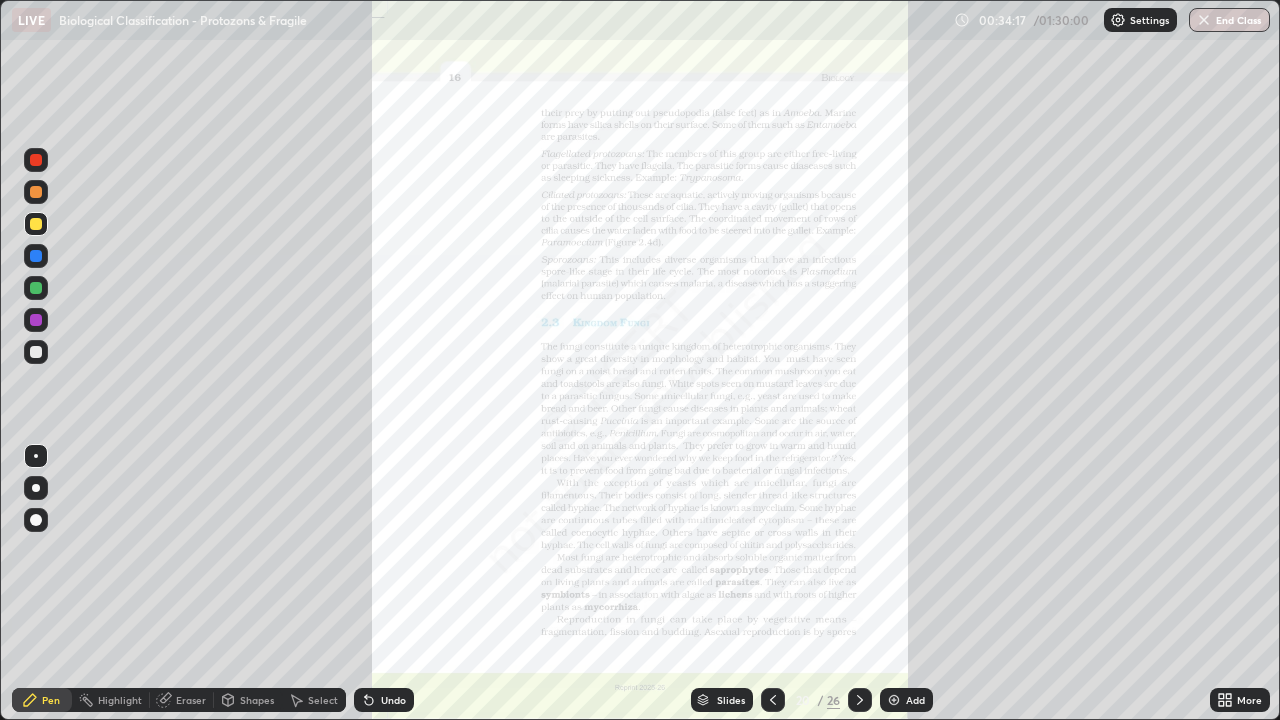 click 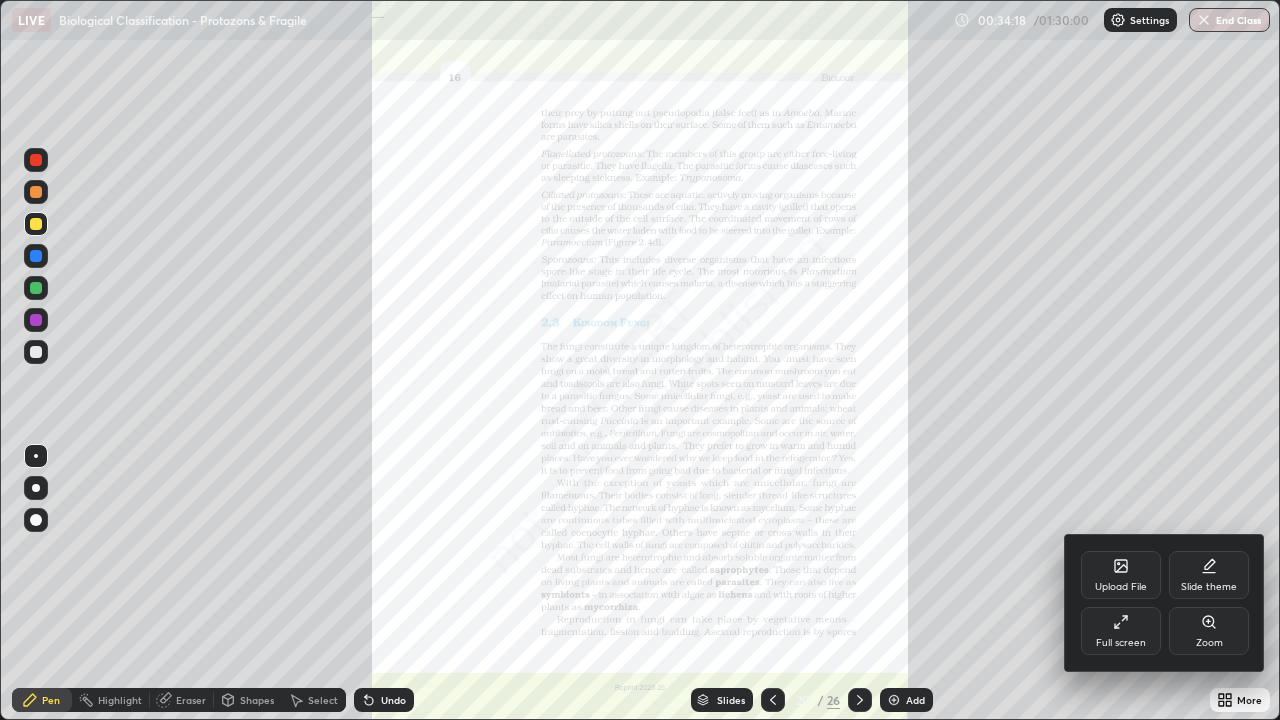 click on "Zoom" at bounding box center [1209, 631] 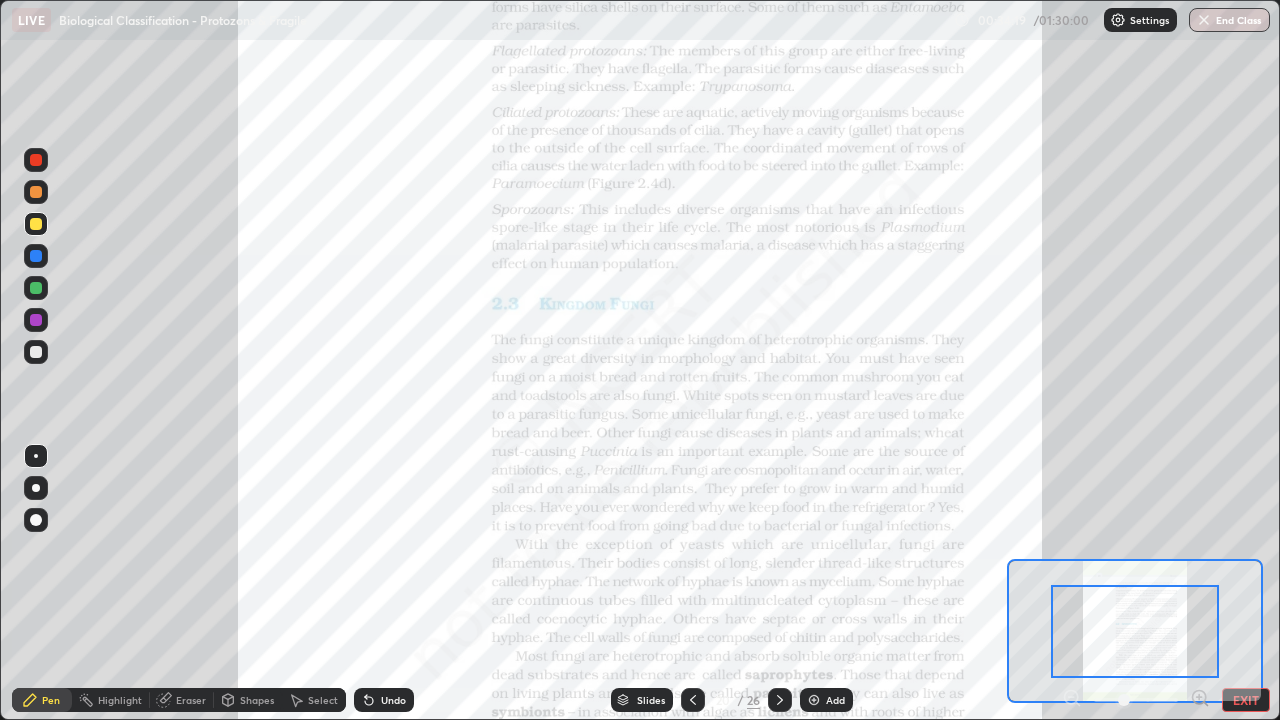 click 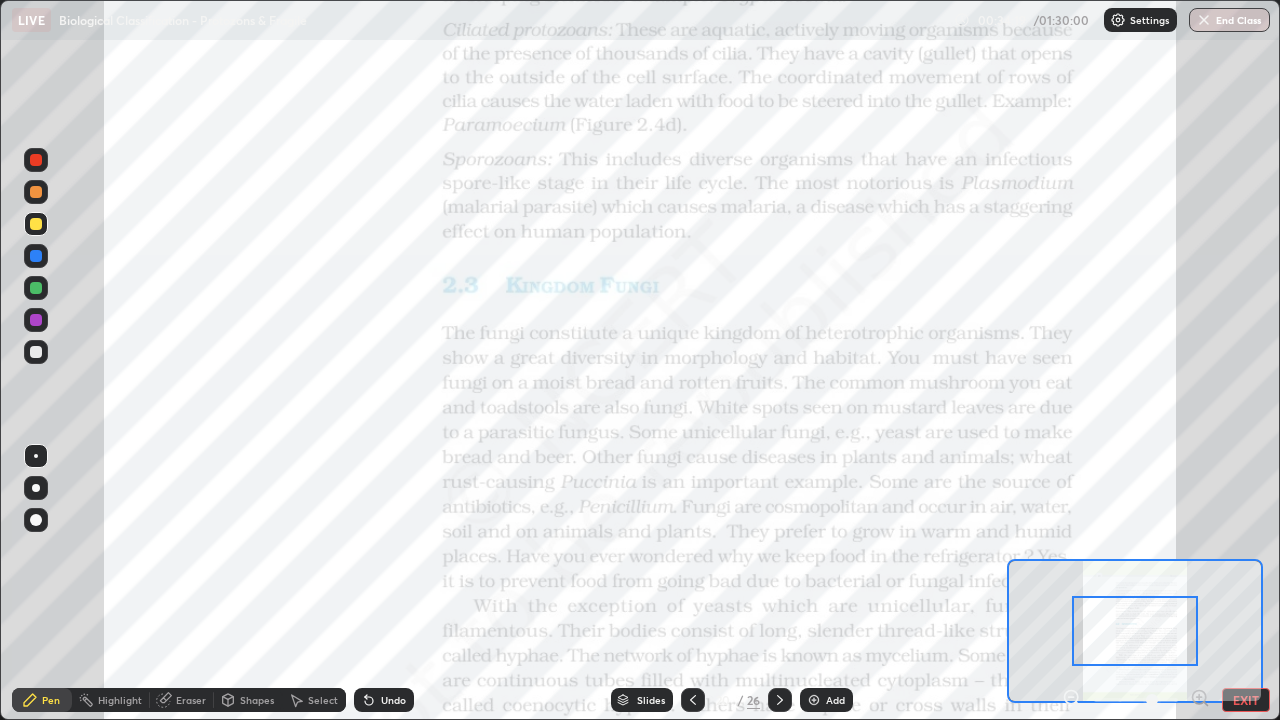 click 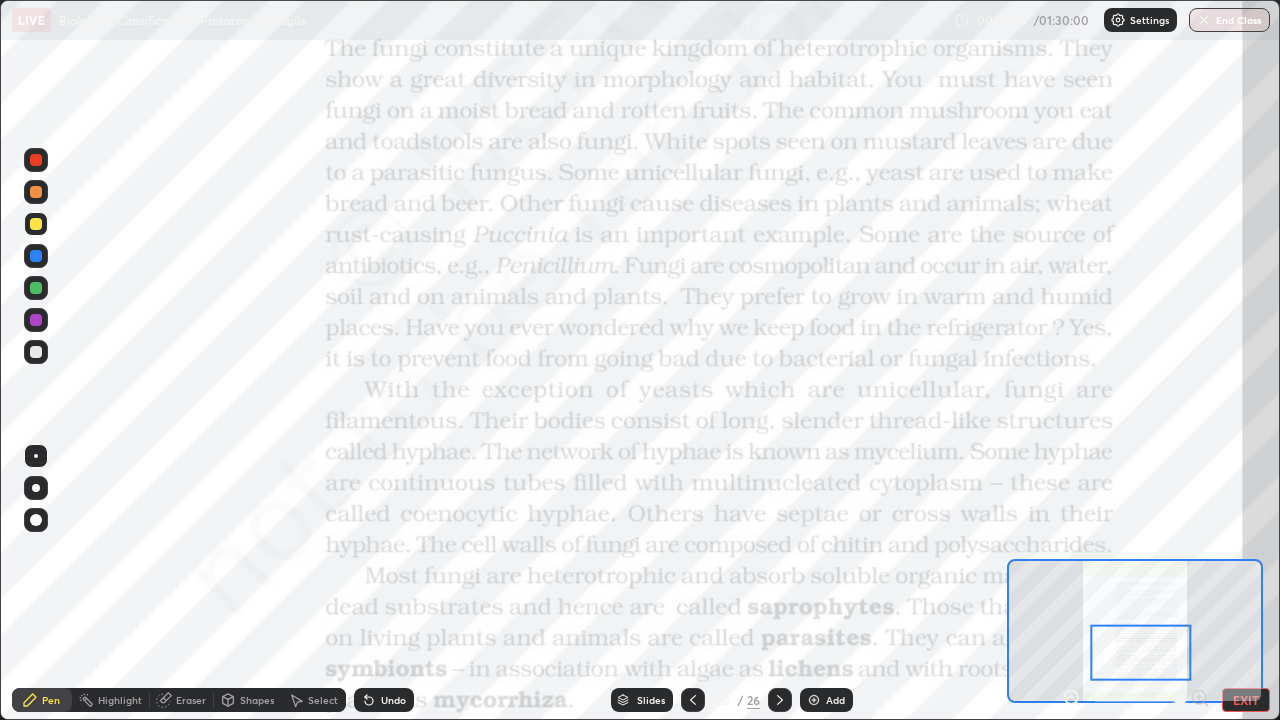 click at bounding box center (36, 224) 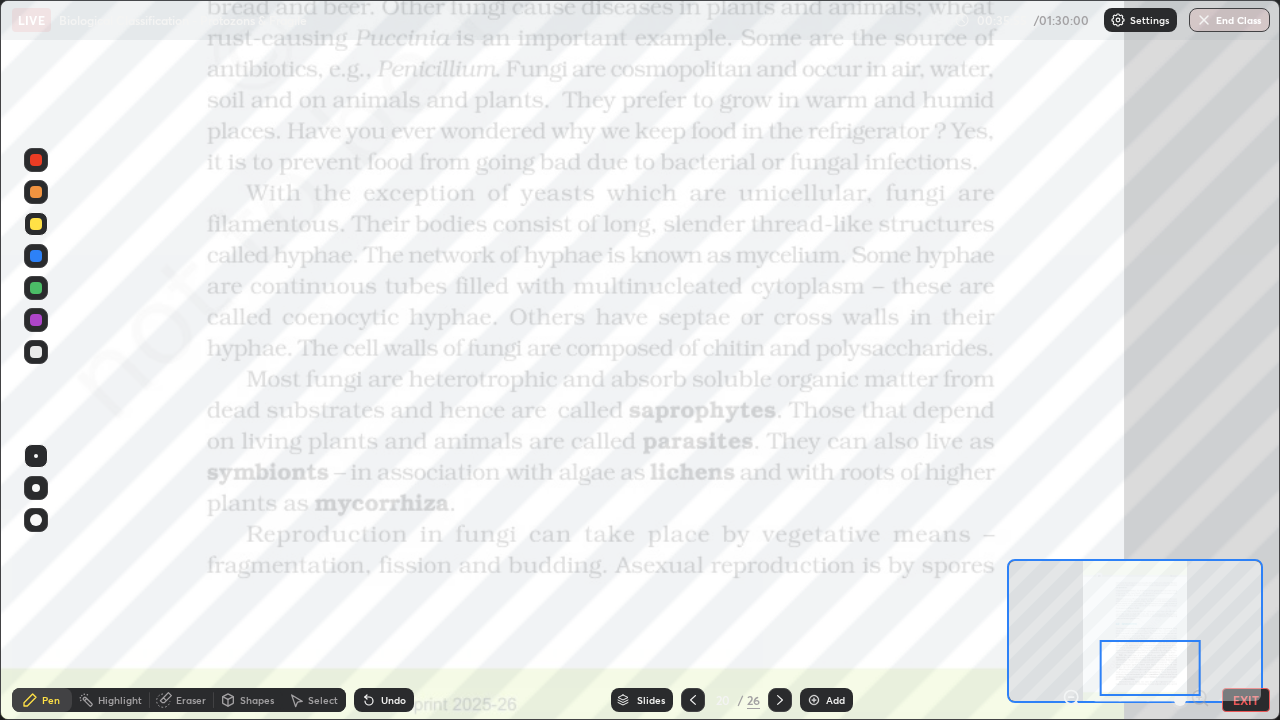 click 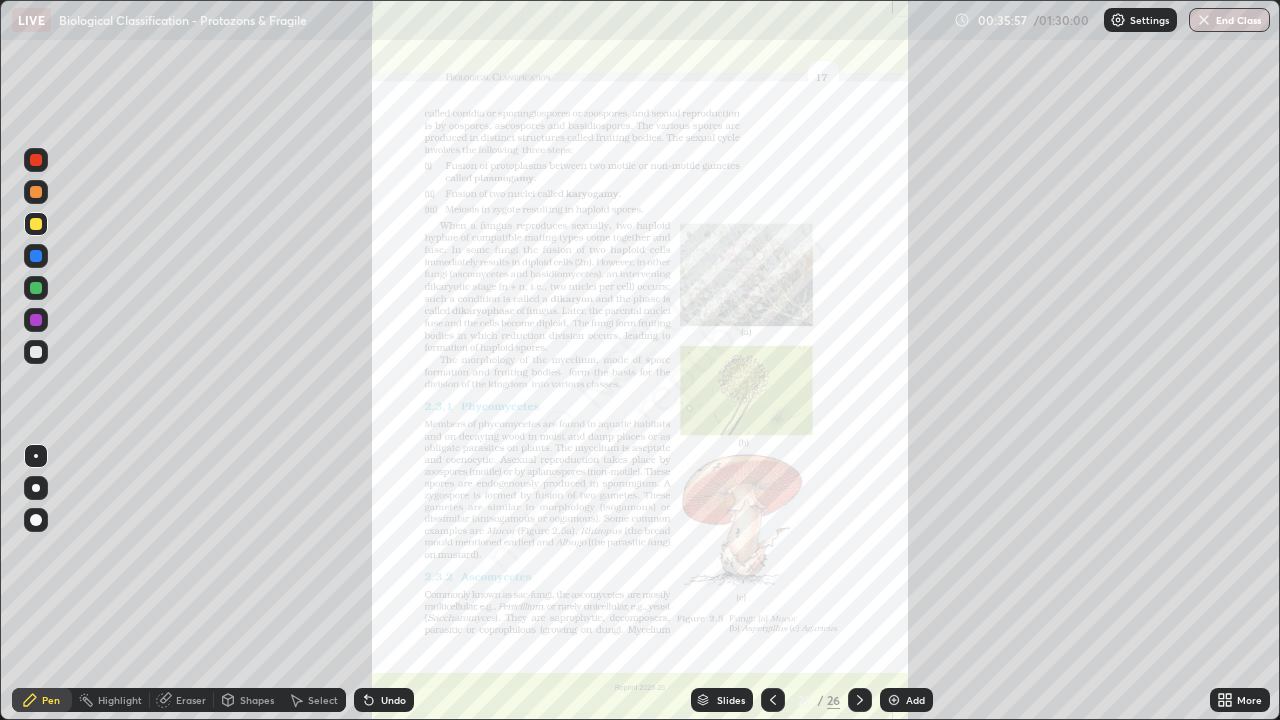 click 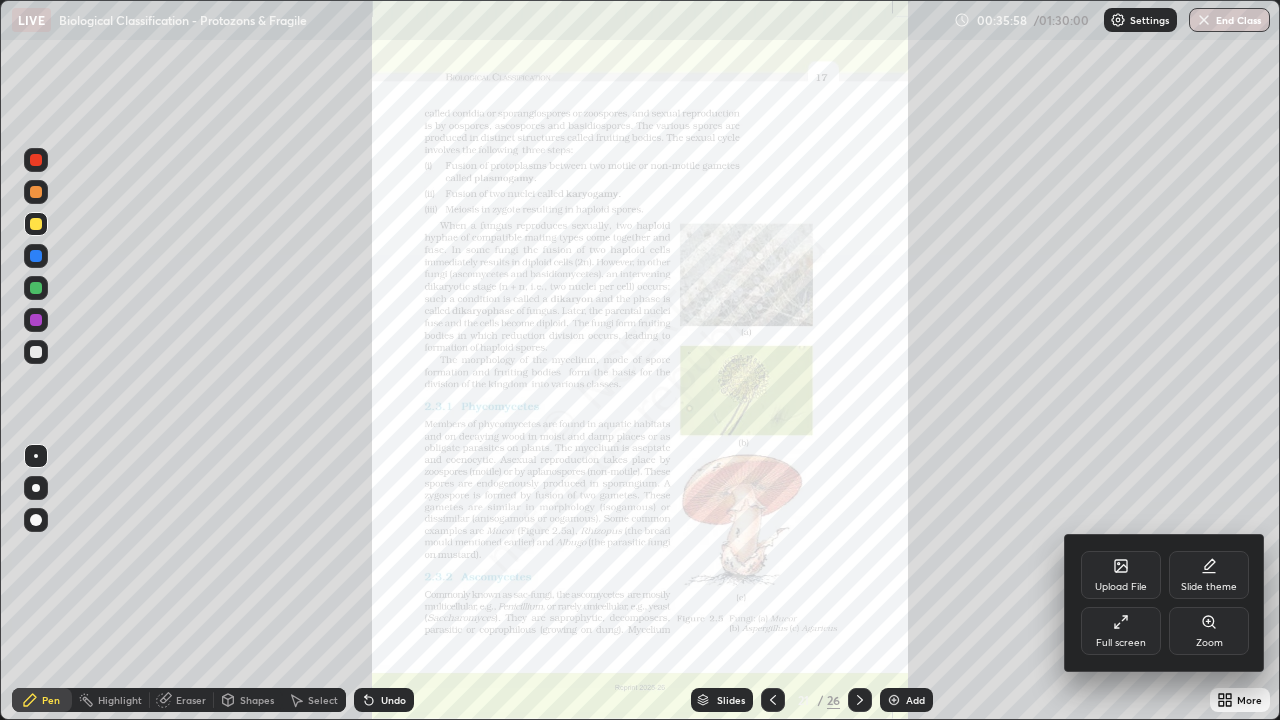 click on "Zoom" at bounding box center (1209, 643) 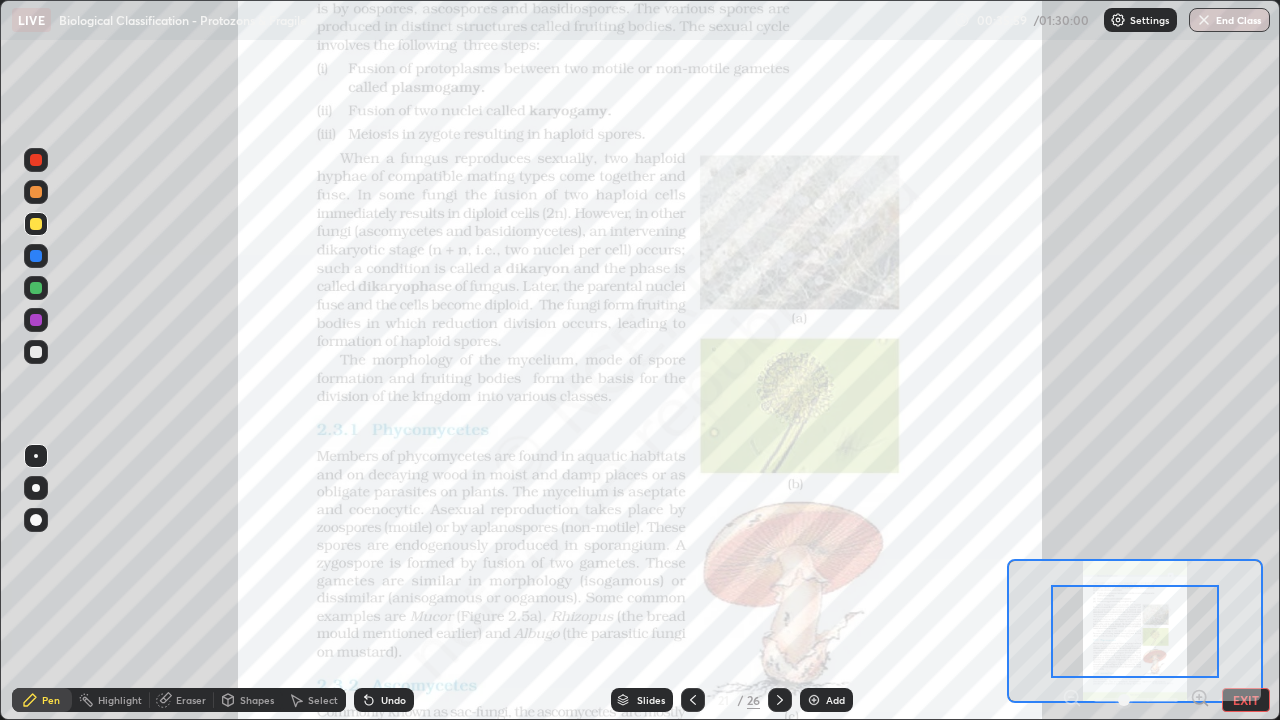 click 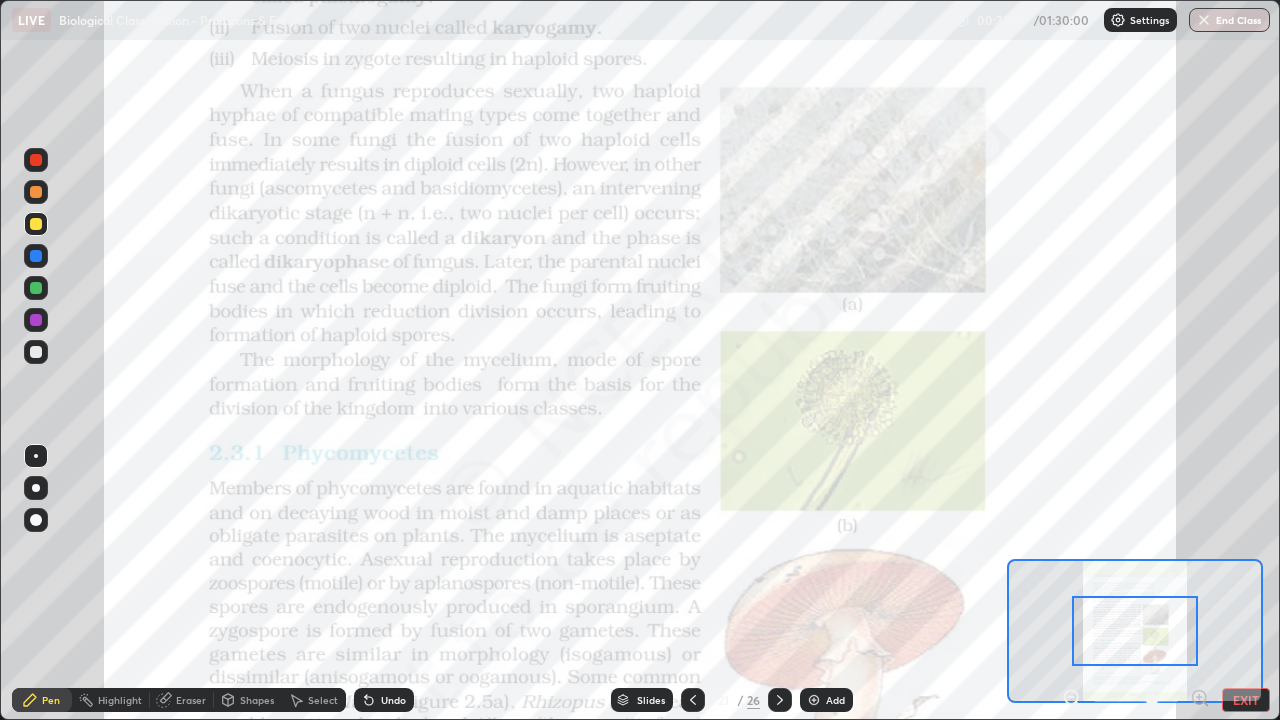 click 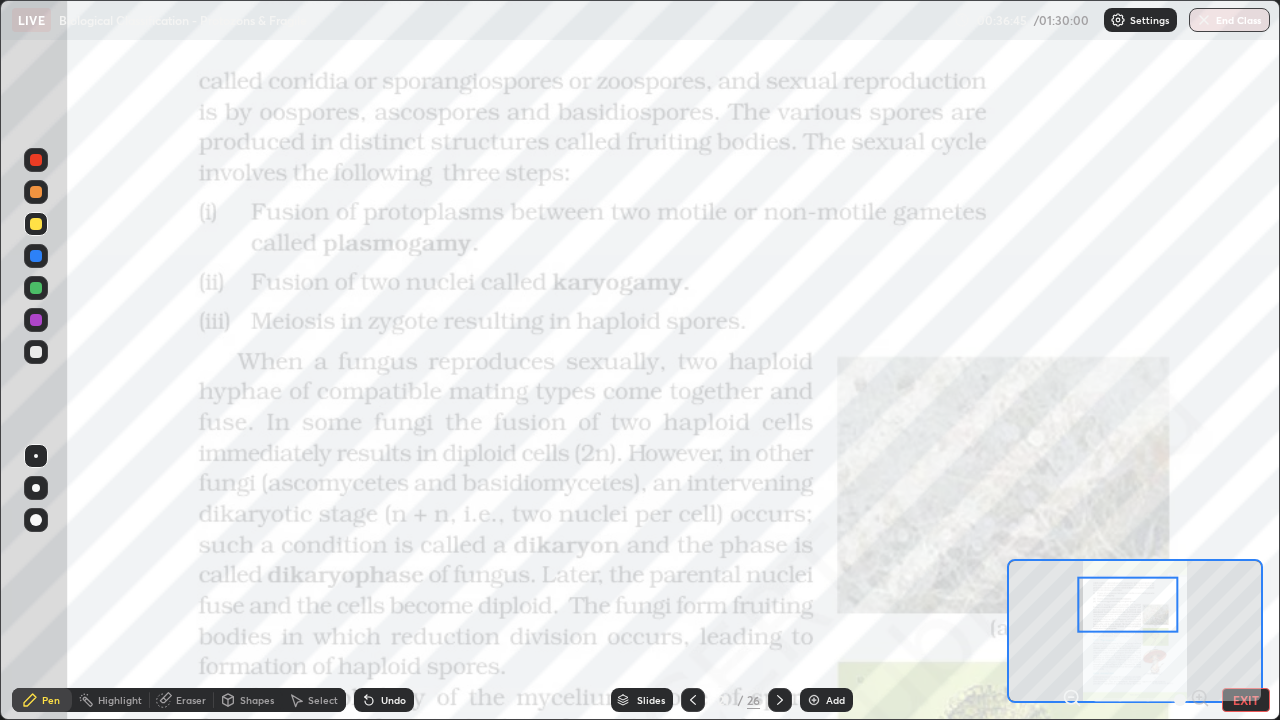 click on "Slides" at bounding box center [651, 700] 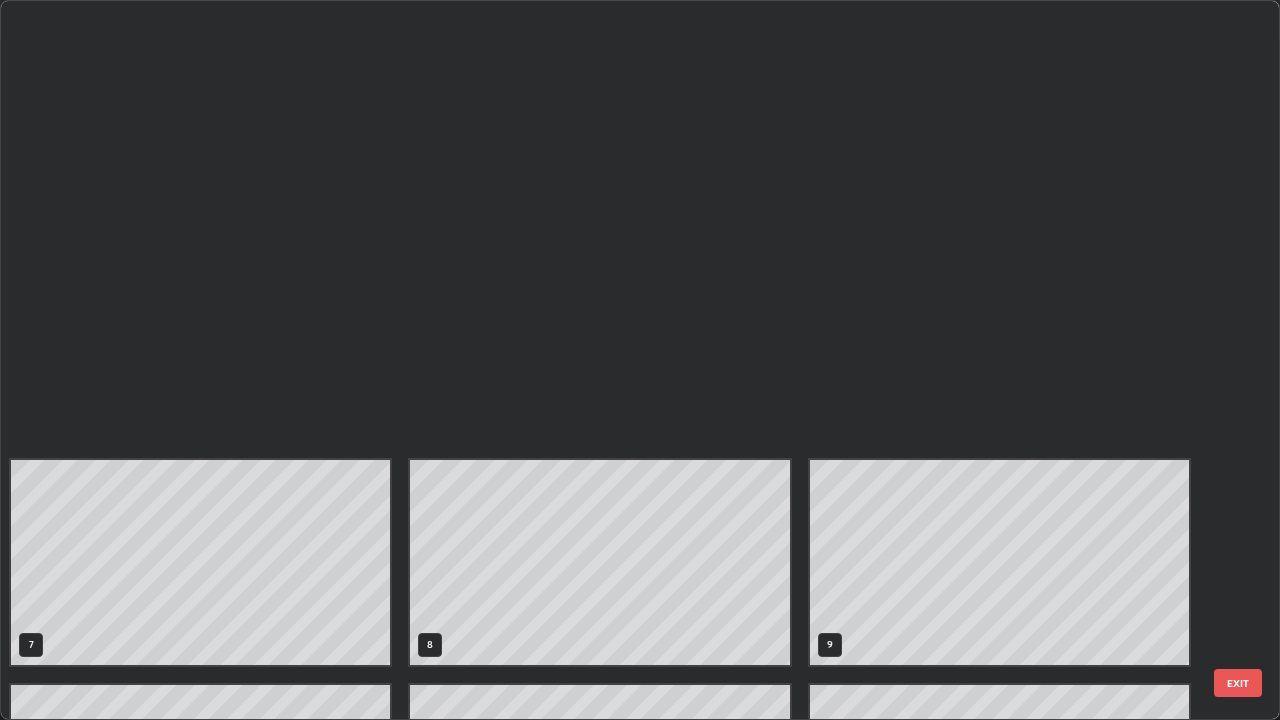 scroll, scrollTop: 854, scrollLeft: 0, axis: vertical 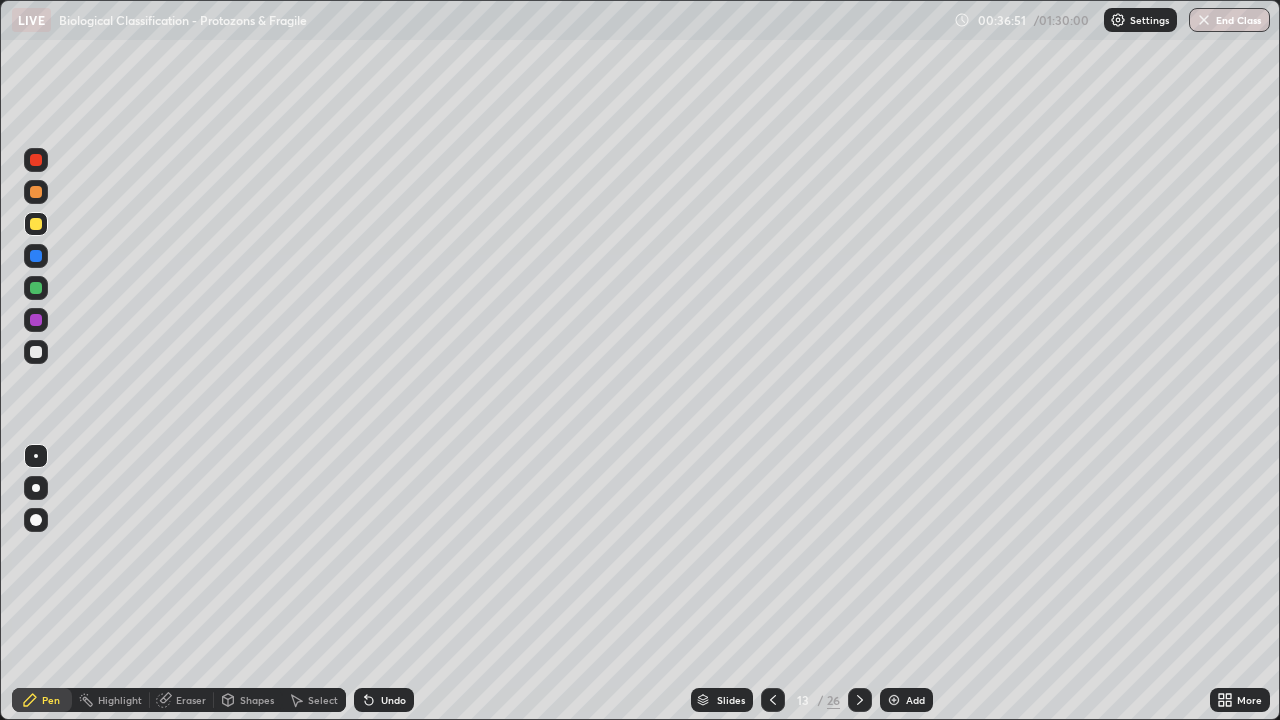 click at bounding box center [36, 256] 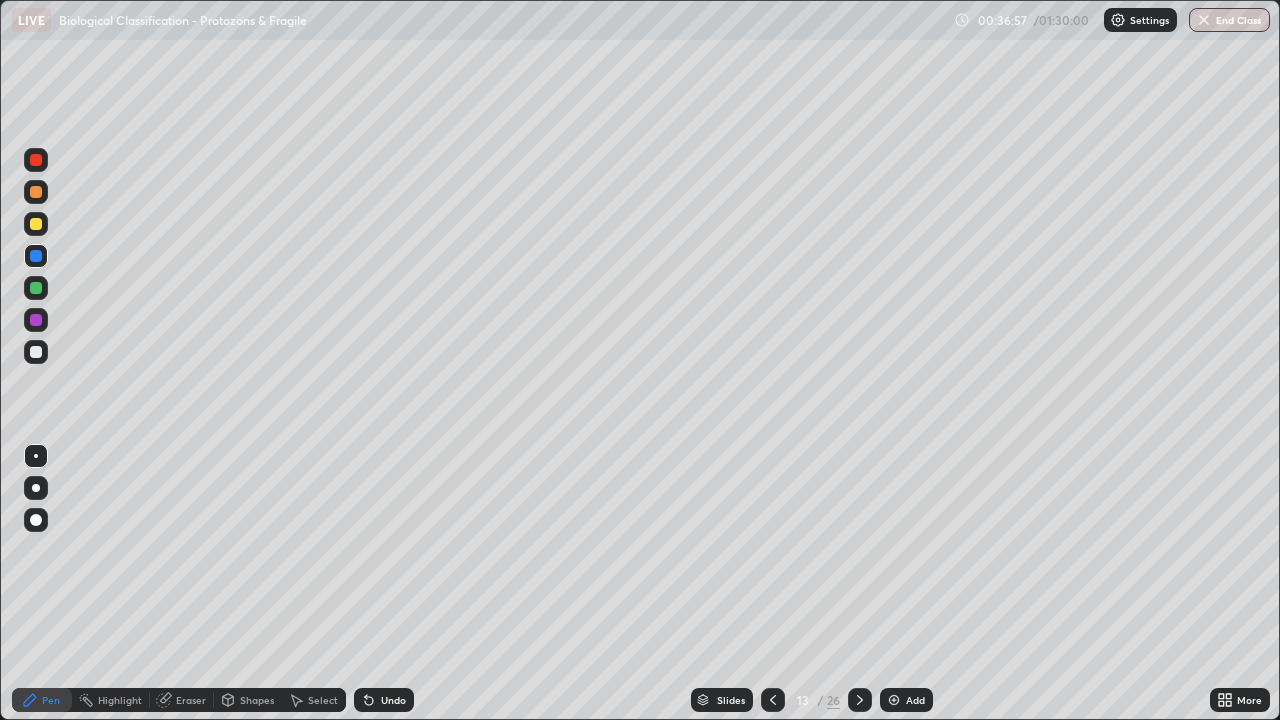 click on "Undo" at bounding box center (393, 700) 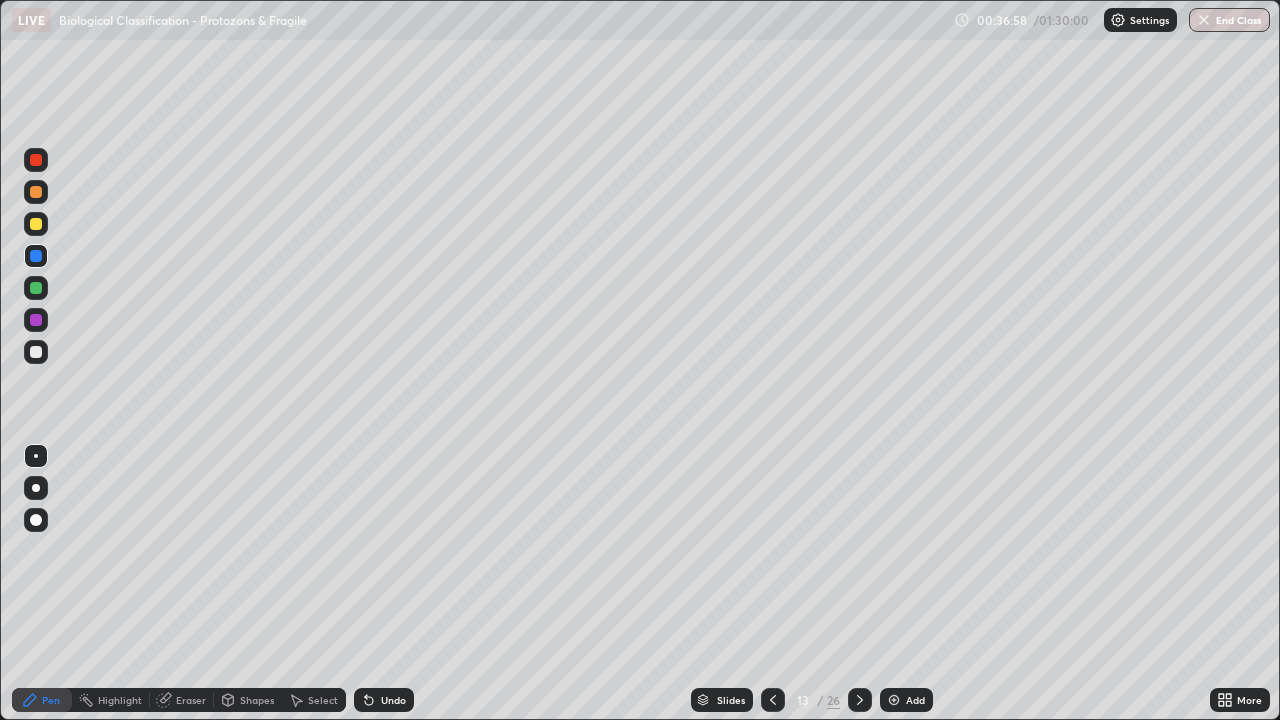 click at bounding box center (36, 352) 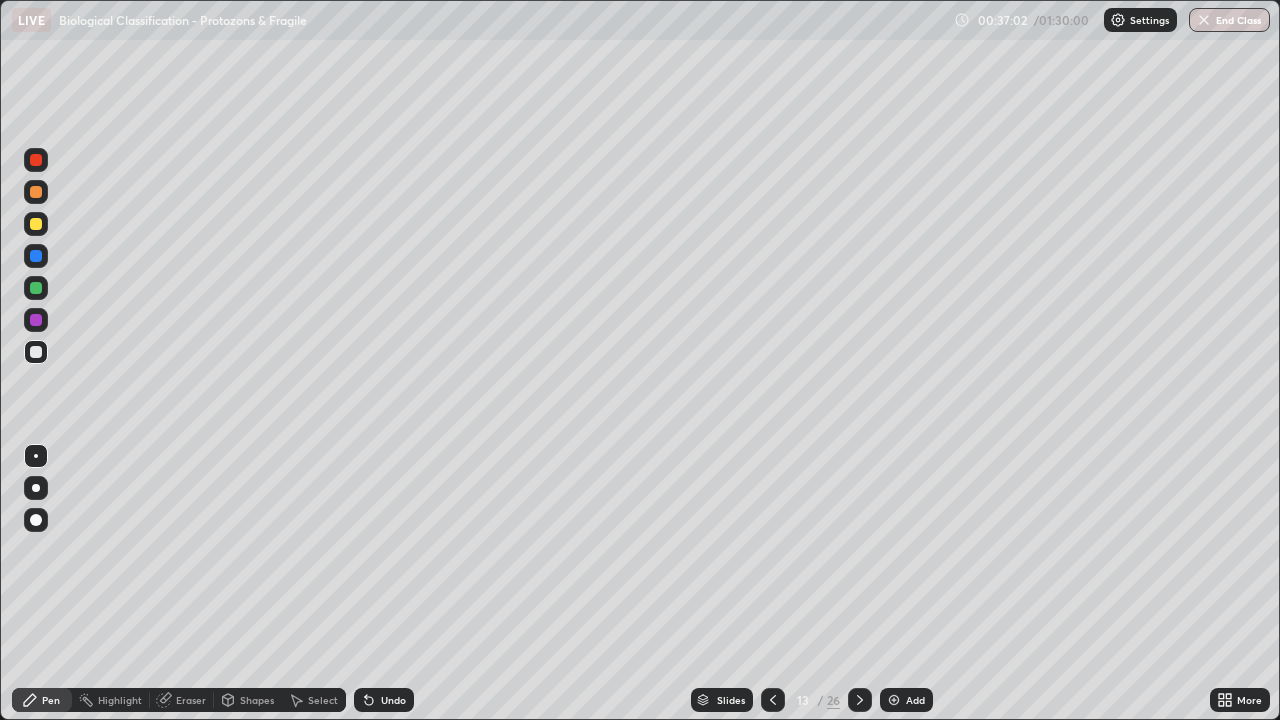 click 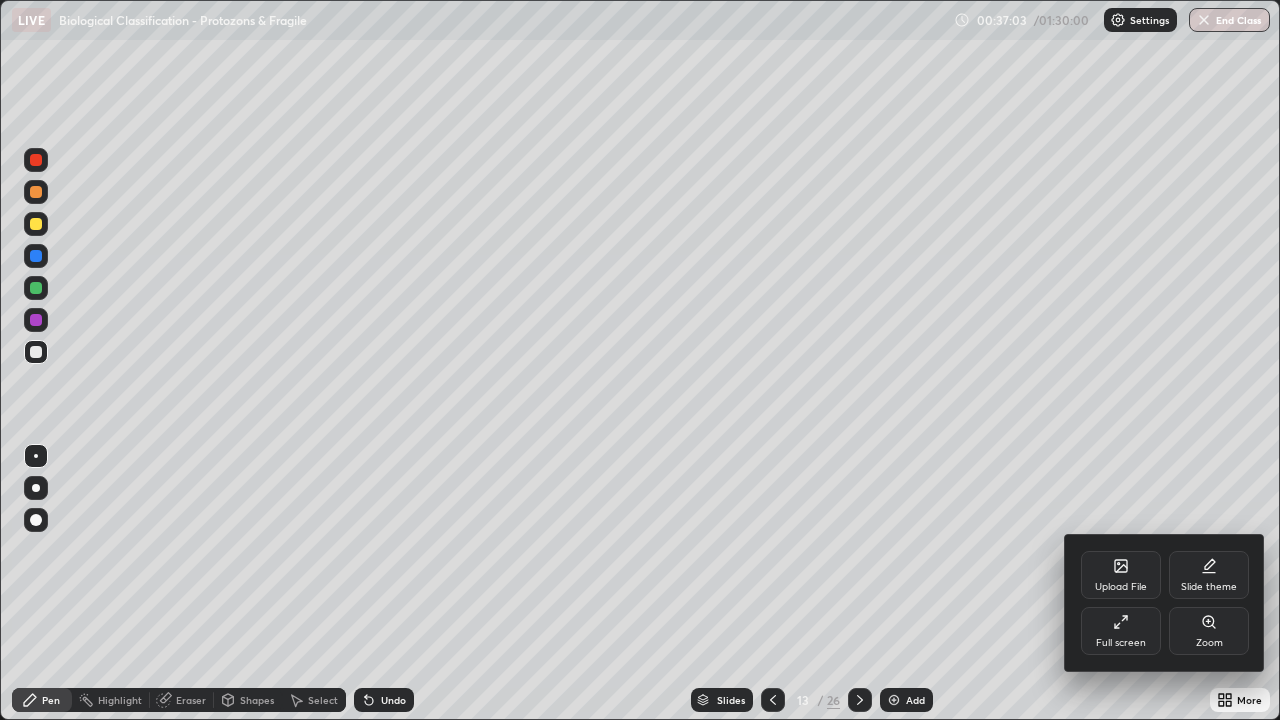 click on "Upload File" at bounding box center [1121, 575] 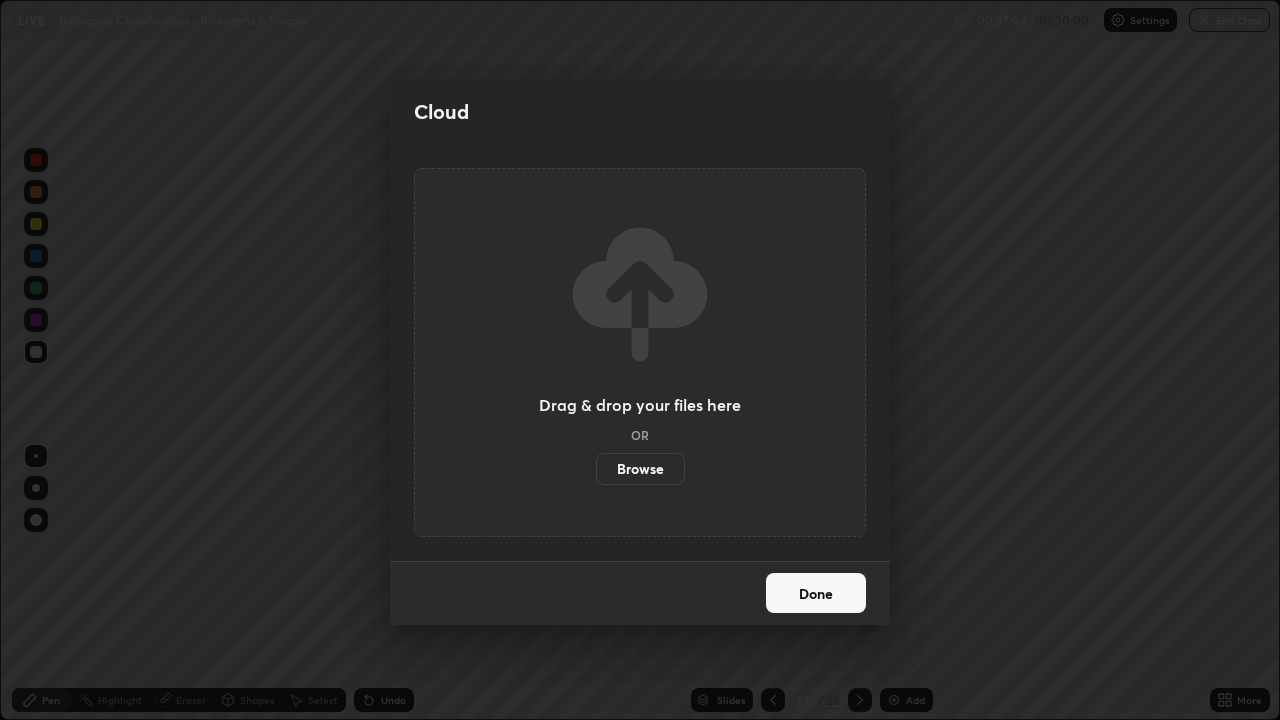 click on "Browse" at bounding box center [640, 469] 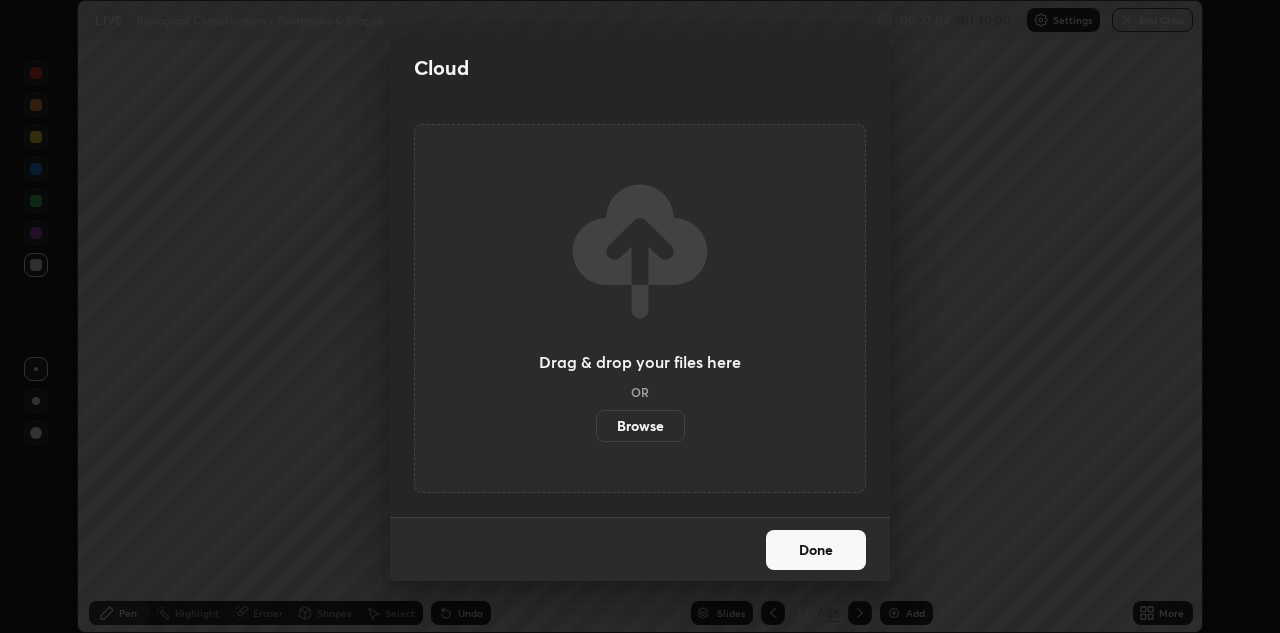 scroll, scrollTop: 633, scrollLeft: 1280, axis: both 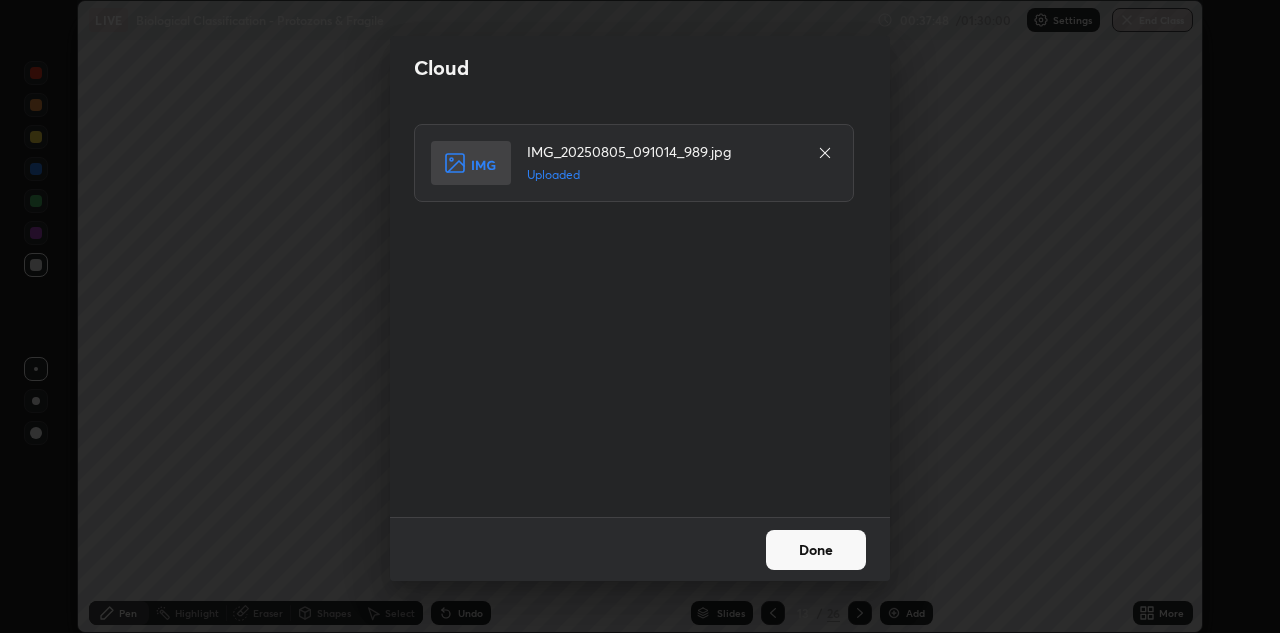 click on "Done" at bounding box center [816, 550] 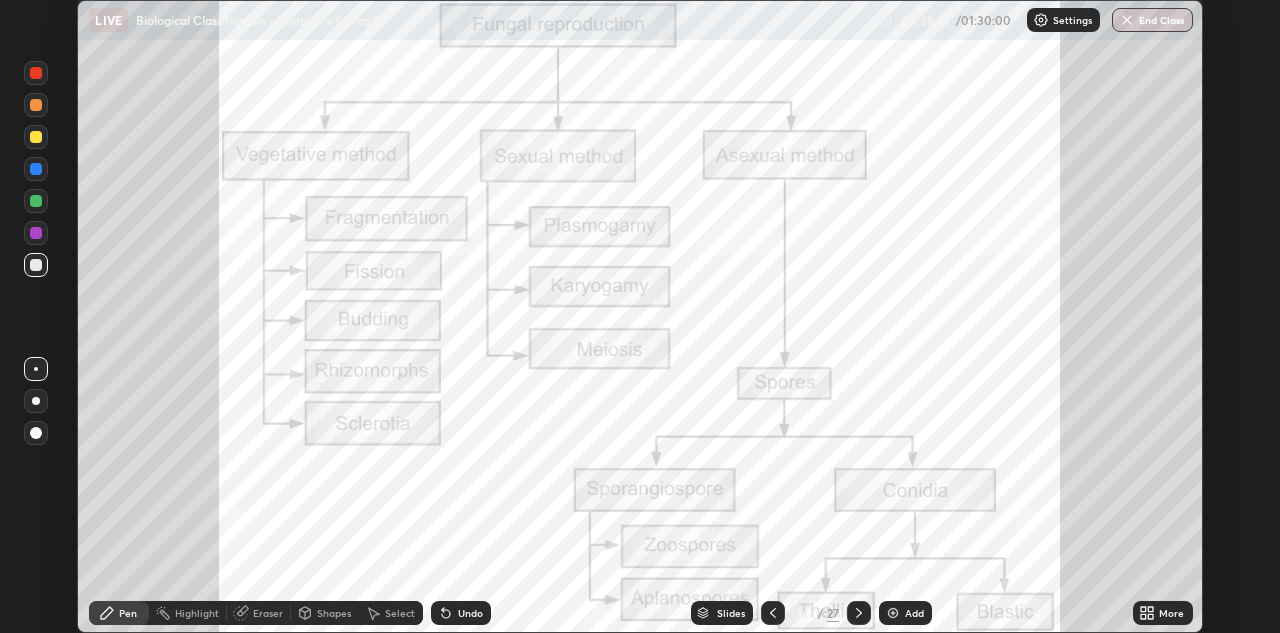 click on "More" at bounding box center [1171, 613] 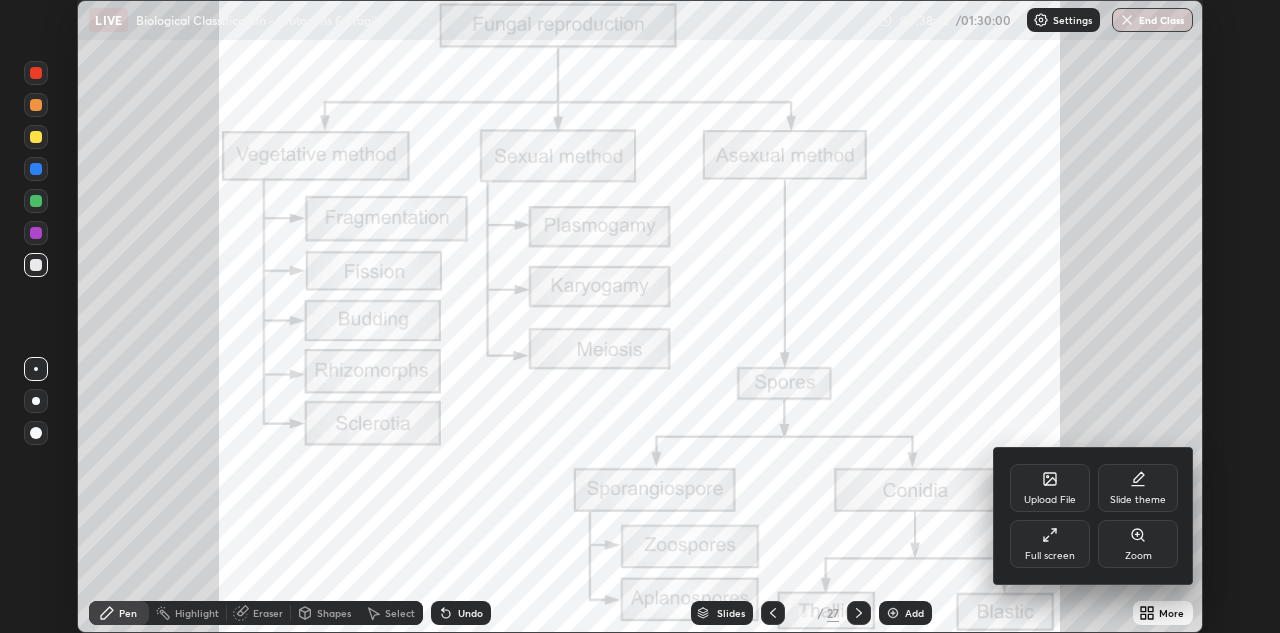 click on "Full screen" at bounding box center (1050, 544) 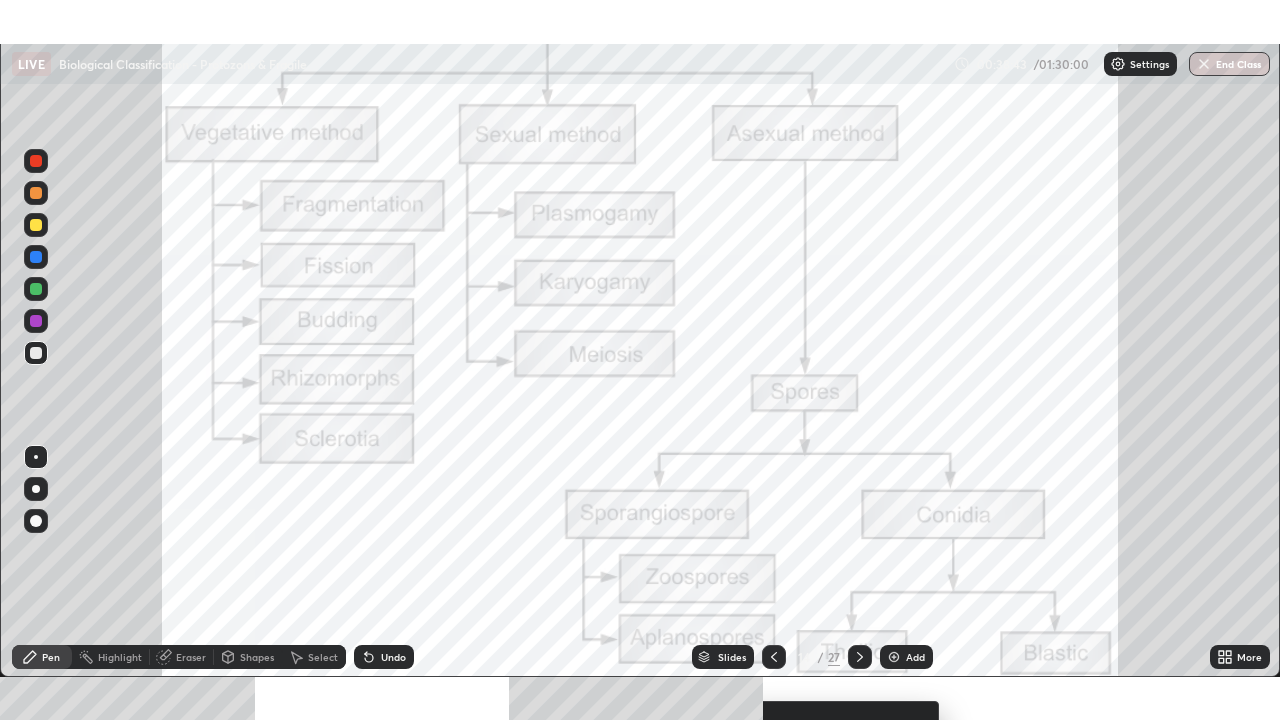 scroll, scrollTop: 99280, scrollLeft: 98720, axis: both 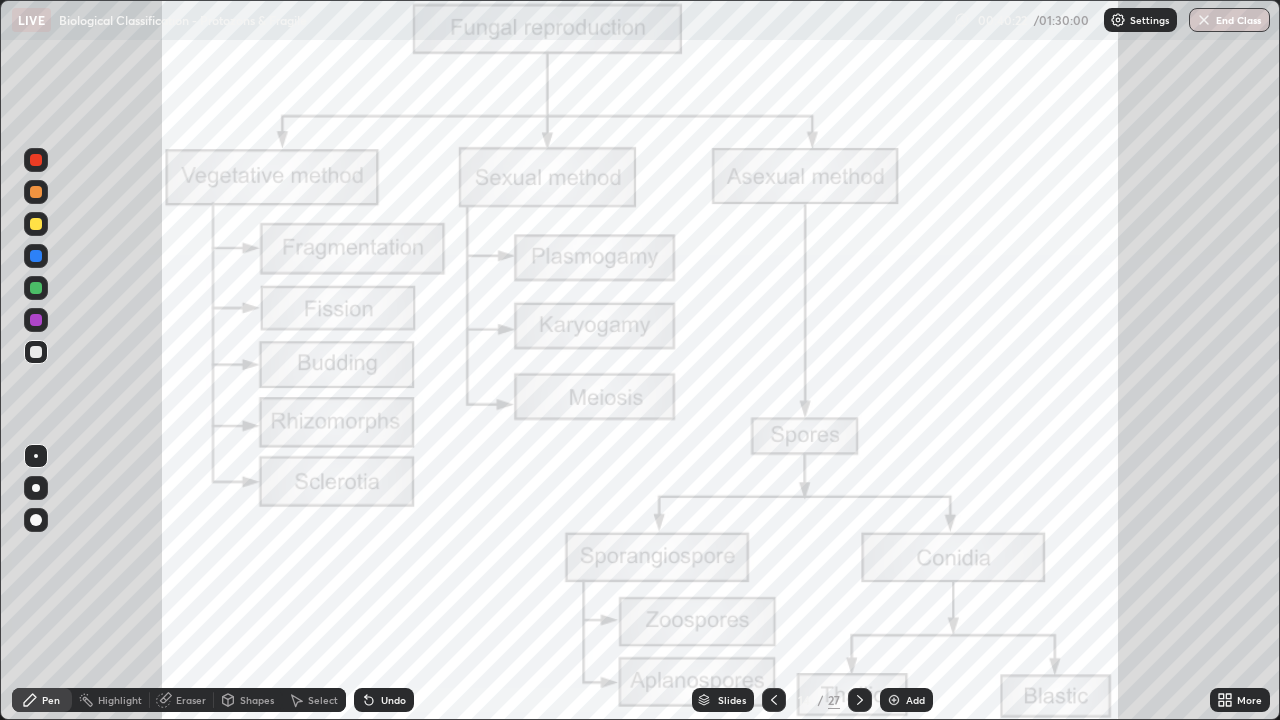 click 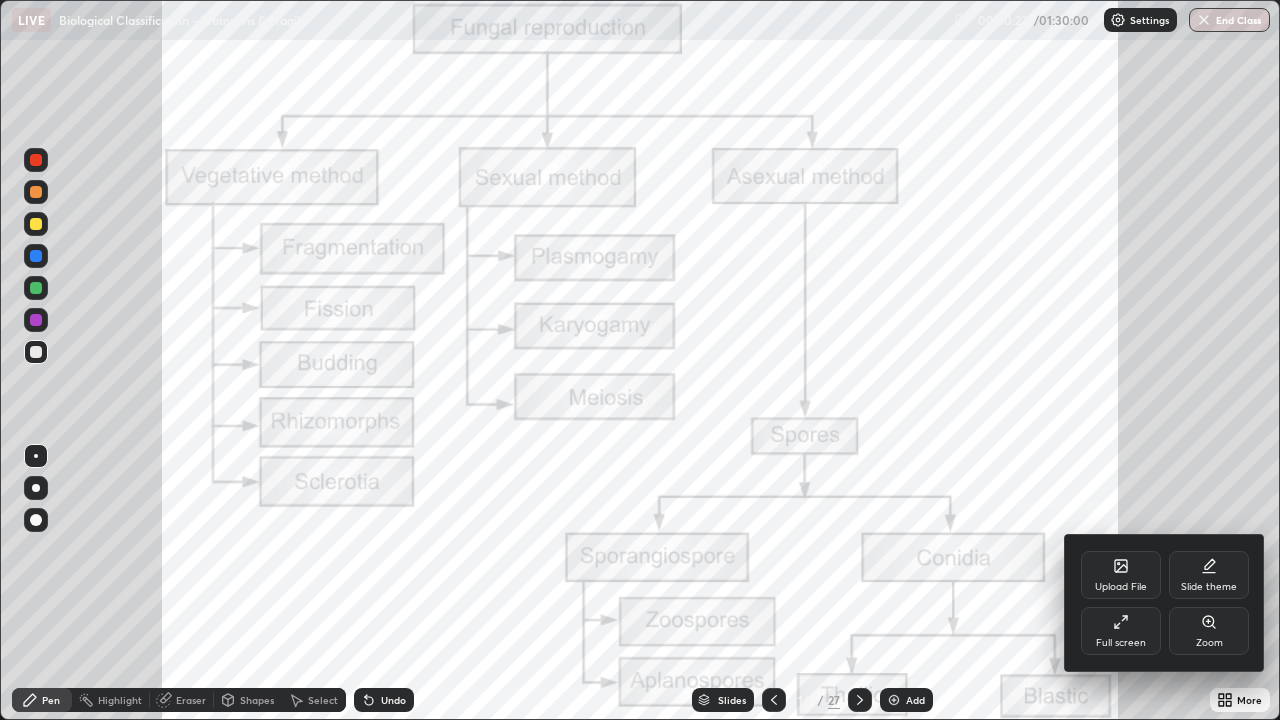 click on "Upload File" at bounding box center [1121, 575] 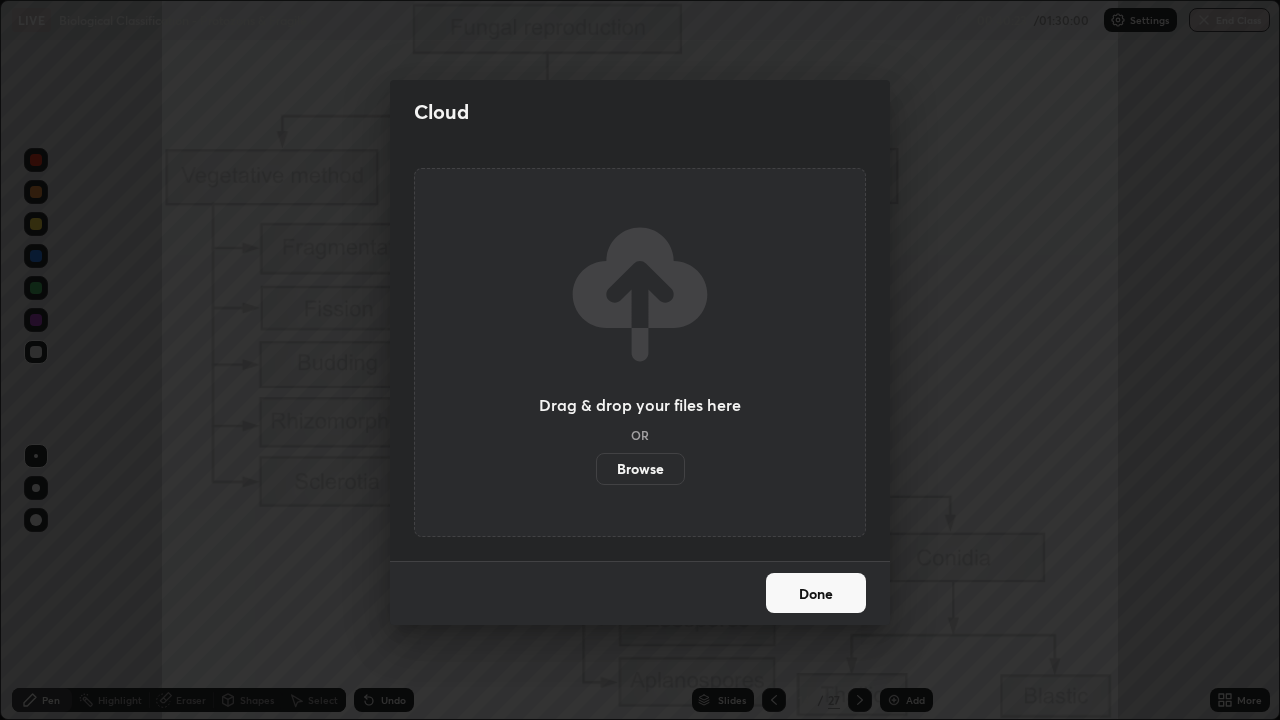 click on "Browse" at bounding box center (640, 469) 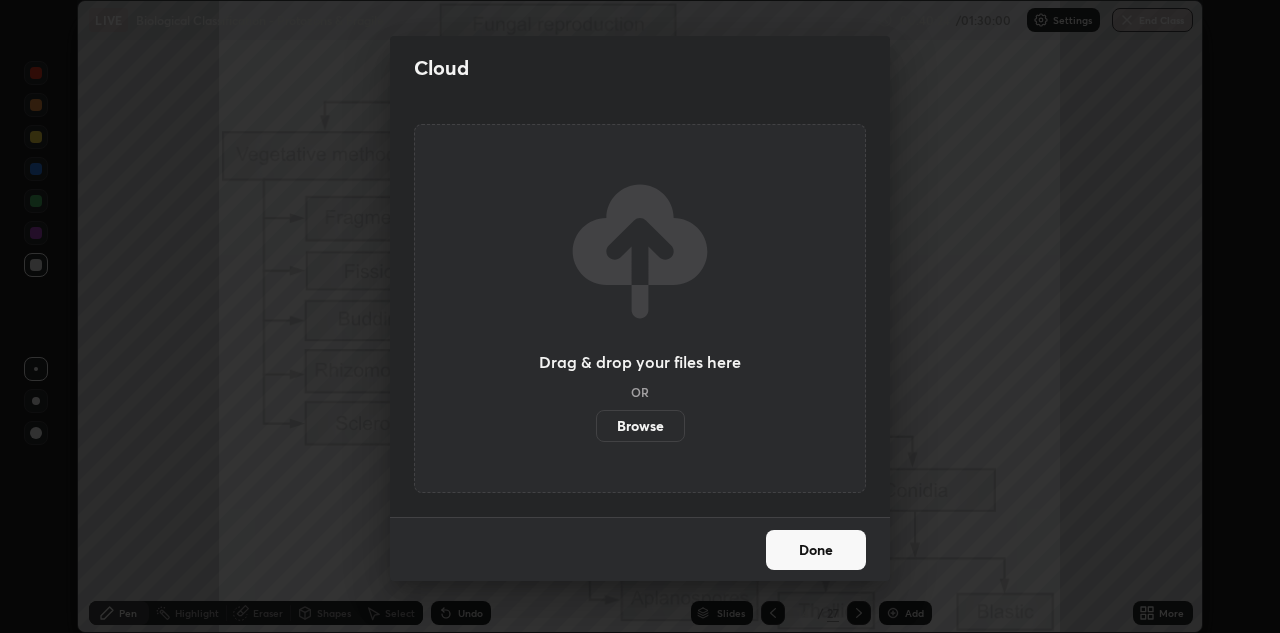 scroll, scrollTop: 633, scrollLeft: 1280, axis: both 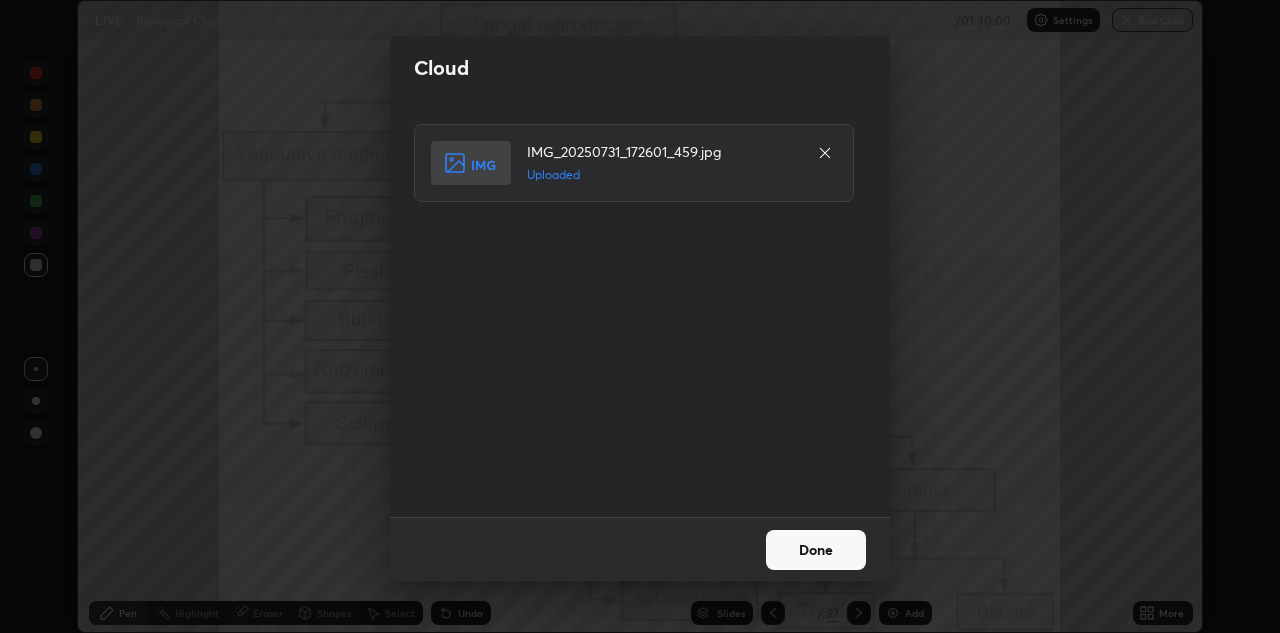 click on "Done" at bounding box center (816, 550) 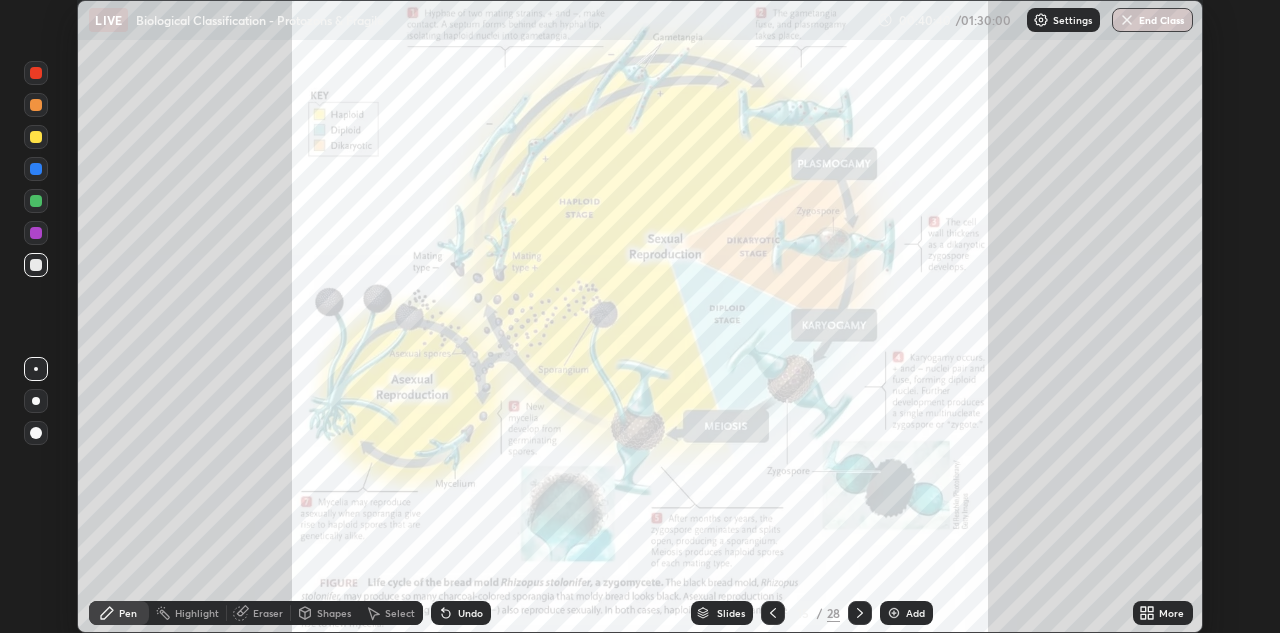 click 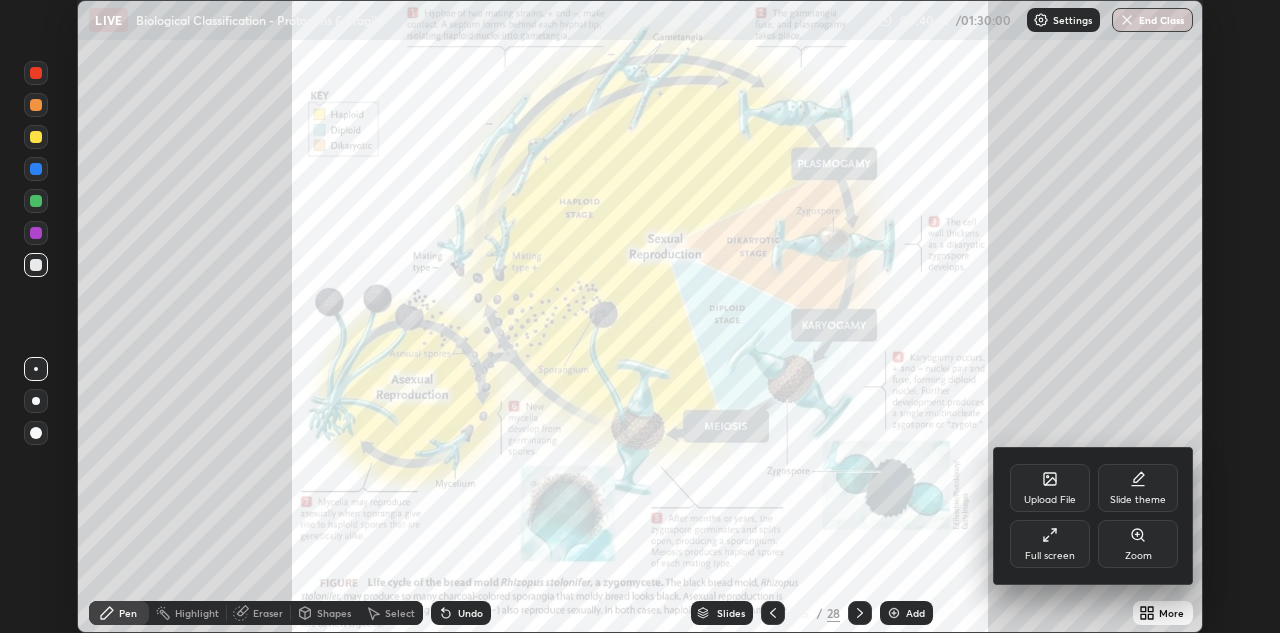 click 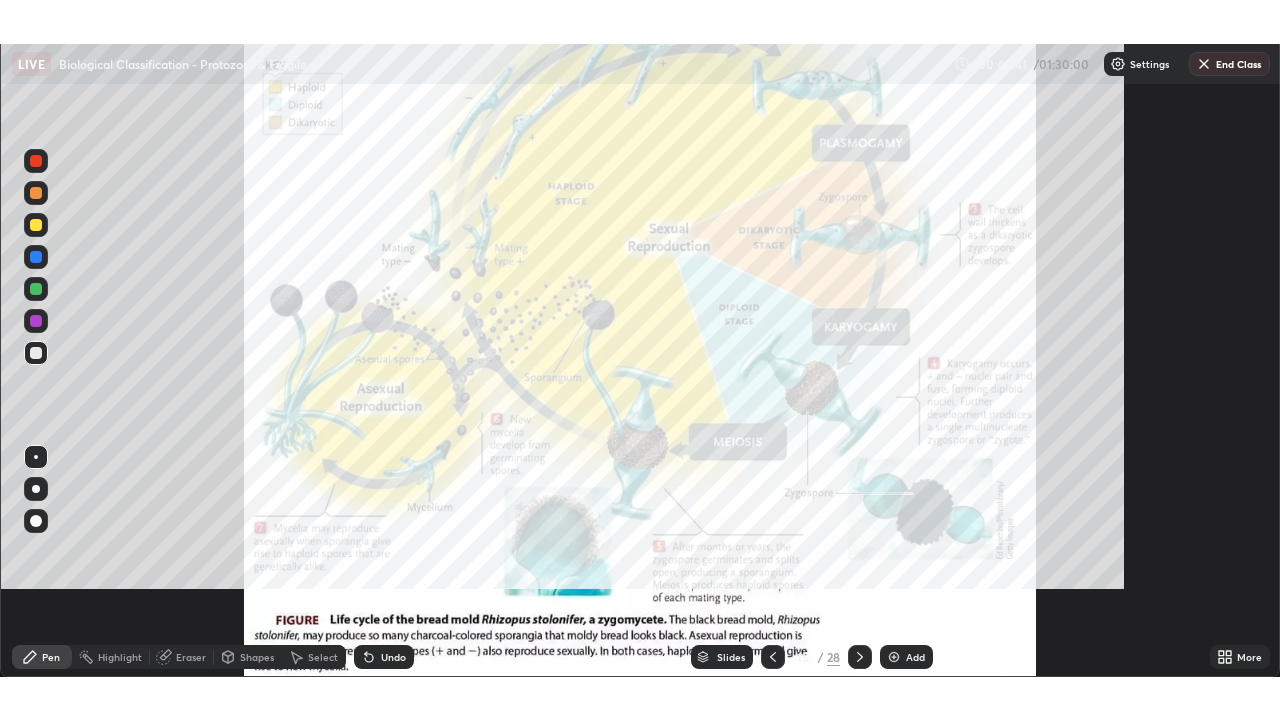 scroll, scrollTop: 99280, scrollLeft: 98720, axis: both 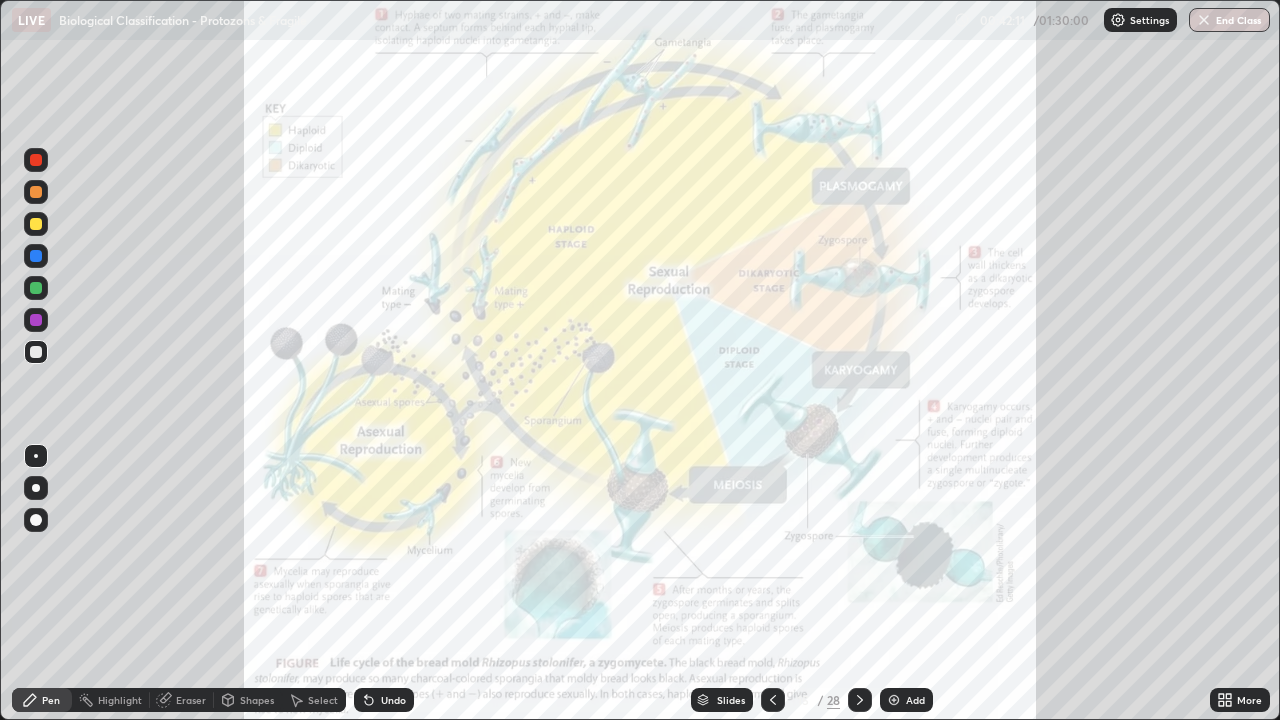 click on "More" at bounding box center [1240, 700] 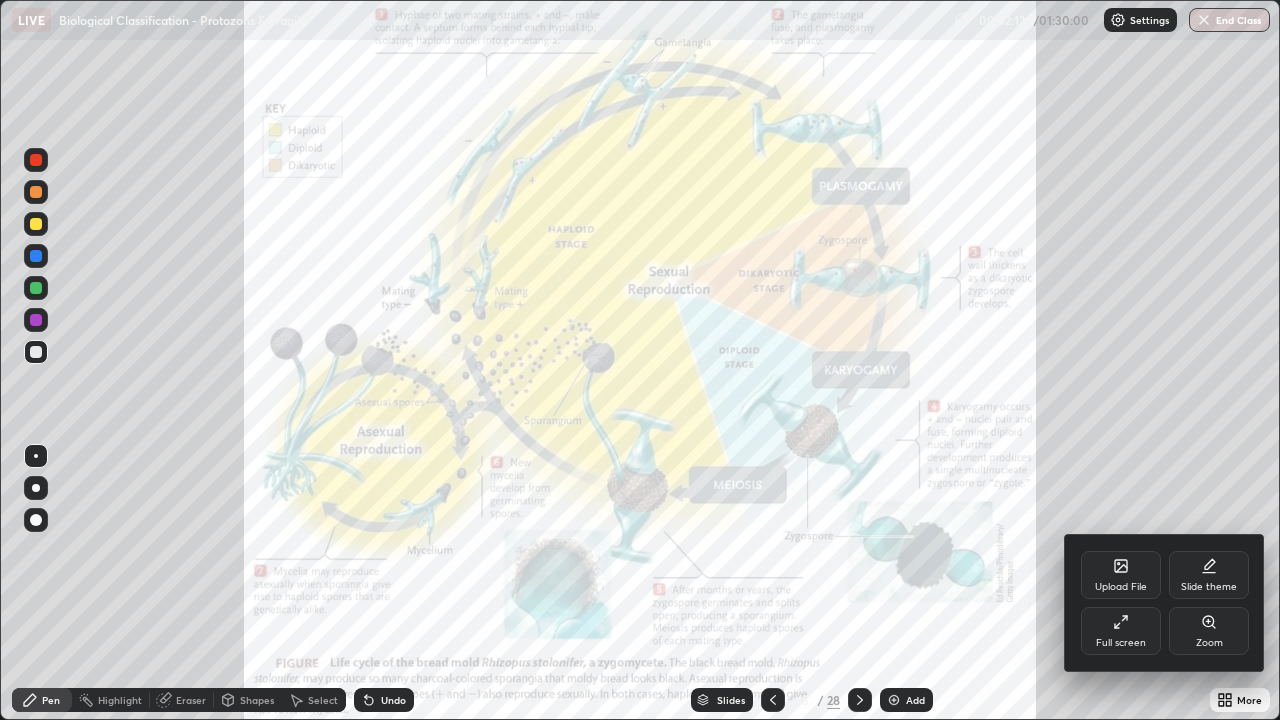 click on "Upload File" at bounding box center (1121, 575) 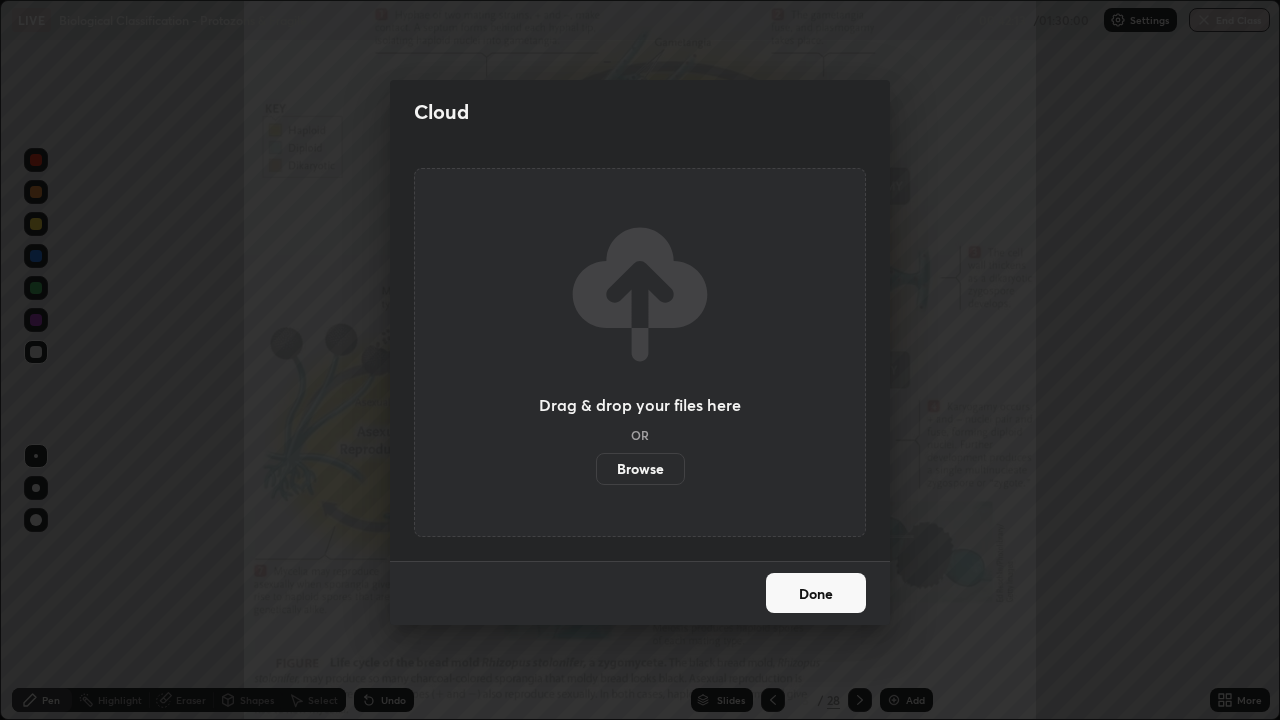click on "Browse" at bounding box center (640, 469) 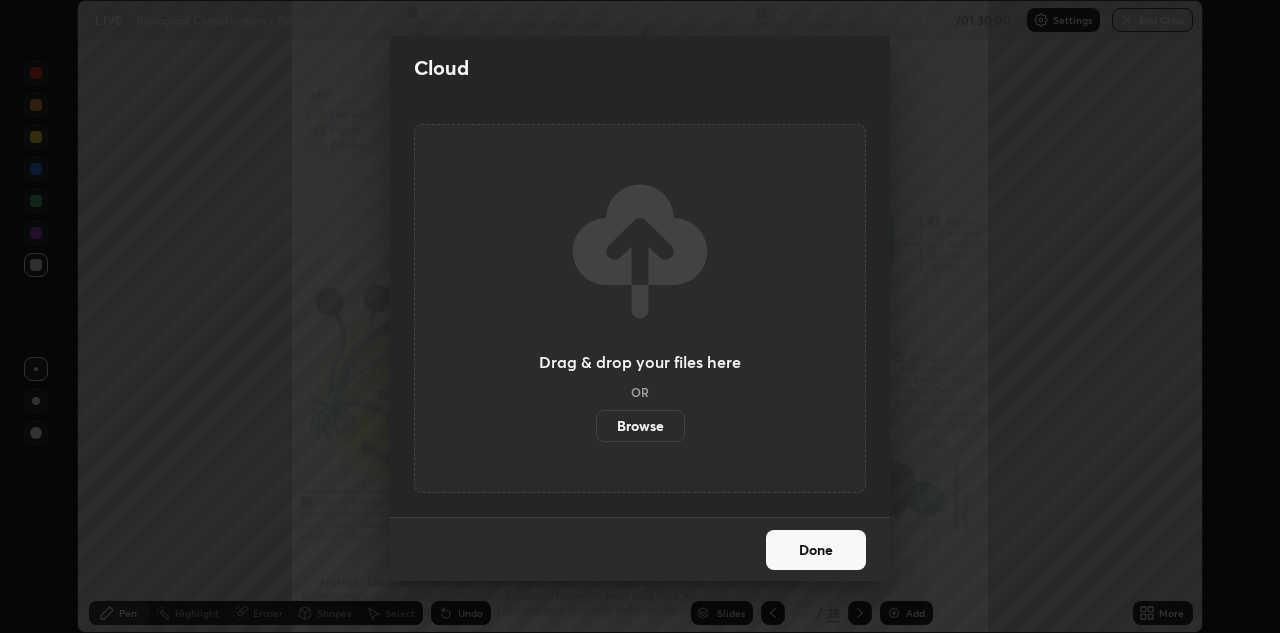 scroll, scrollTop: 633, scrollLeft: 1280, axis: both 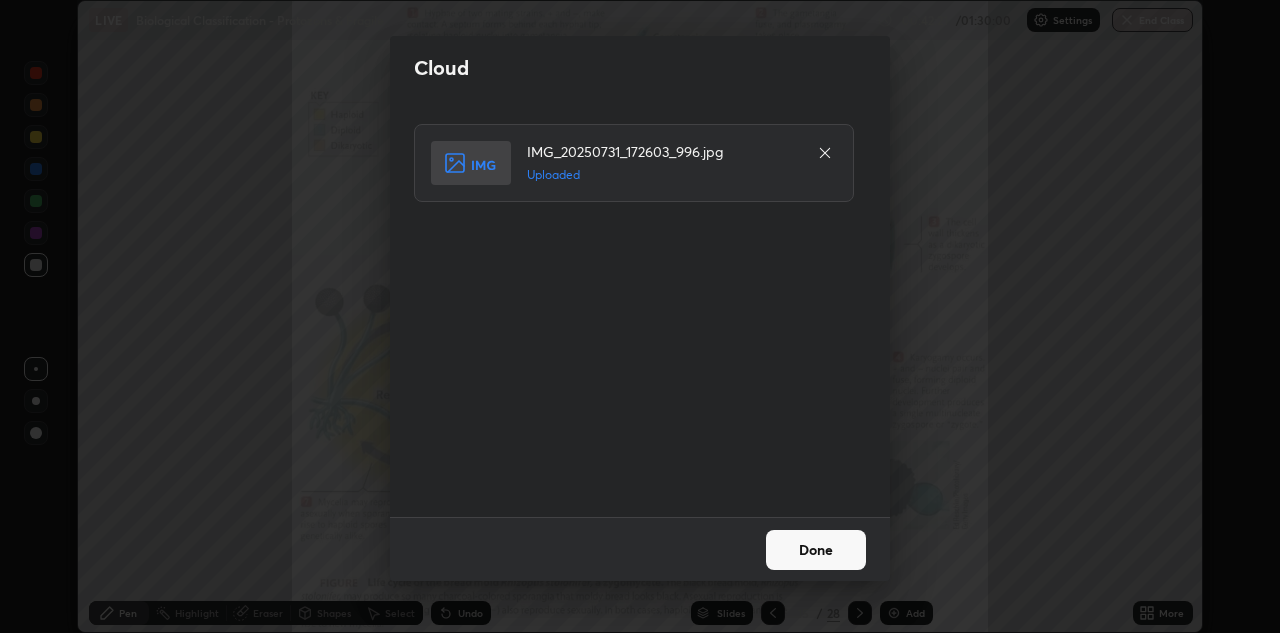 click on "Done" at bounding box center (816, 550) 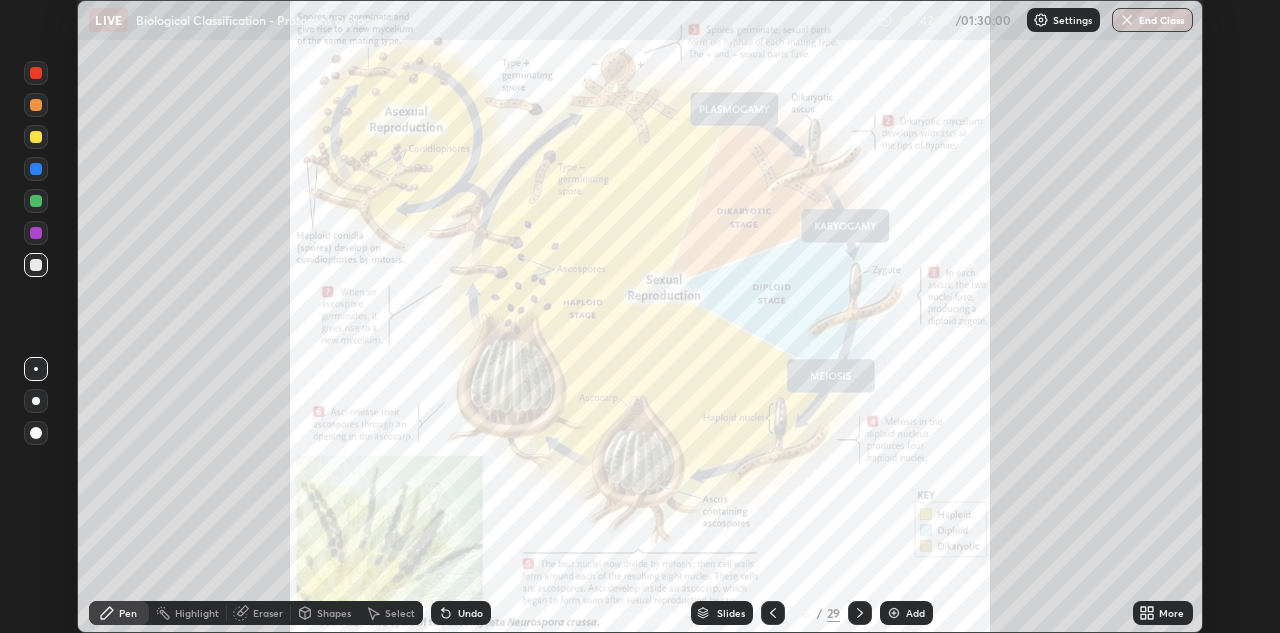 click 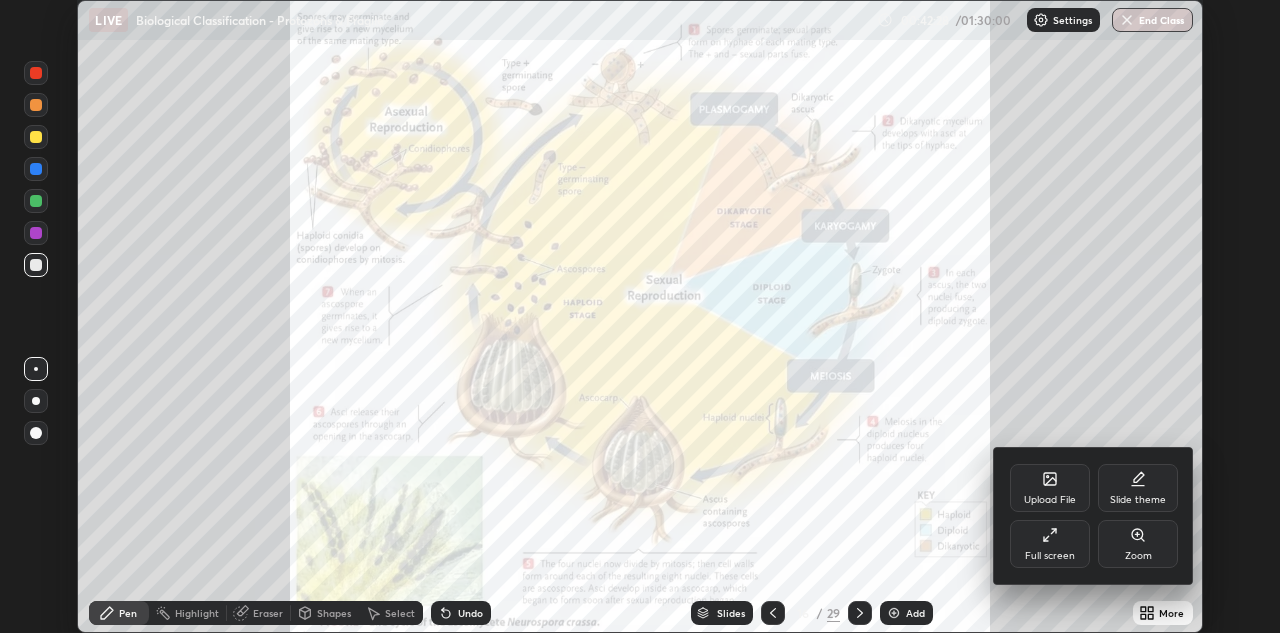 click on "Full screen" at bounding box center (1050, 544) 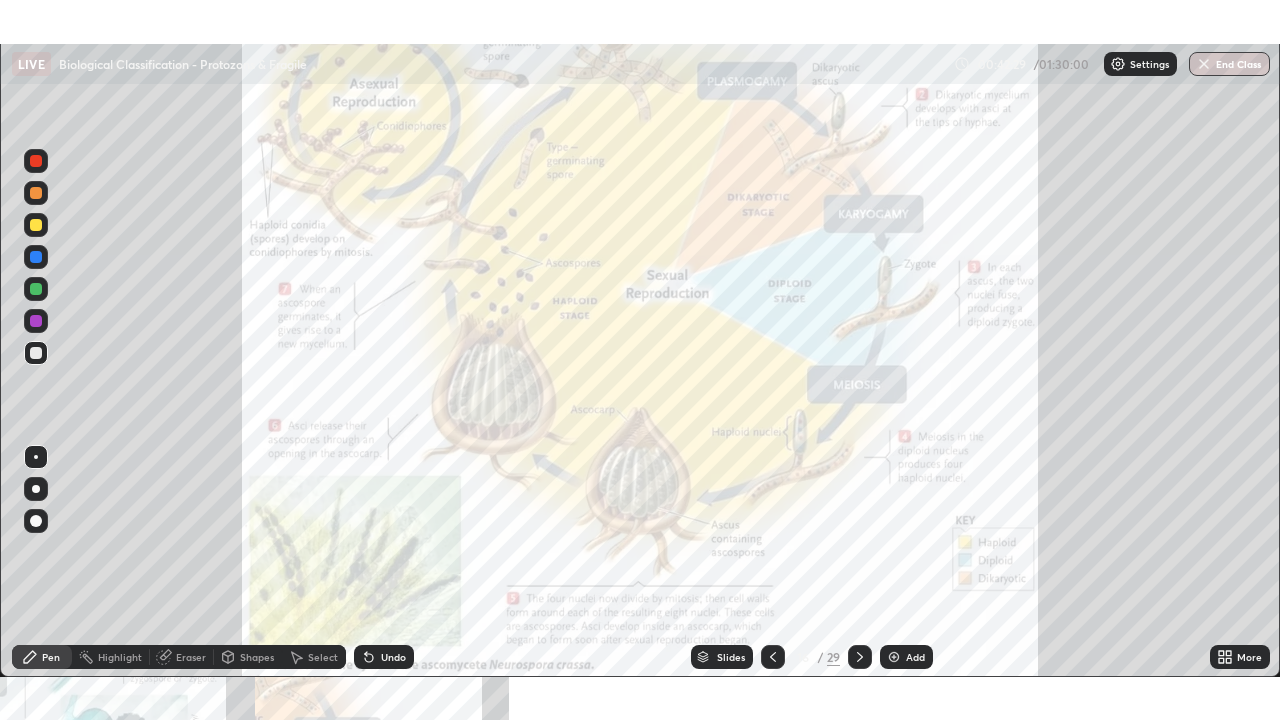 scroll, scrollTop: 99280, scrollLeft: 98720, axis: both 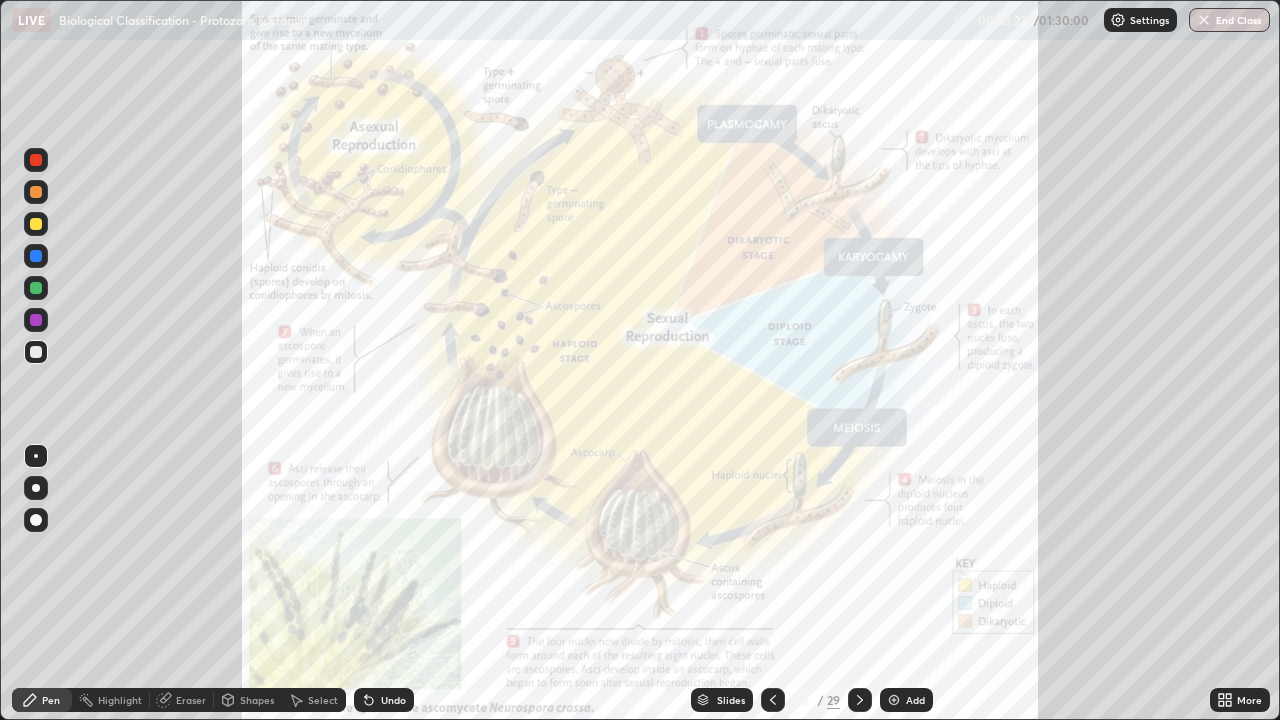click 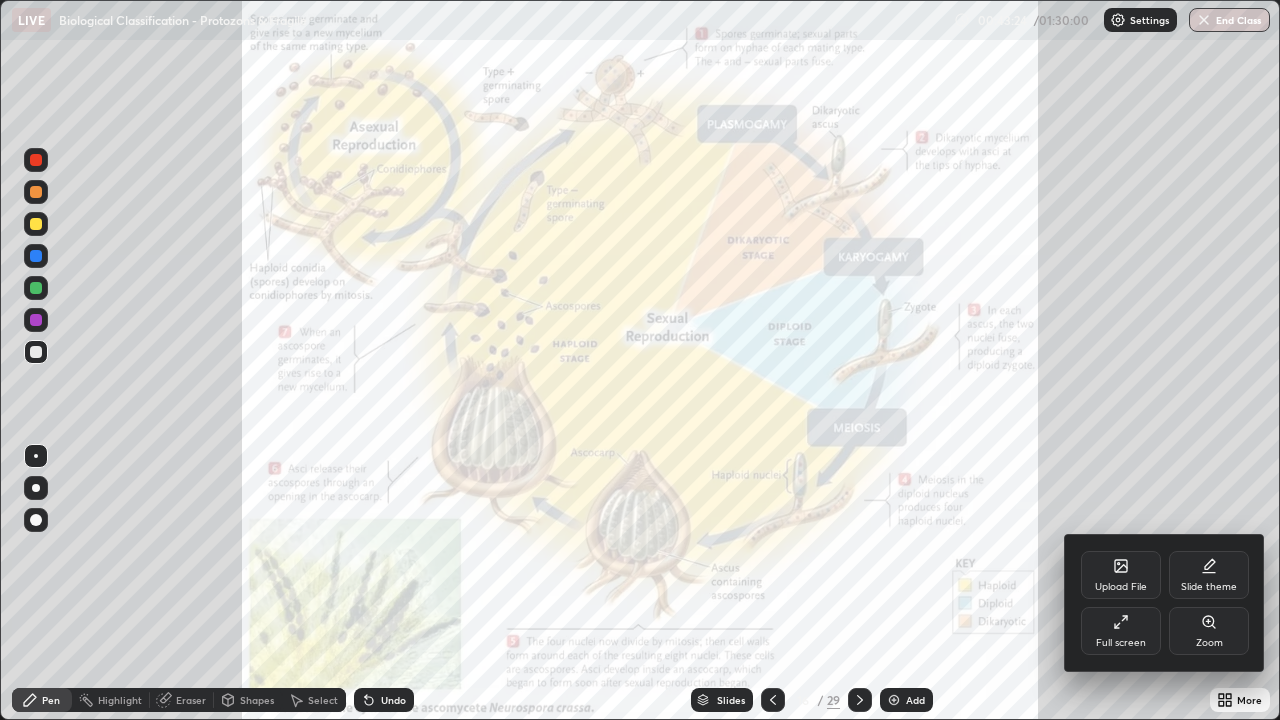 click on "Upload File" at bounding box center (1121, 575) 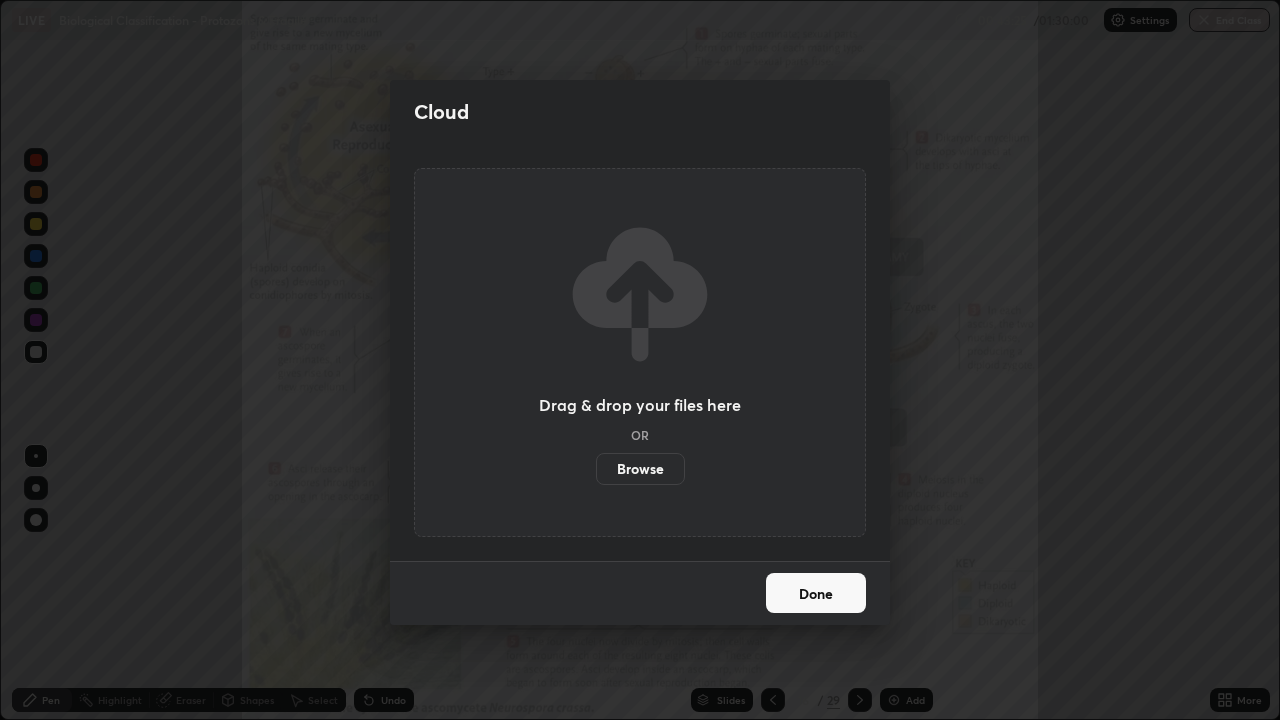 click on "Browse" at bounding box center (640, 469) 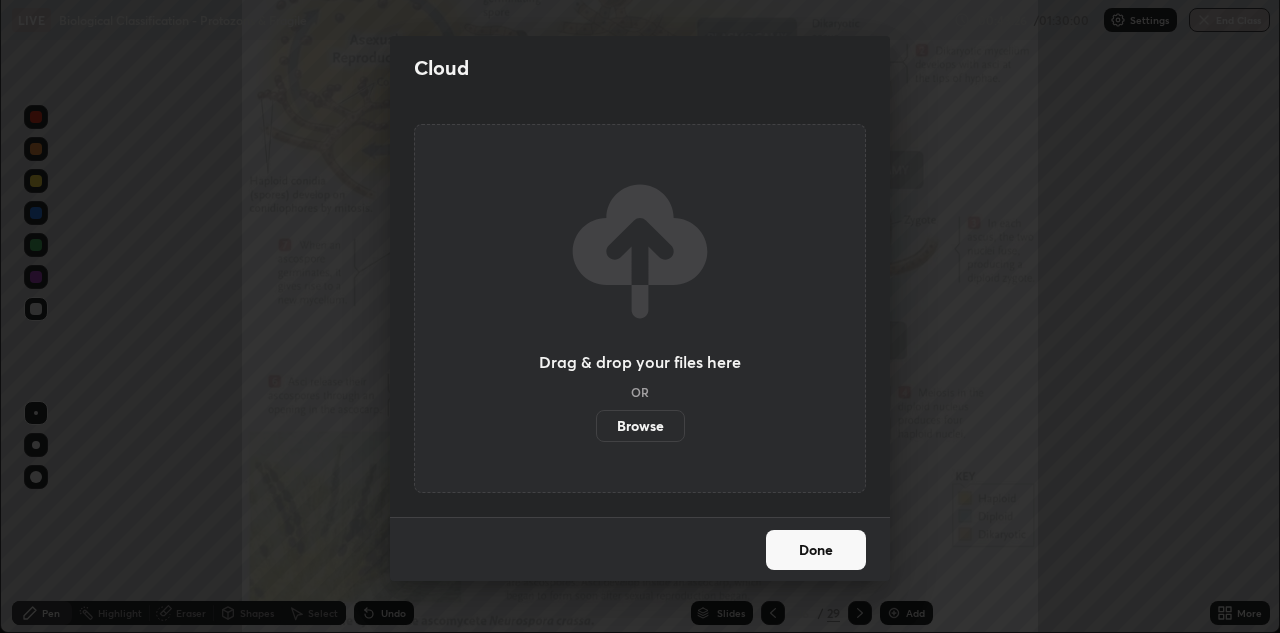 scroll, scrollTop: 633, scrollLeft: 1280, axis: both 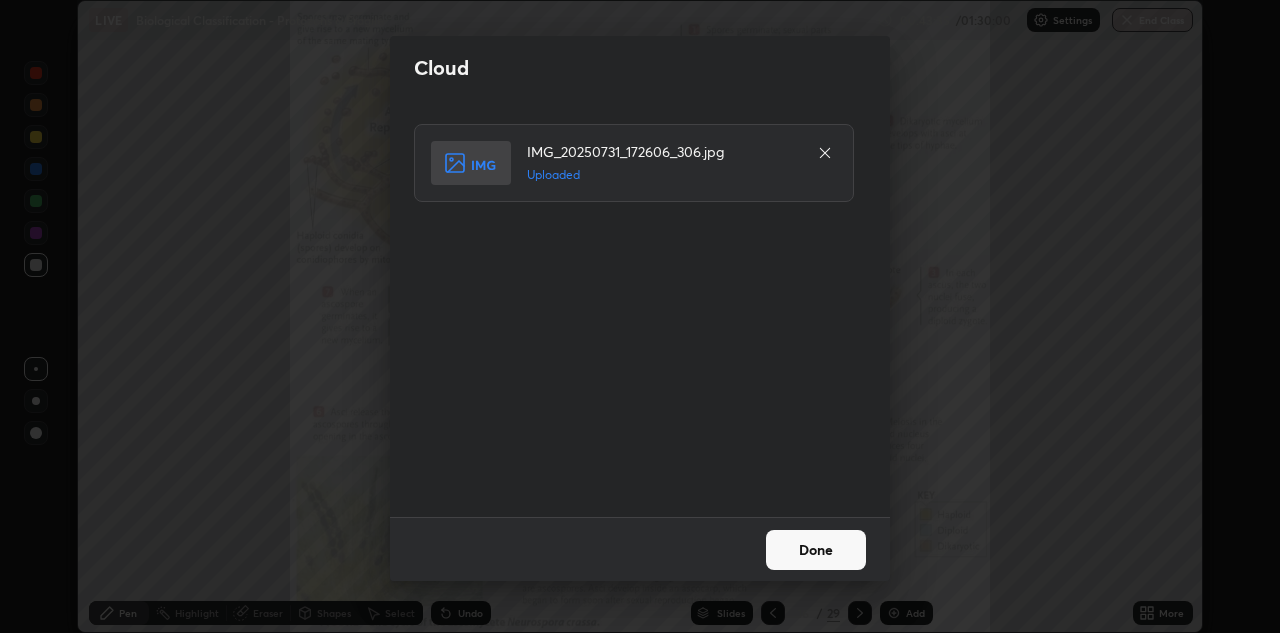 click on "Done" at bounding box center (816, 550) 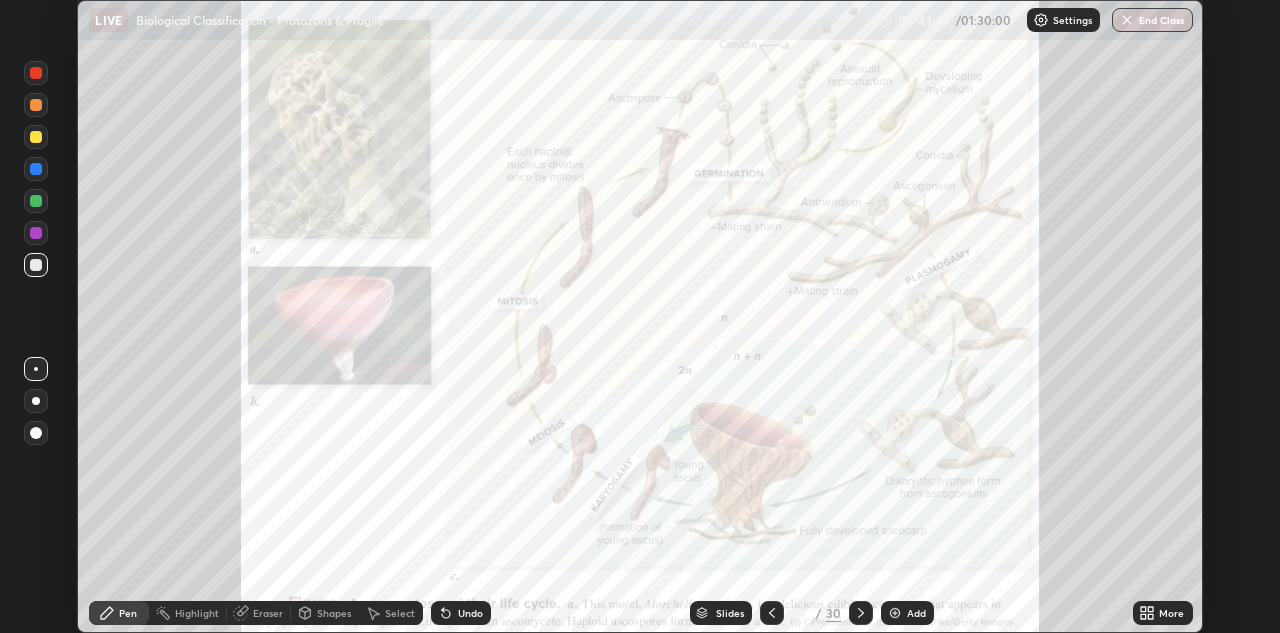 click on "More" at bounding box center [1171, 613] 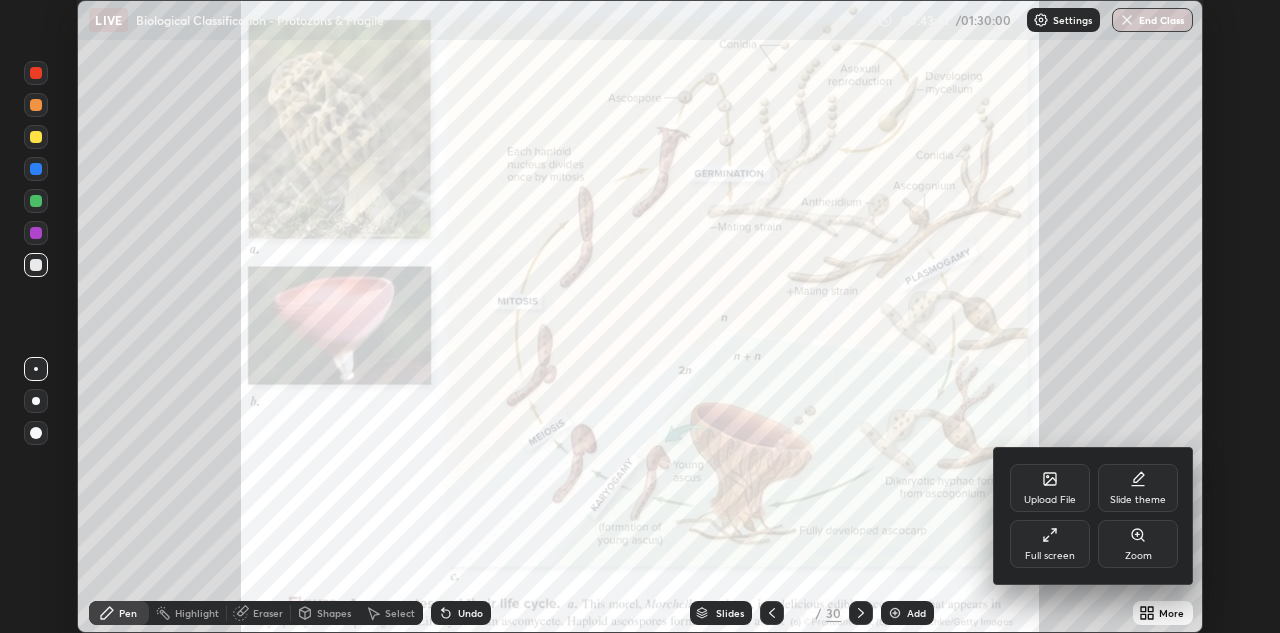 click on "Full screen" at bounding box center [1050, 544] 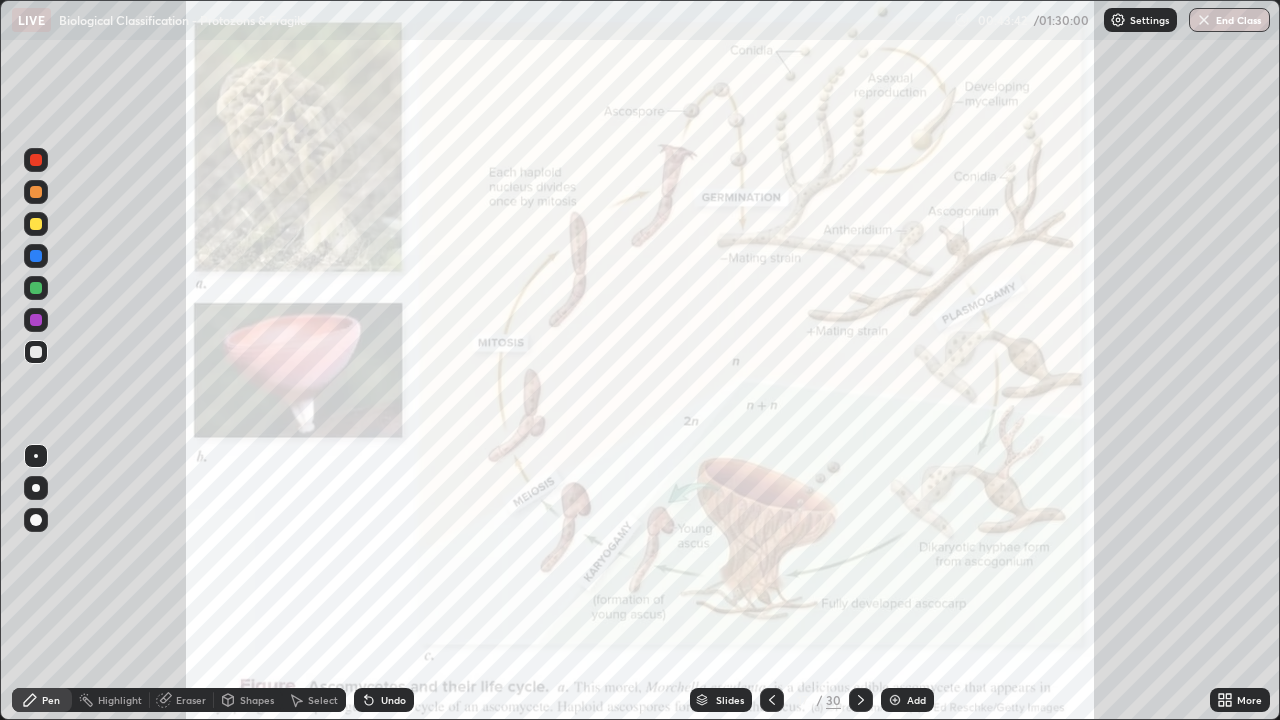 scroll, scrollTop: 99280, scrollLeft: 98720, axis: both 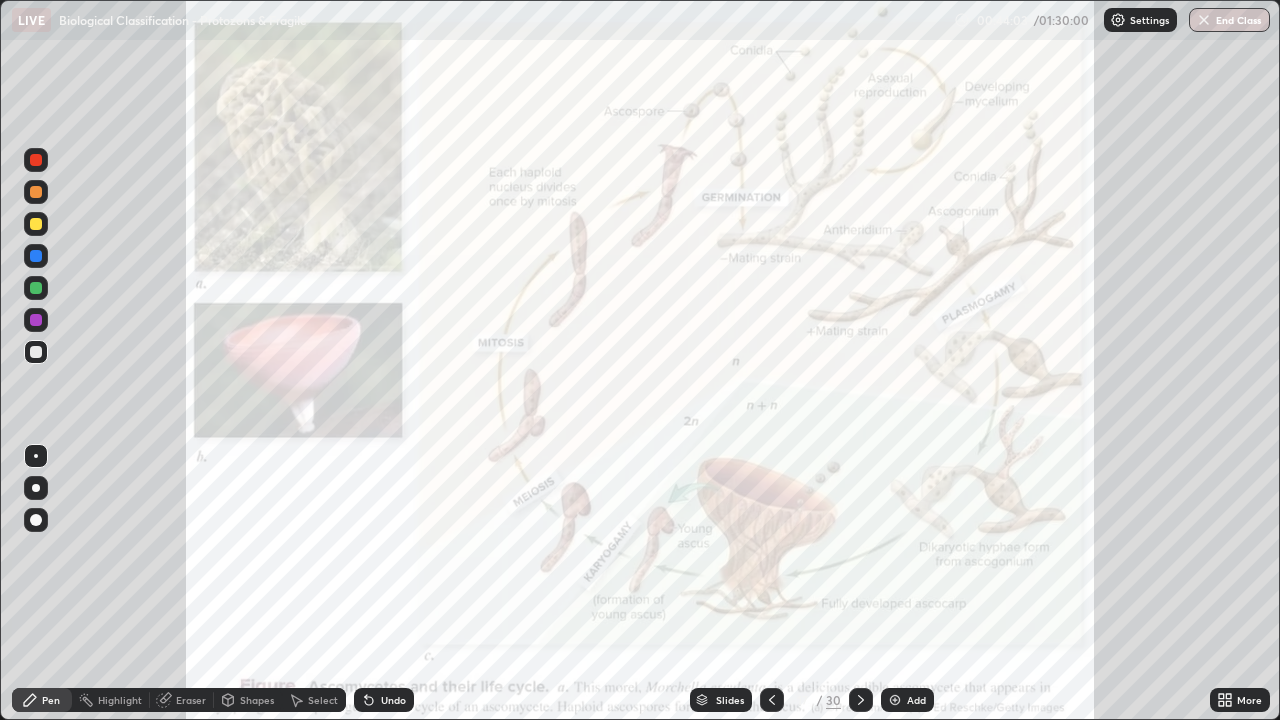 click 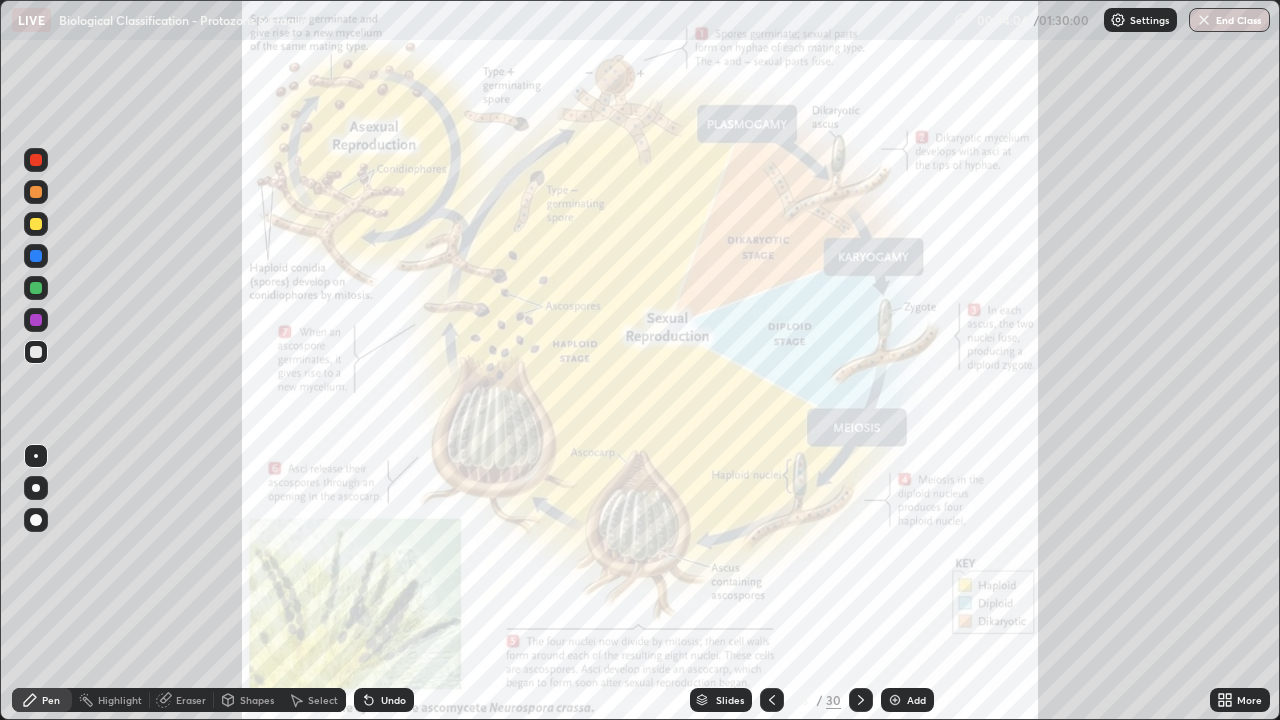 click 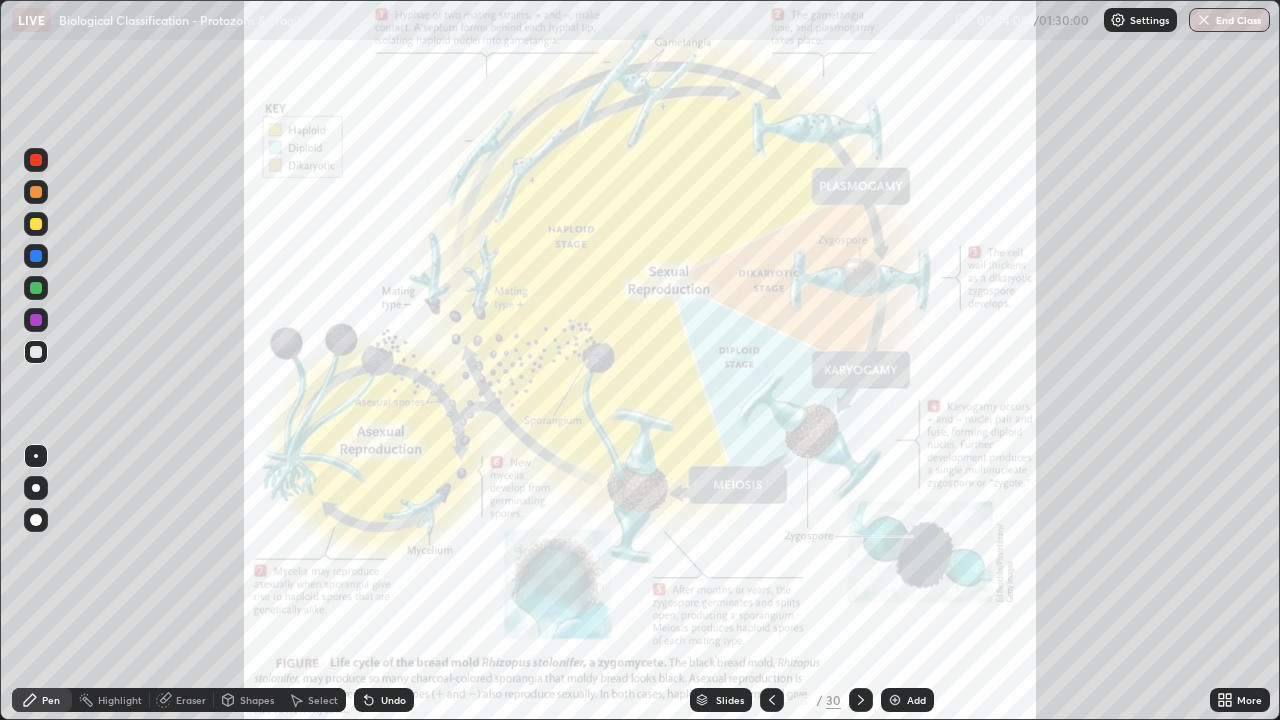 click 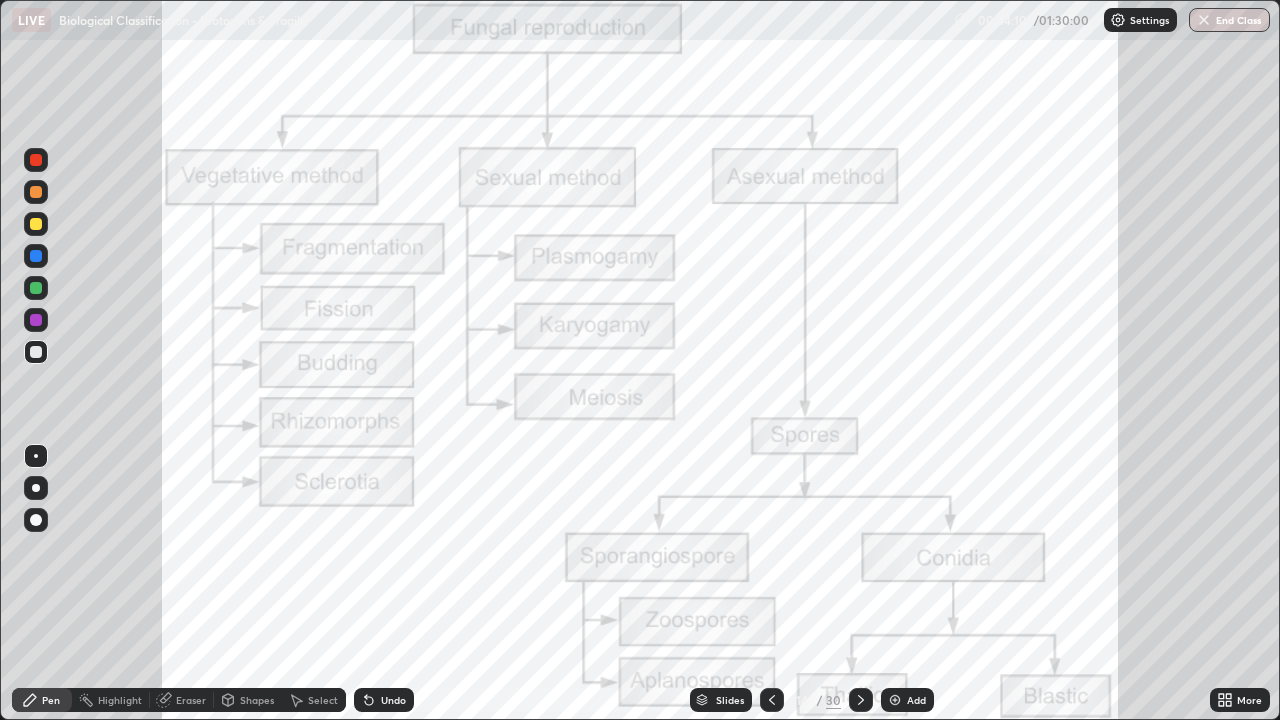 click 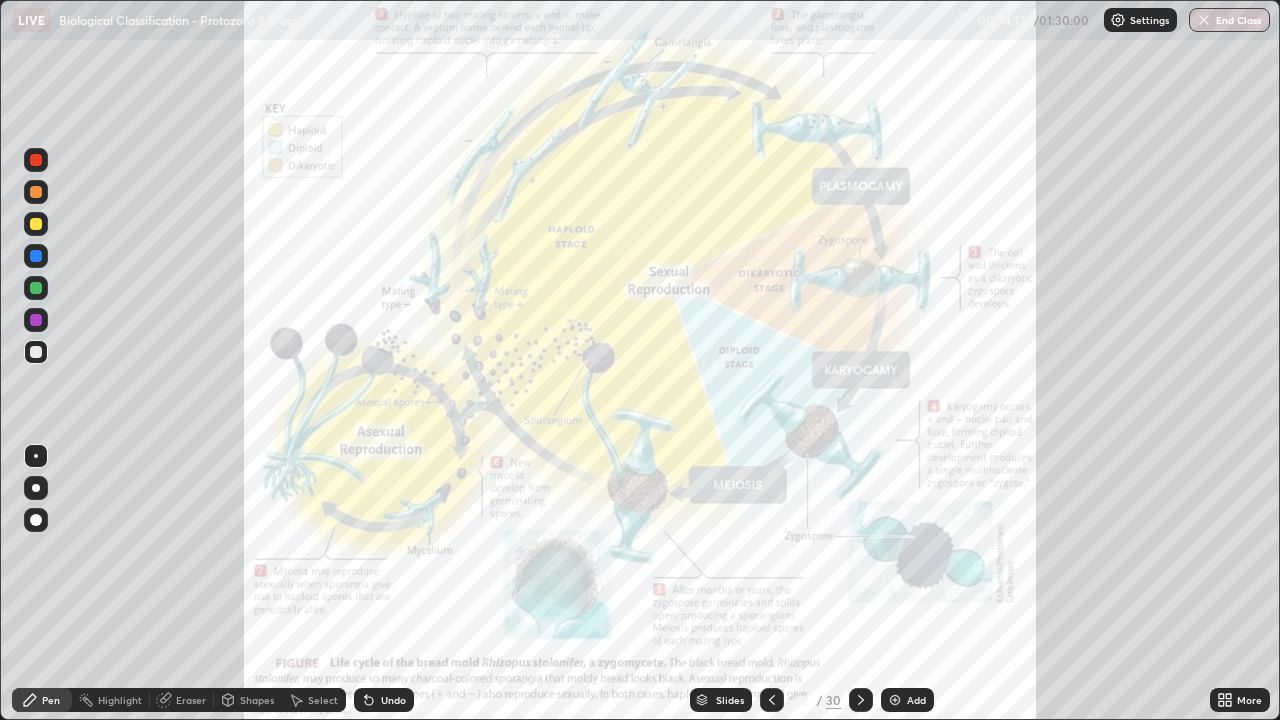 click at bounding box center [36, 192] 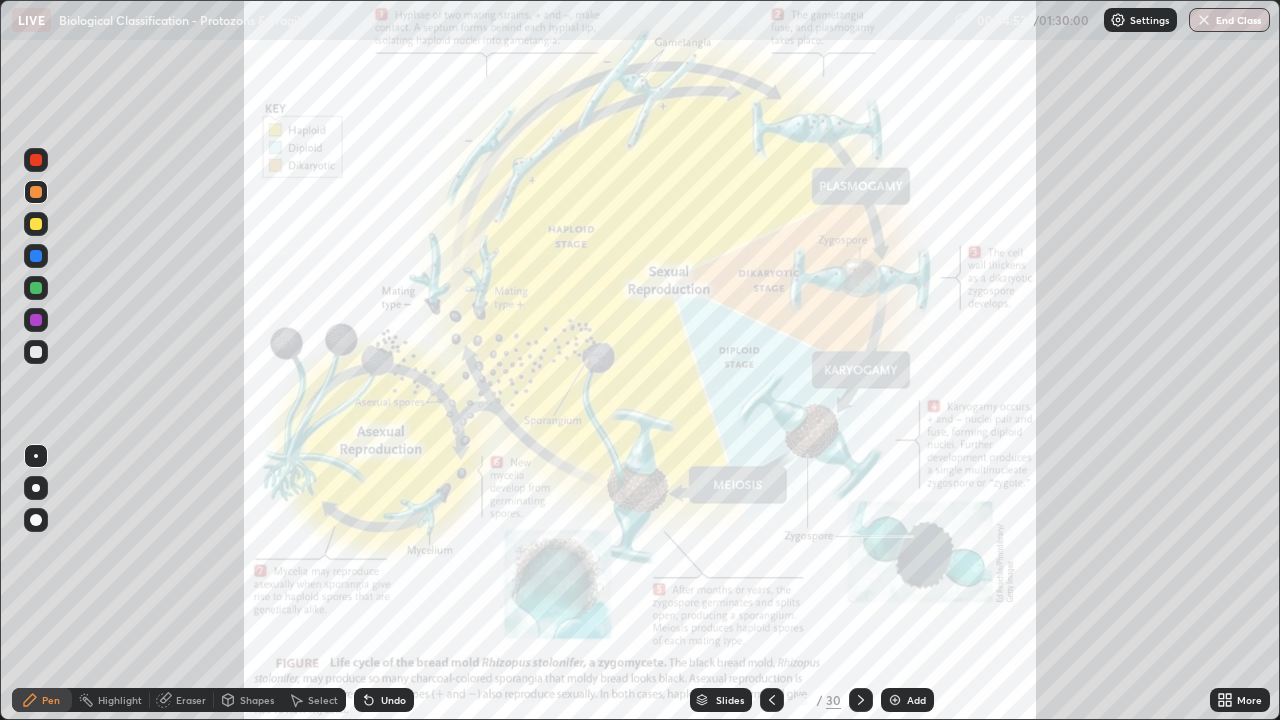 click 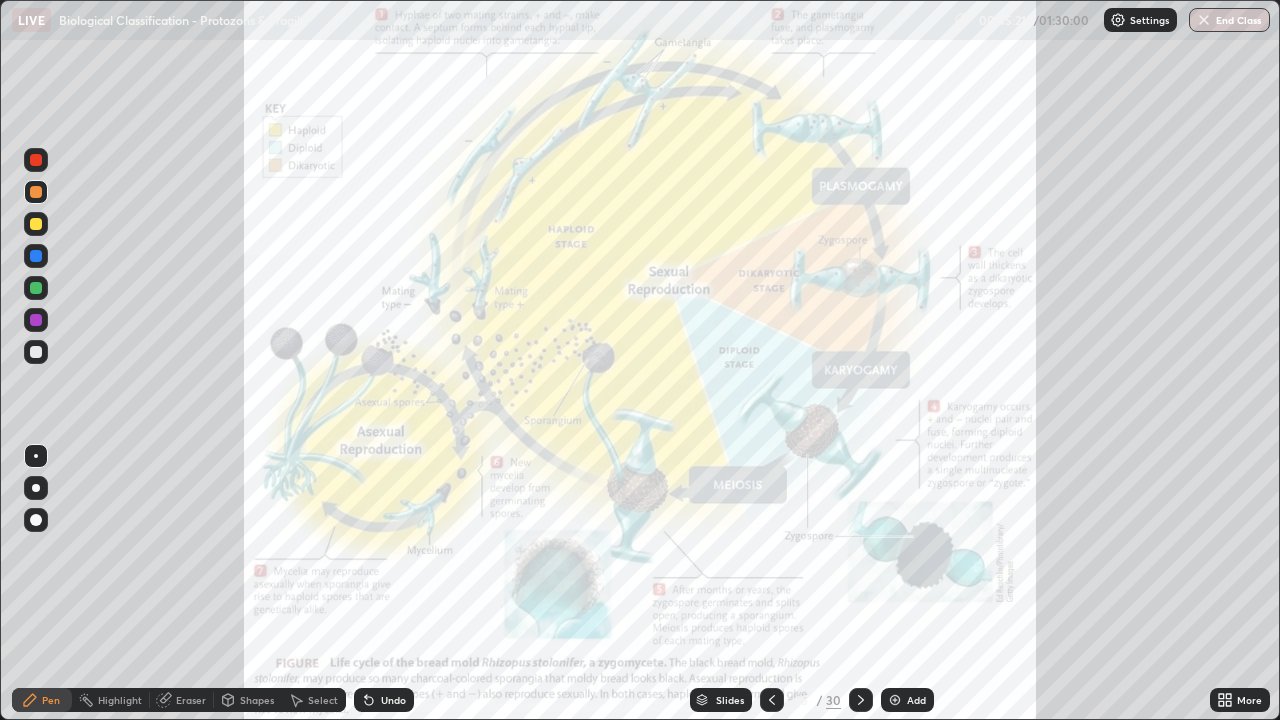 click at bounding box center [36, 352] 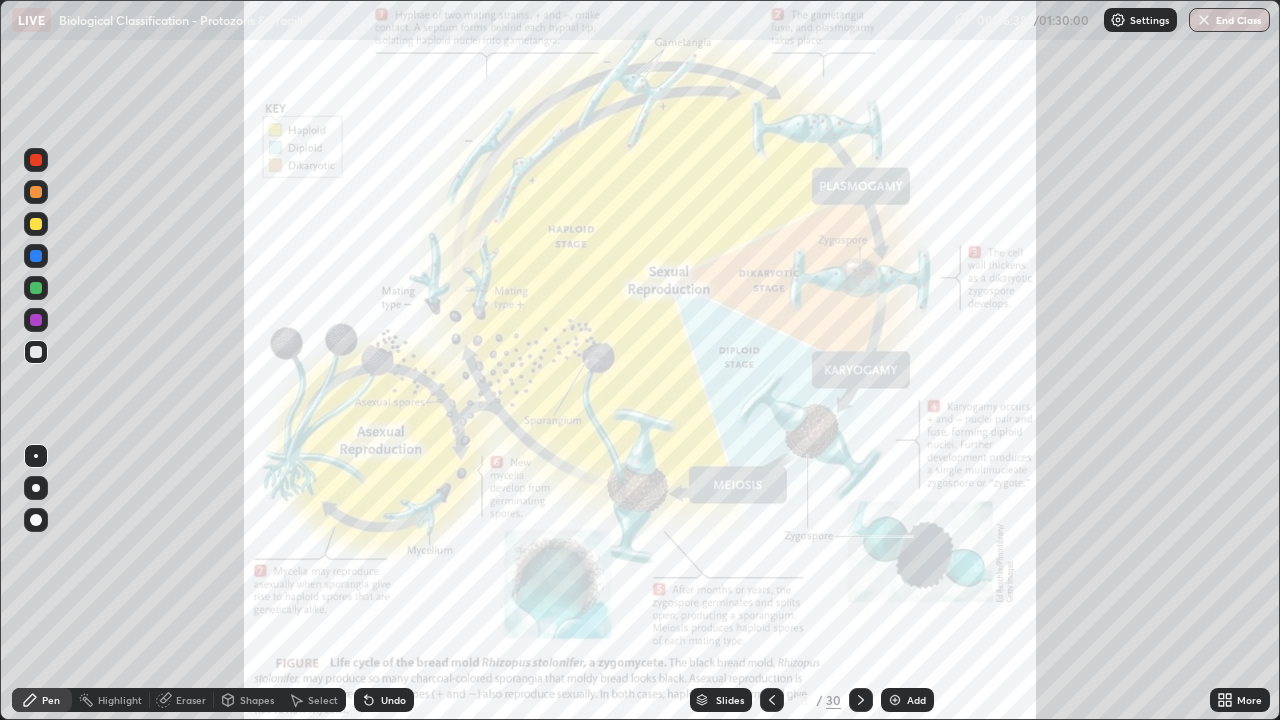 click at bounding box center [895, 700] 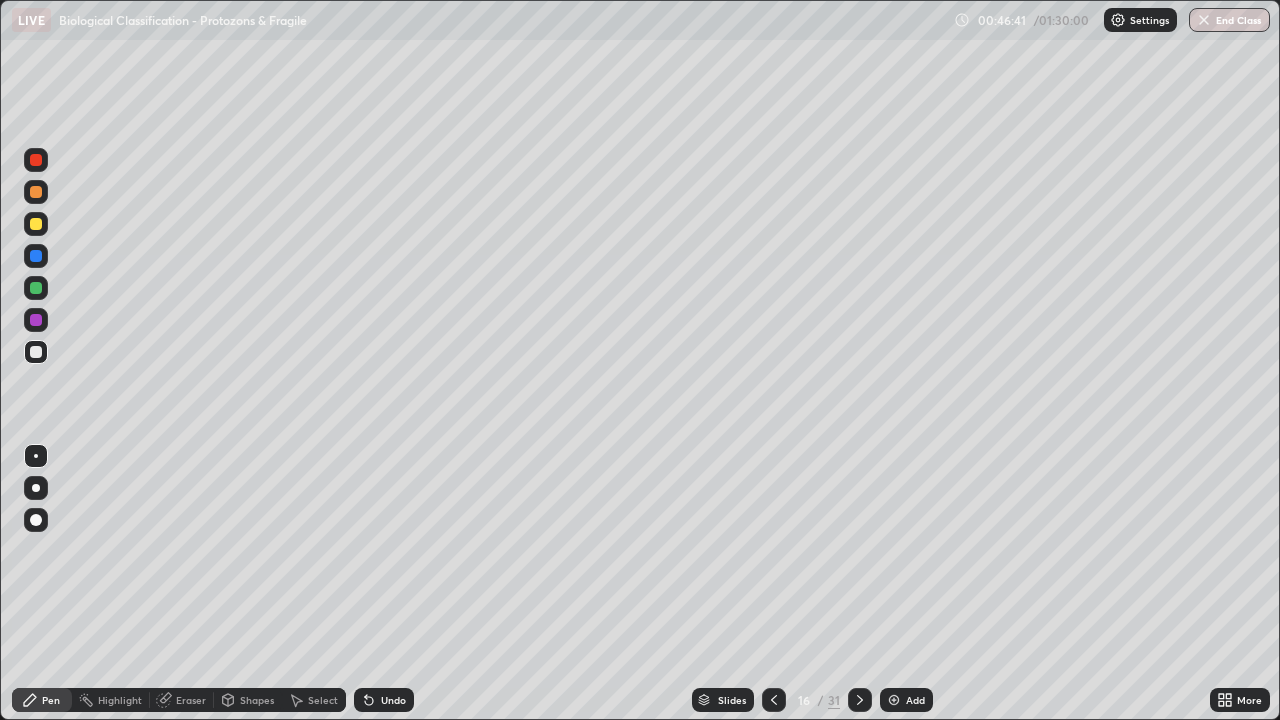 click 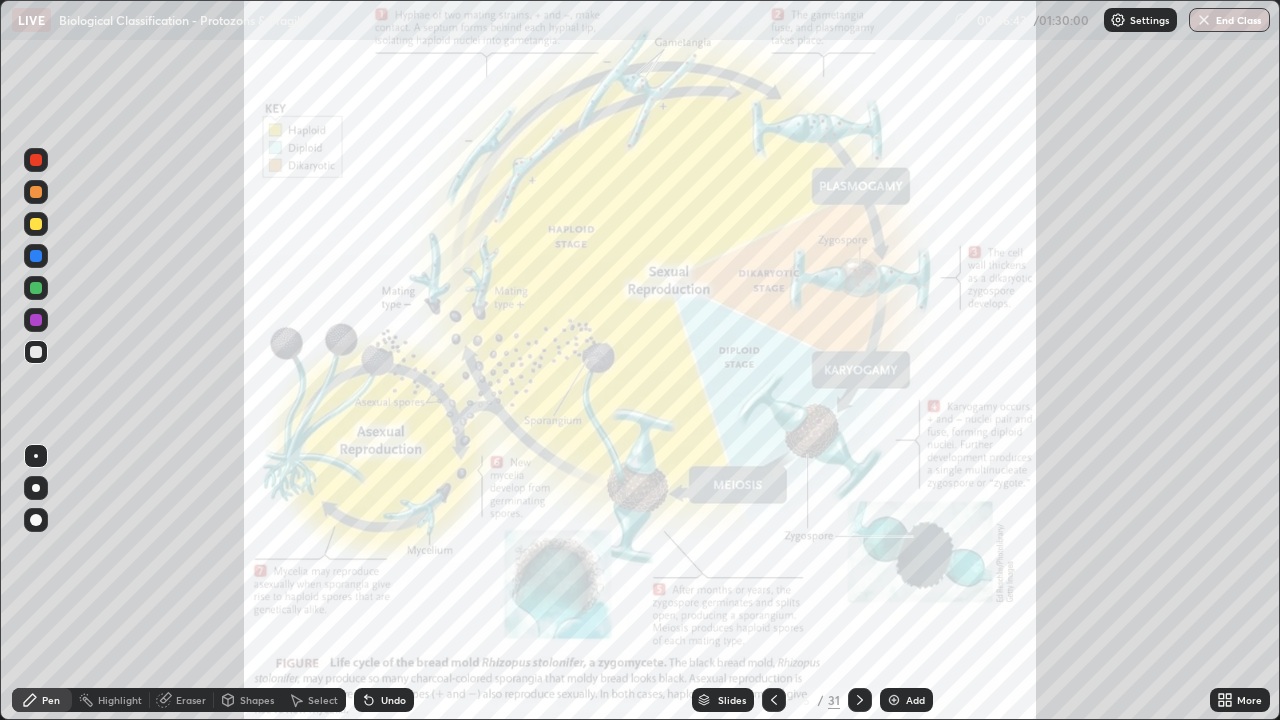 click 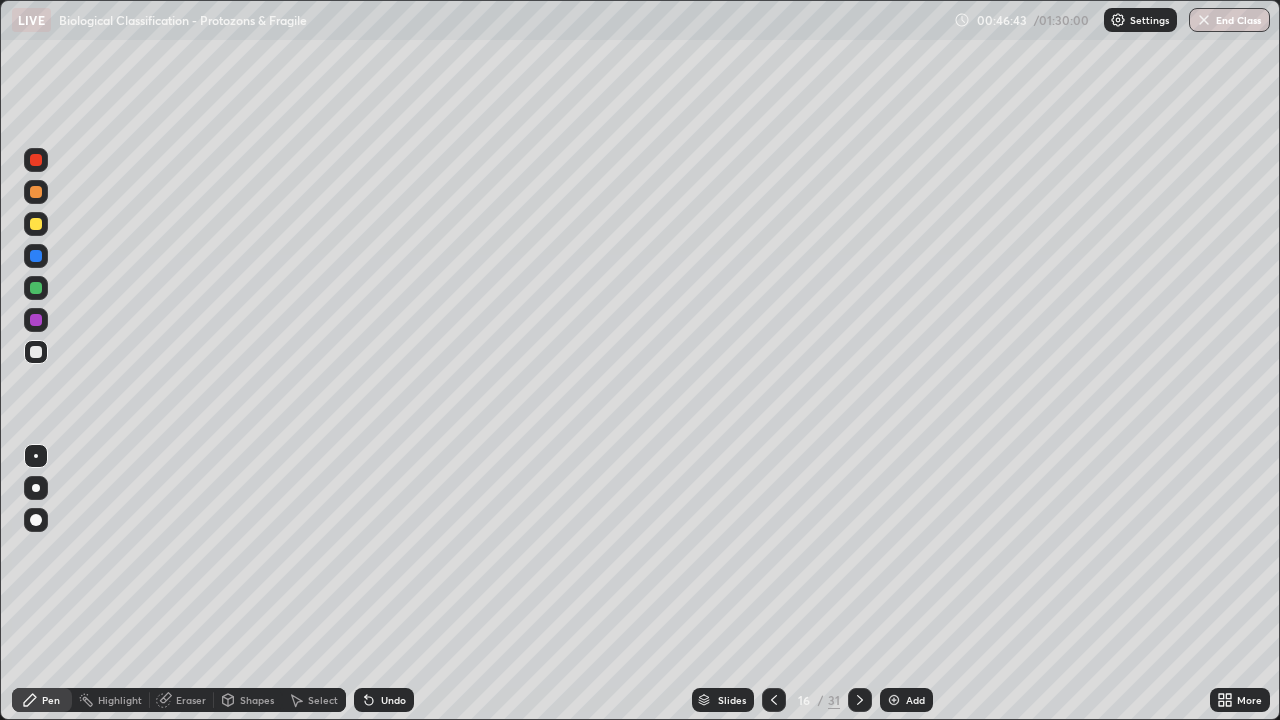 click 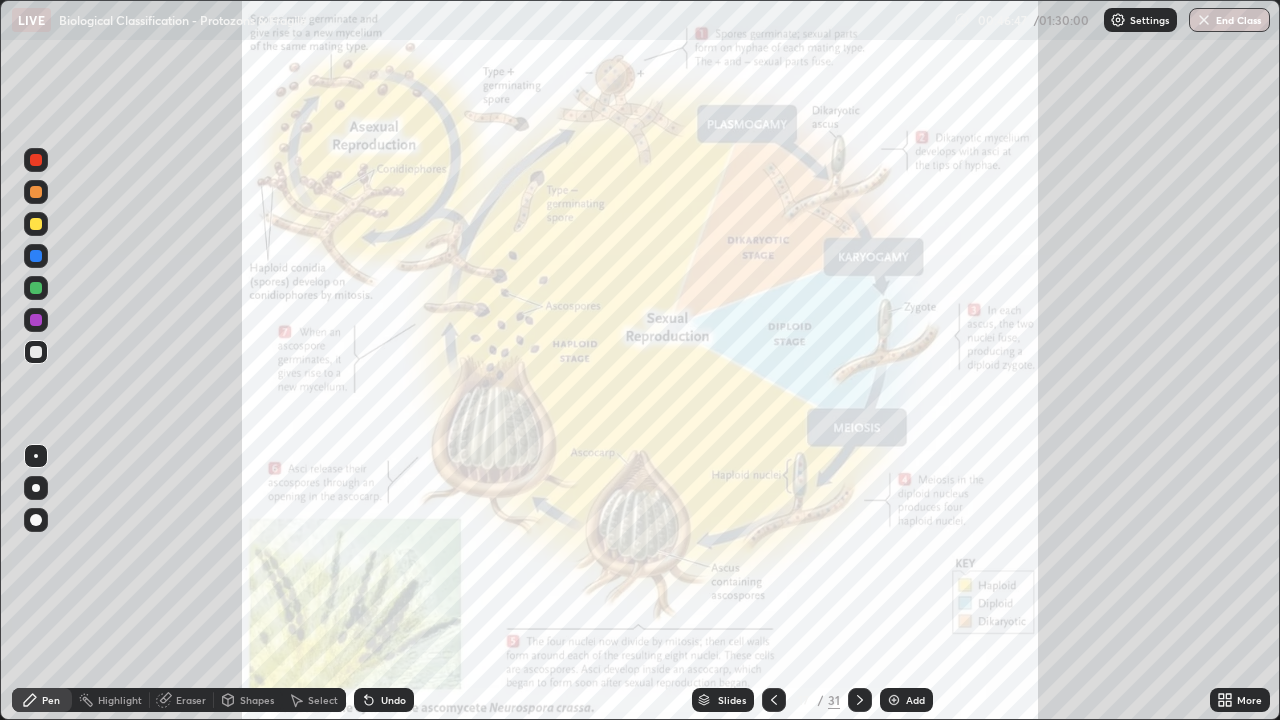 click at bounding box center (36, 288) 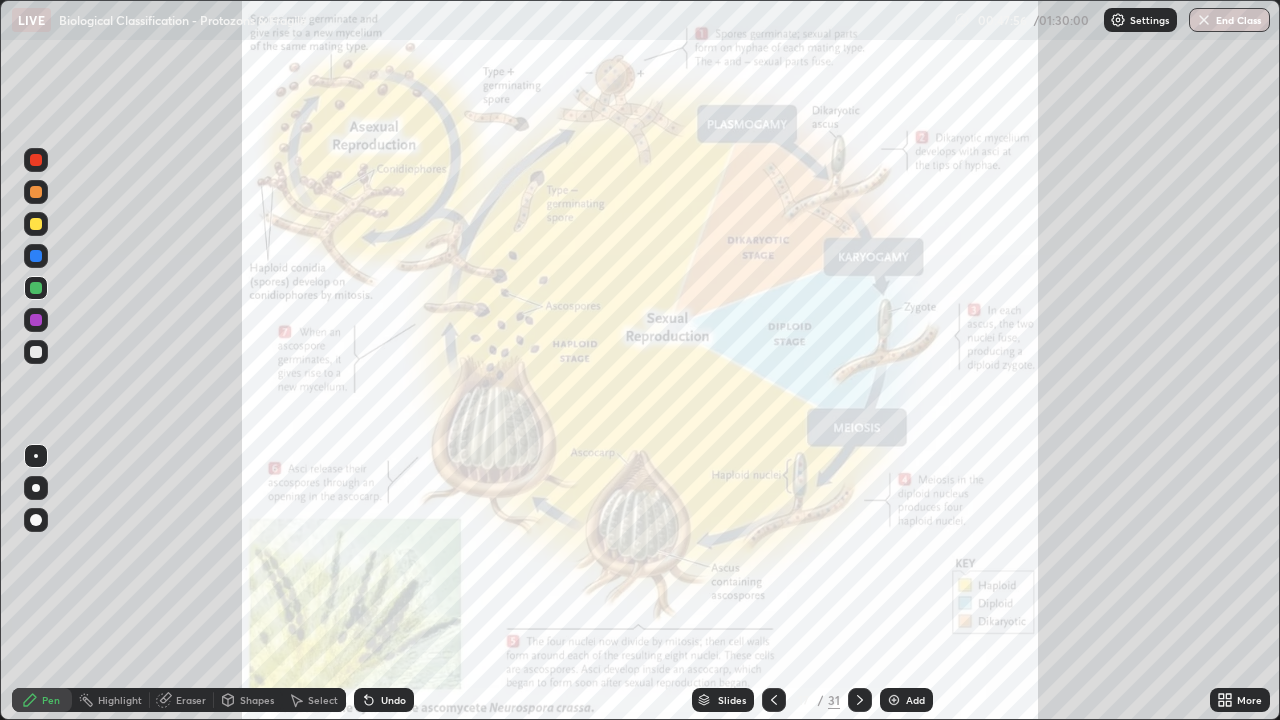 click at bounding box center (36, 352) 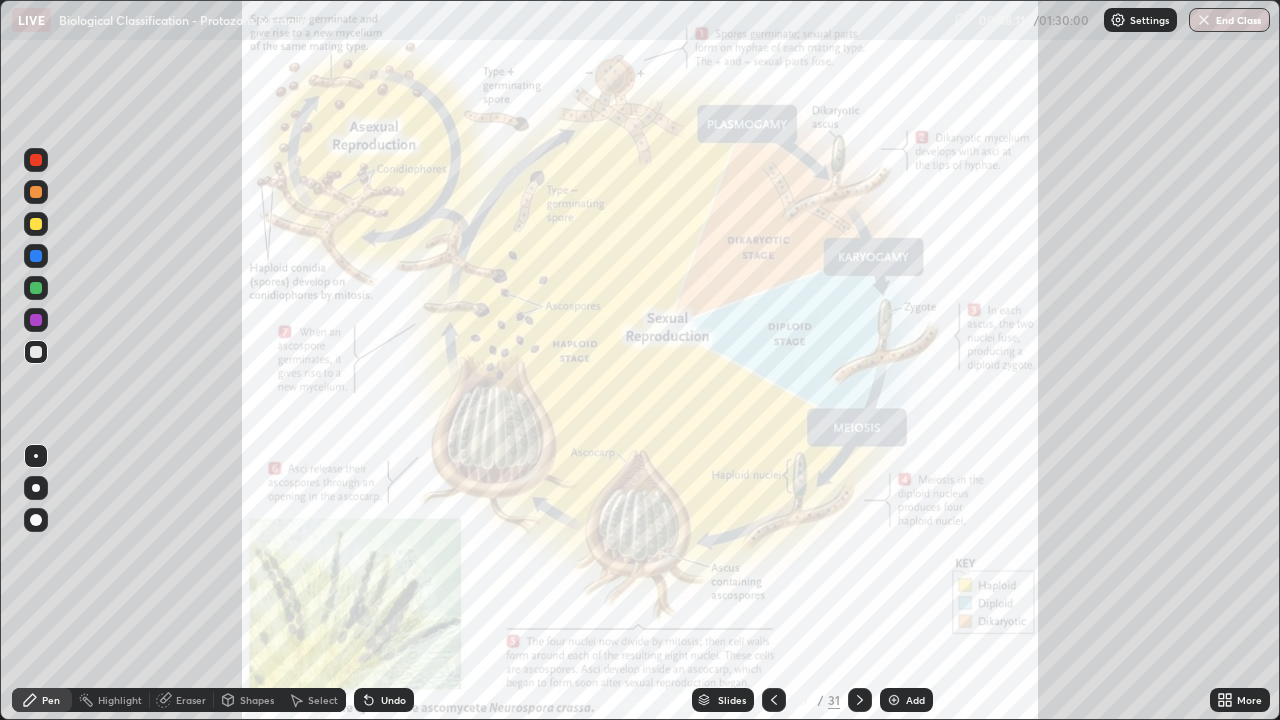 click 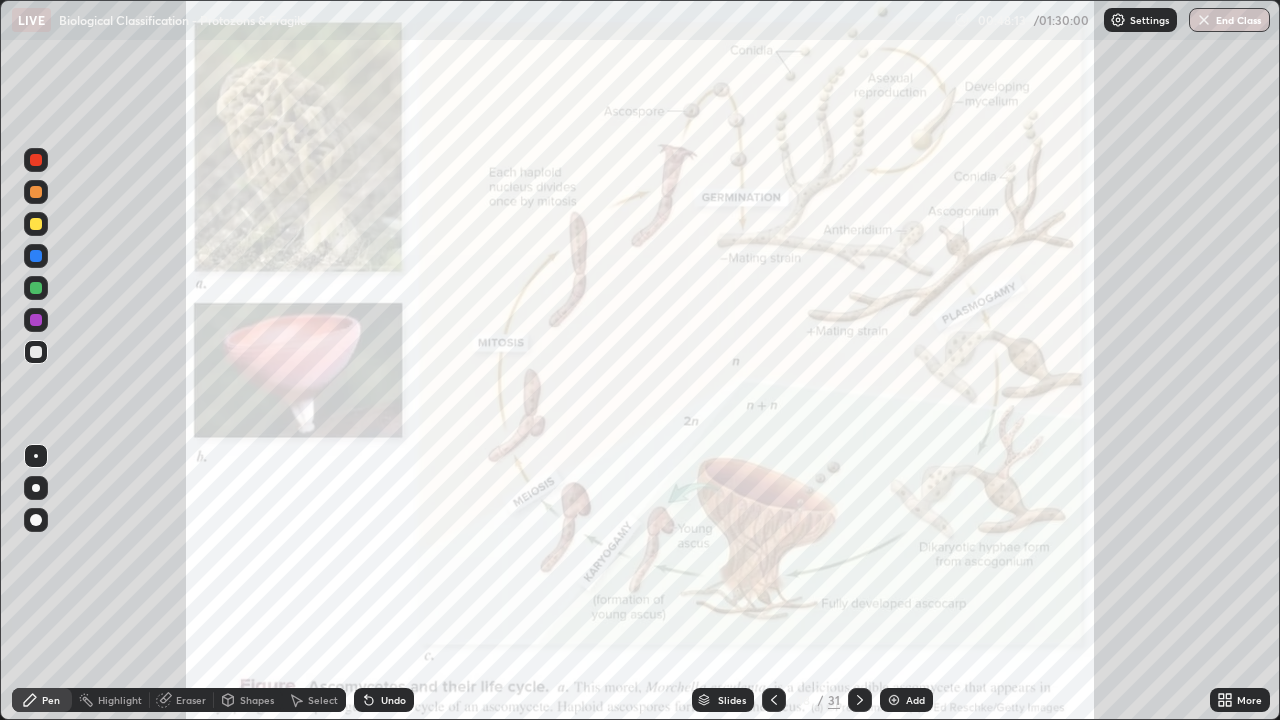 click 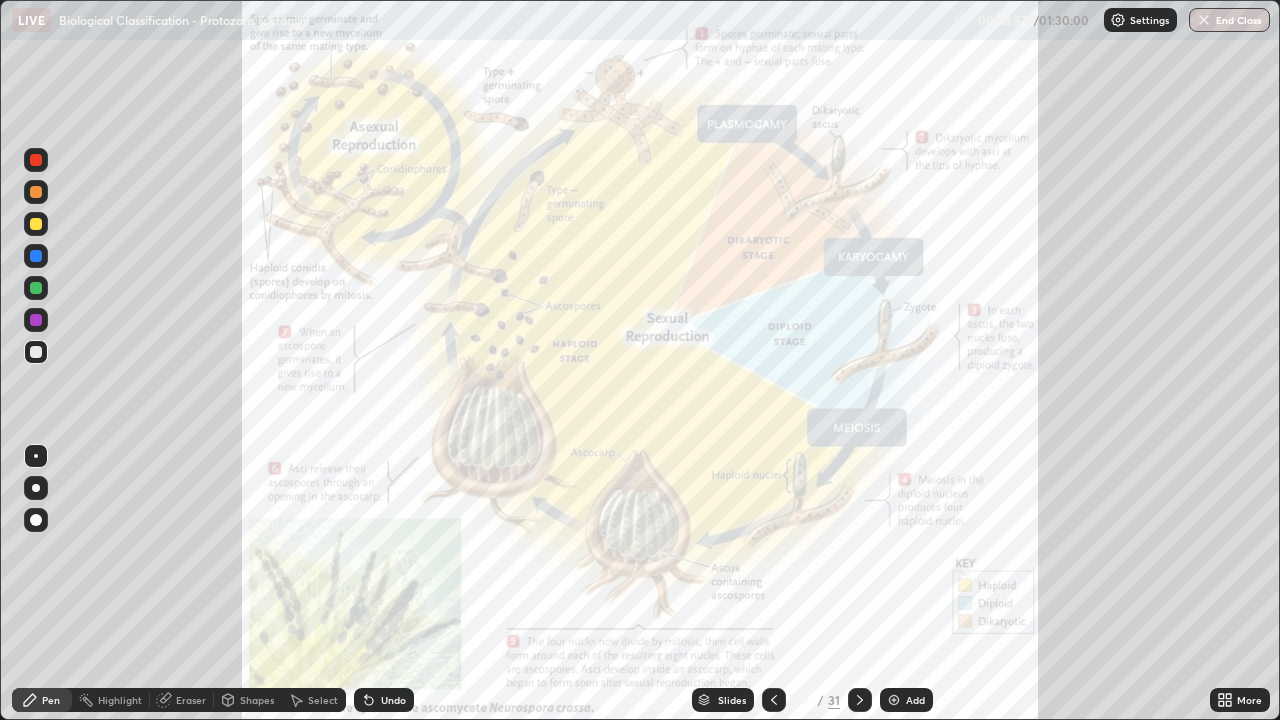 click 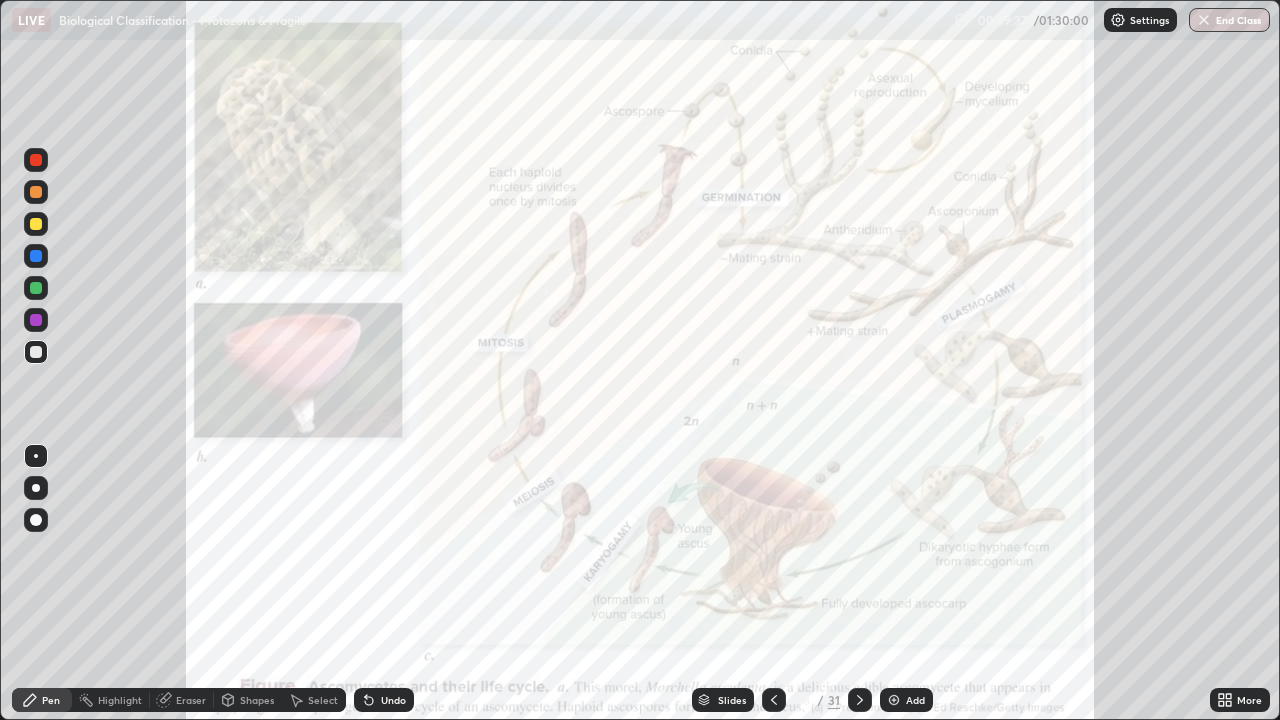 click at bounding box center [894, 700] 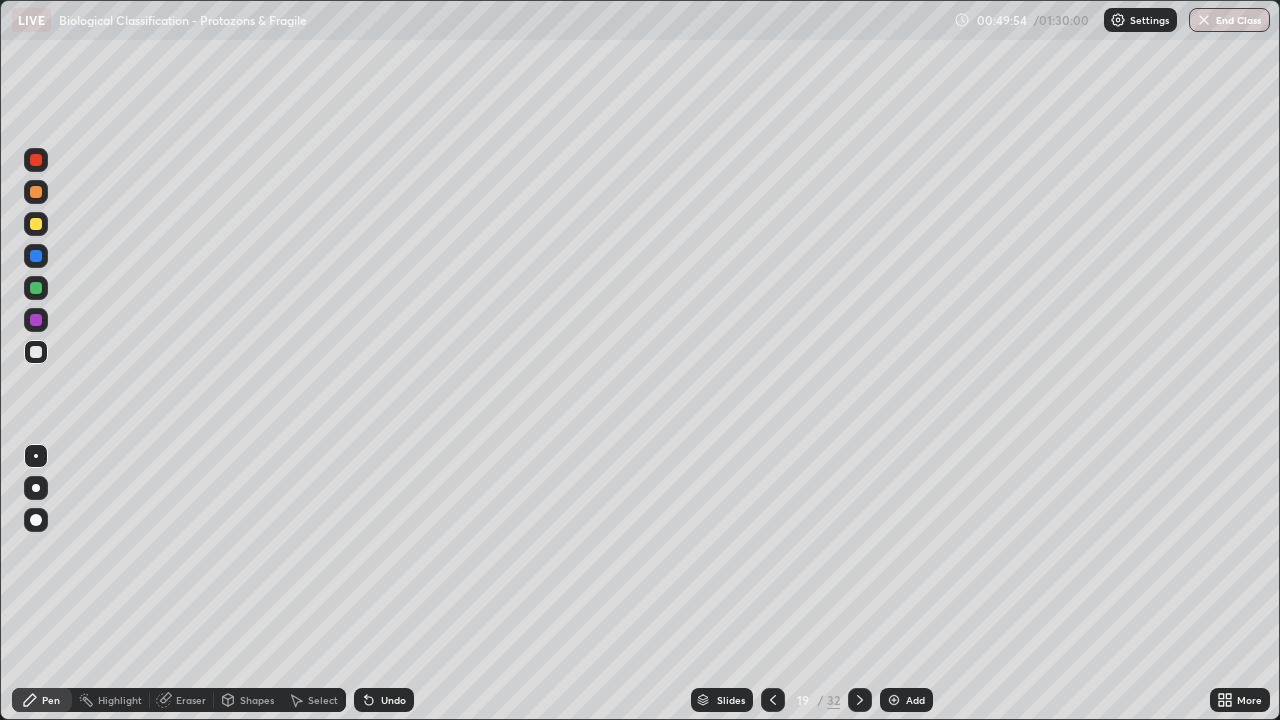 click on "Slides" at bounding box center (731, 700) 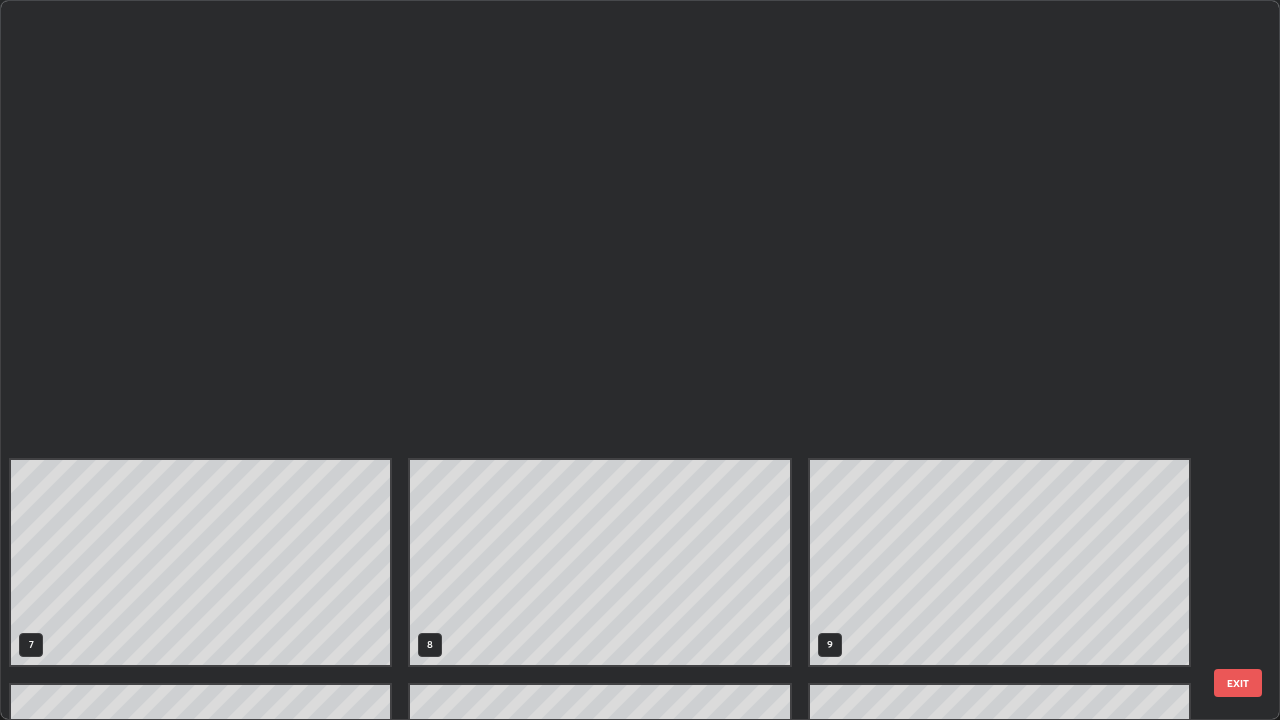 scroll, scrollTop: 854, scrollLeft: 0, axis: vertical 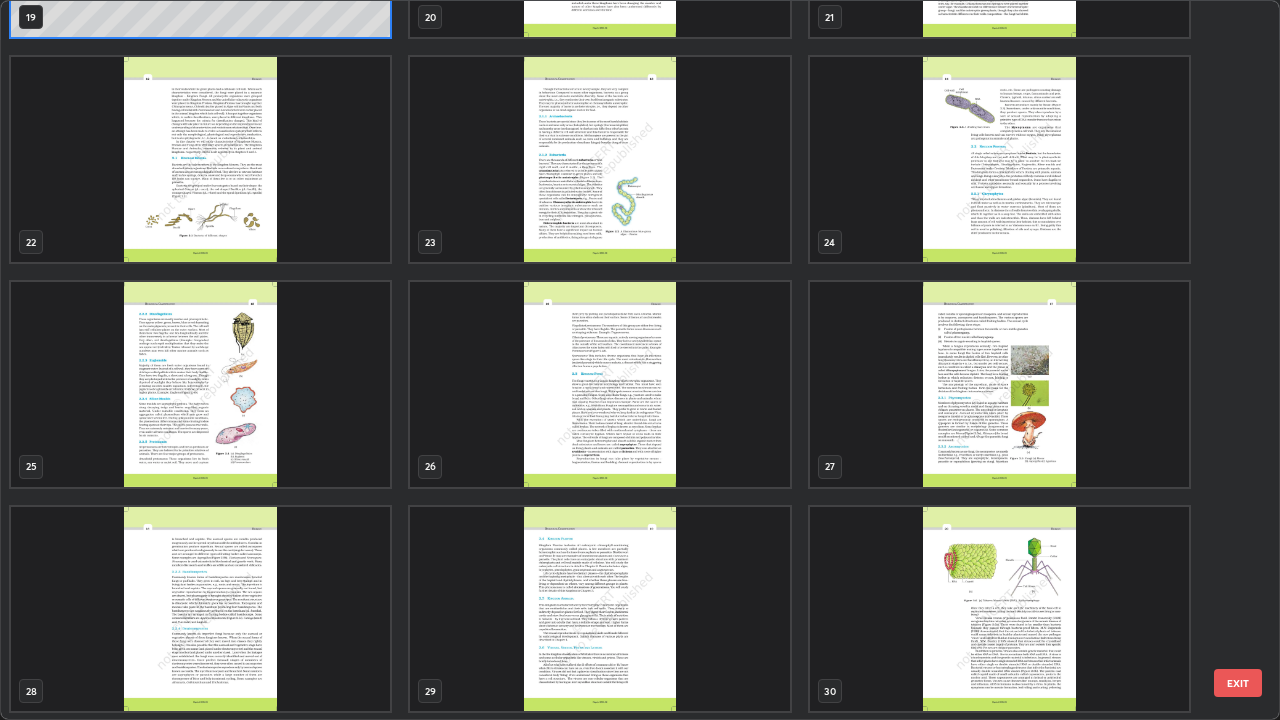 click at bounding box center [999, 384] 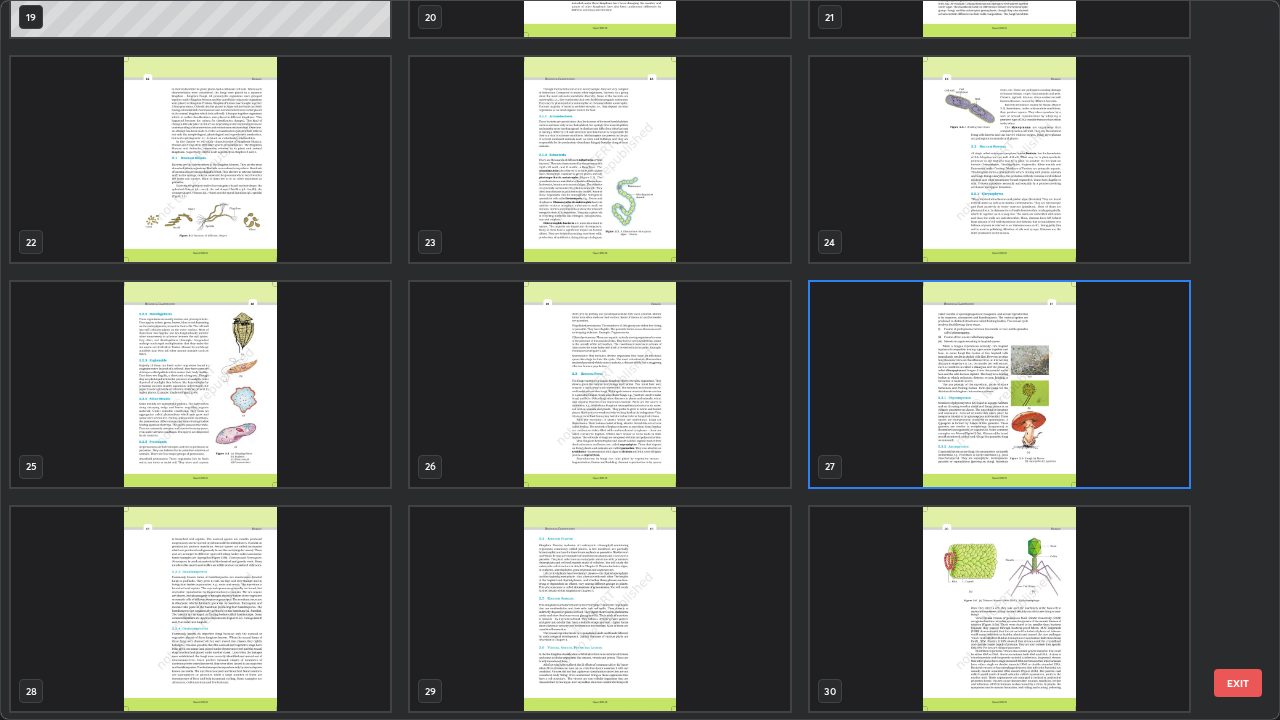 click at bounding box center [999, 384] 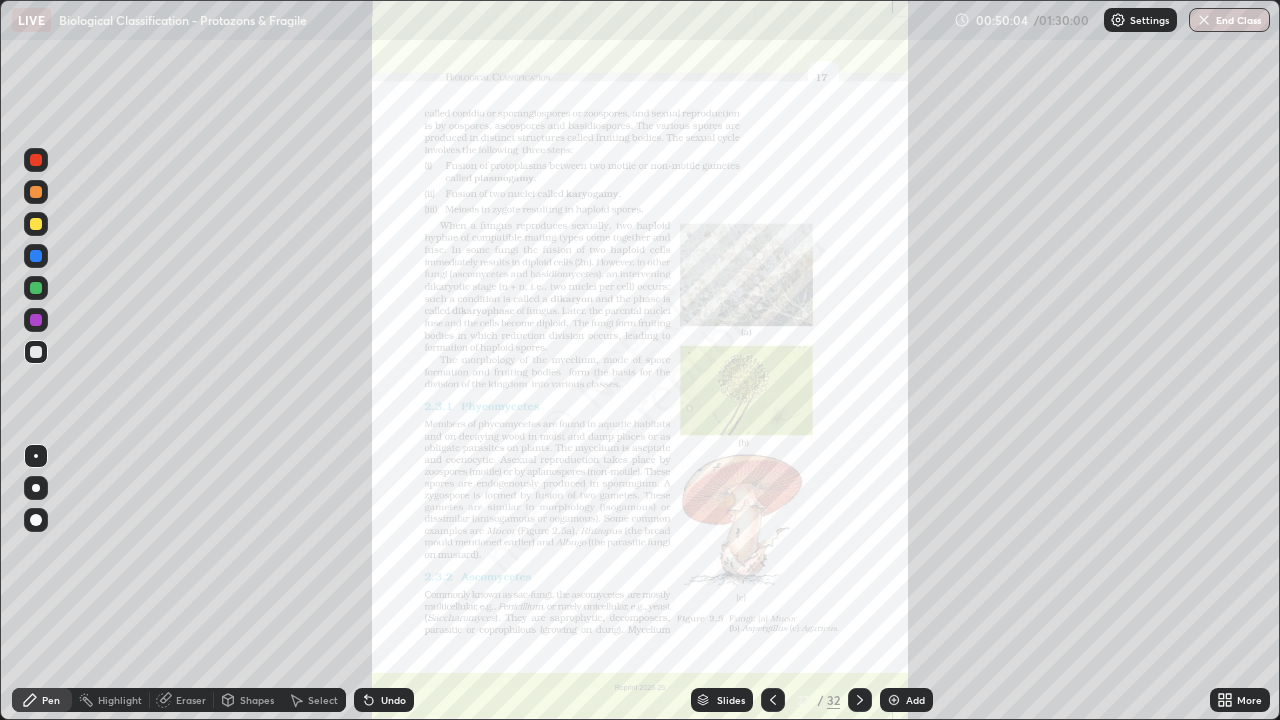 click 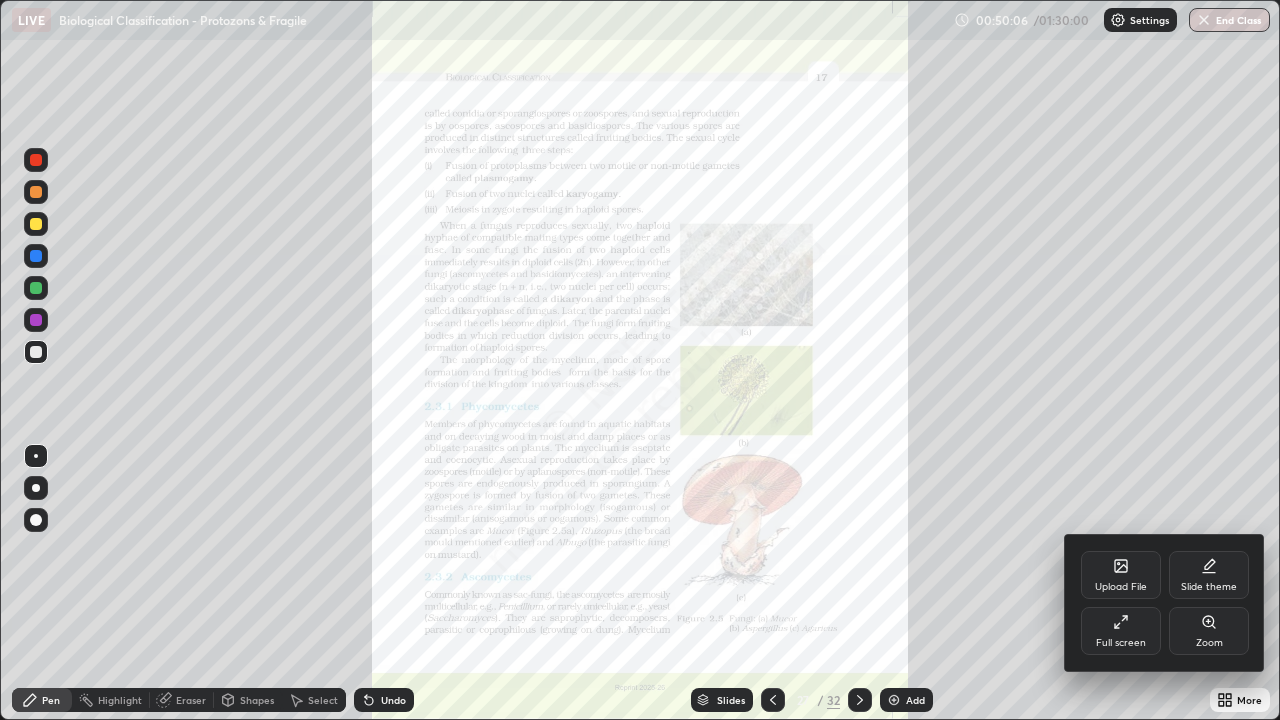 click on "Zoom" at bounding box center [1209, 631] 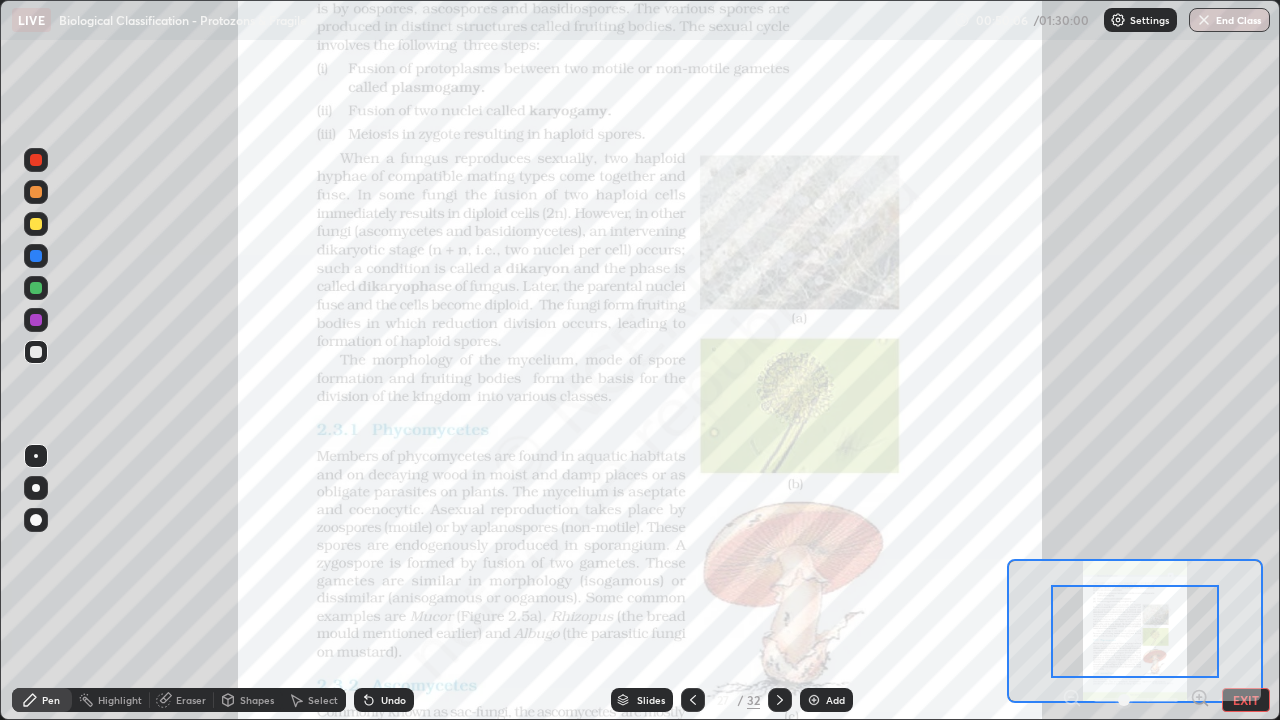 click 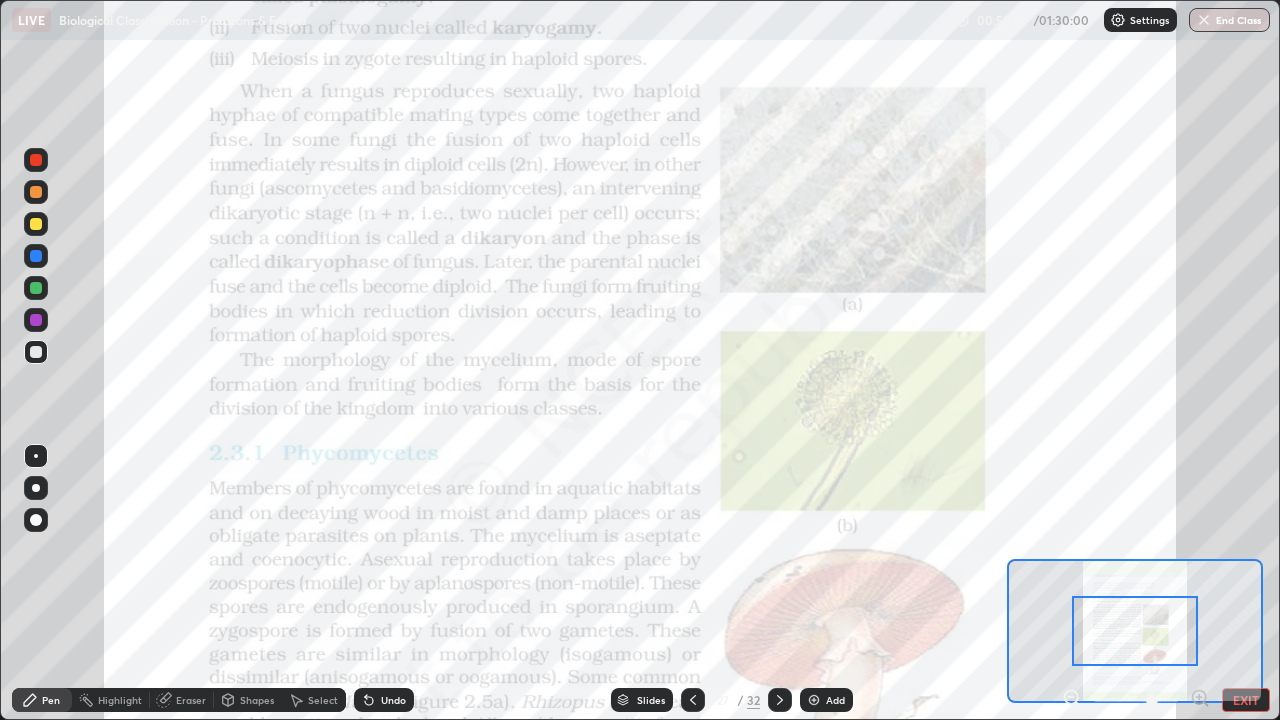 click at bounding box center [1135, 631] 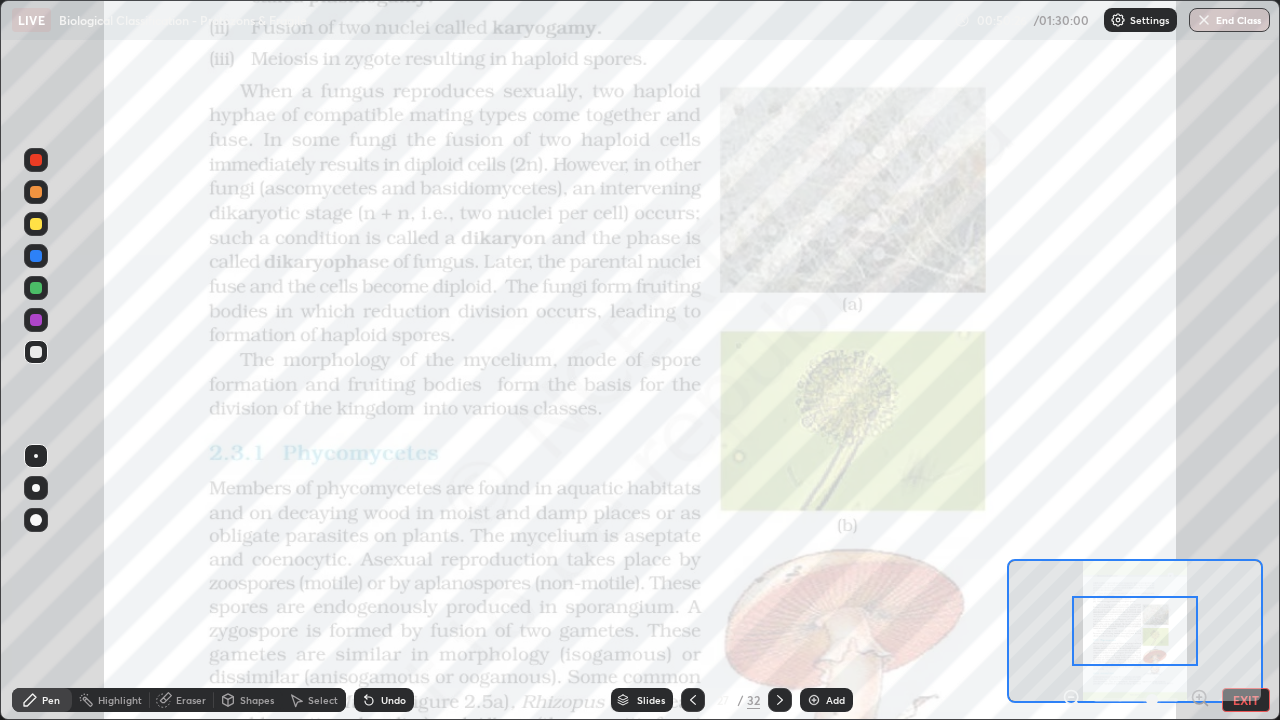 click at bounding box center (36, 288) 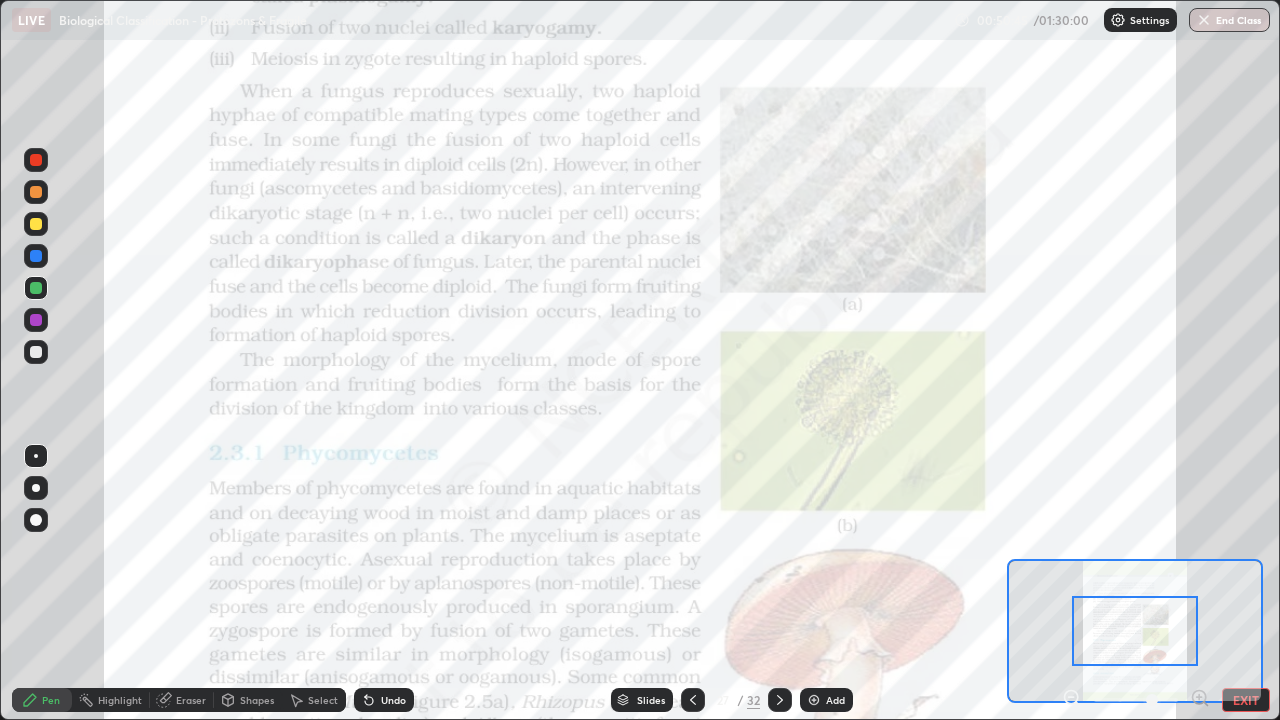 click on "Slides" at bounding box center (651, 700) 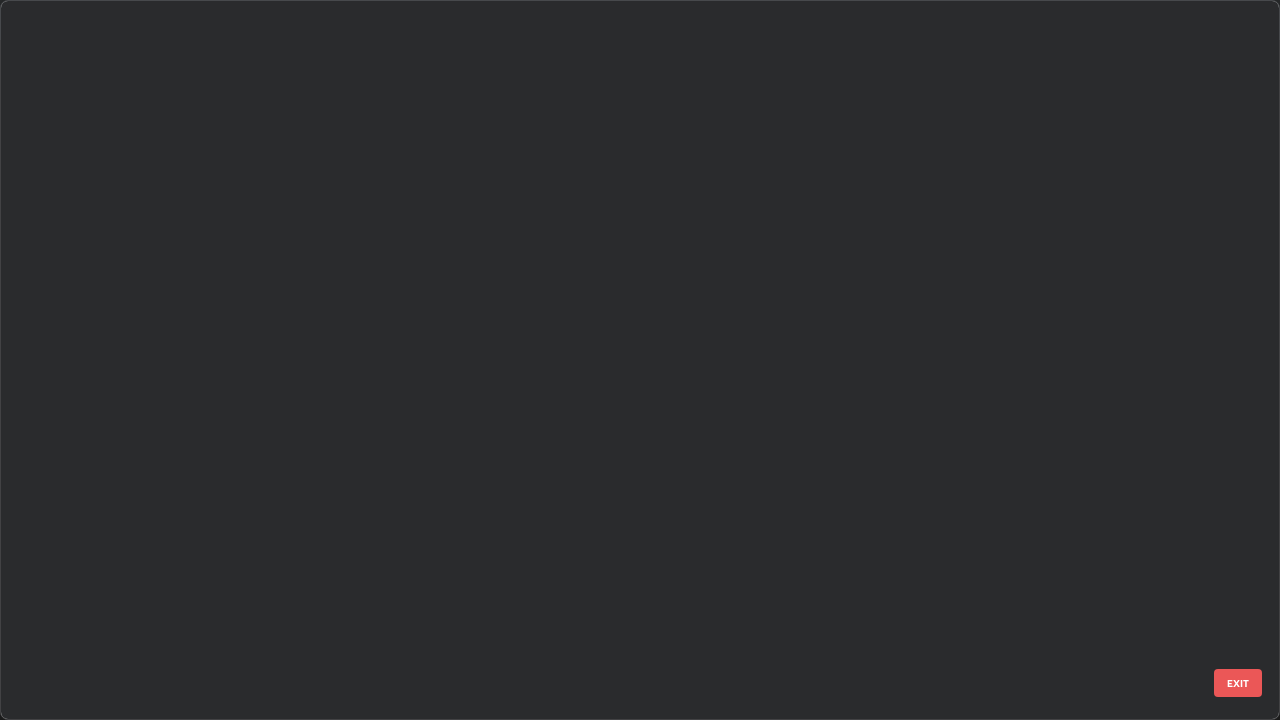 scroll, scrollTop: 1303, scrollLeft: 0, axis: vertical 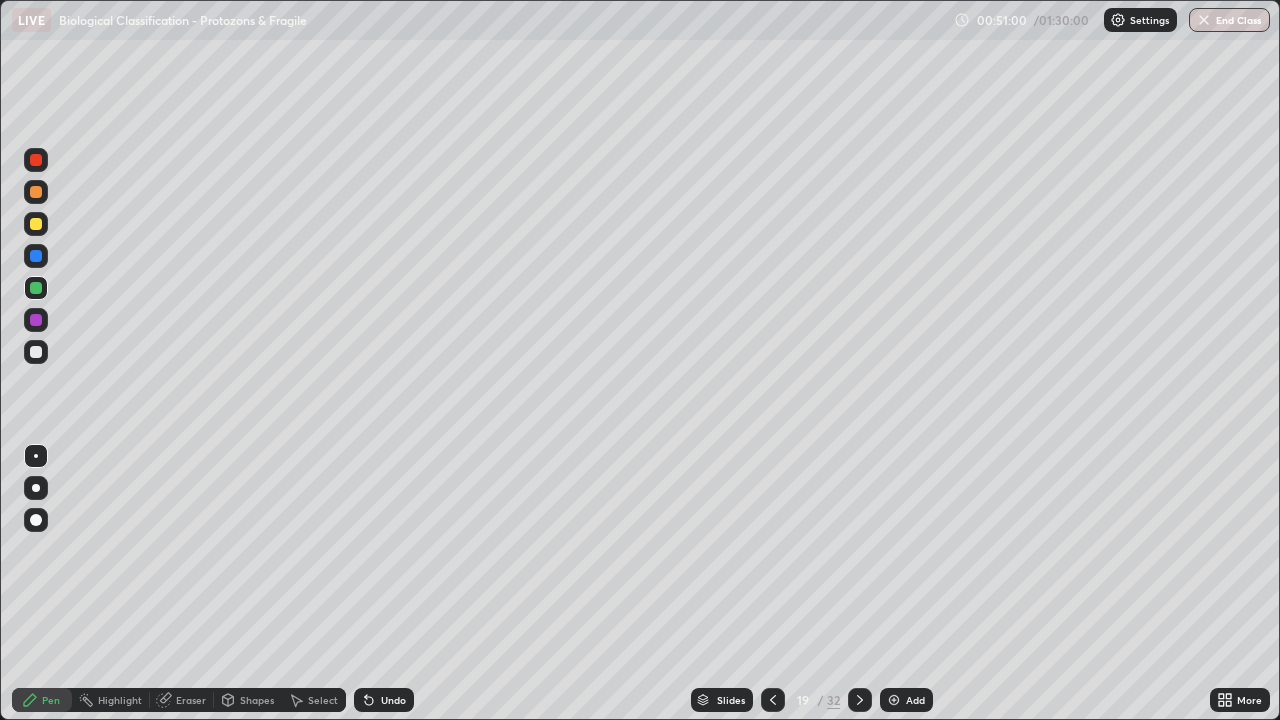 click at bounding box center (36, 256) 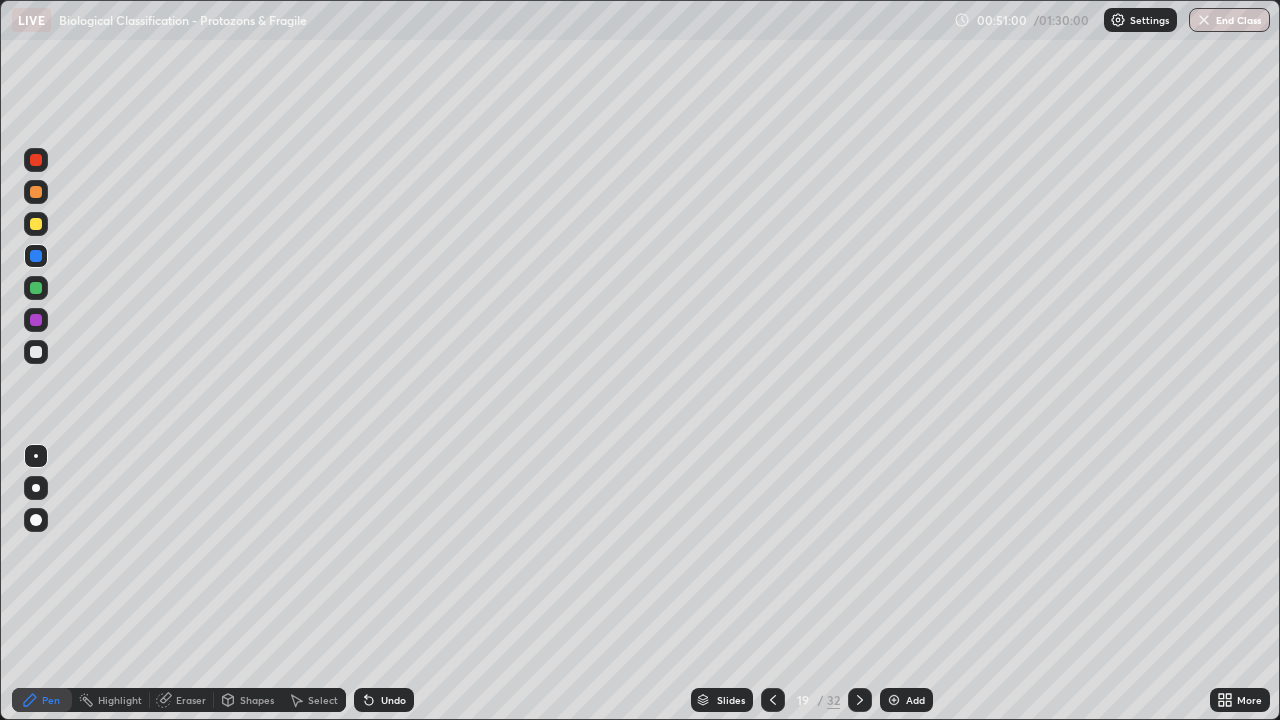 click at bounding box center (36, 488) 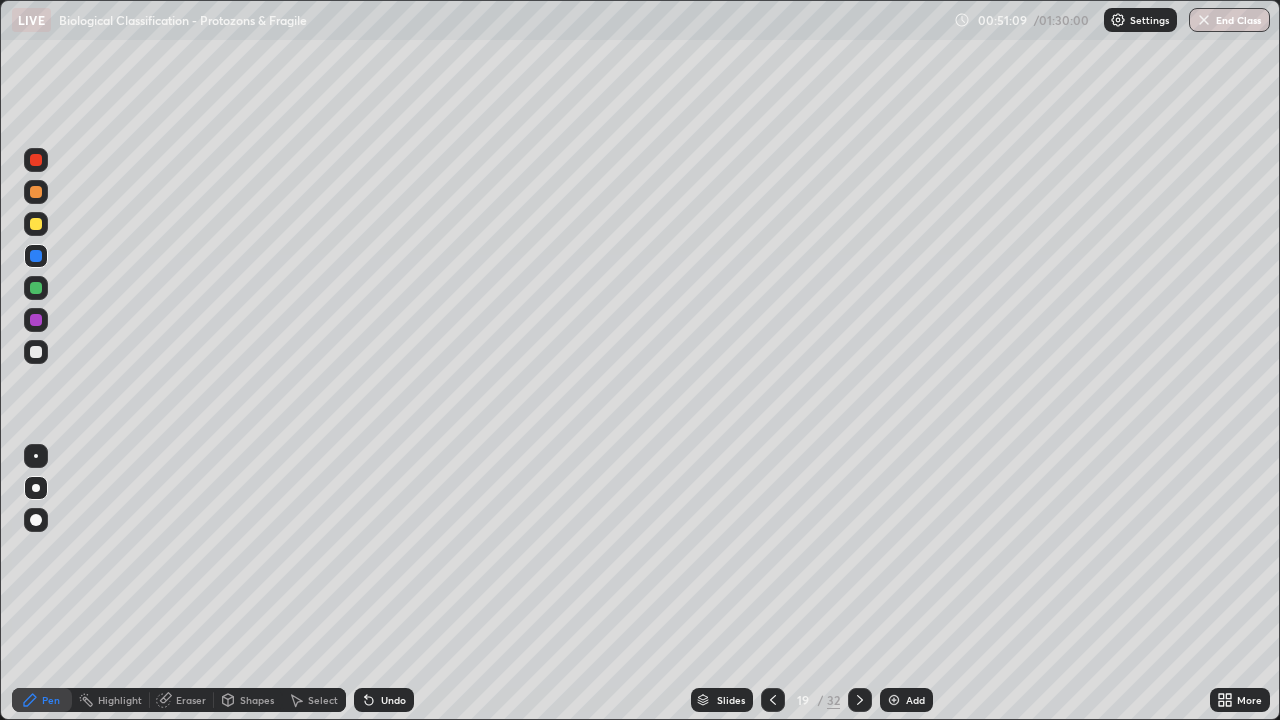 click at bounding box center (36, 352) 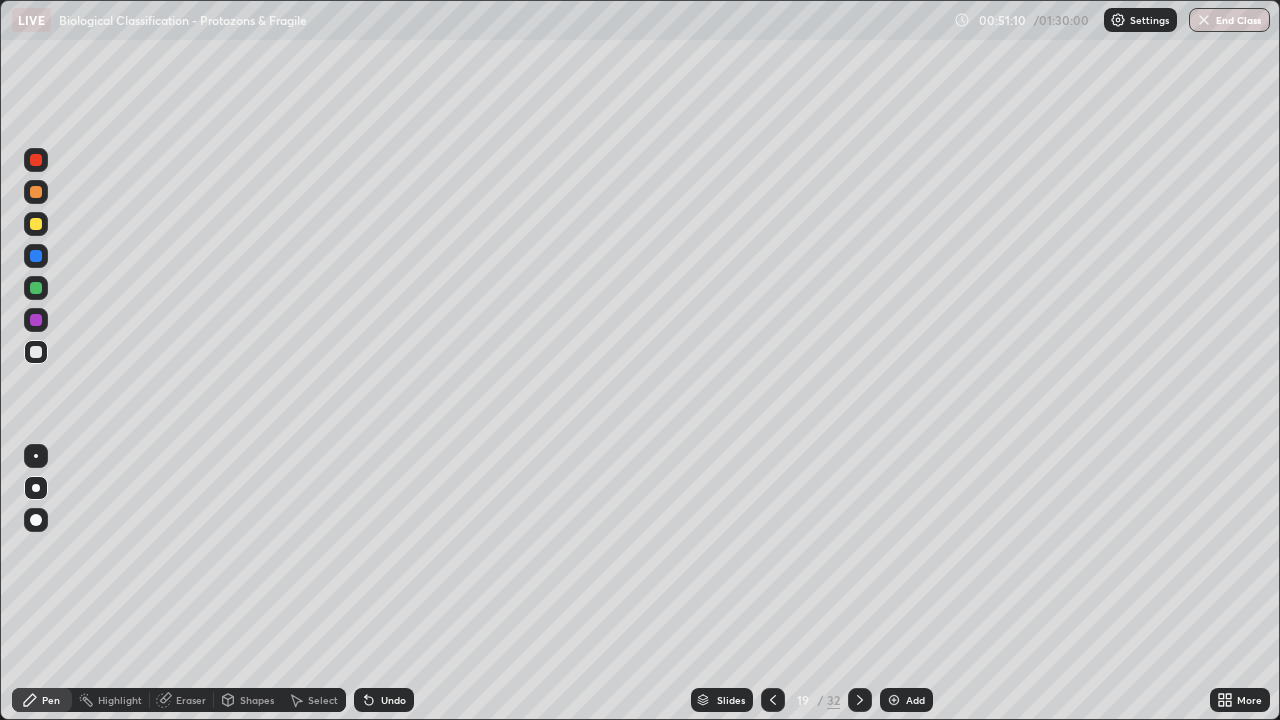 click at bounding box center (36, 456) 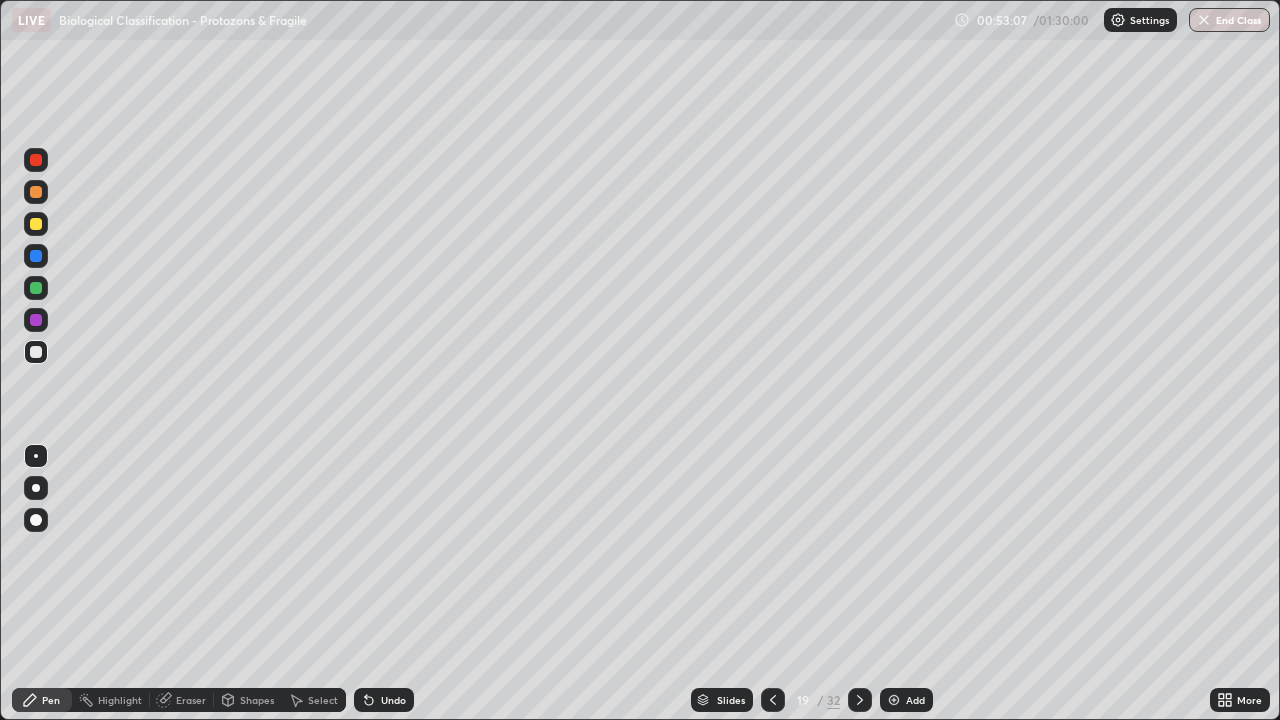 click at bounding box center (36, 352) 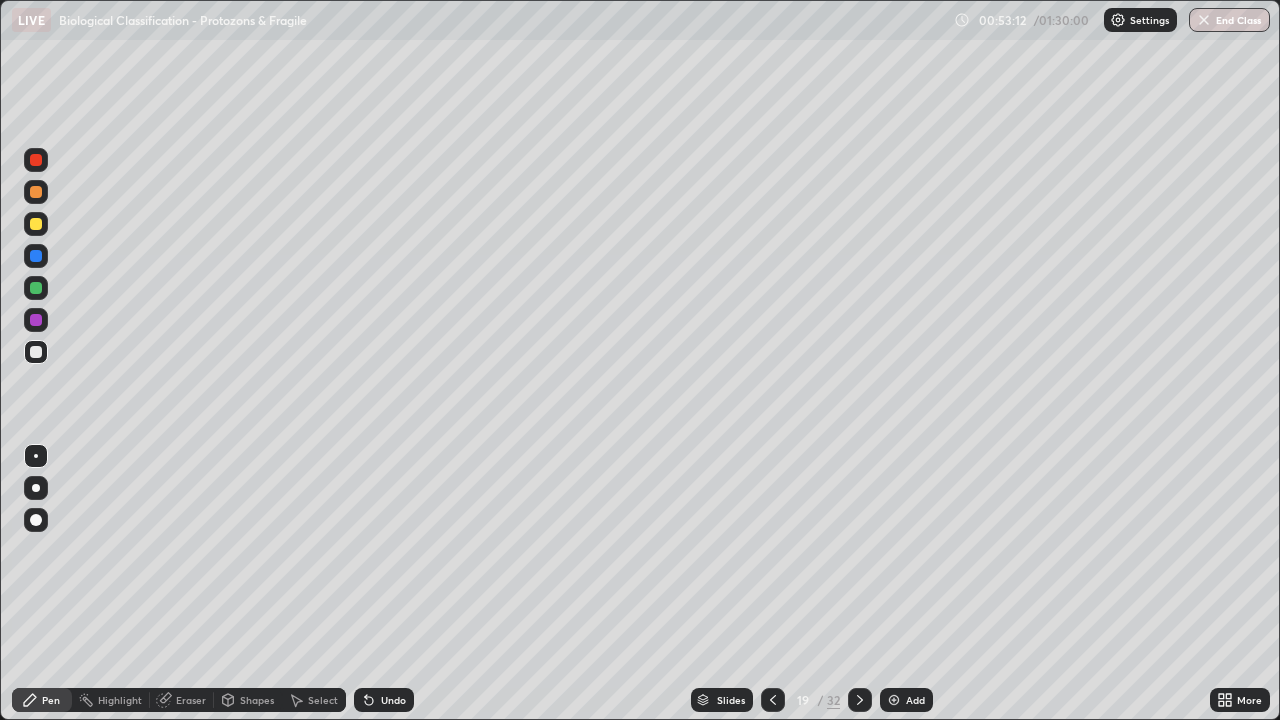 click on "Slides" at bounding box center [731, 700] 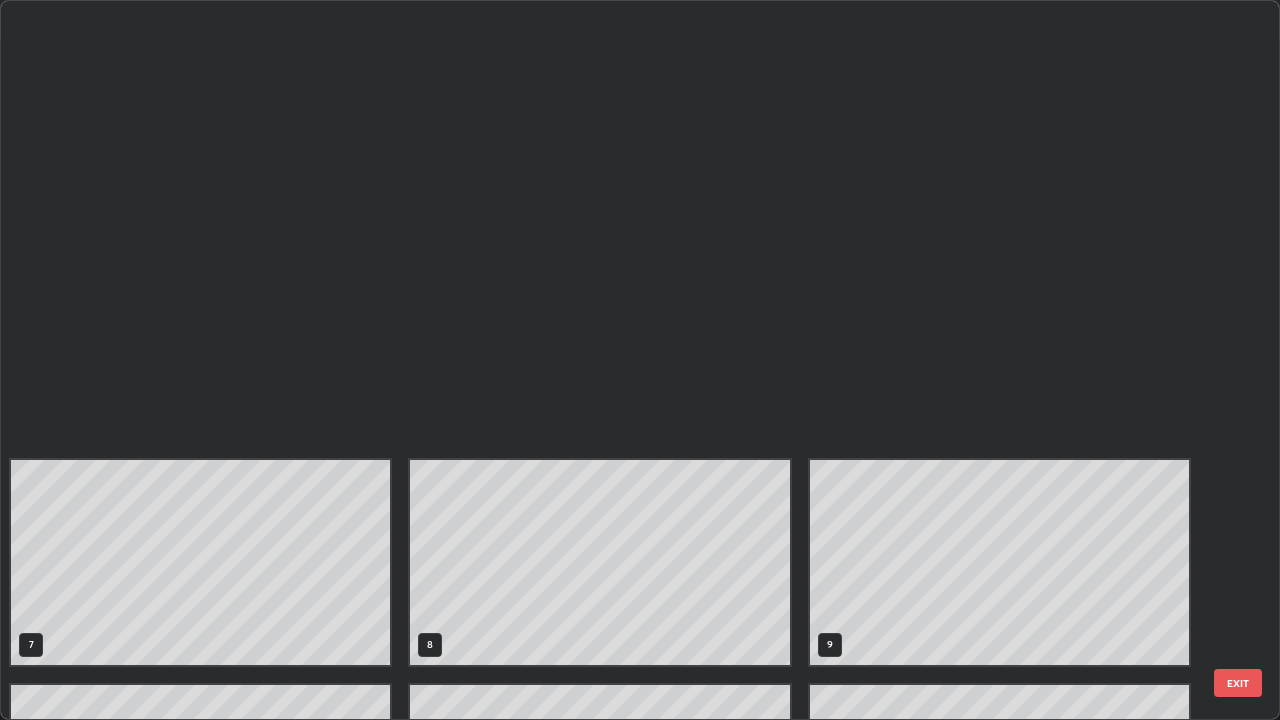 scroll, scrollTop: 854, scrollLeft: 0, axis: vertical 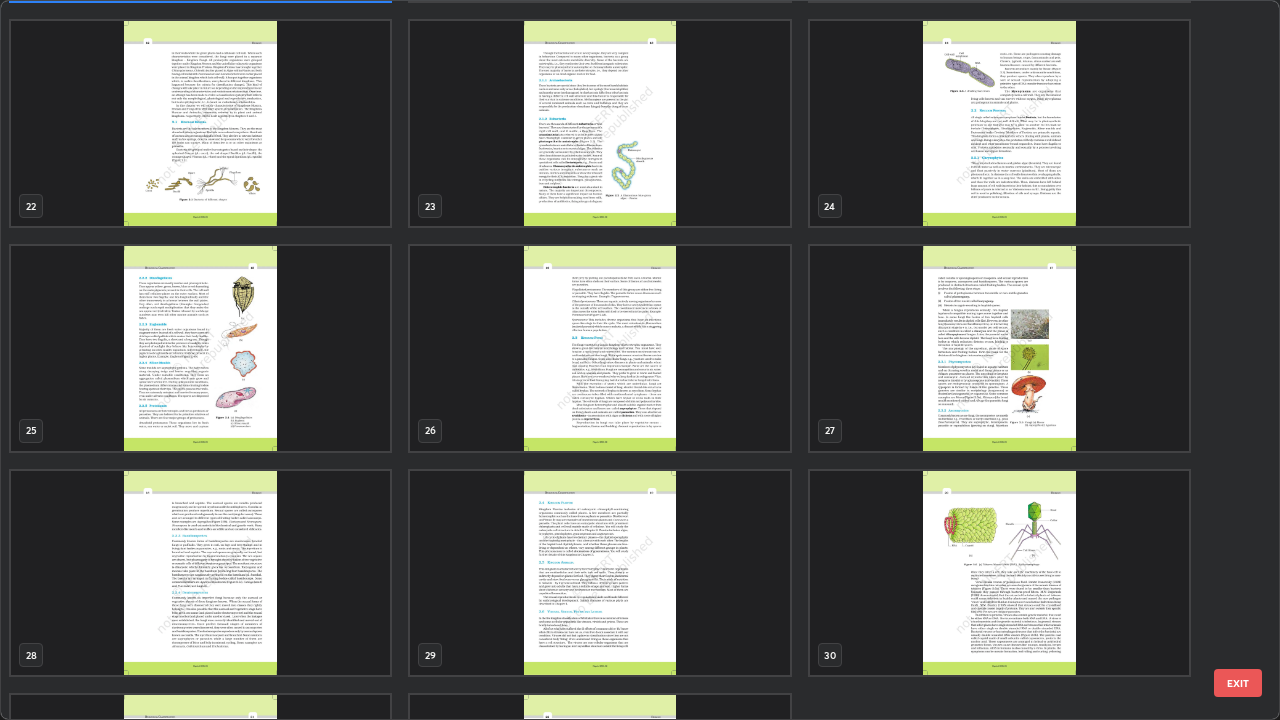 click at bounding box center (999, 348) 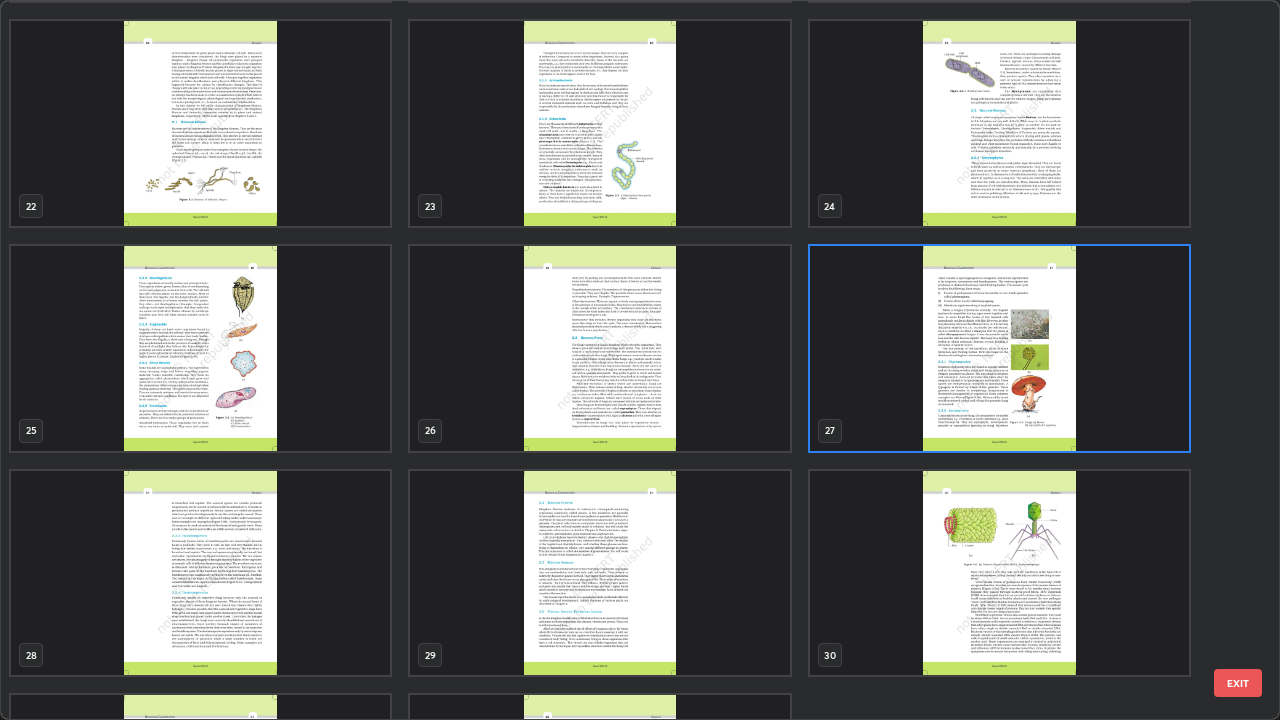 click at bounding box center (999, 348) 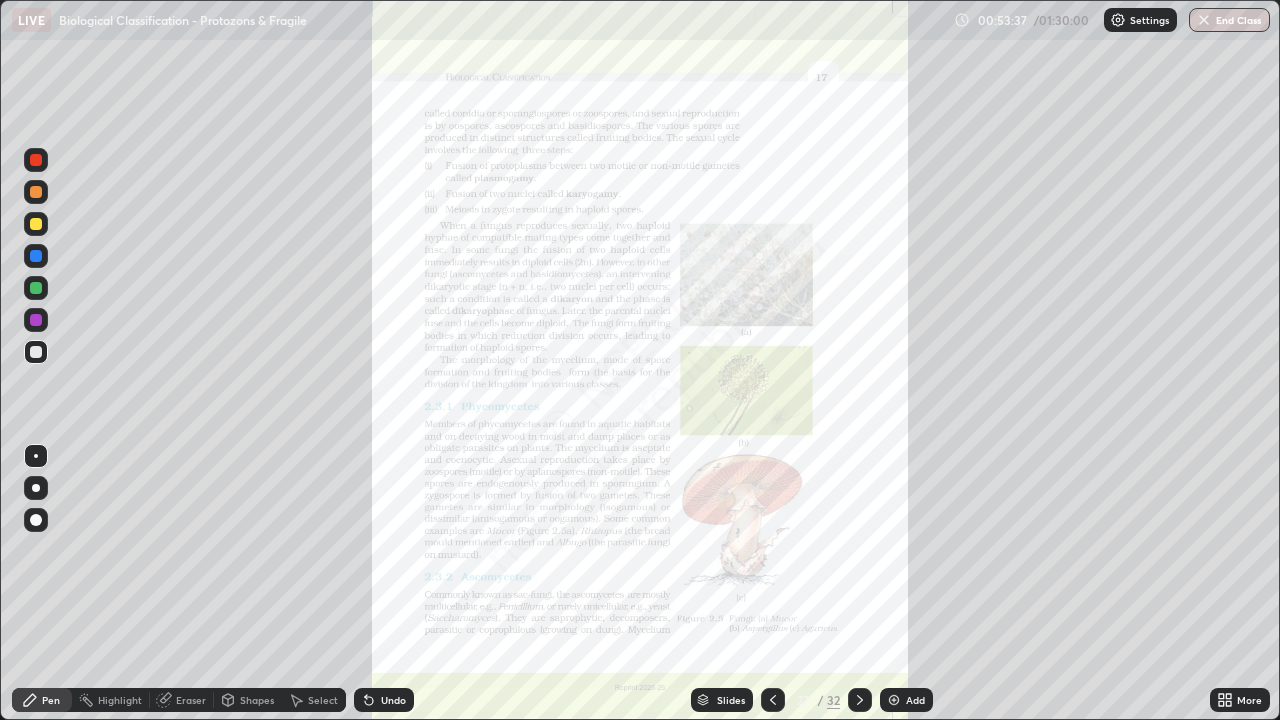 click on "Slides" at bounding box center (731, 700) 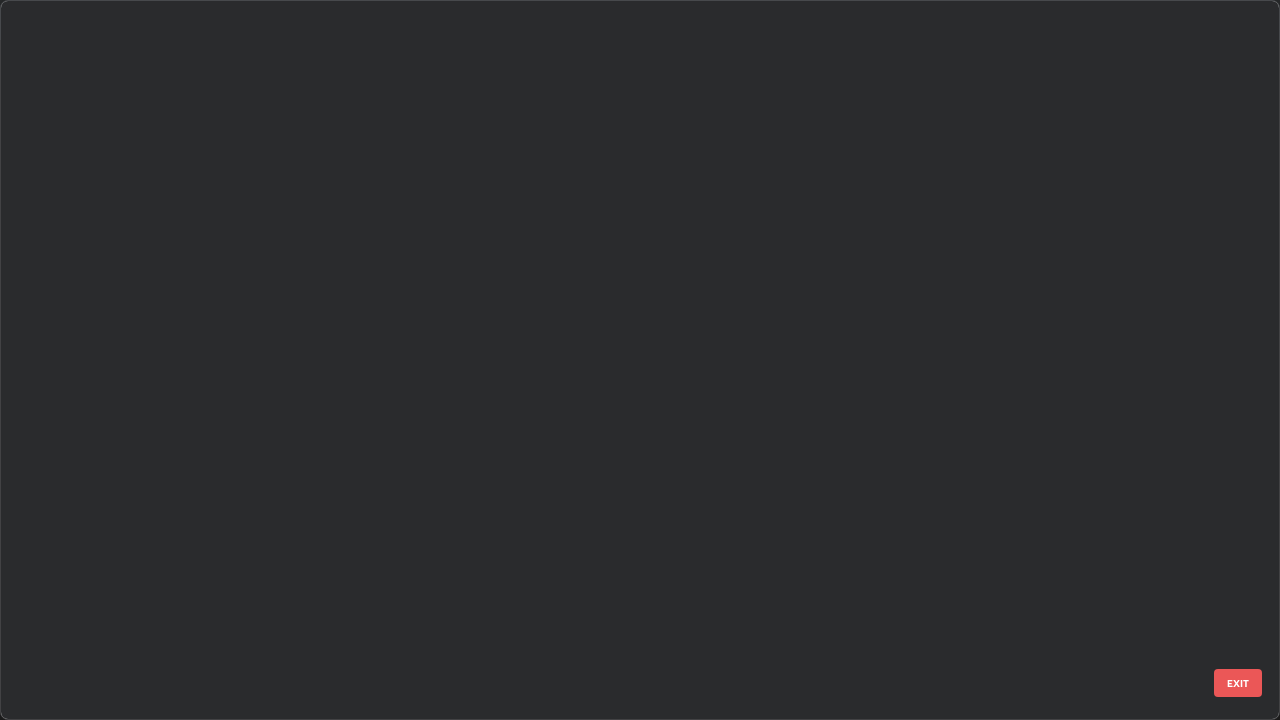 scroll, scrollTop: 1303, scrollLeft: 0, axis: vertical 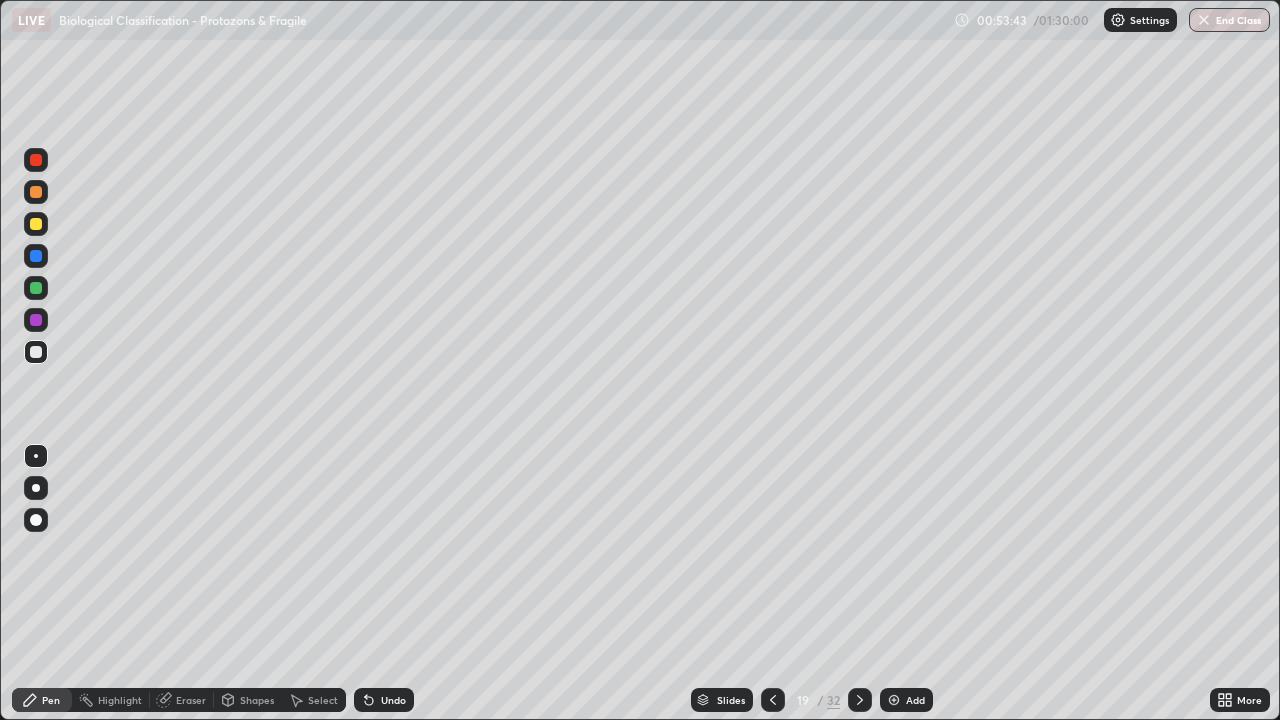 click on "Eraser" at bounding box center [182, 700] 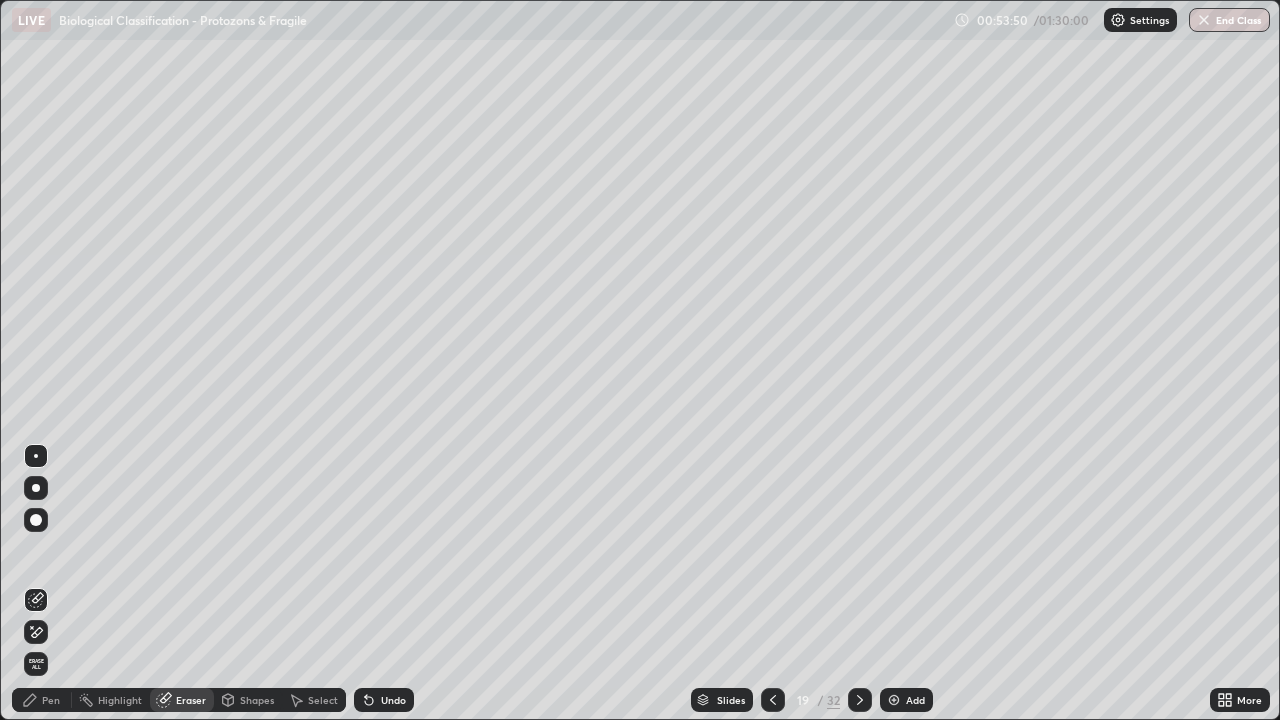 click on "Pen" at bounding box center [42, 700] 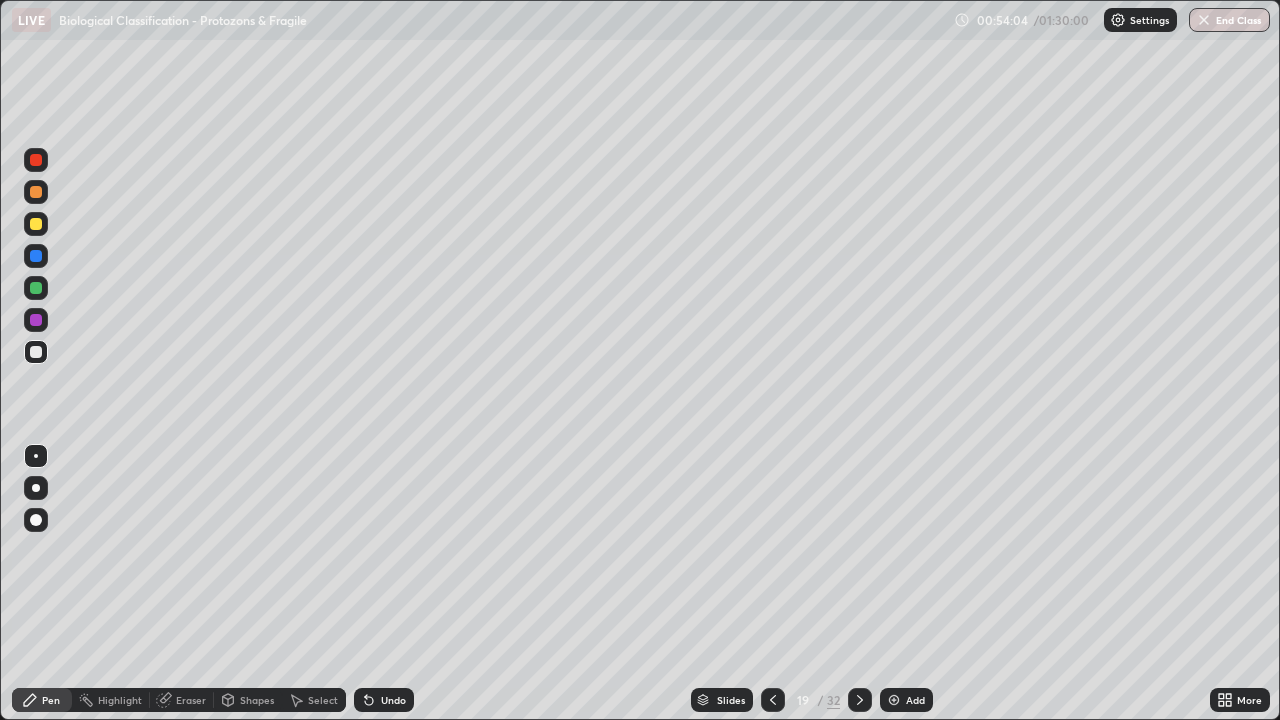 click at bounding box center [36, 288] 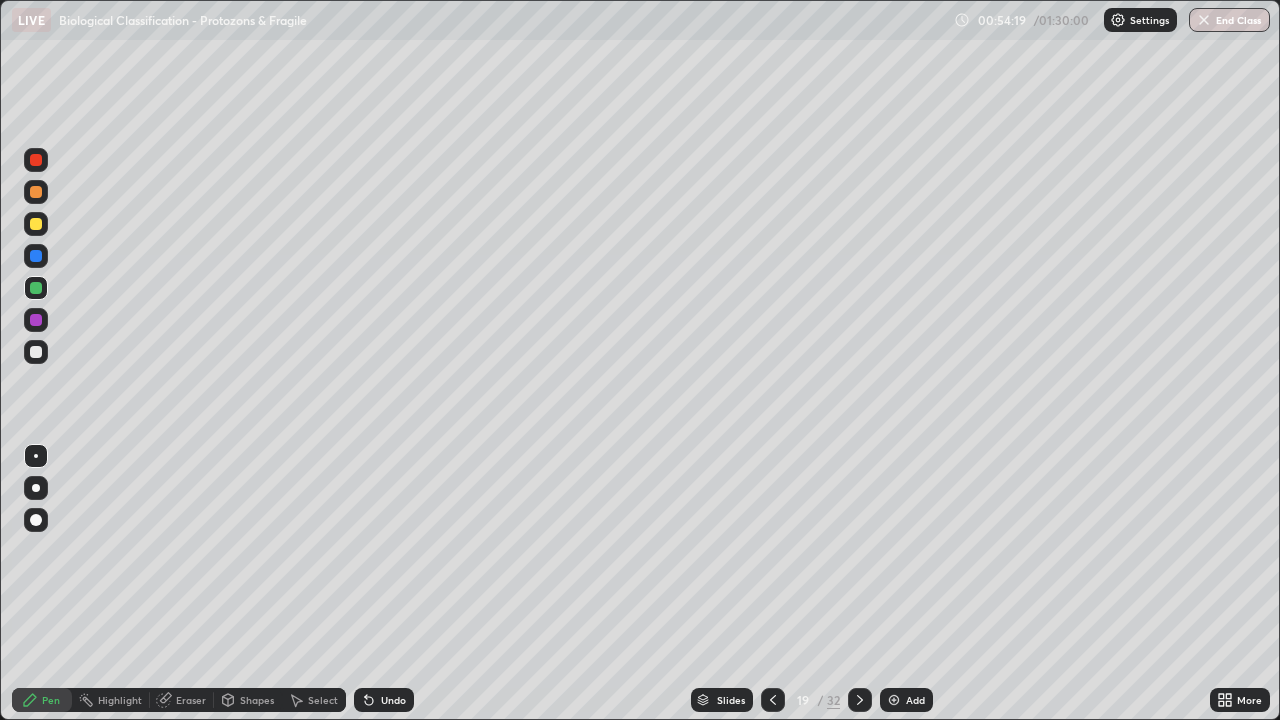 click at bounding box center (36, 256) 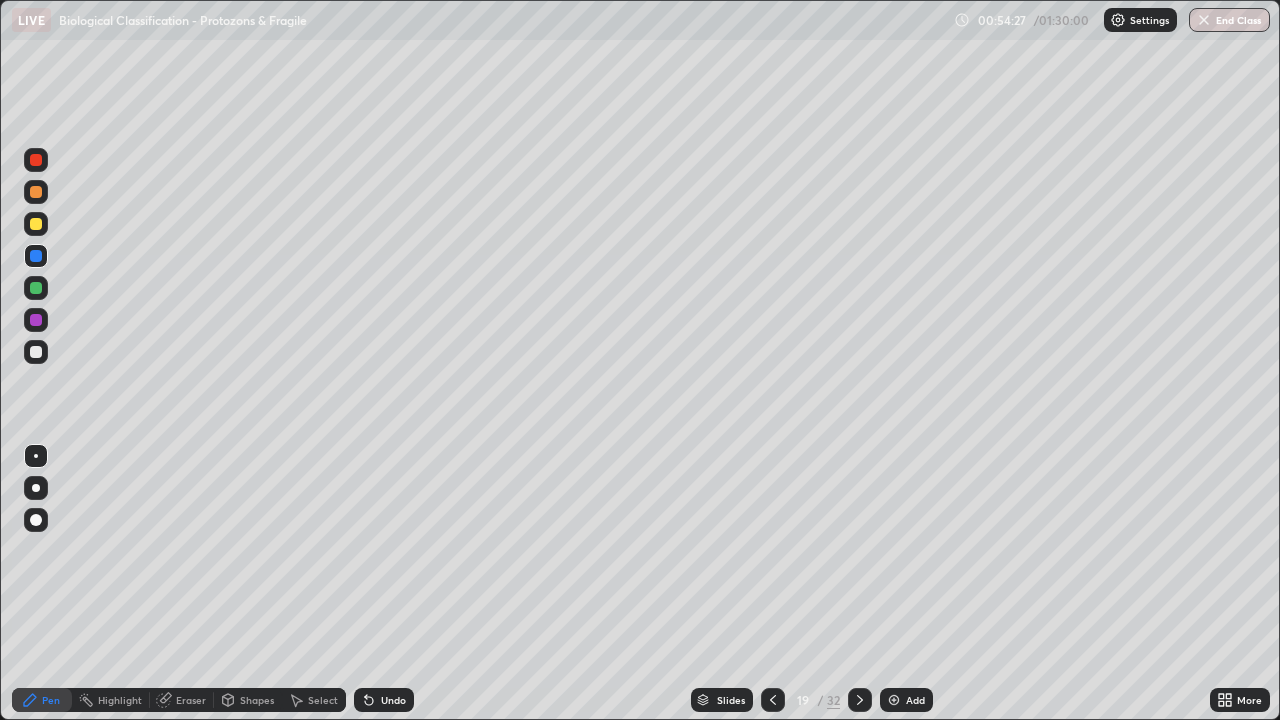 click at bounding box center (36, 288) 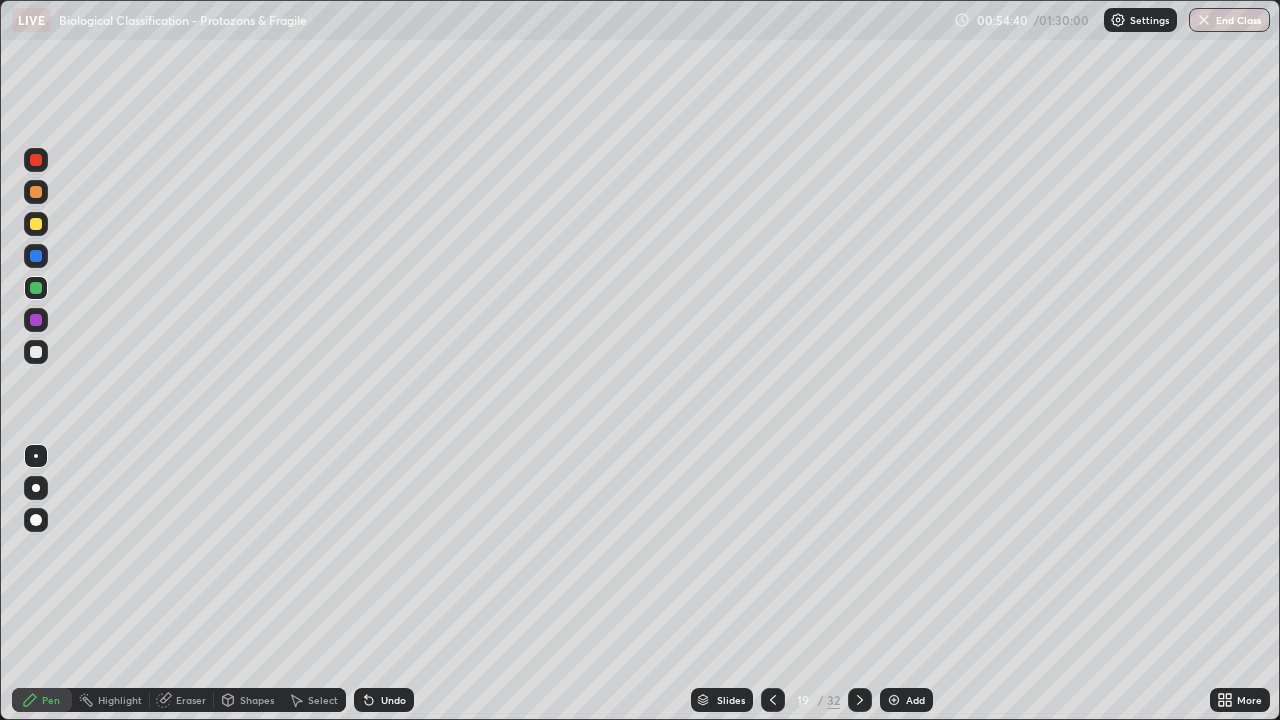 click at bounding box center [36, 256] 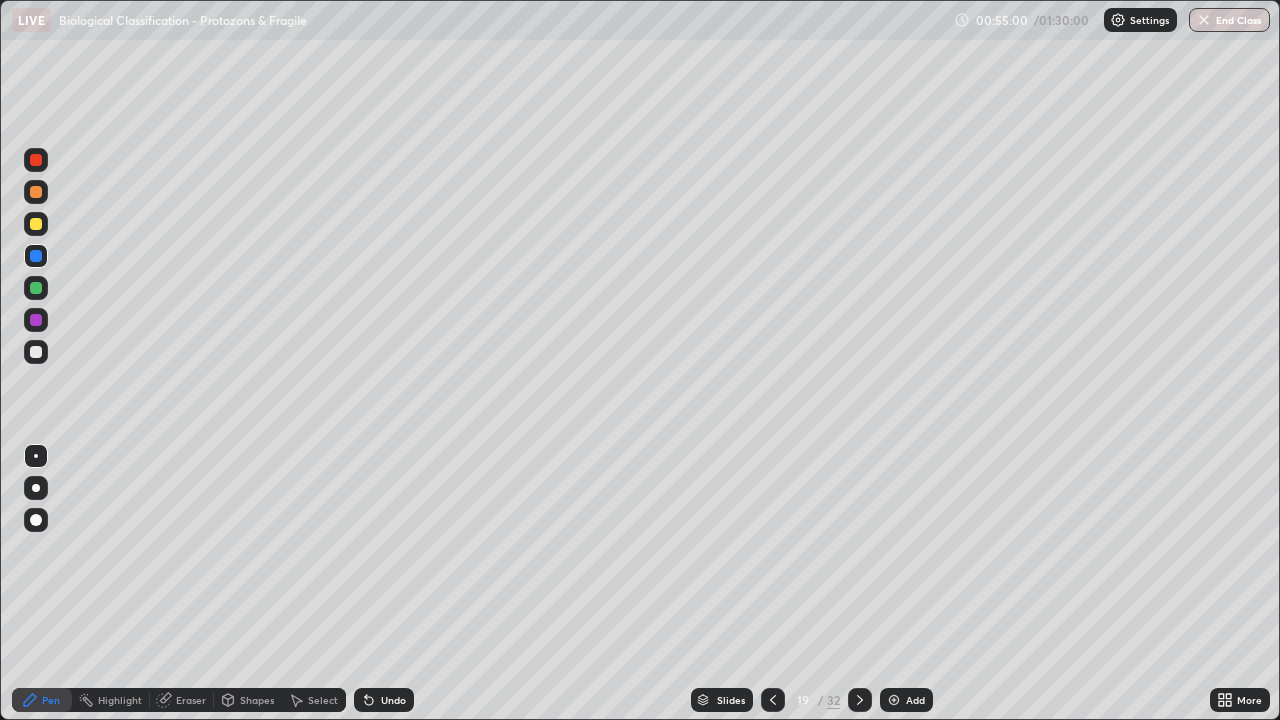 click on "Slides" at bounding box center [731, 700] 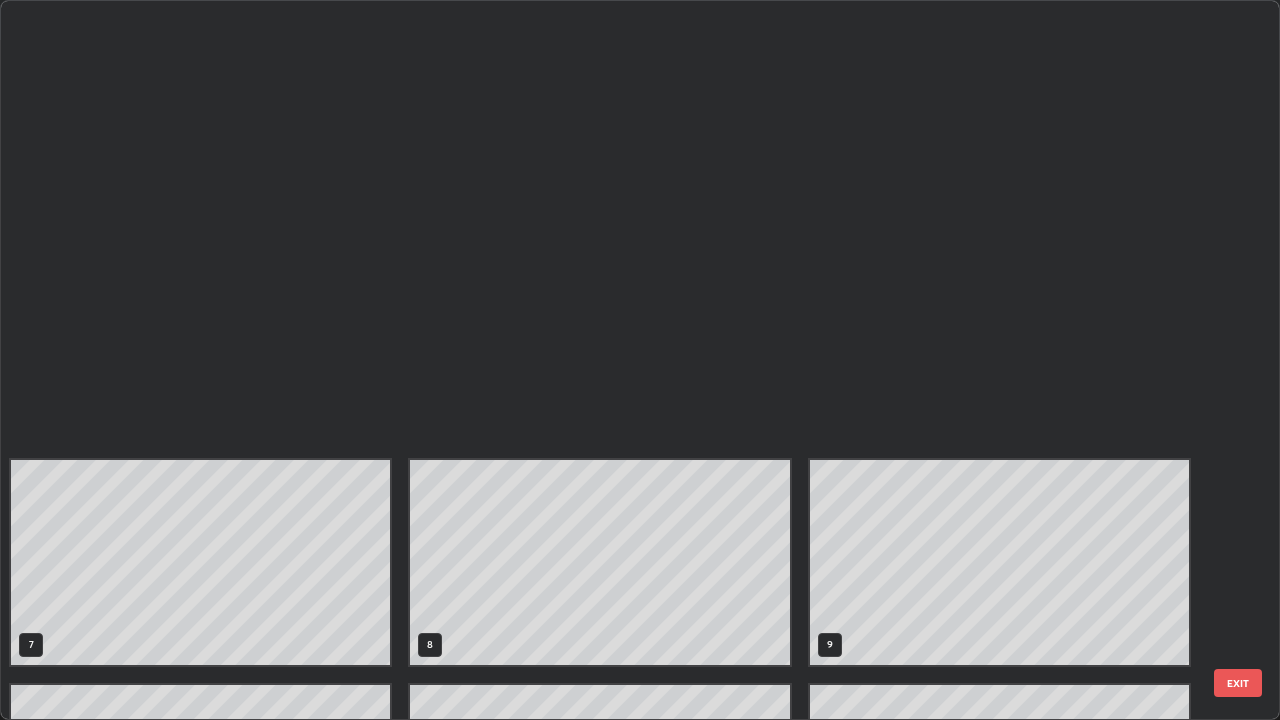 scroll, scrollTop: 854, scrollLeft: 0, axis: vertical 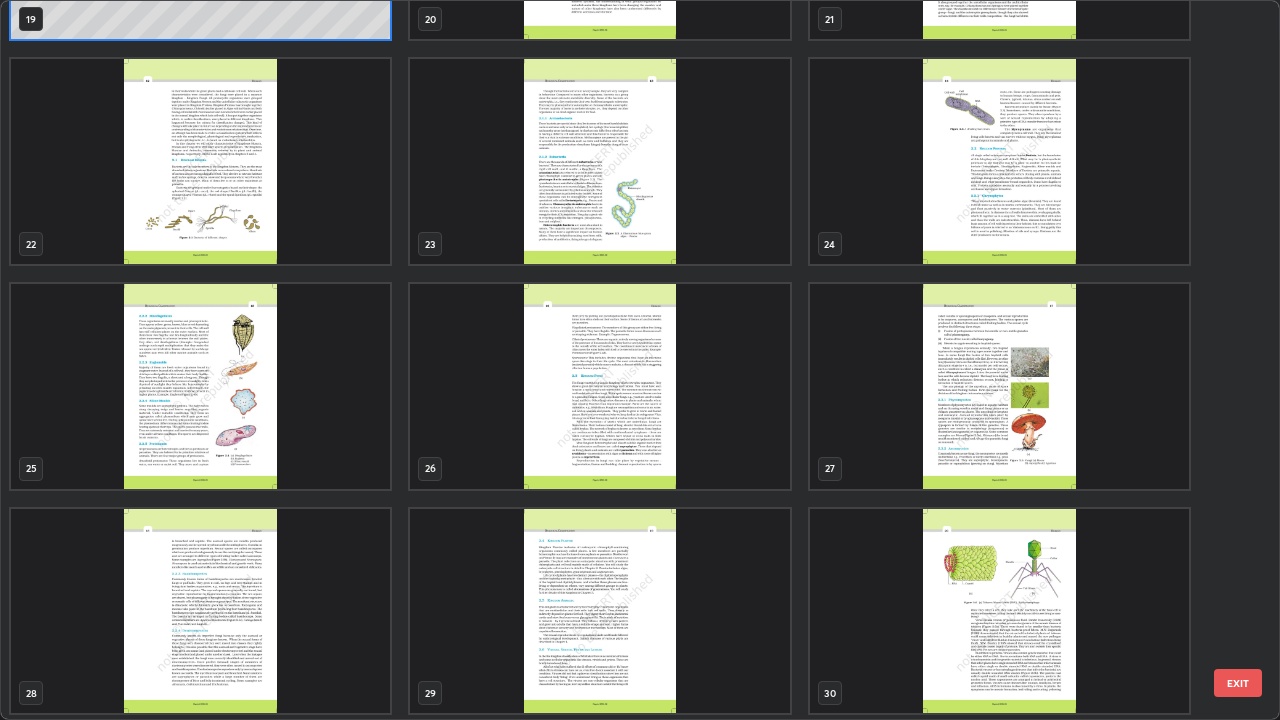 click at bounding box center [999, 386] 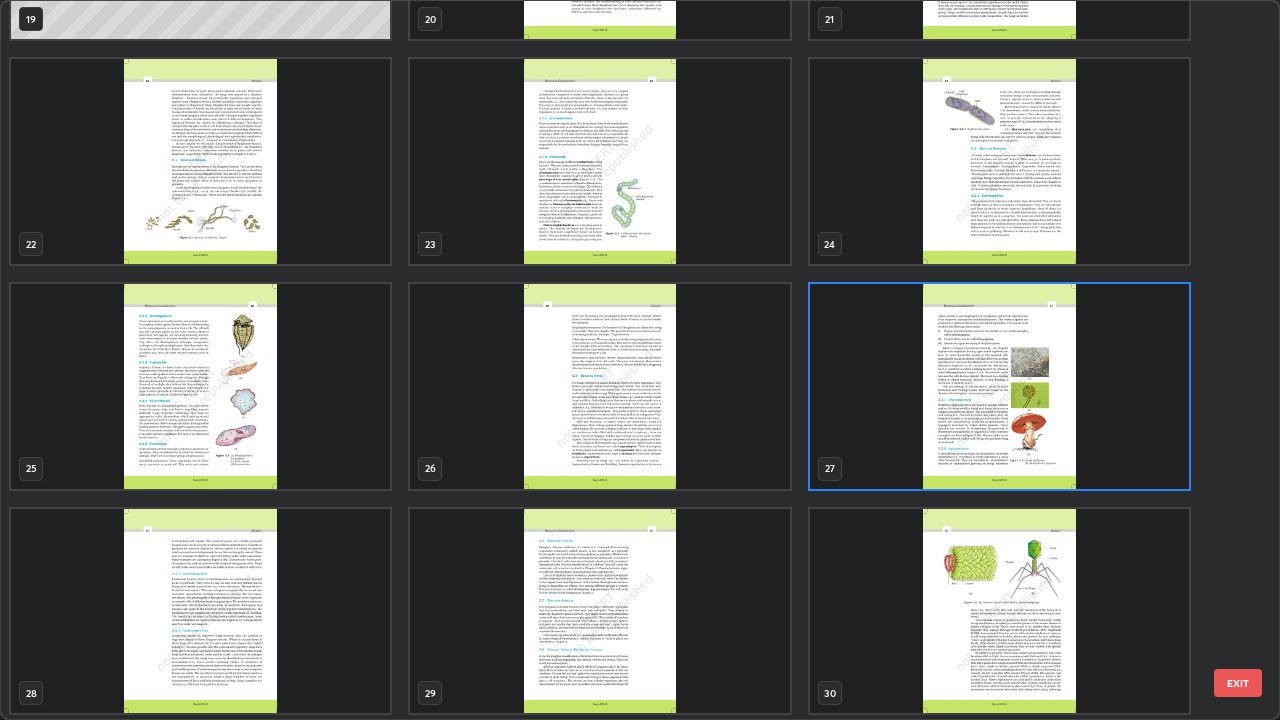 click at bounding box center [999, 386] 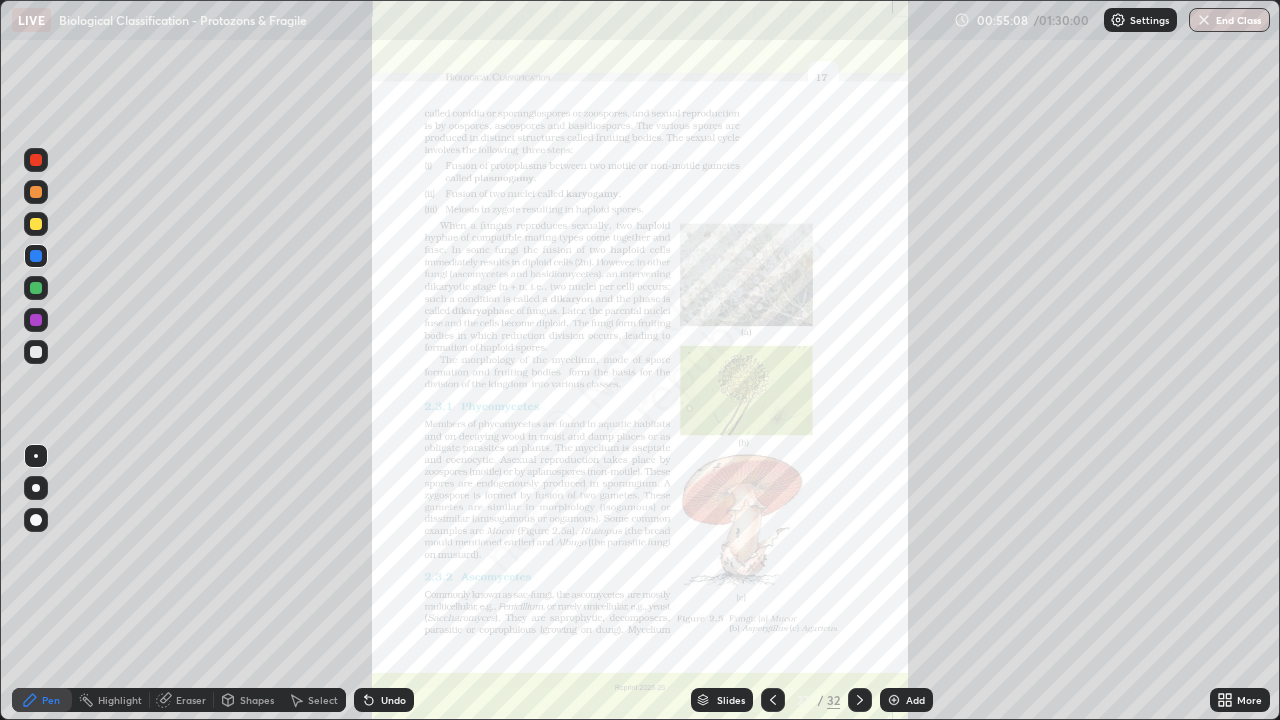 click 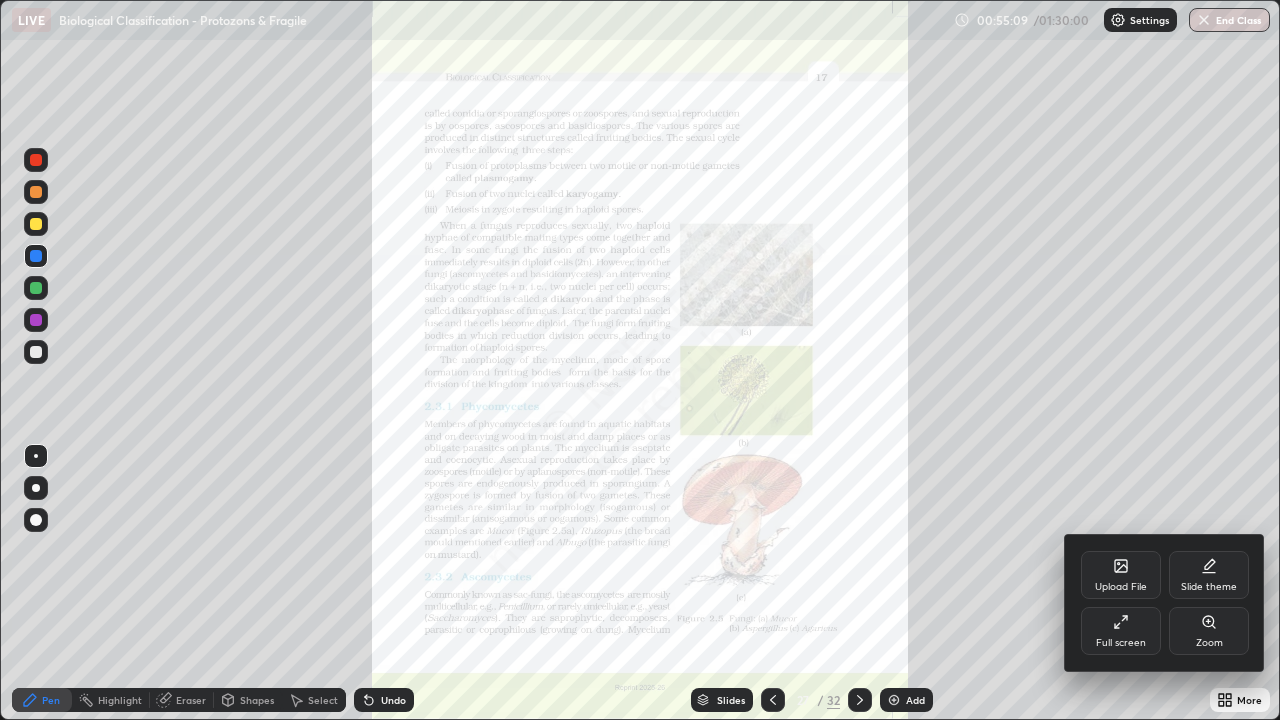click on "Zoom" at bounding box center (1209, 643) 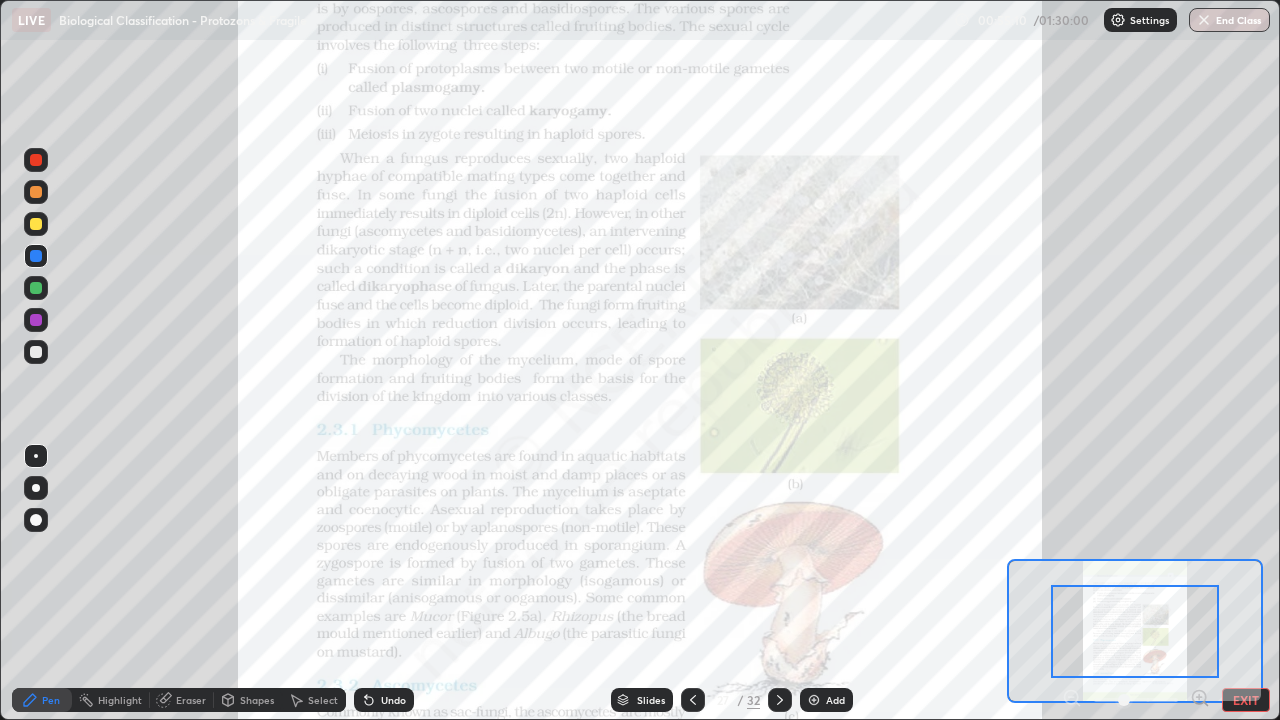 click 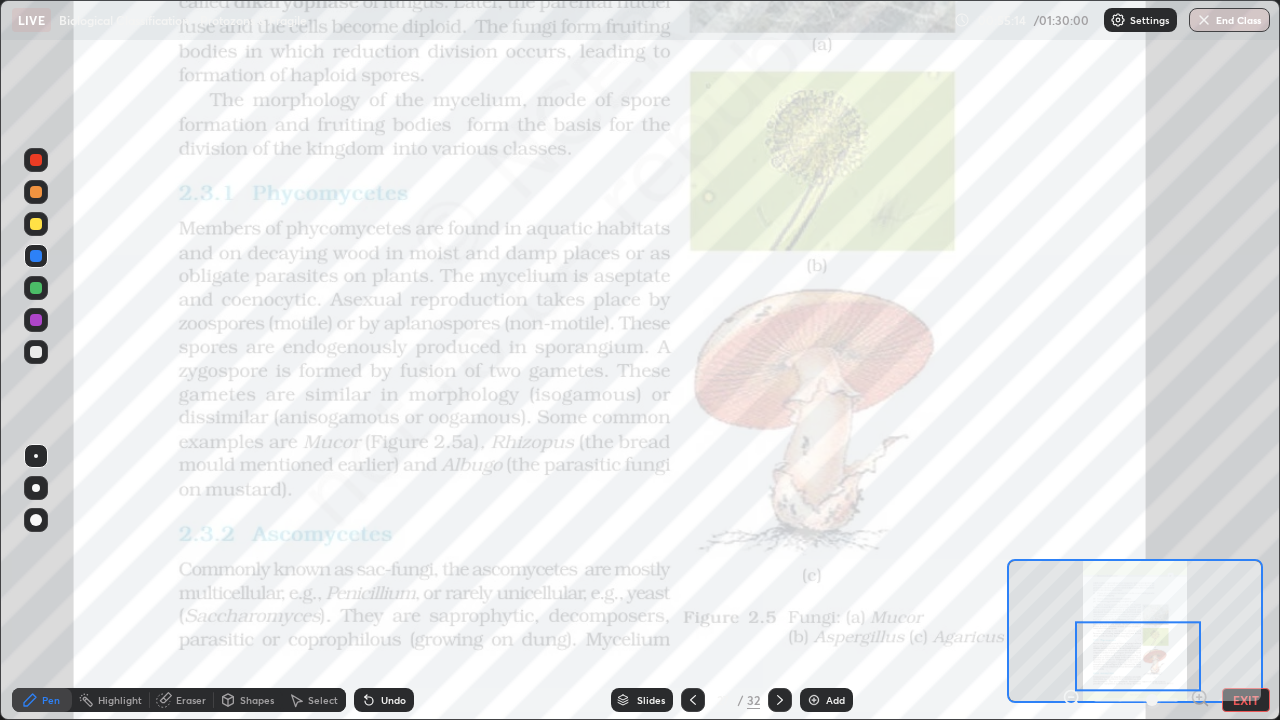click at bounding box center (36, 288) 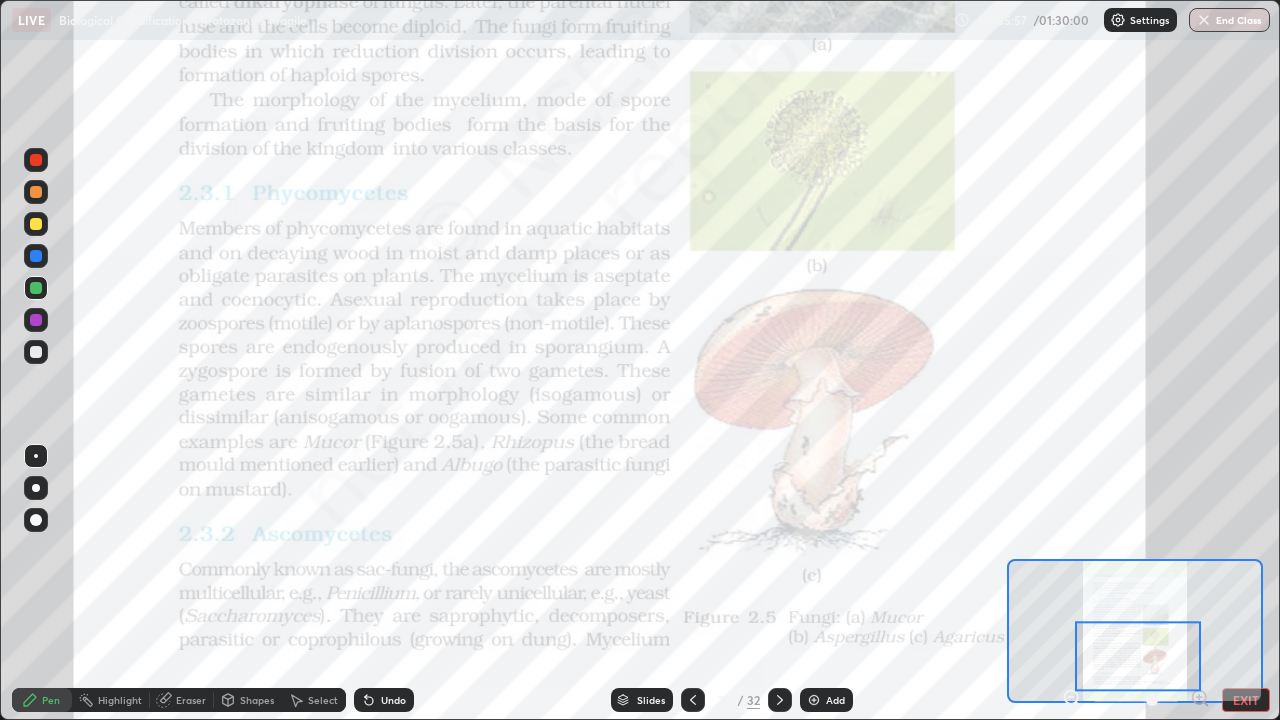 click at bounding box center (36, 256) 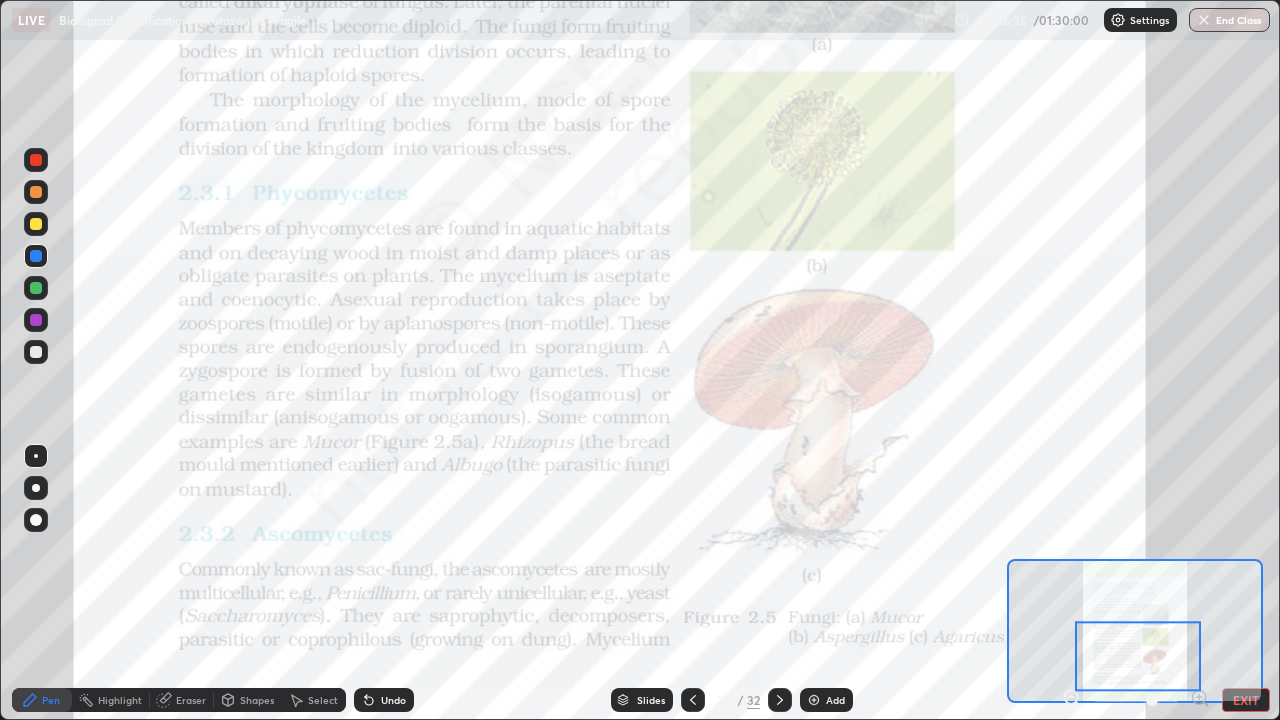 click on "Slides" at bounding box center (651, 700) 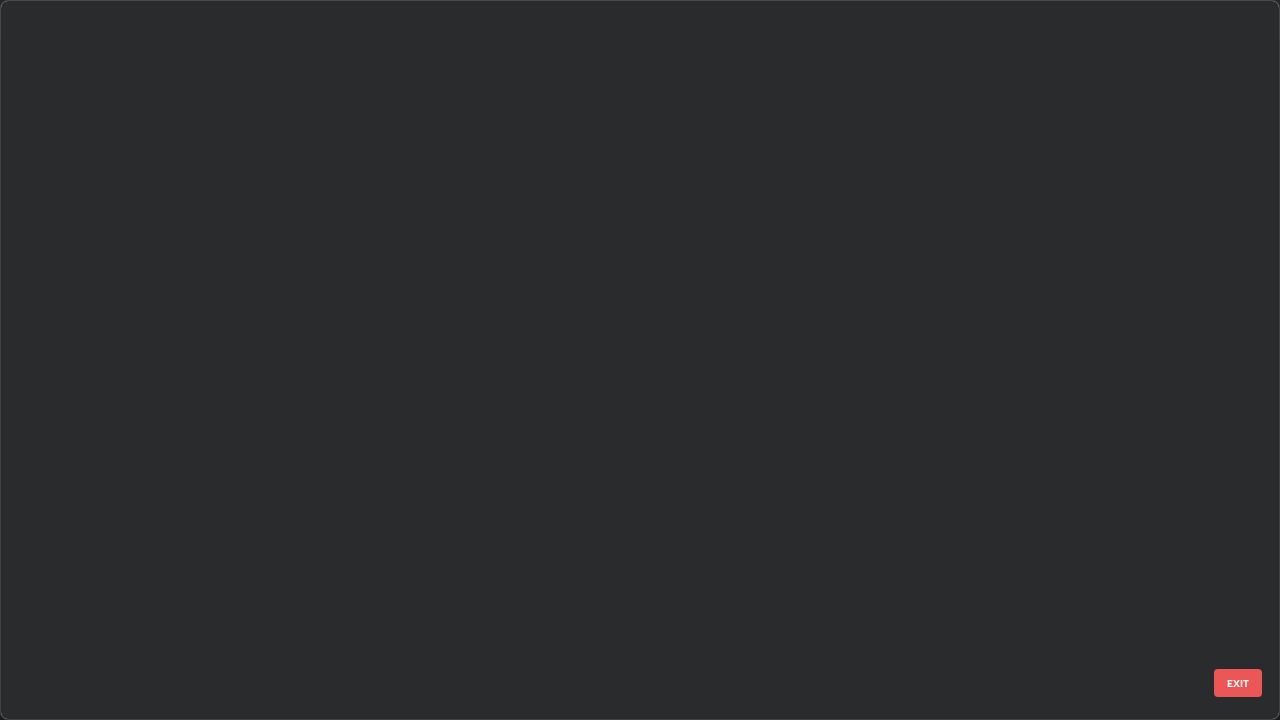 scroll, scrollTop: 1303, scrollLeft: 0, axis: vertical 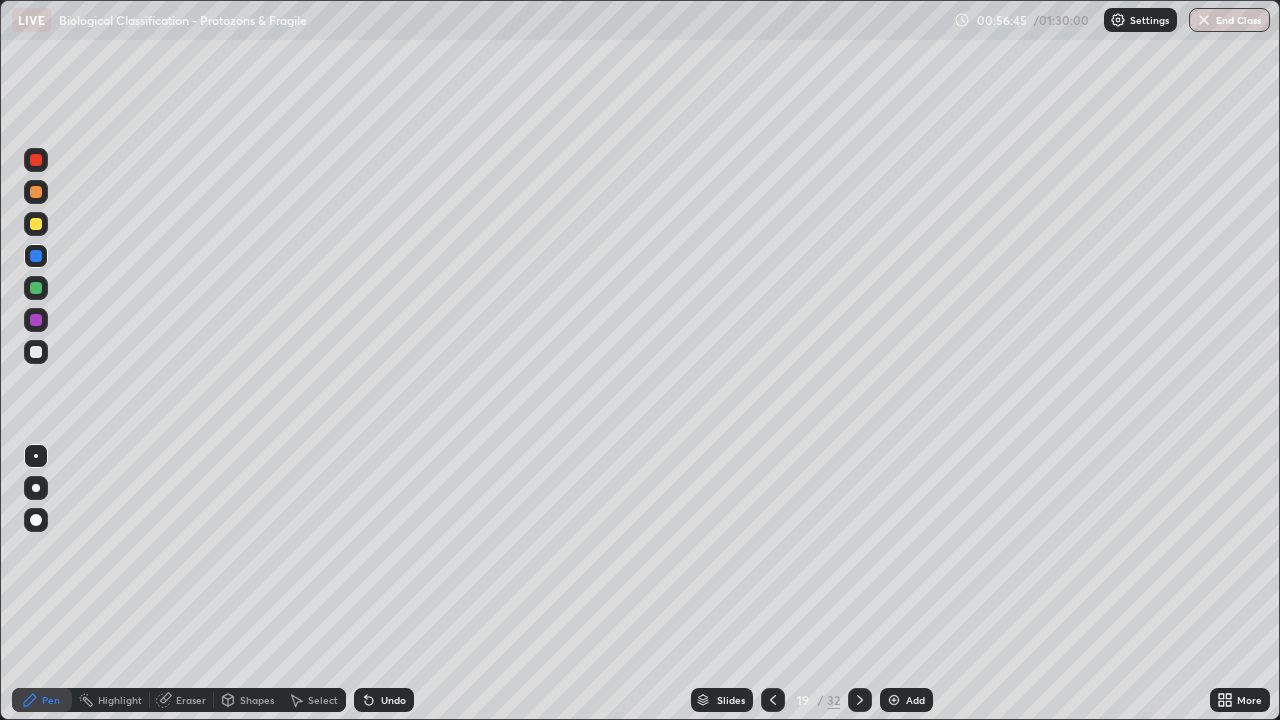 click 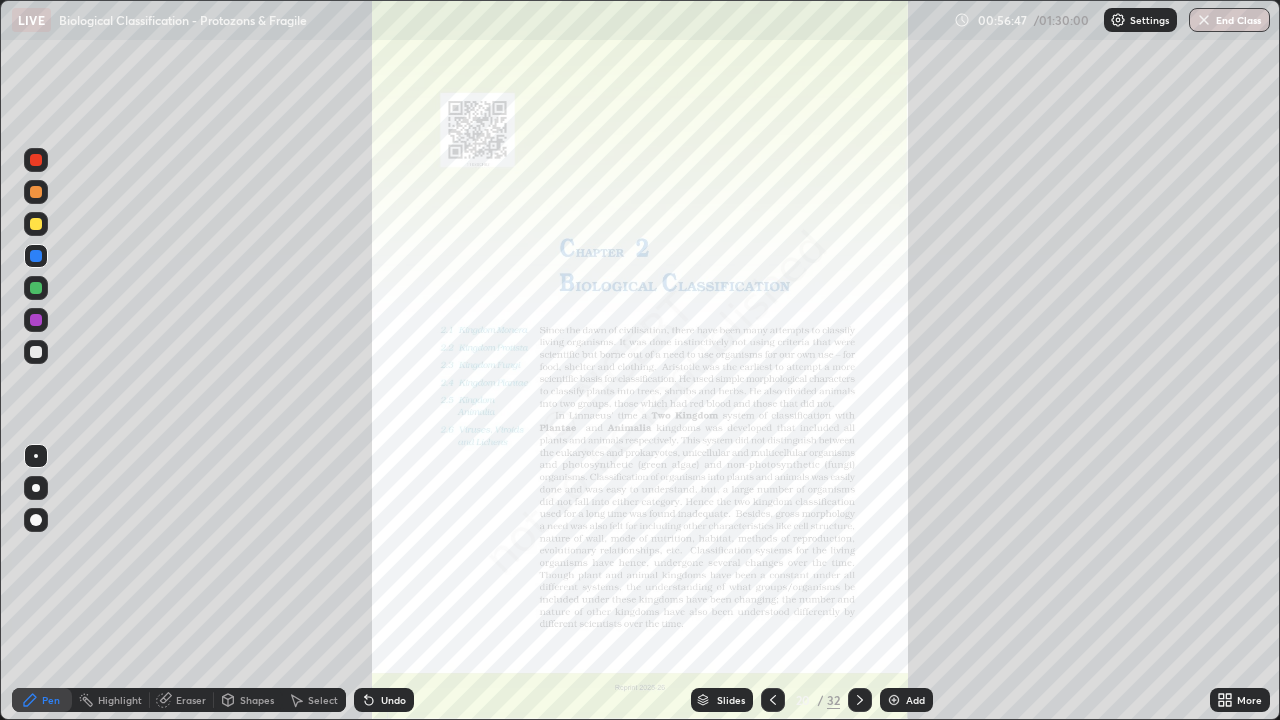 click 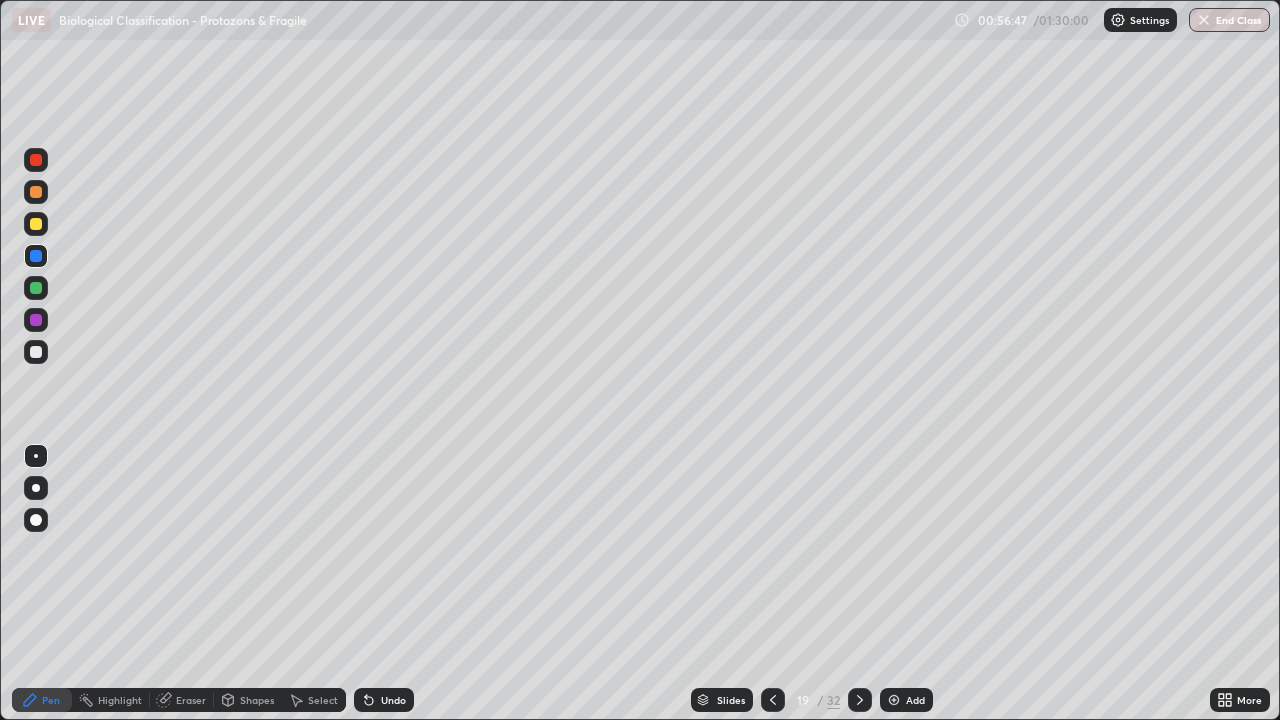 click at bounding box center (894, 700) 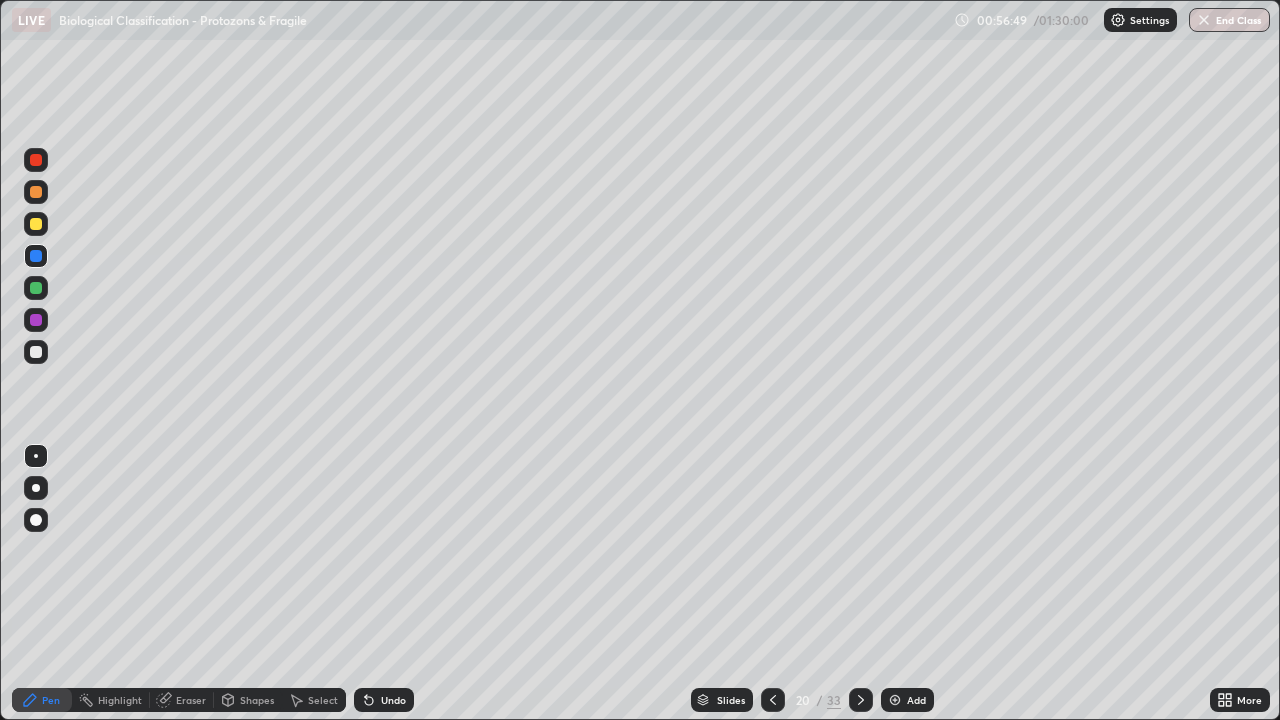 click at bounding box center (36, 224) 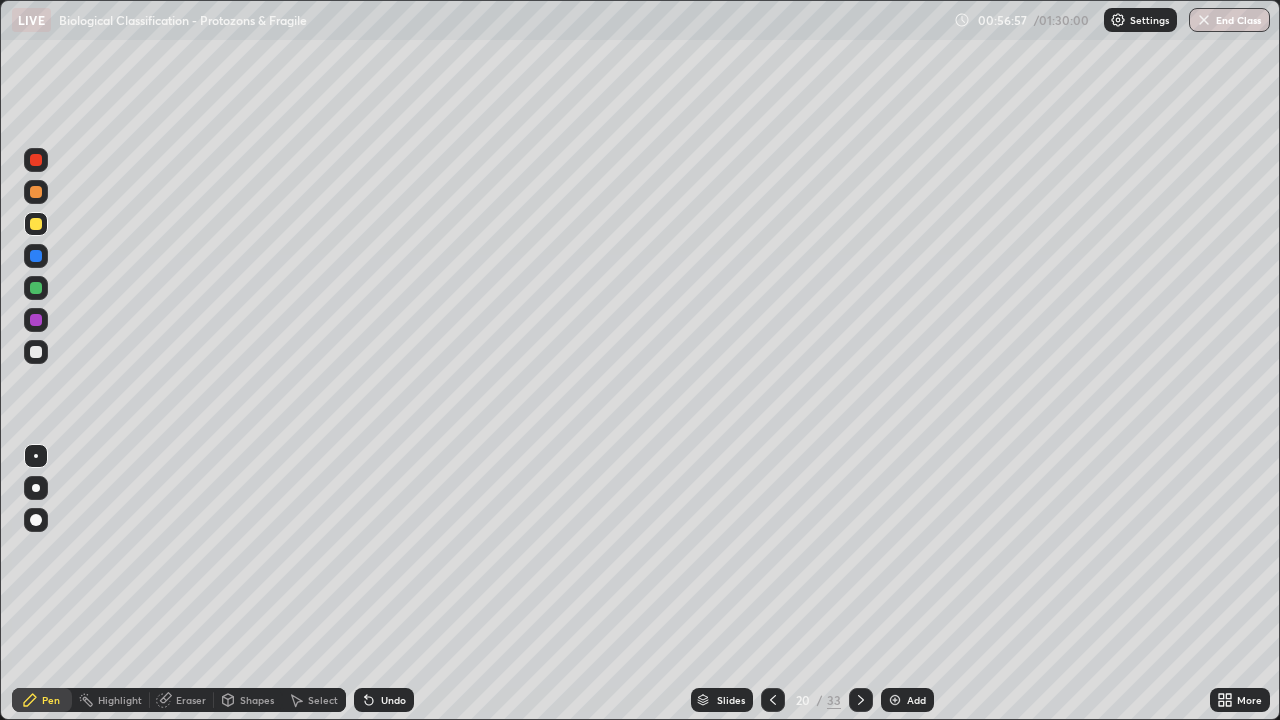 click at bounding box center (36, 288) 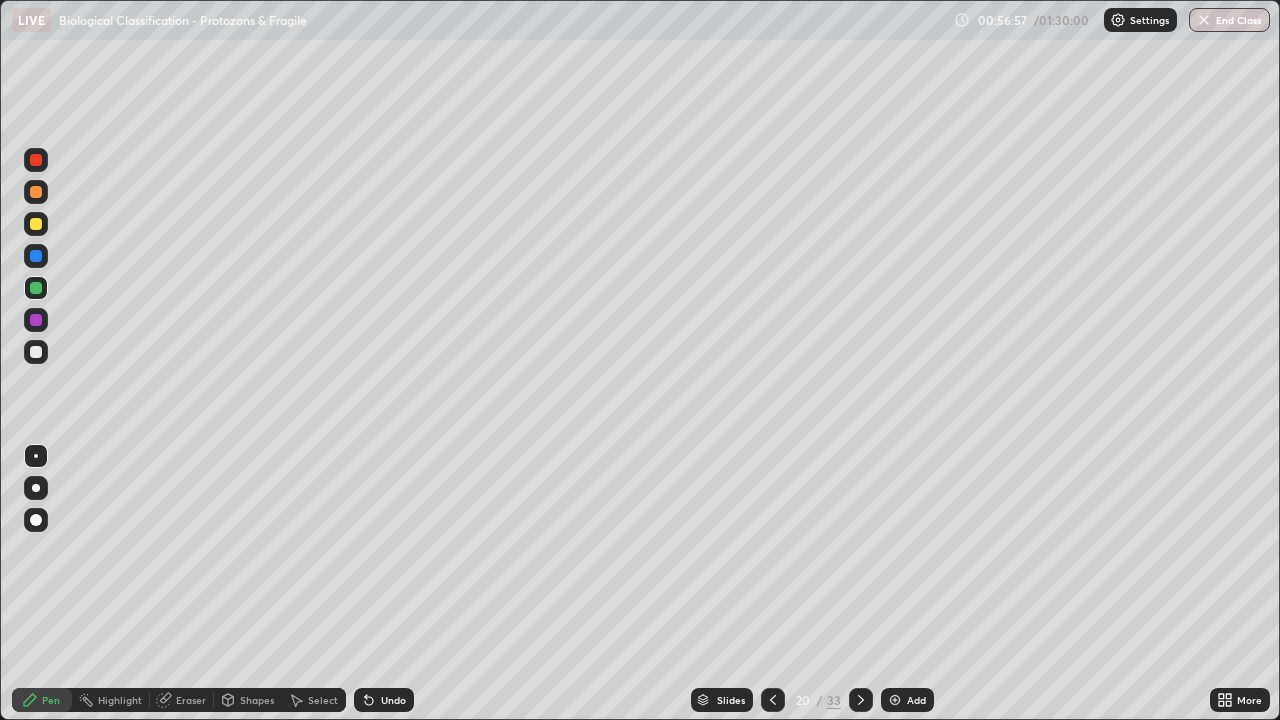 click at bounding box center [36, 456] 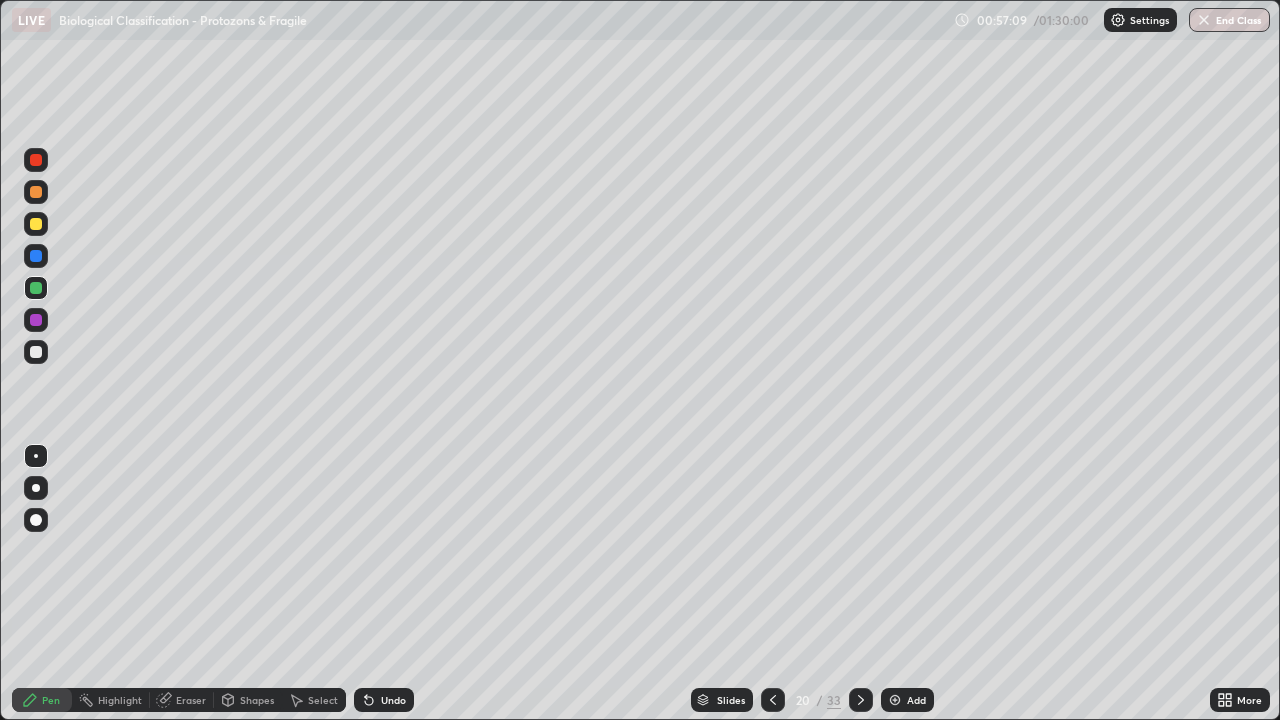 click at bounding box center [36, 288] 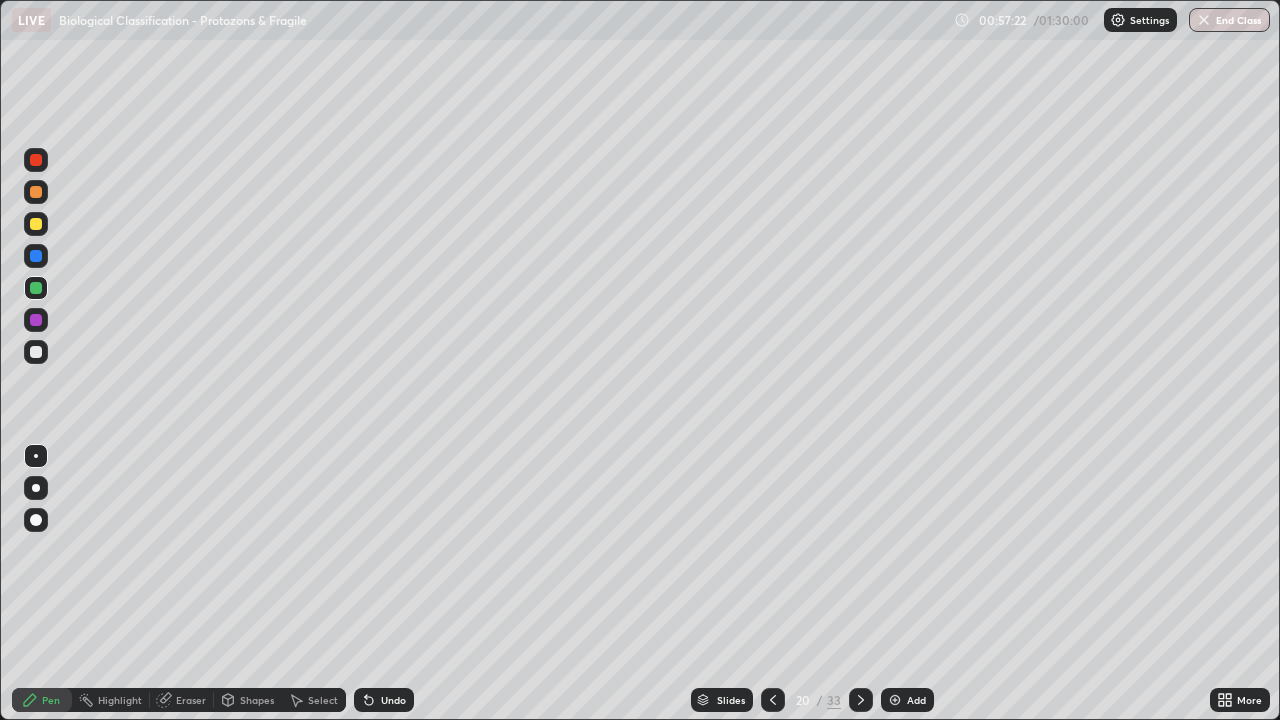 click on "Undo" at bounding box center [393, 700] 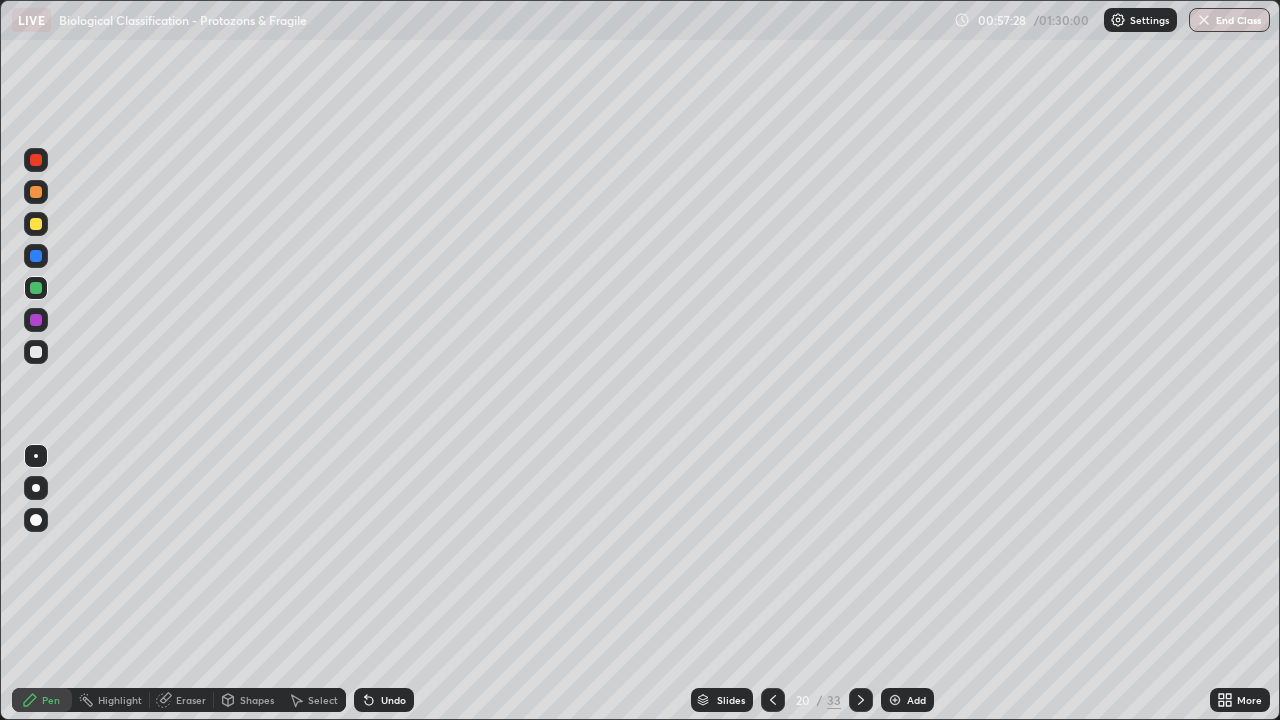 click at bounding box center (36, 256) 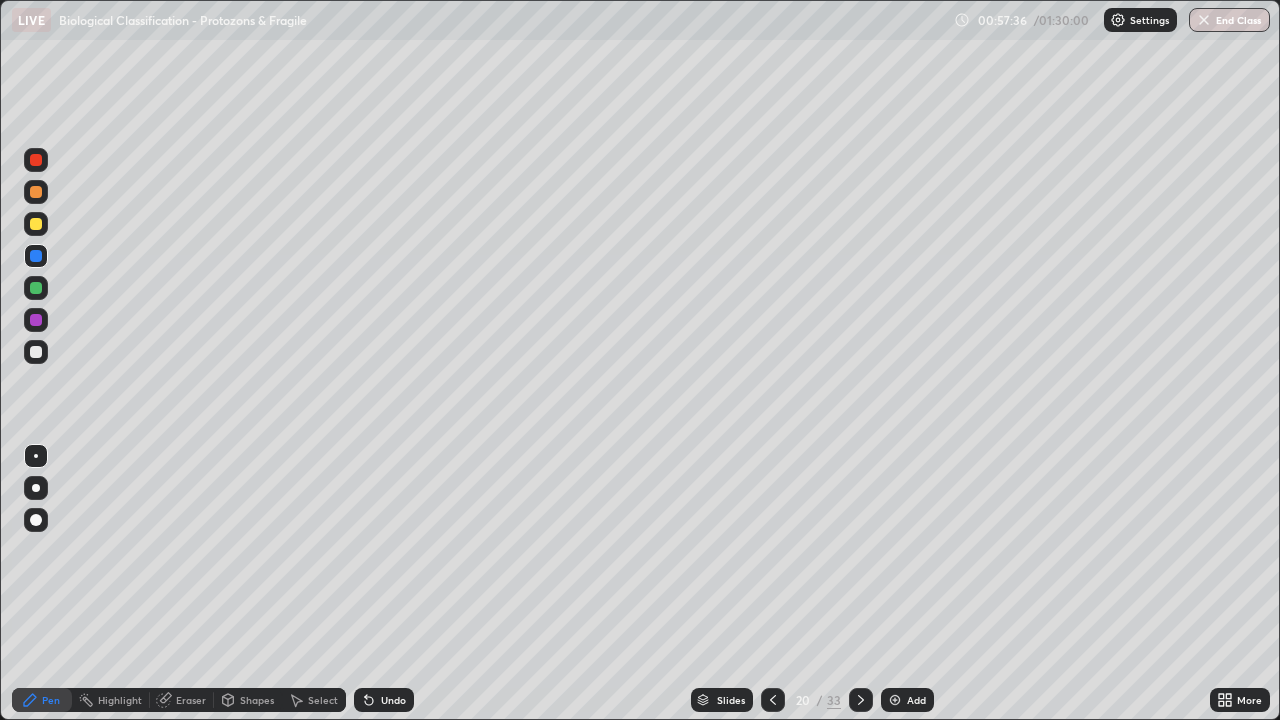 click on "Undo" at bounding box center [384, 700] 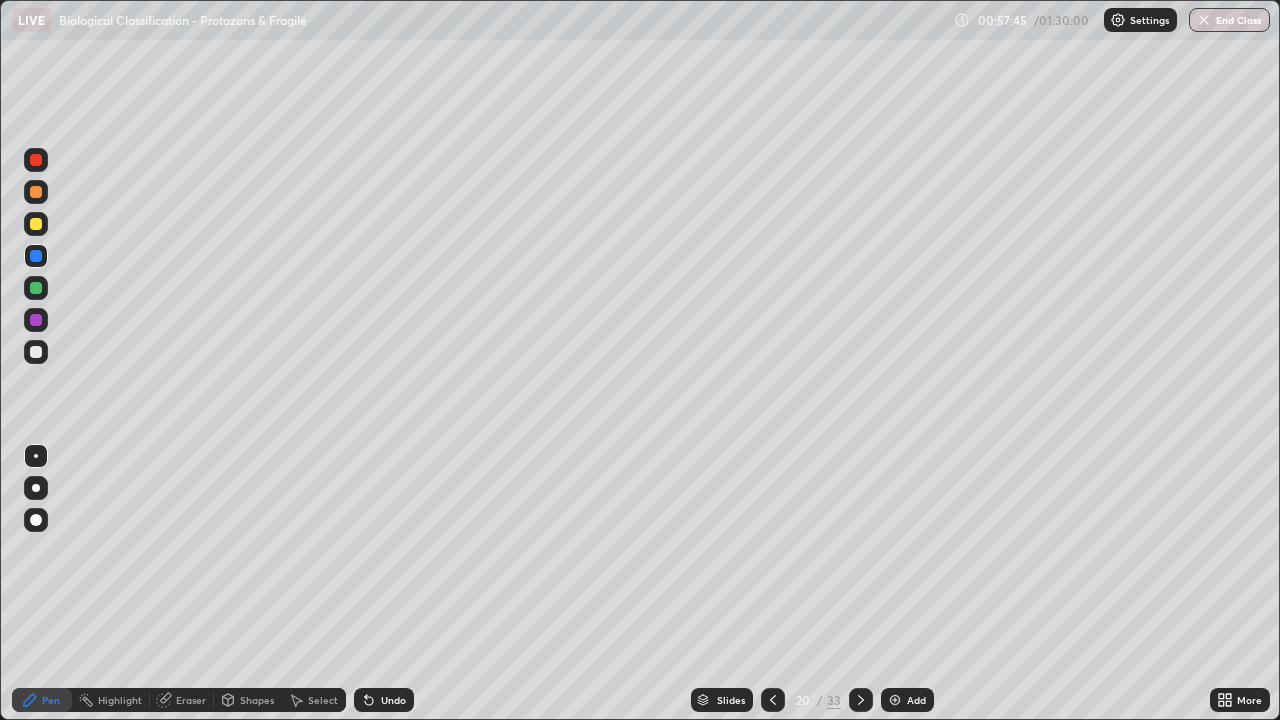 click at bounding box center [36, 320] 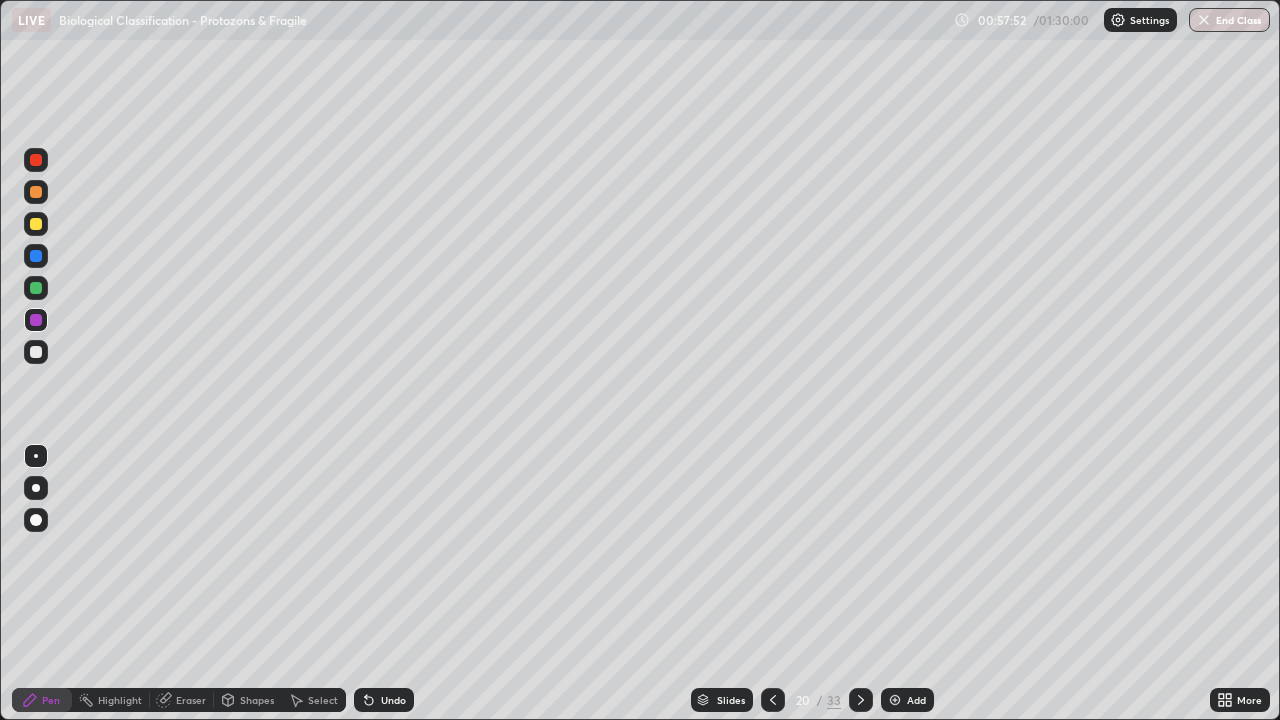 click 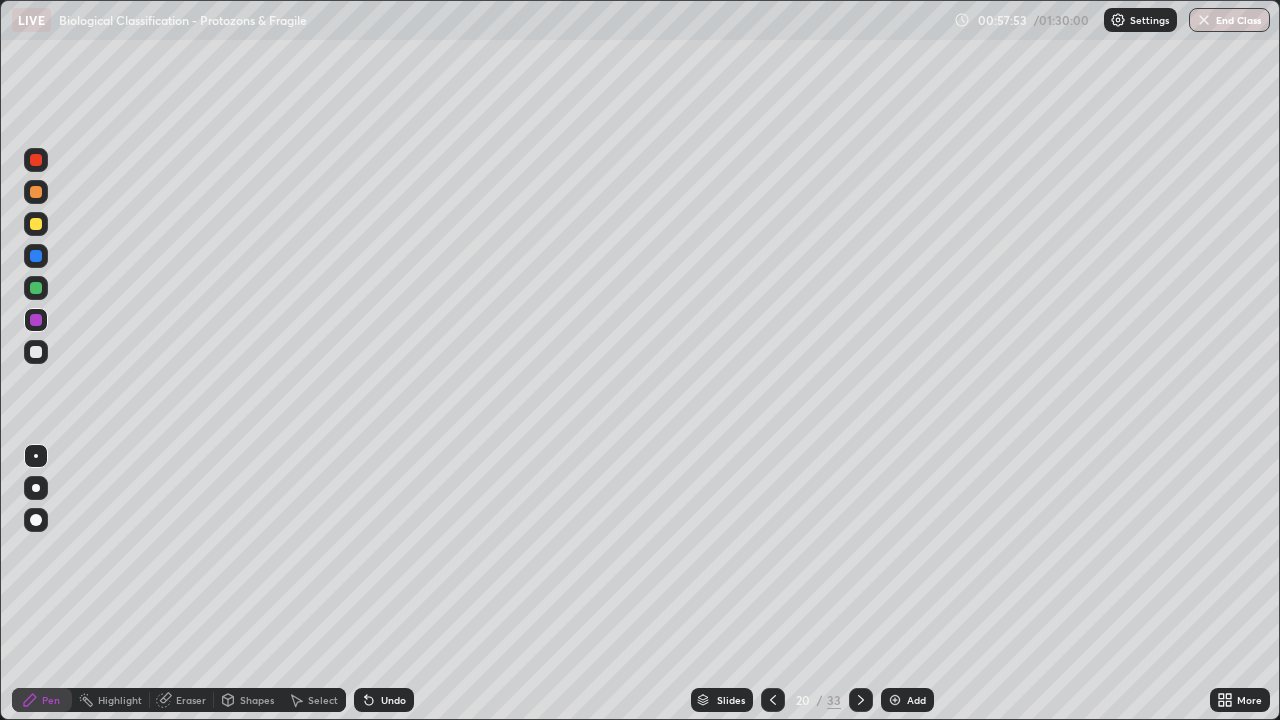 click 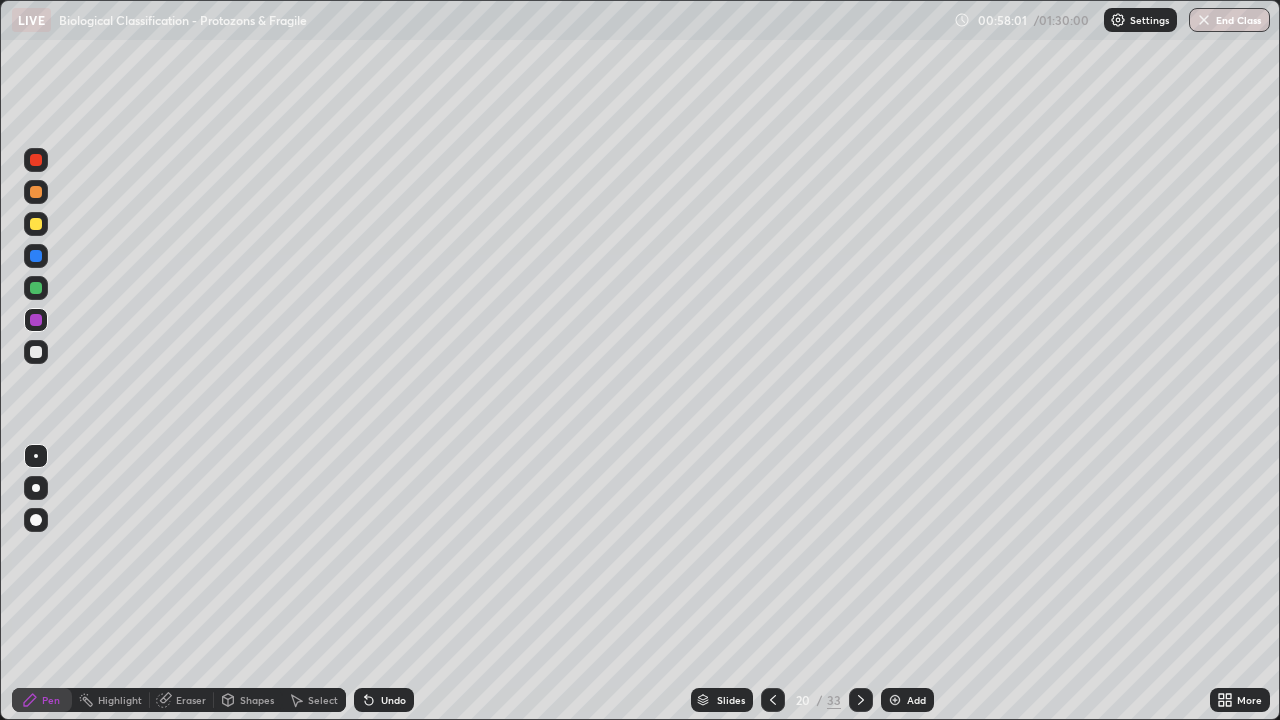 click at bounding box center [36, 288] 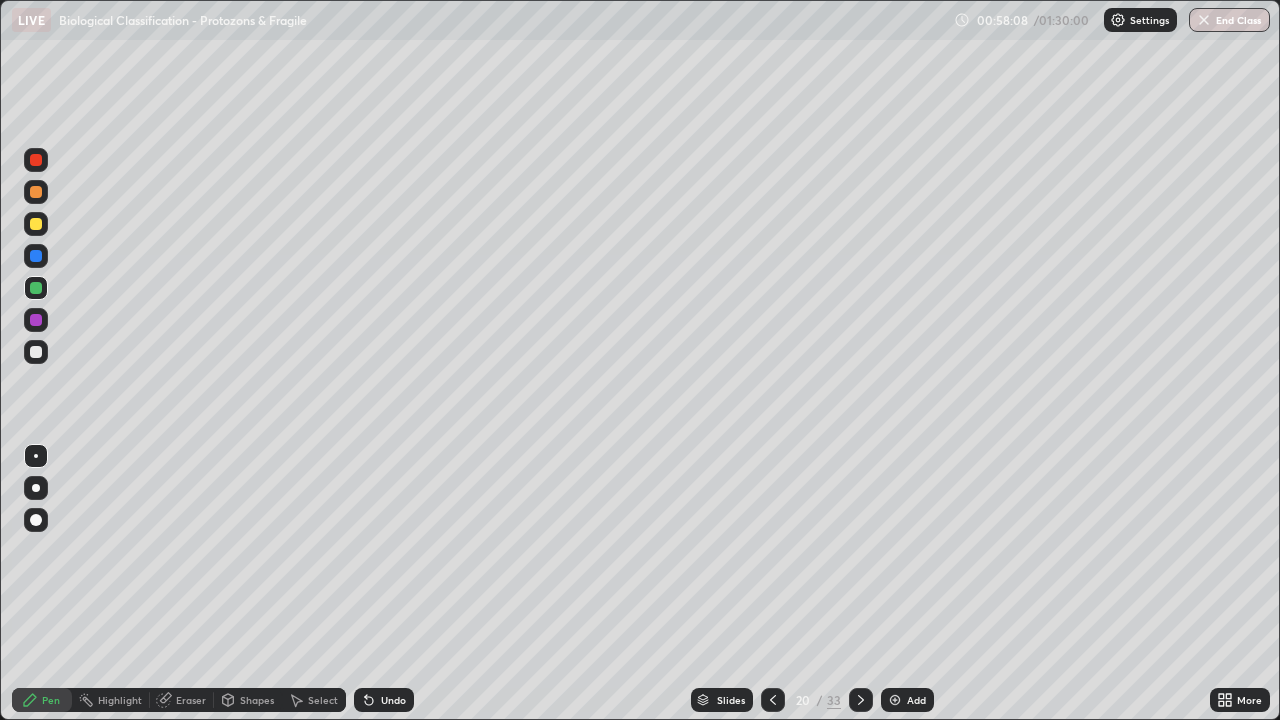 click at bounding box center (36, 352) 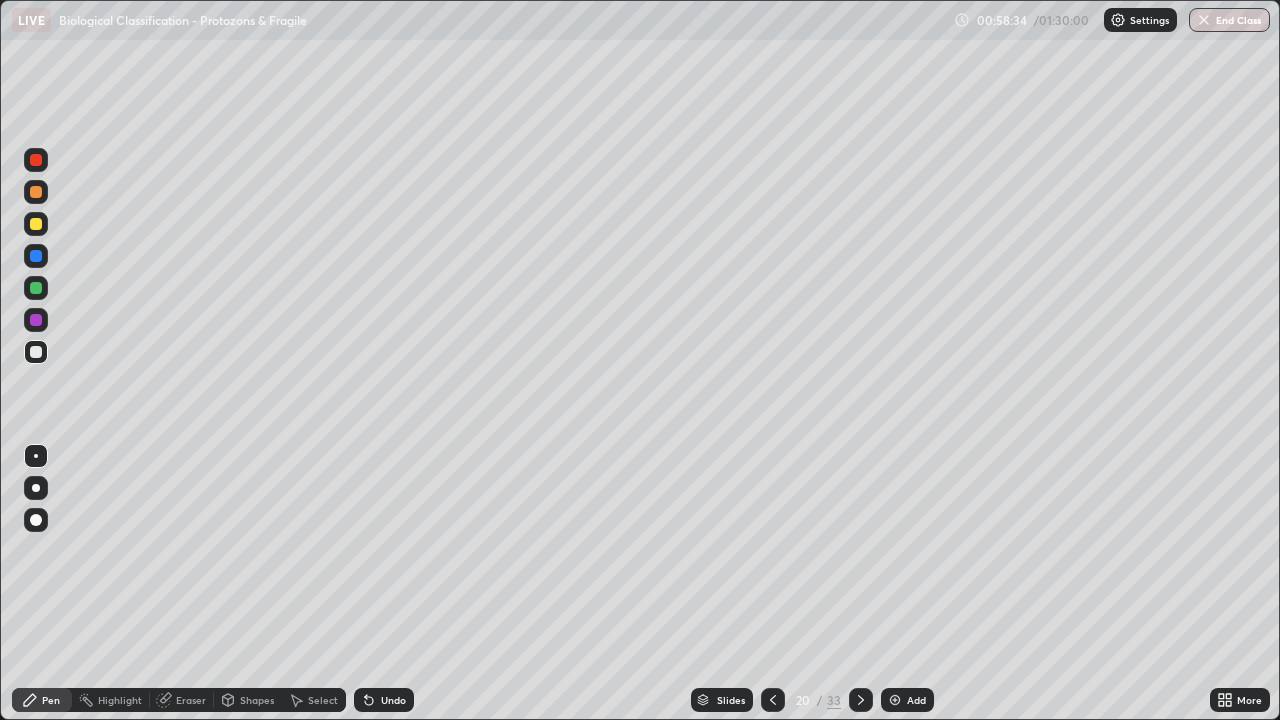 click on "Slides" at bounding box center [731, 700] 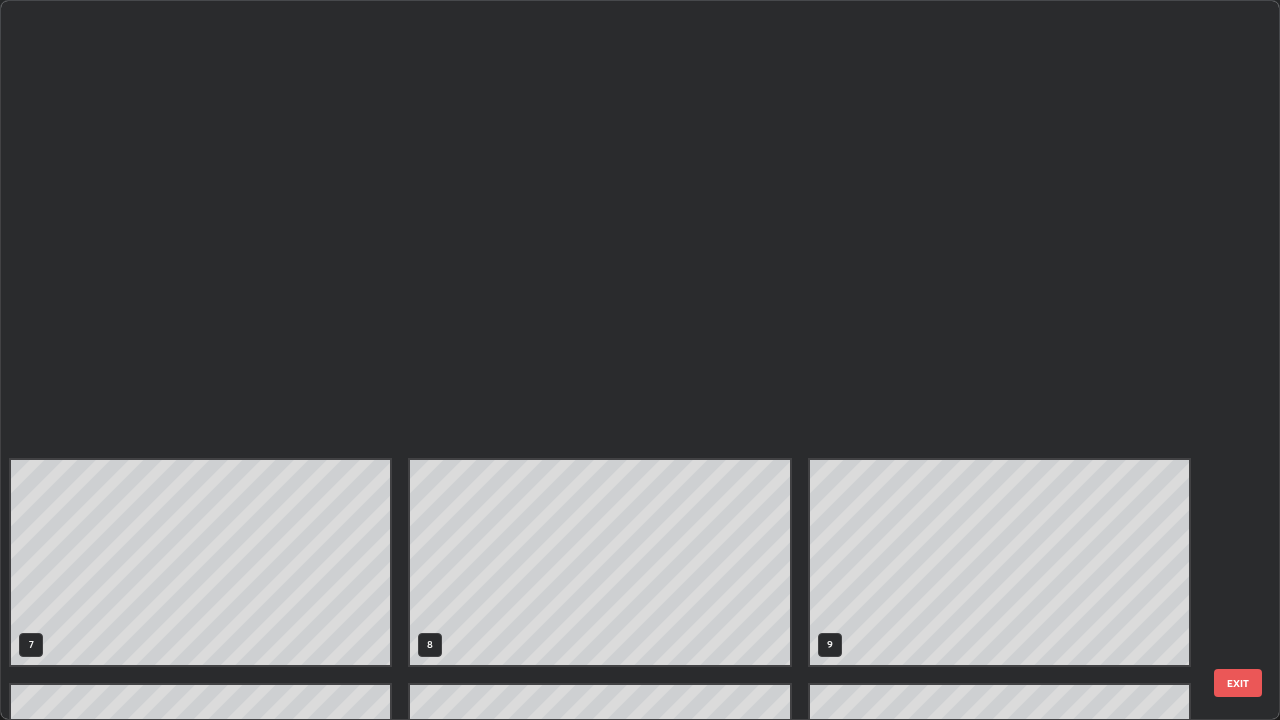 scroll, scrollTop: 854, scrollLeft: 0, axis: vertical 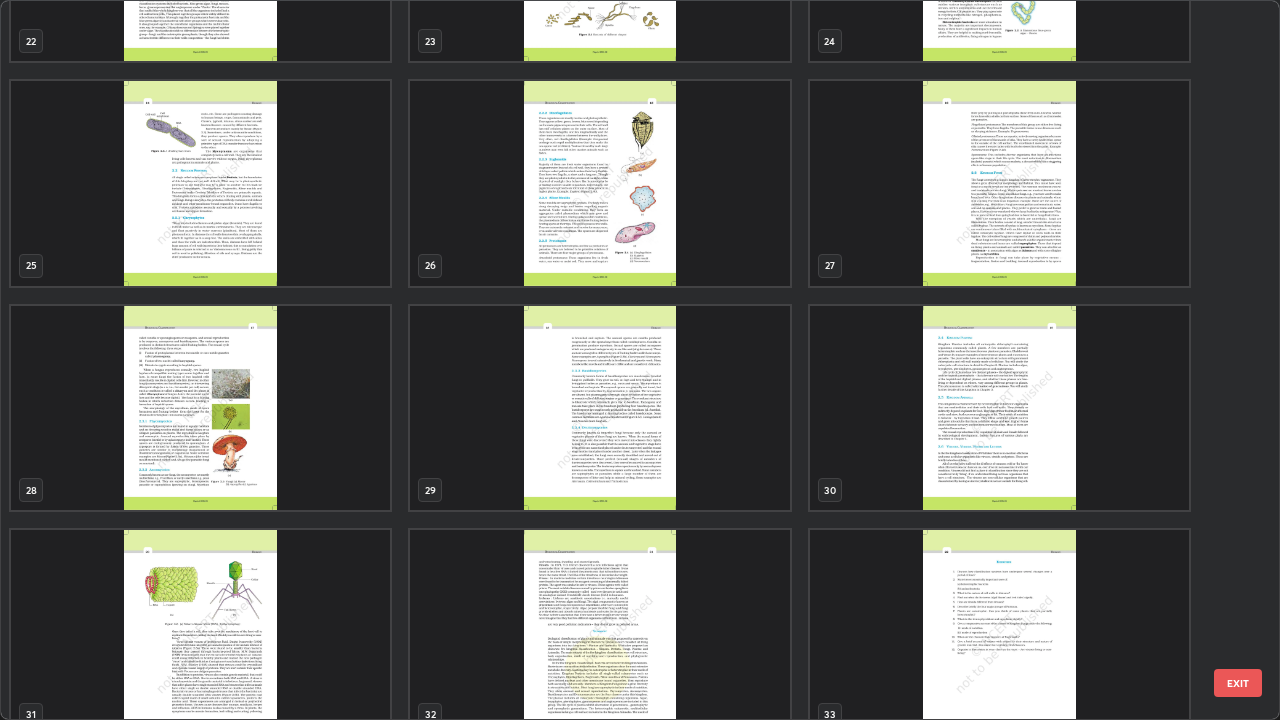 click at bounding box center (599, 408) 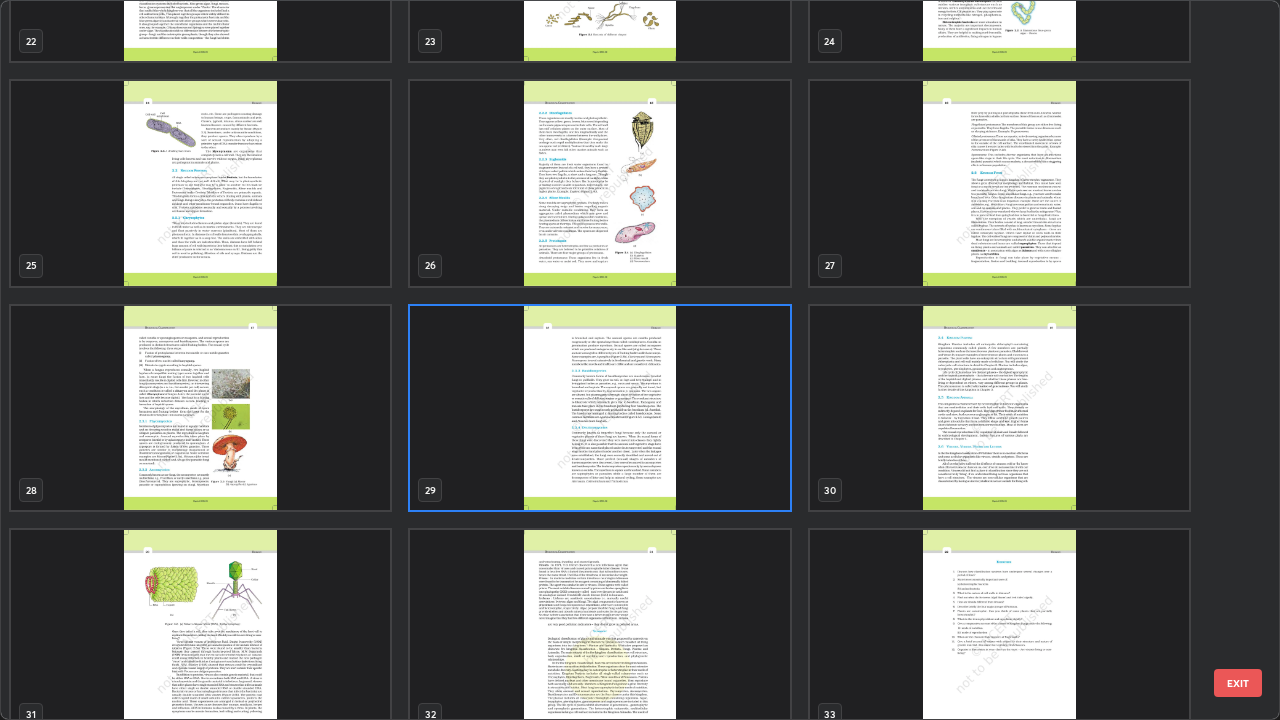 click at bounding box center [599, 408] 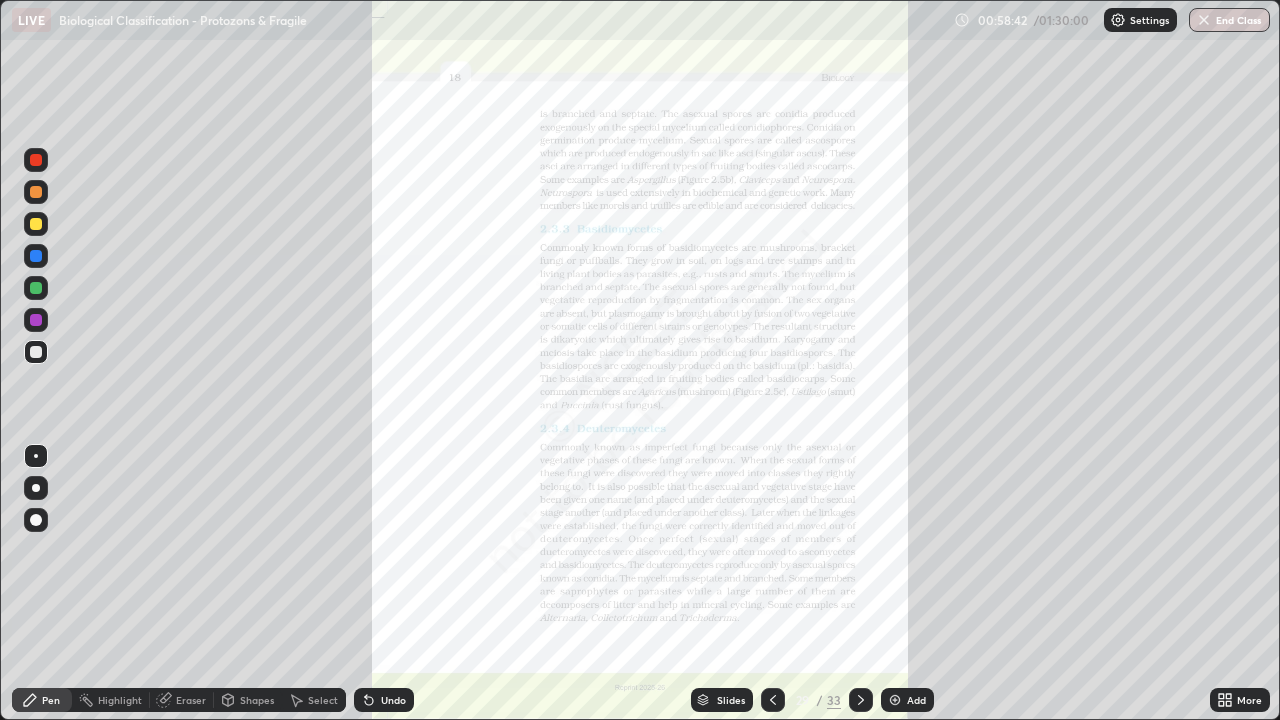 click 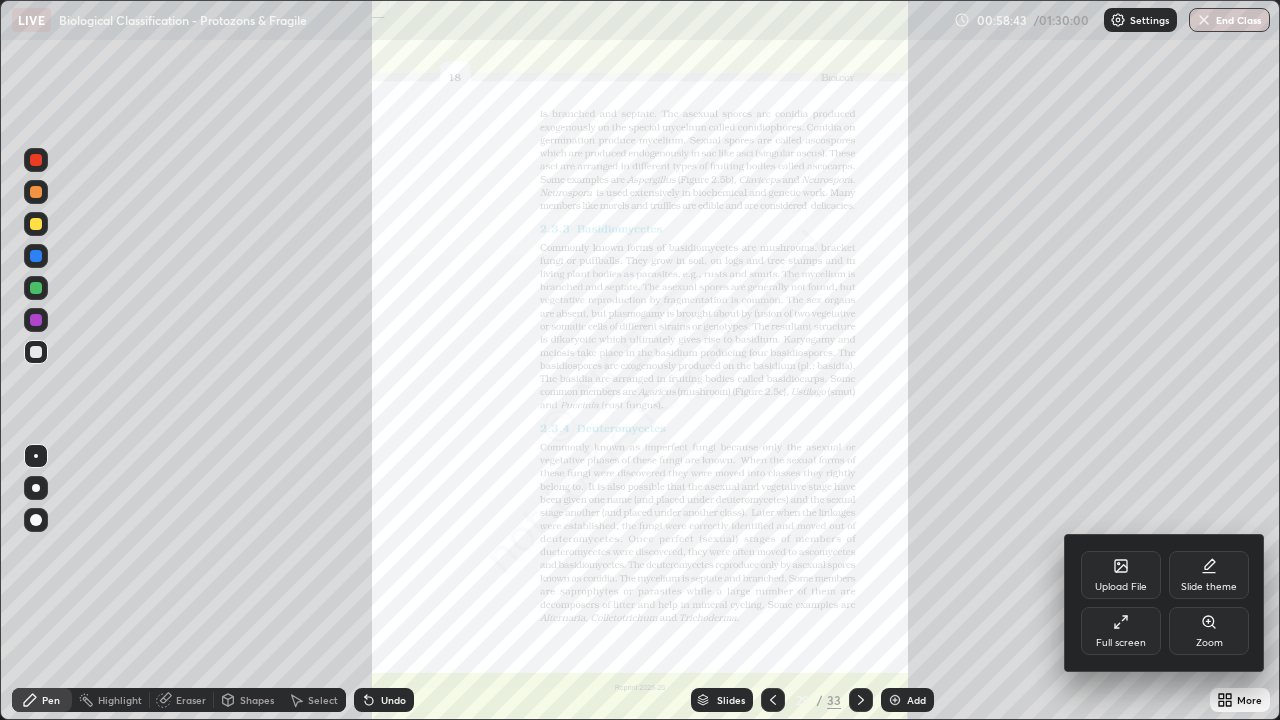 click on "Zoom" at bounding box center [1209, 631] 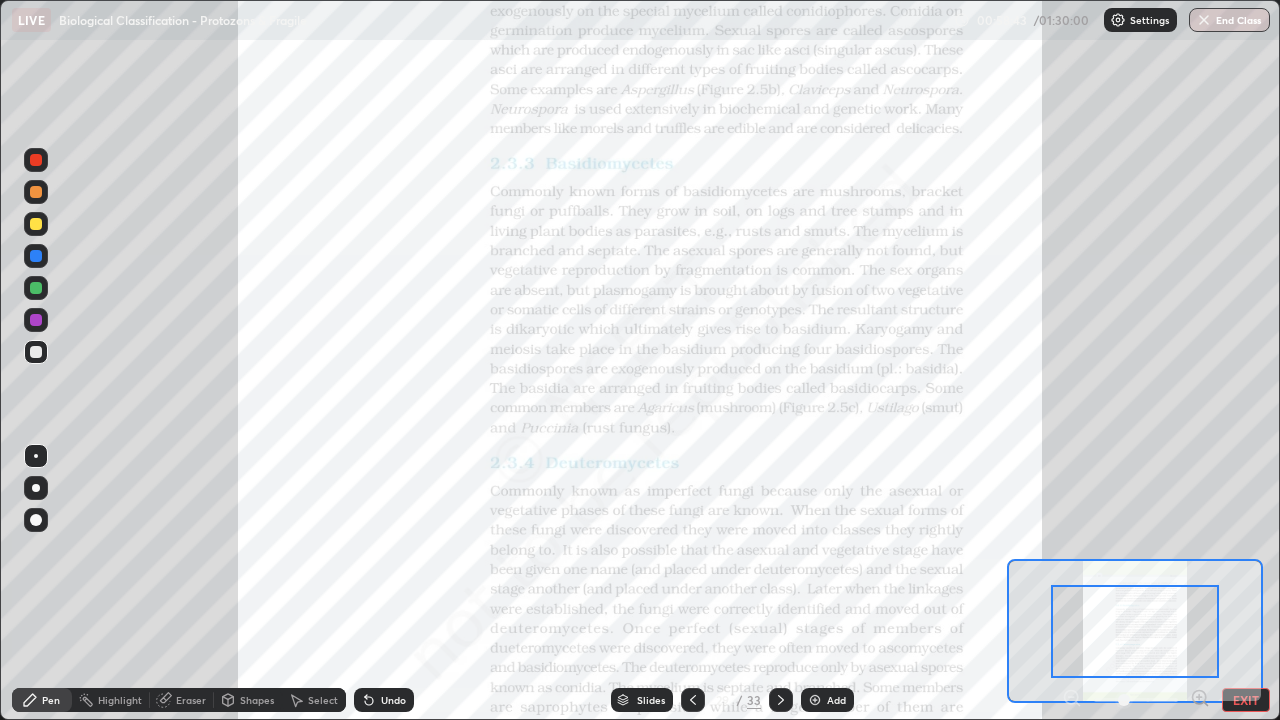 click 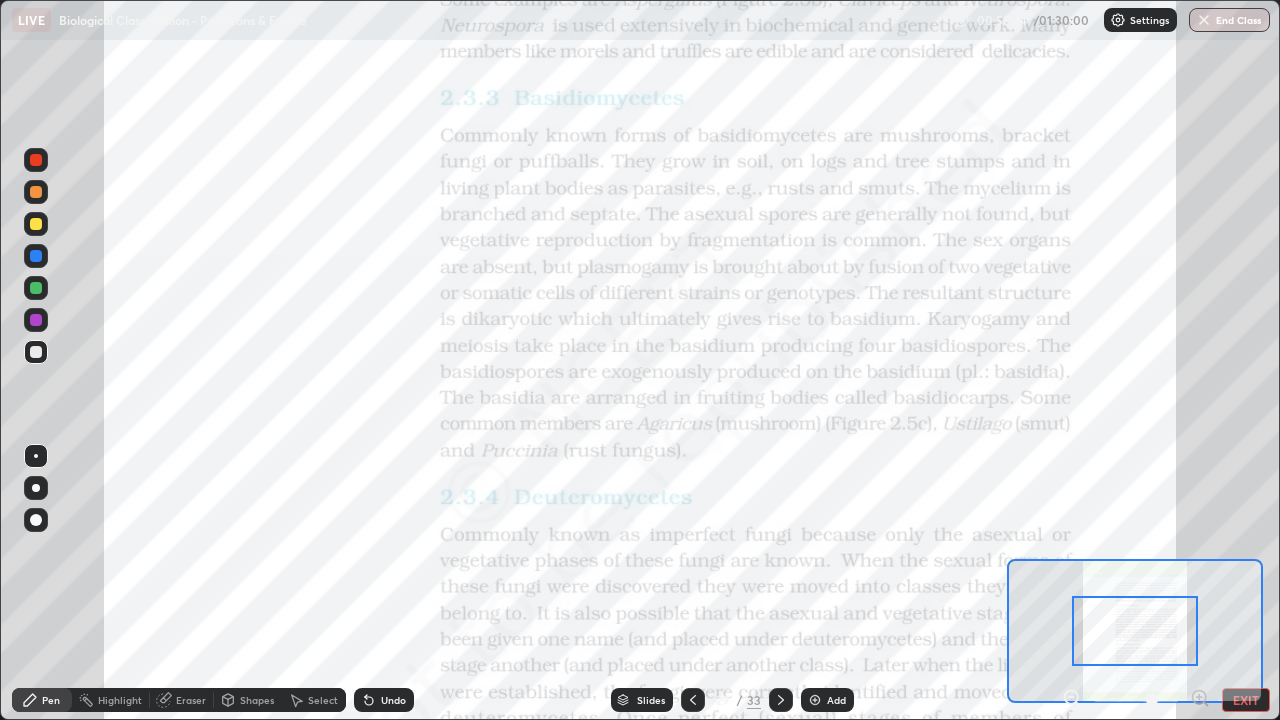 click 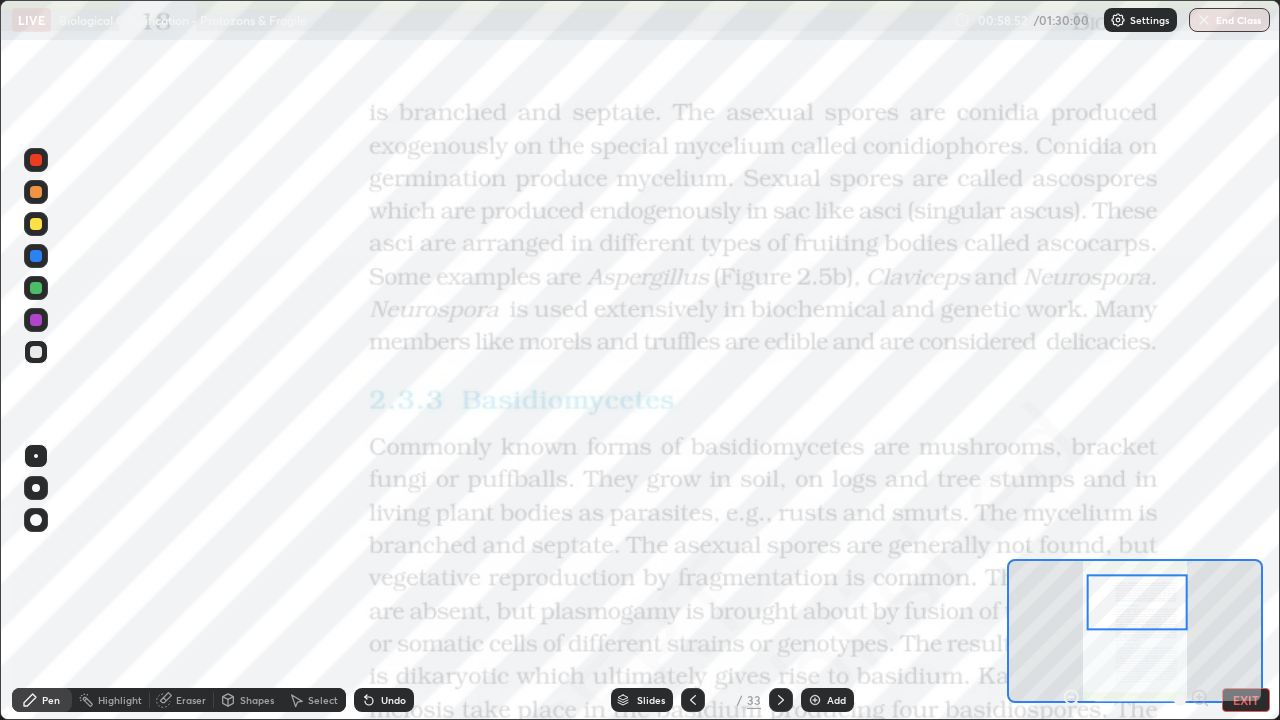 click at bounding box center (36, 288) 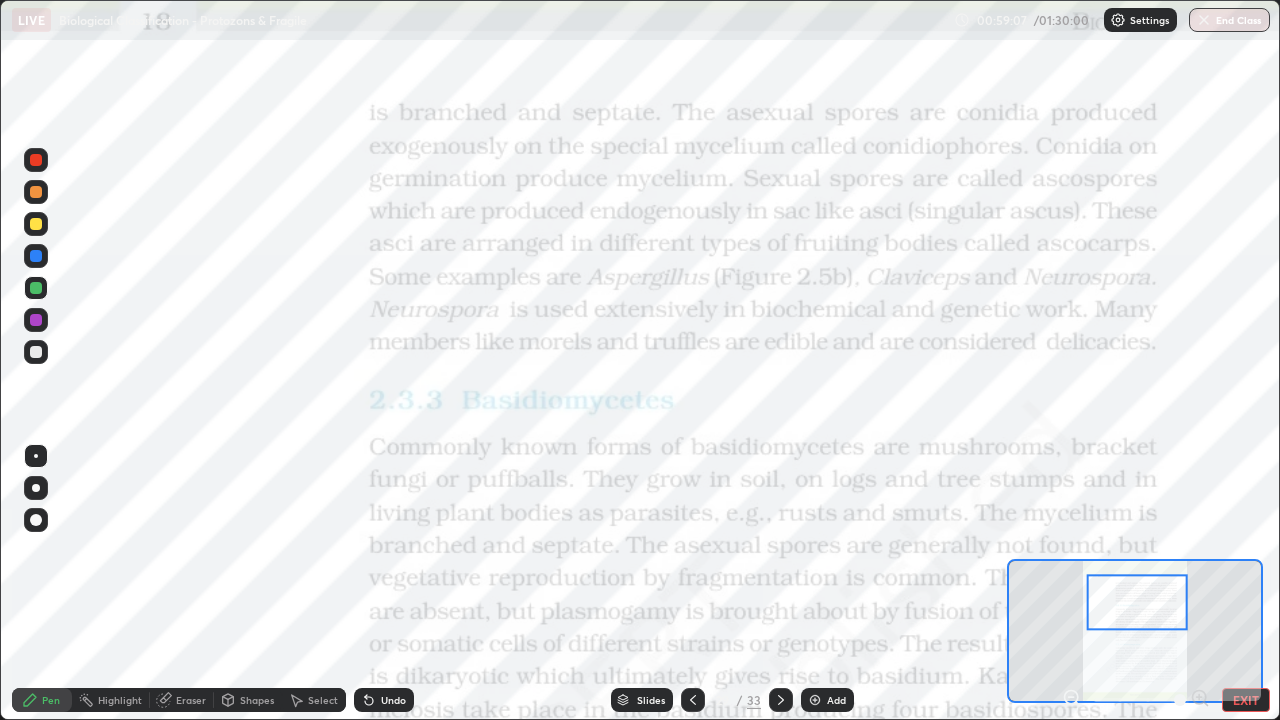 click at bounding box center [36, 256] 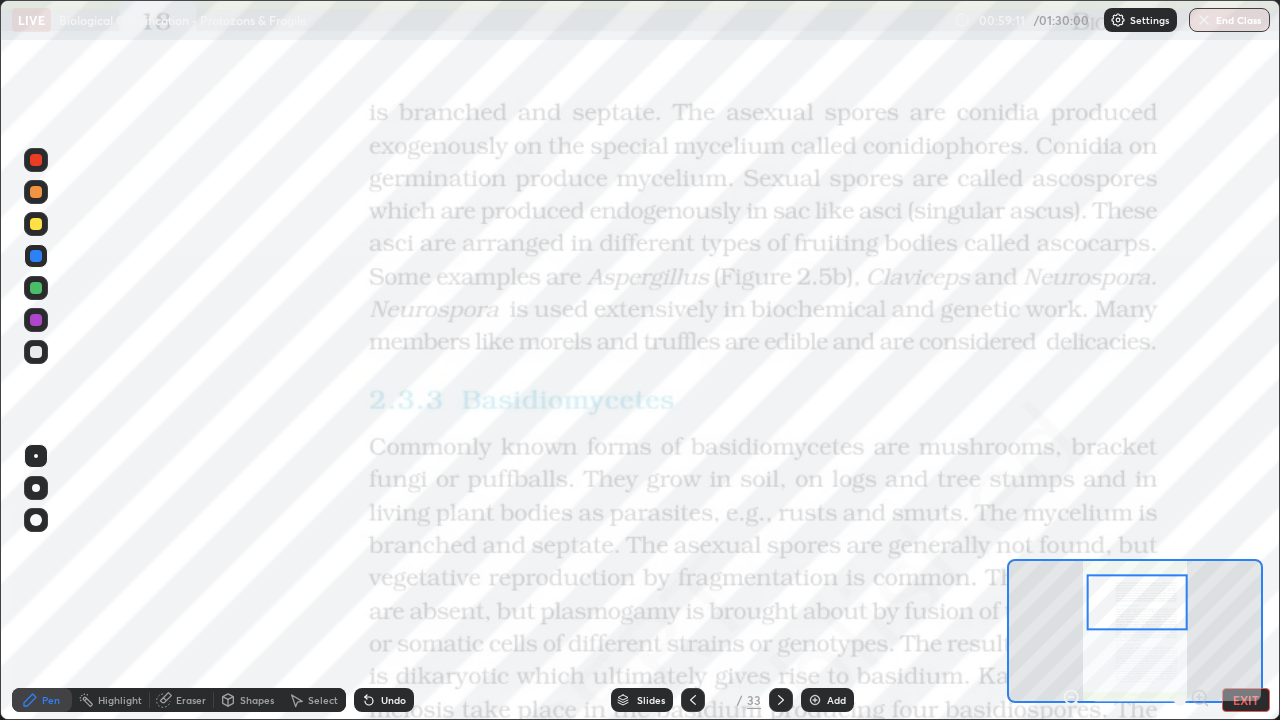 click at bounding box center (36, 192) 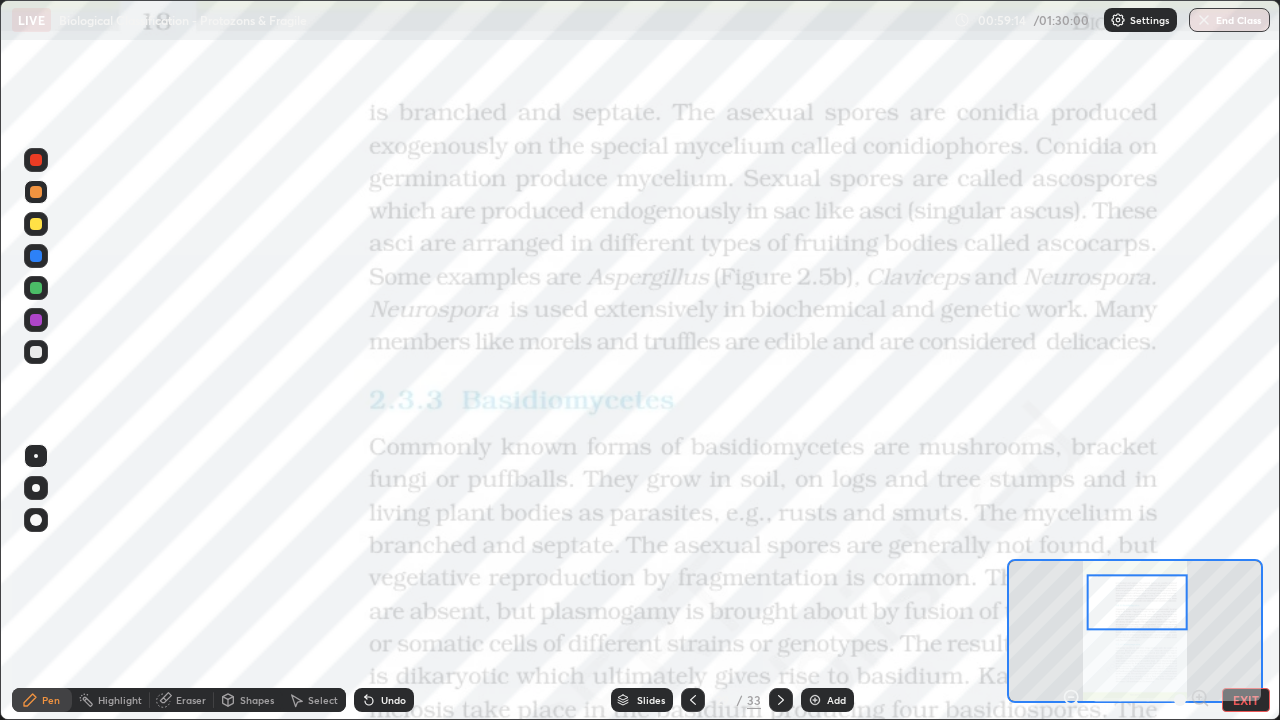 click at bounding box center [36, 192] 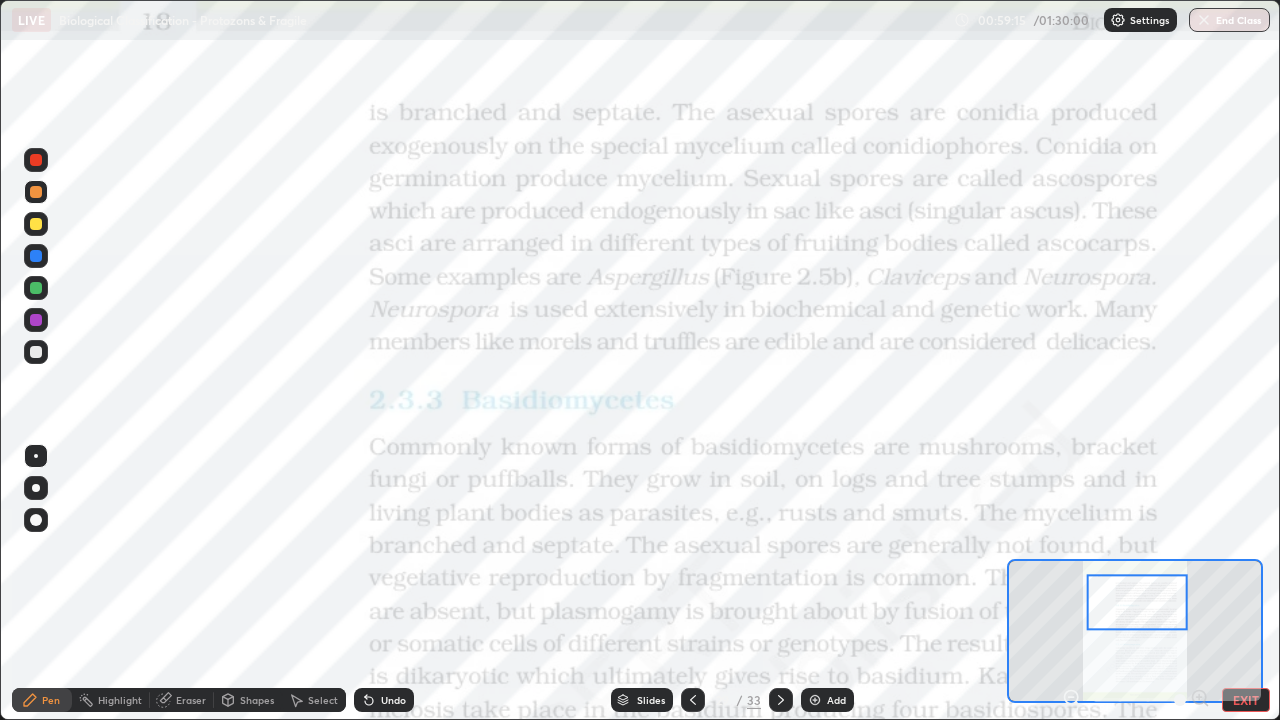 click at bounding box center (36, 160) 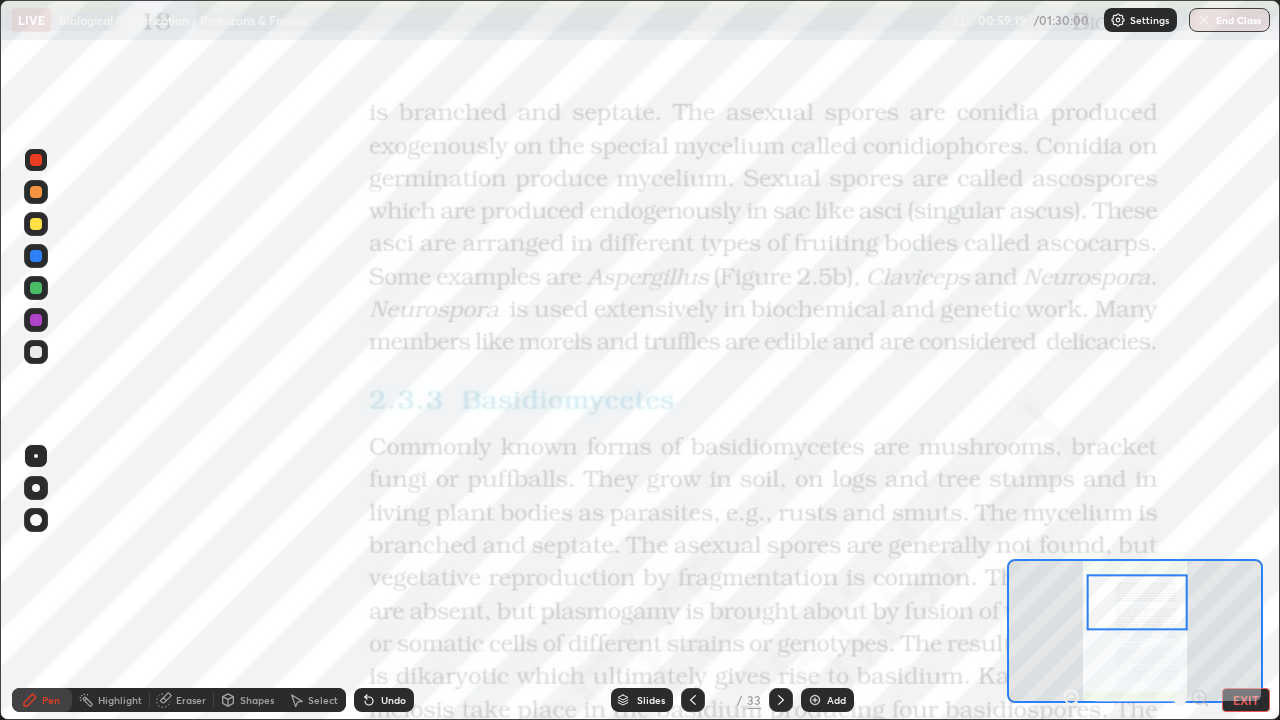 click at bounding box center (36, 160) 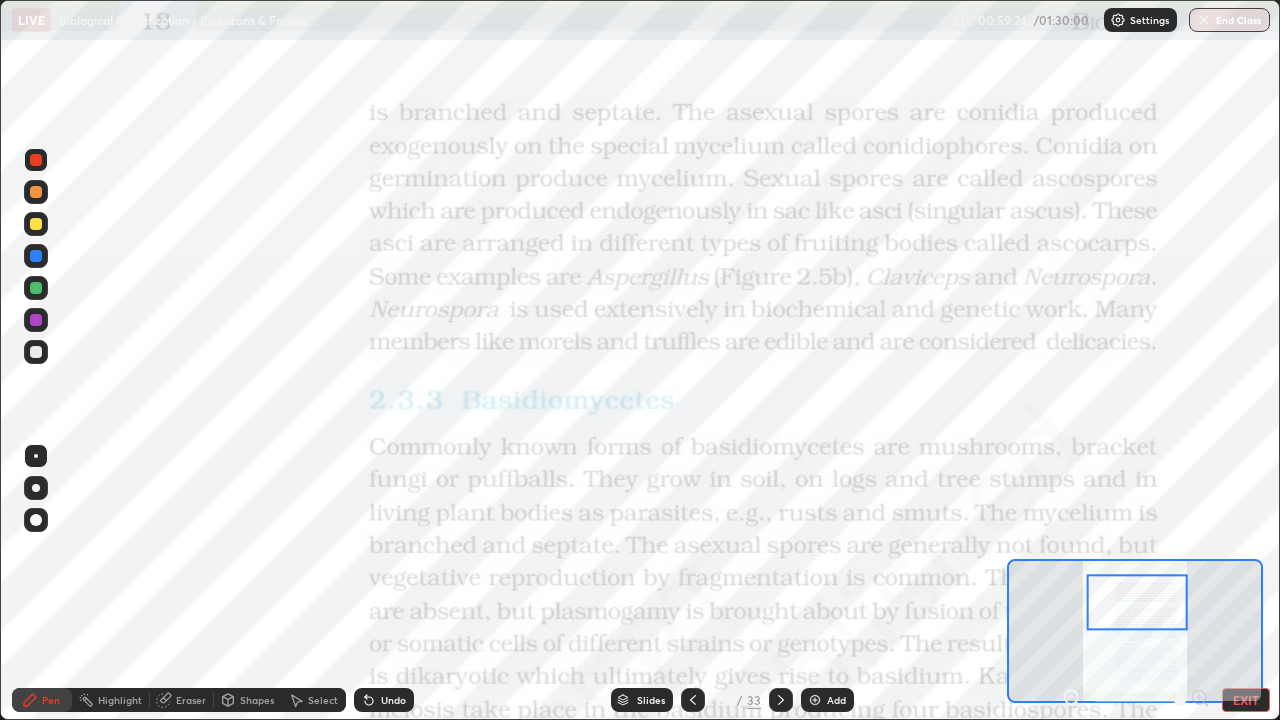 click at bounding box center [36, 320] 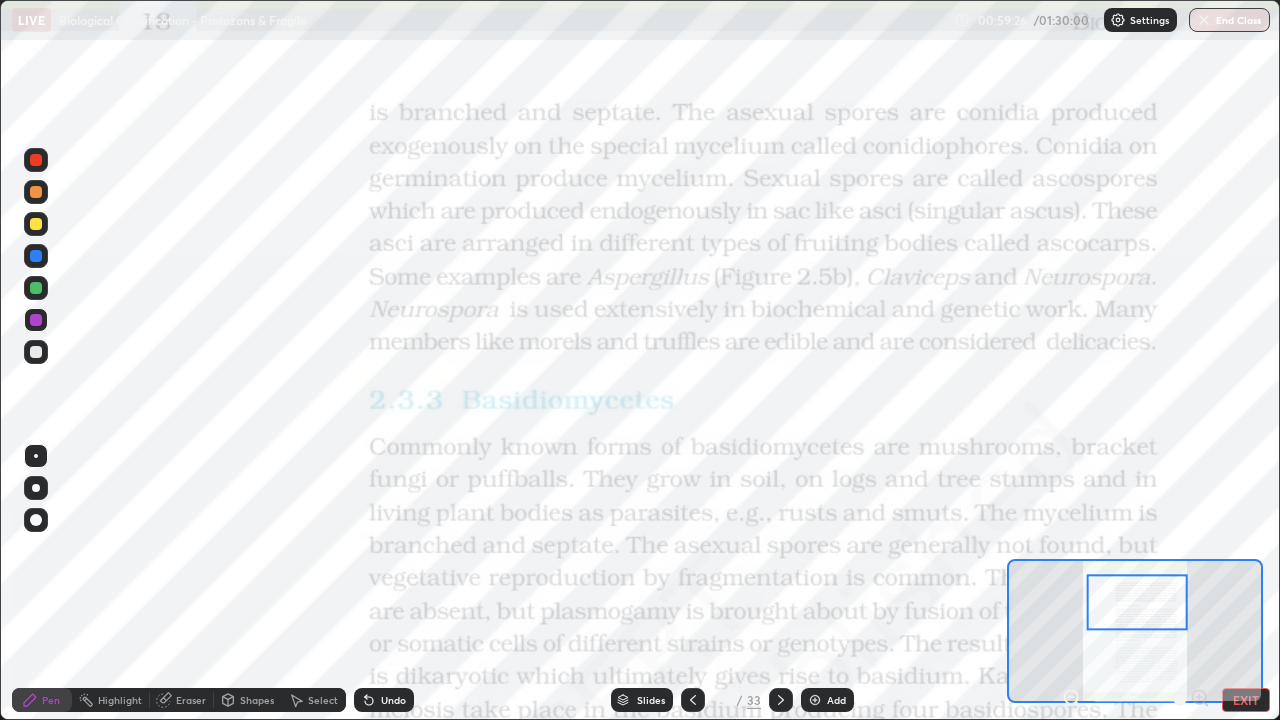 click at bounding box center [36, 192] 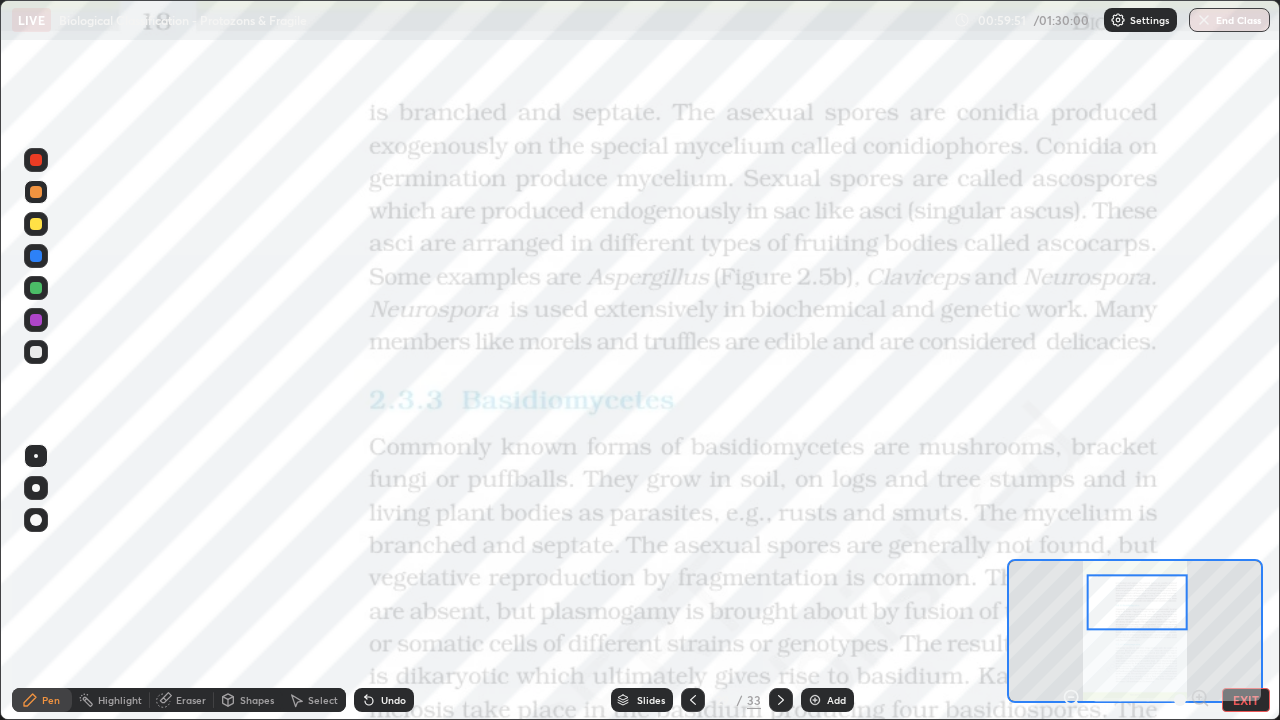 click at bounding box center [36, 256] 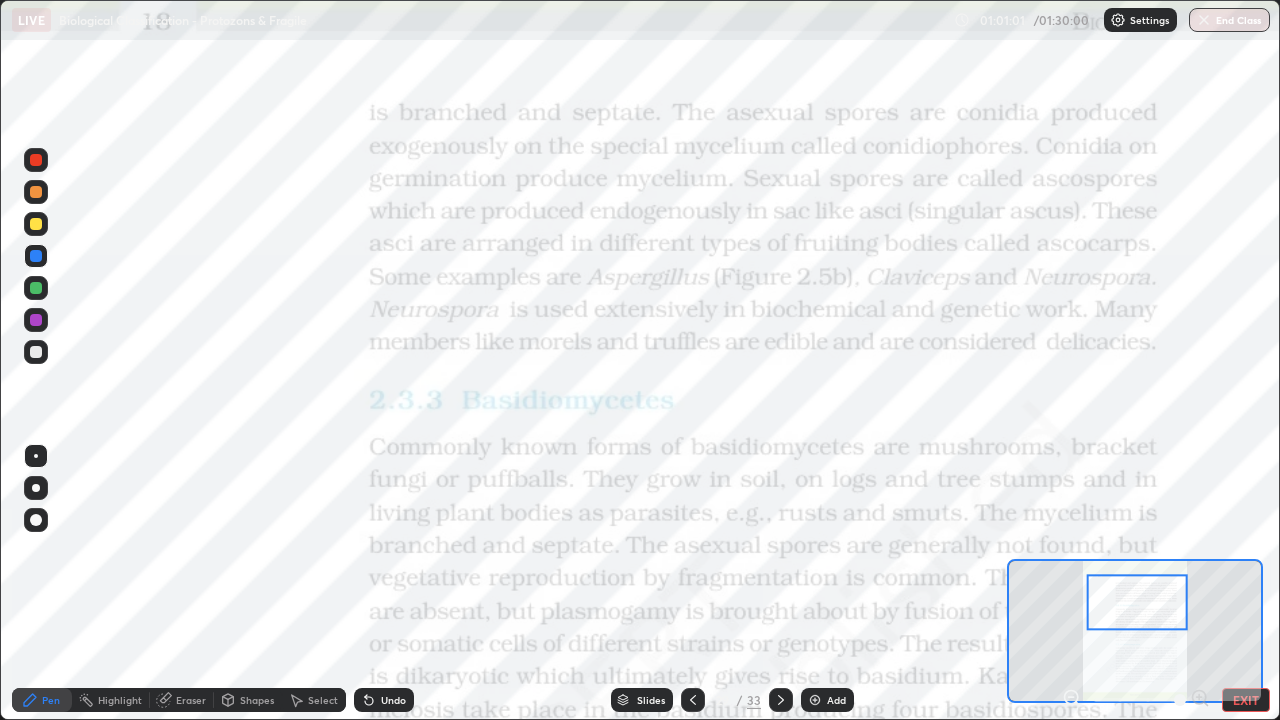 click on "Slides" at bounding box center [651, 700] 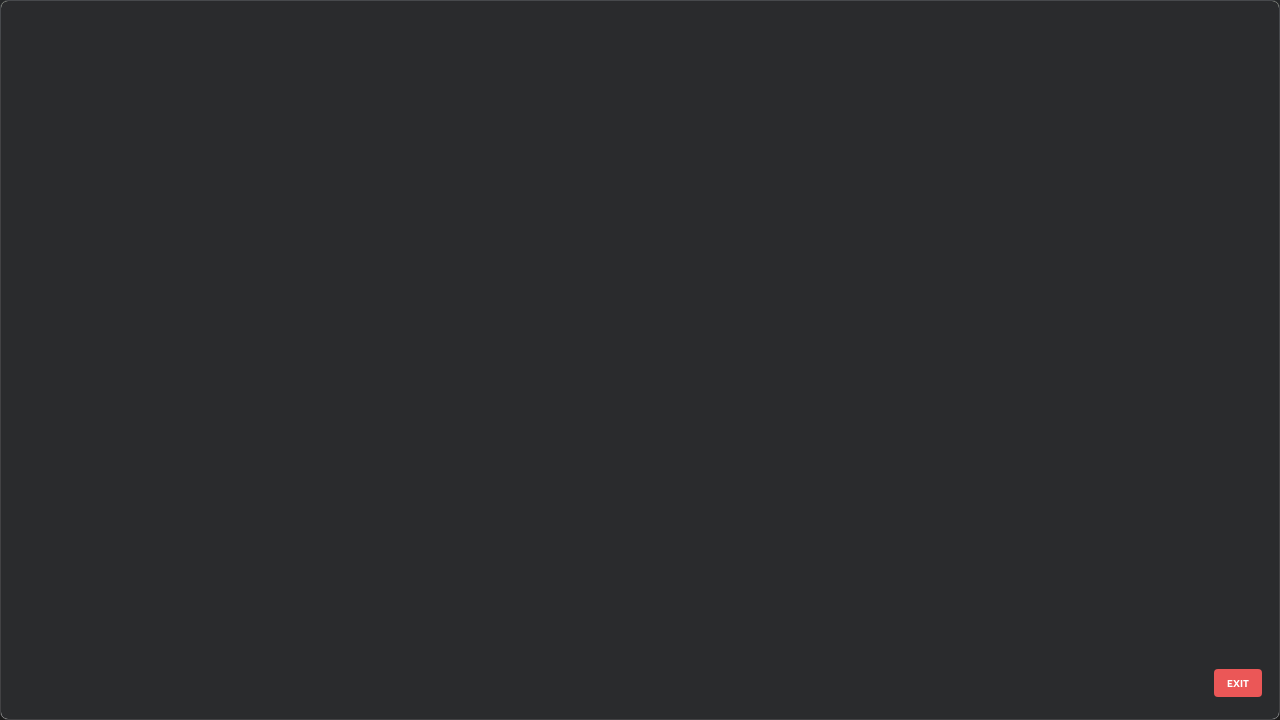 scroll, scrollTop: 1528, scrollLeft: 0, axis: vertical 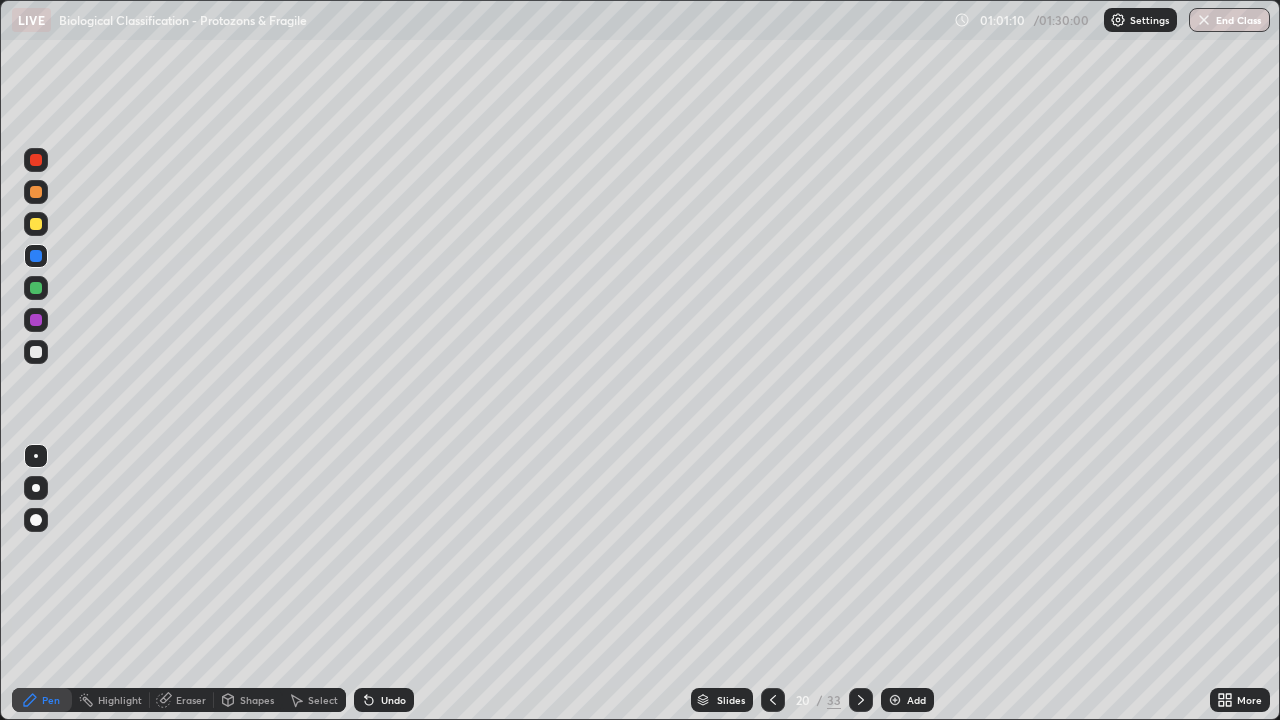 click 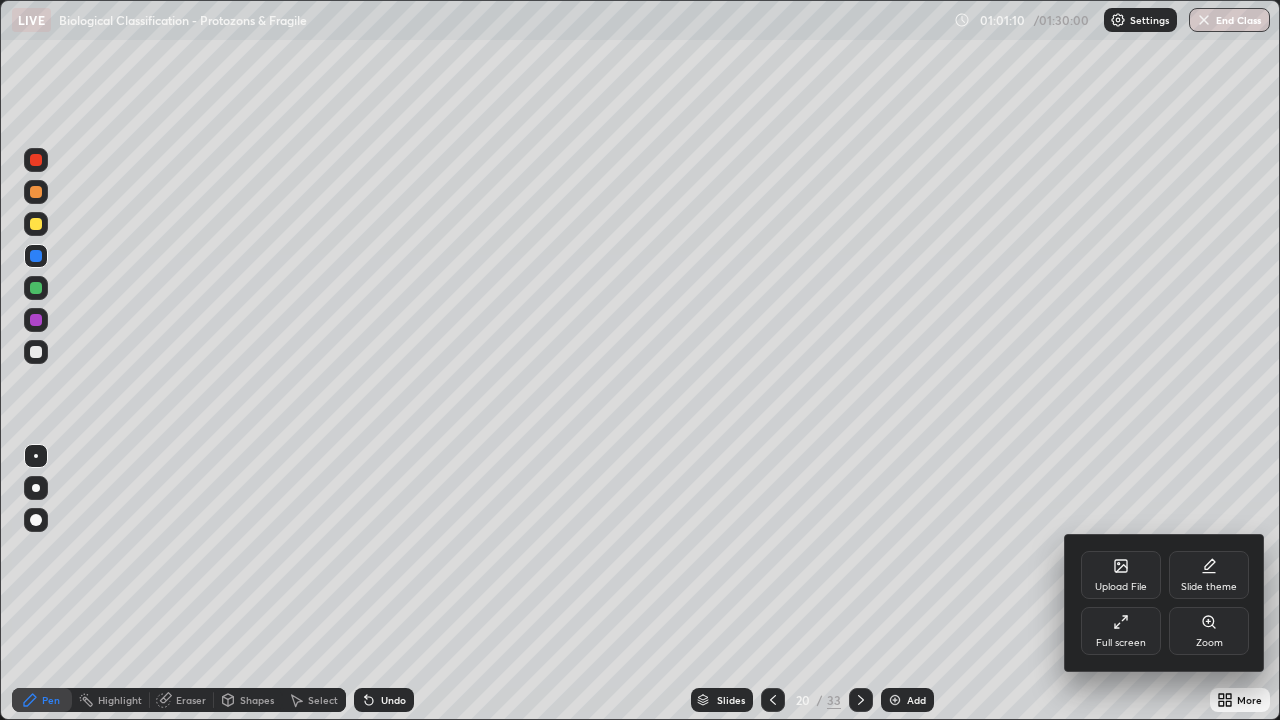 click on "Upload File" at bounding box center [1121, 587] 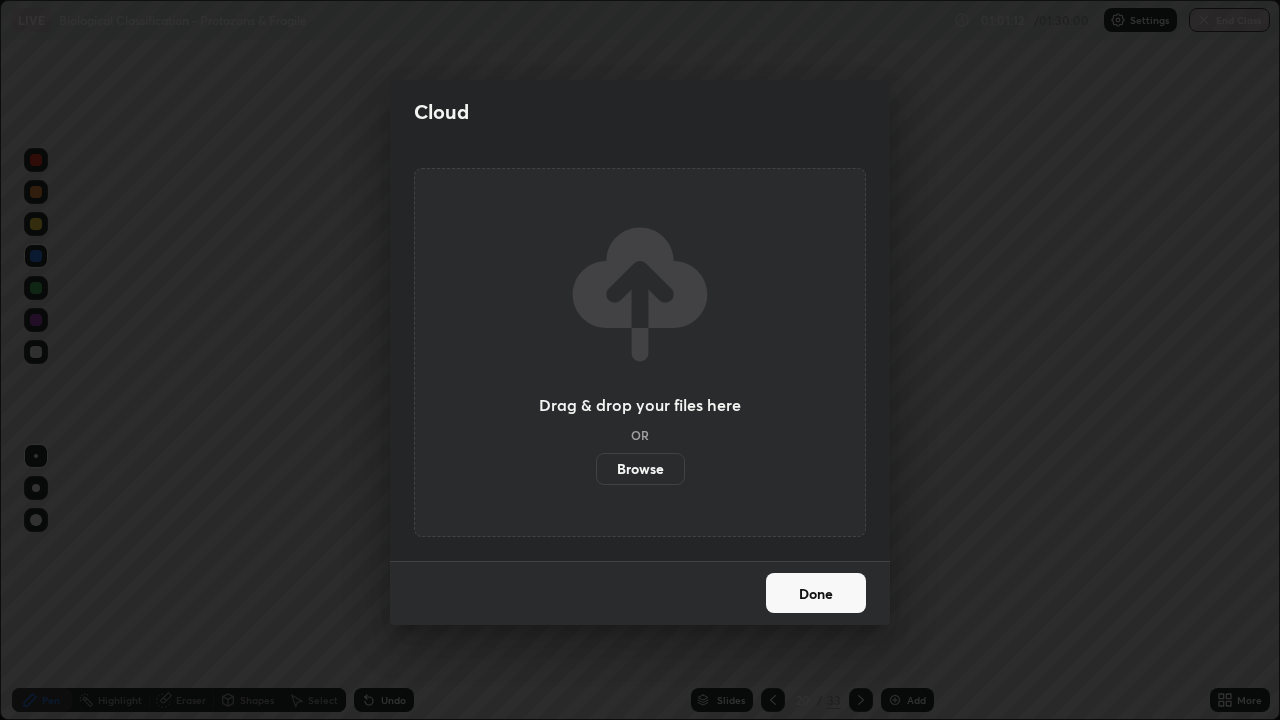 click on "Browse" at bounding box center (640, 469) 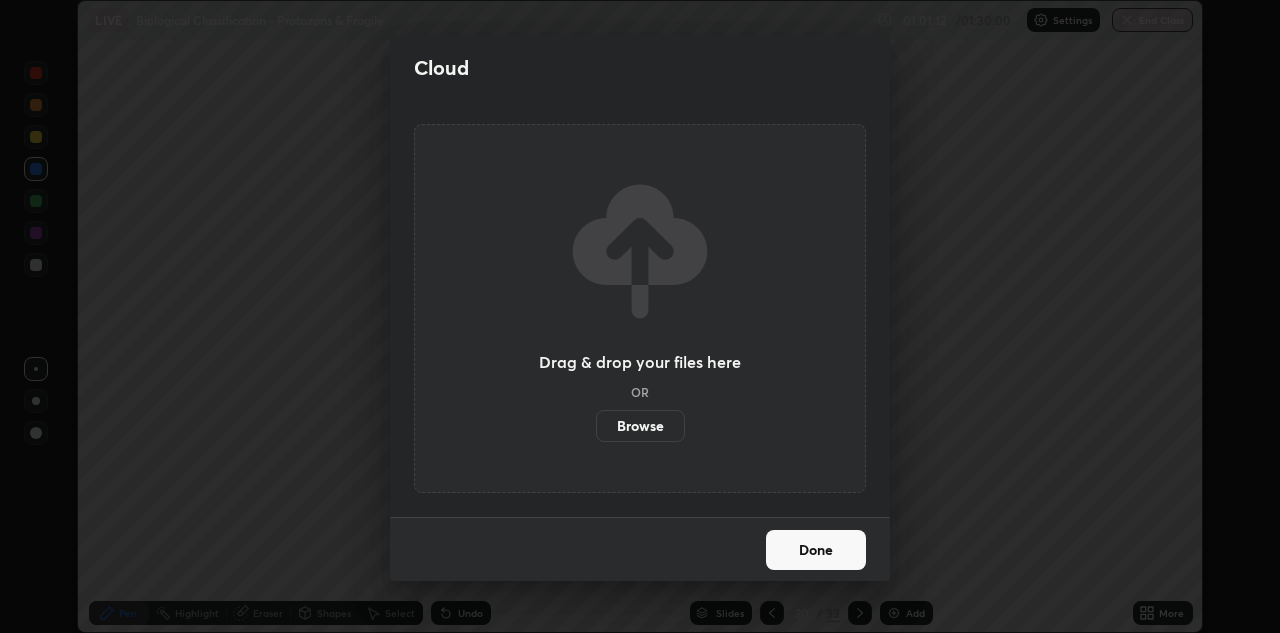 scroll, scrollTop: 633, scrollLeft: 1280, axis: both 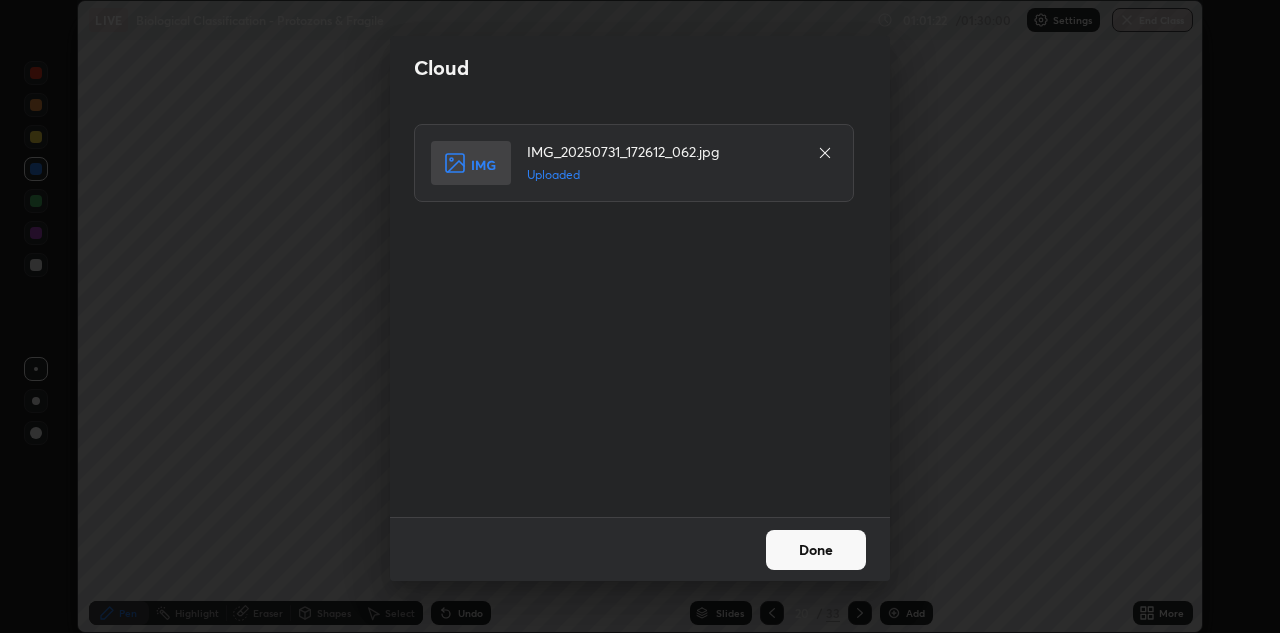 click on "Done" at bounding box center (816, 550) 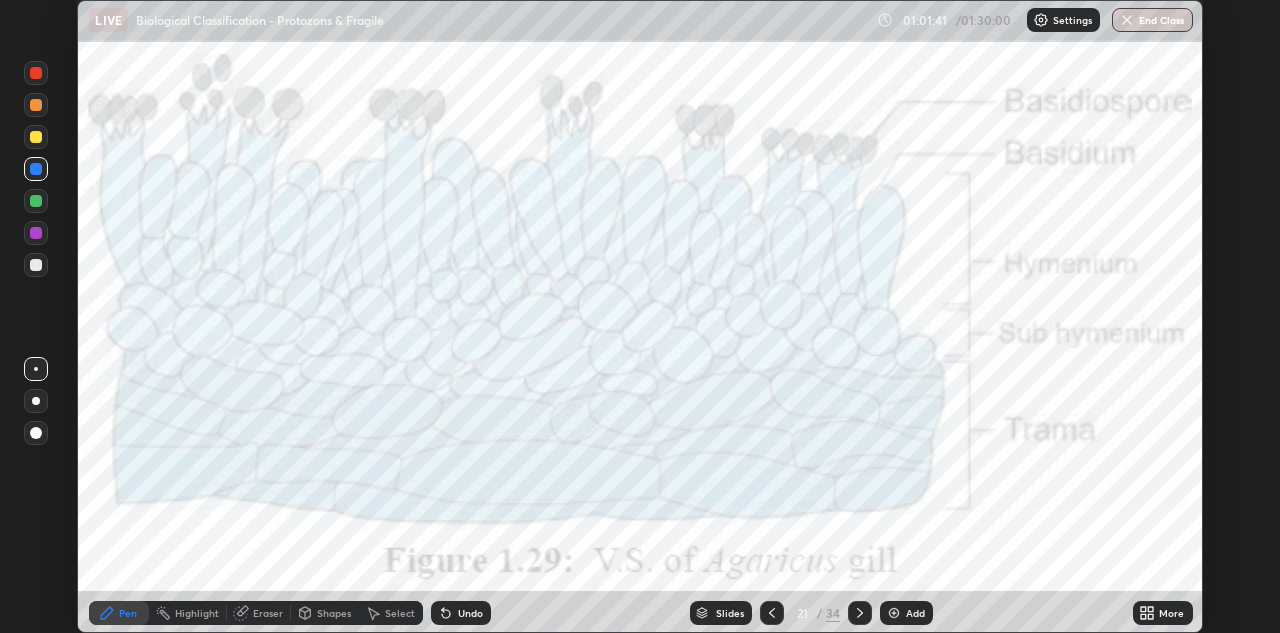 click 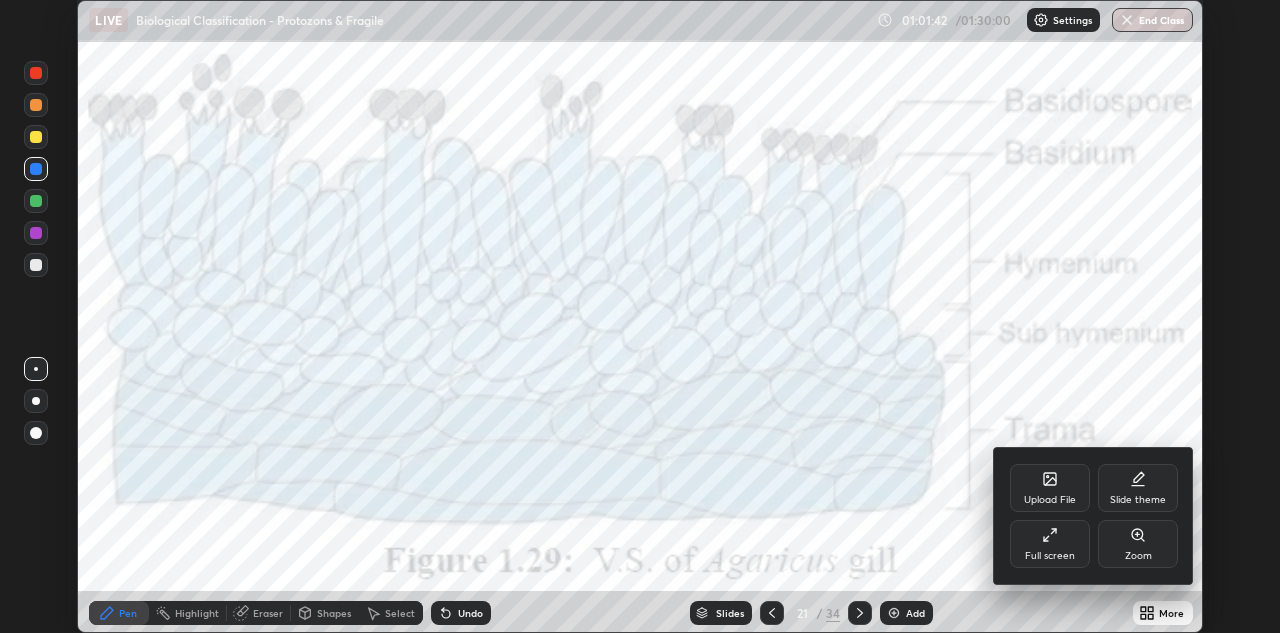 click on "Upload File" at bounding box center (1050, 488) 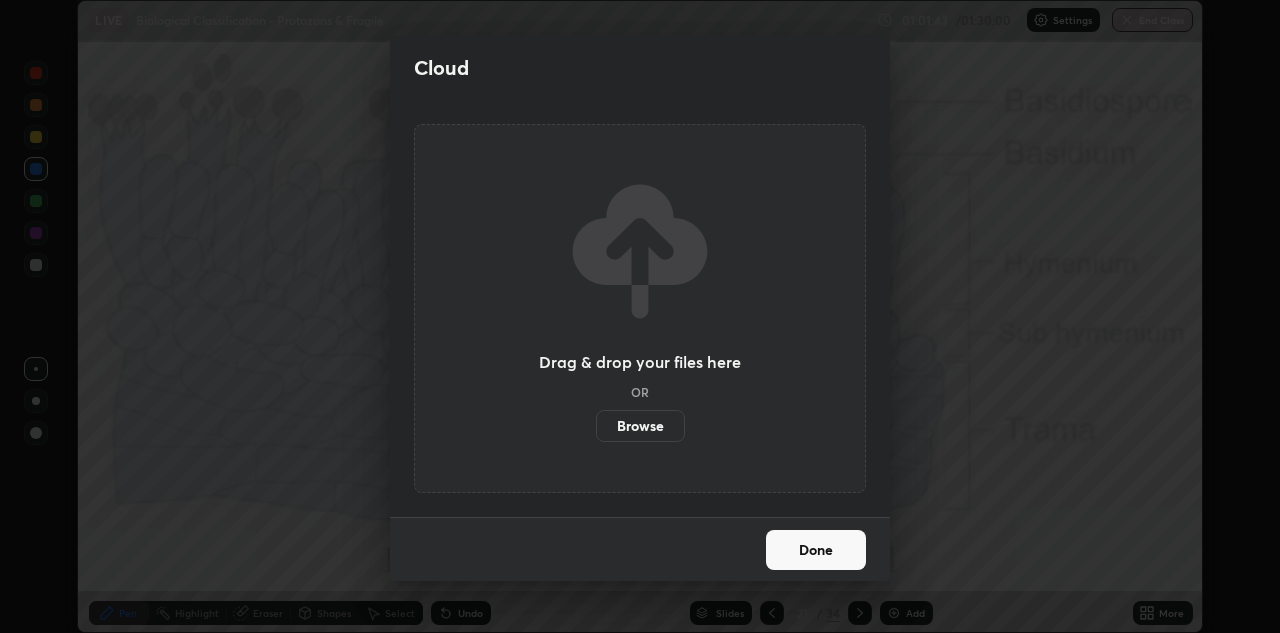 click on "Browse" at bounding box center (640, 426) 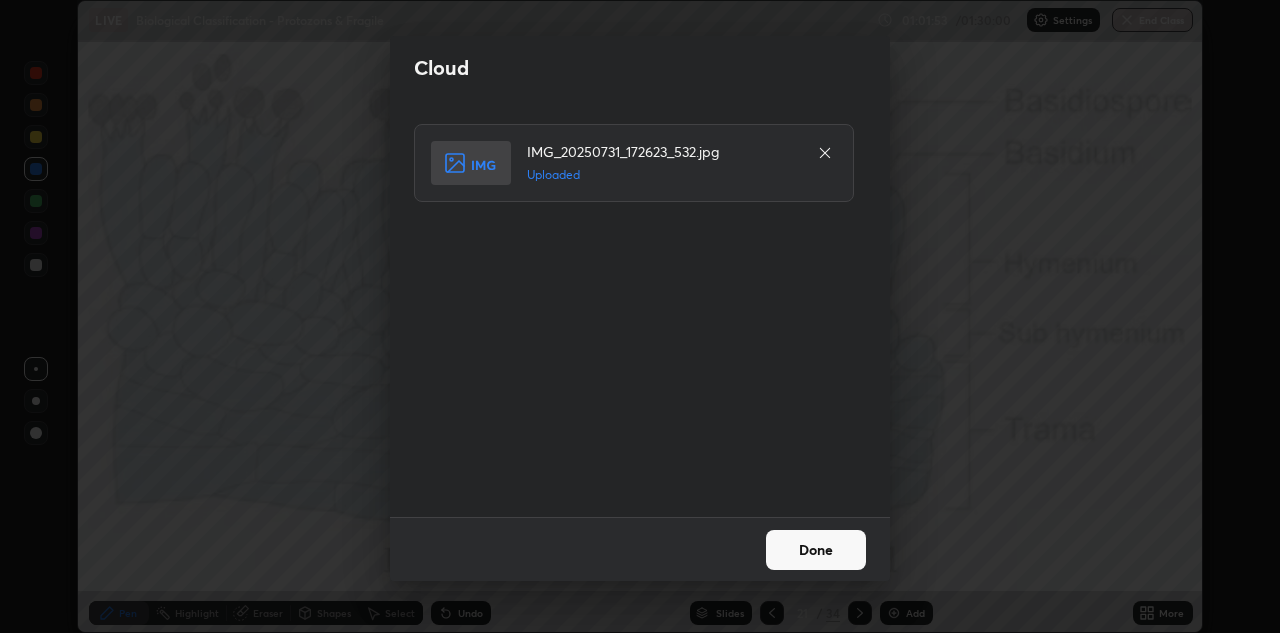 click on "Done" at bounding box center (816, 550) 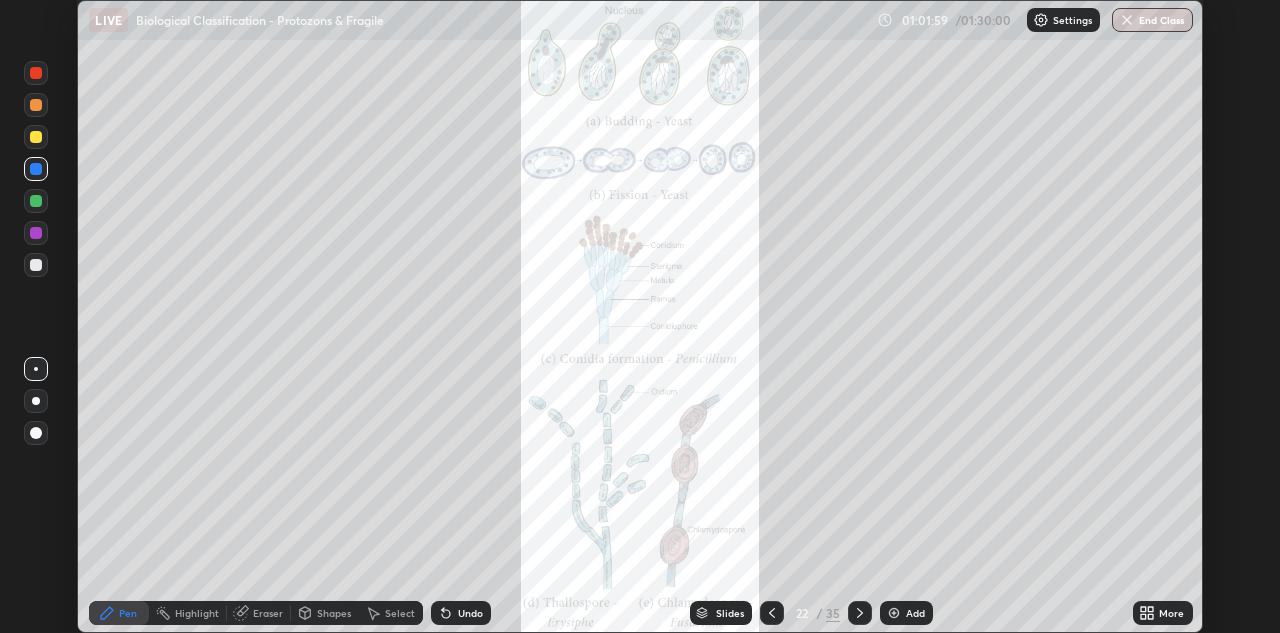 click 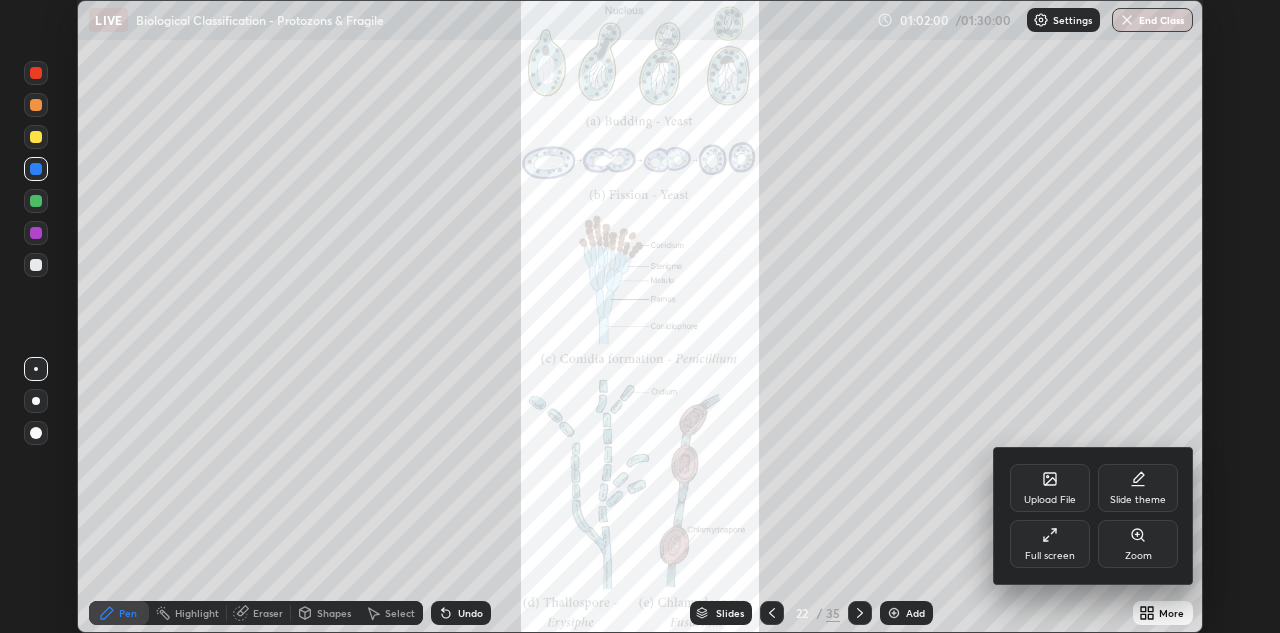 click on "Zoom" at bounding box center (1138, 556) 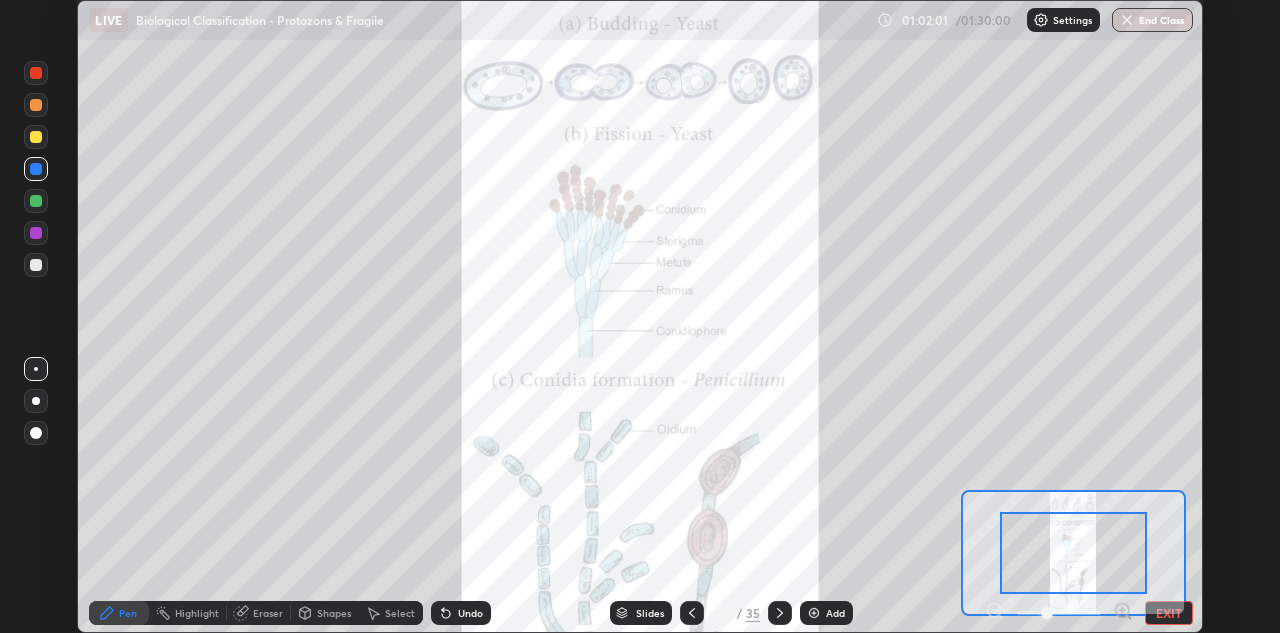 click 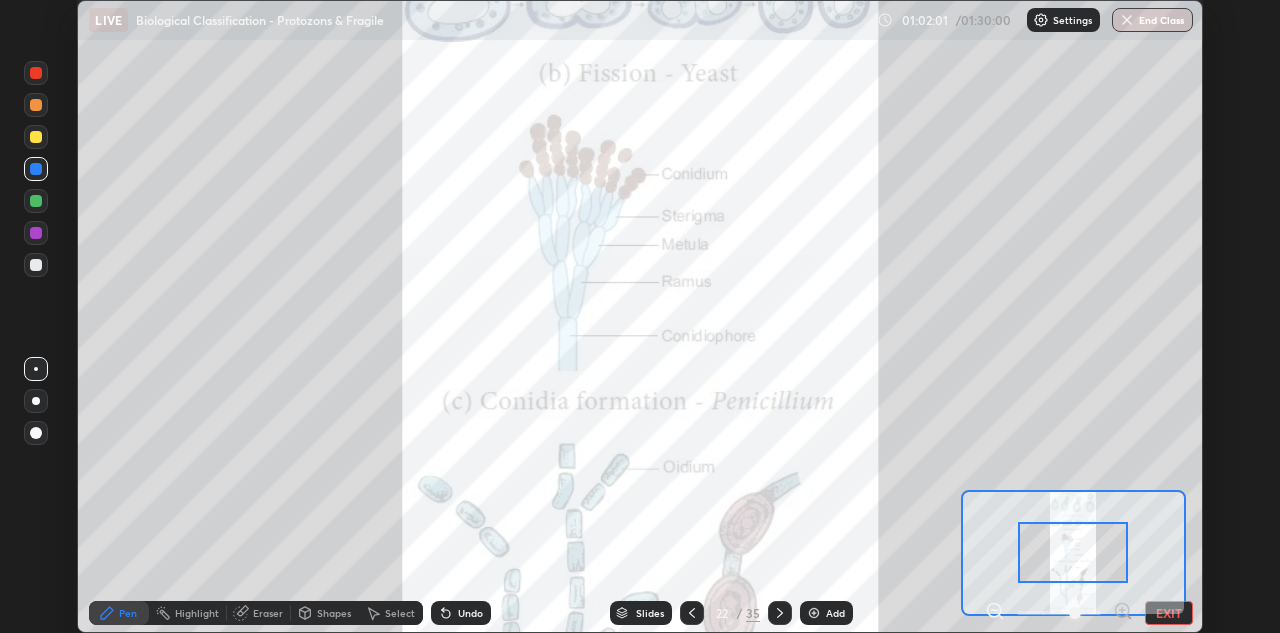 click 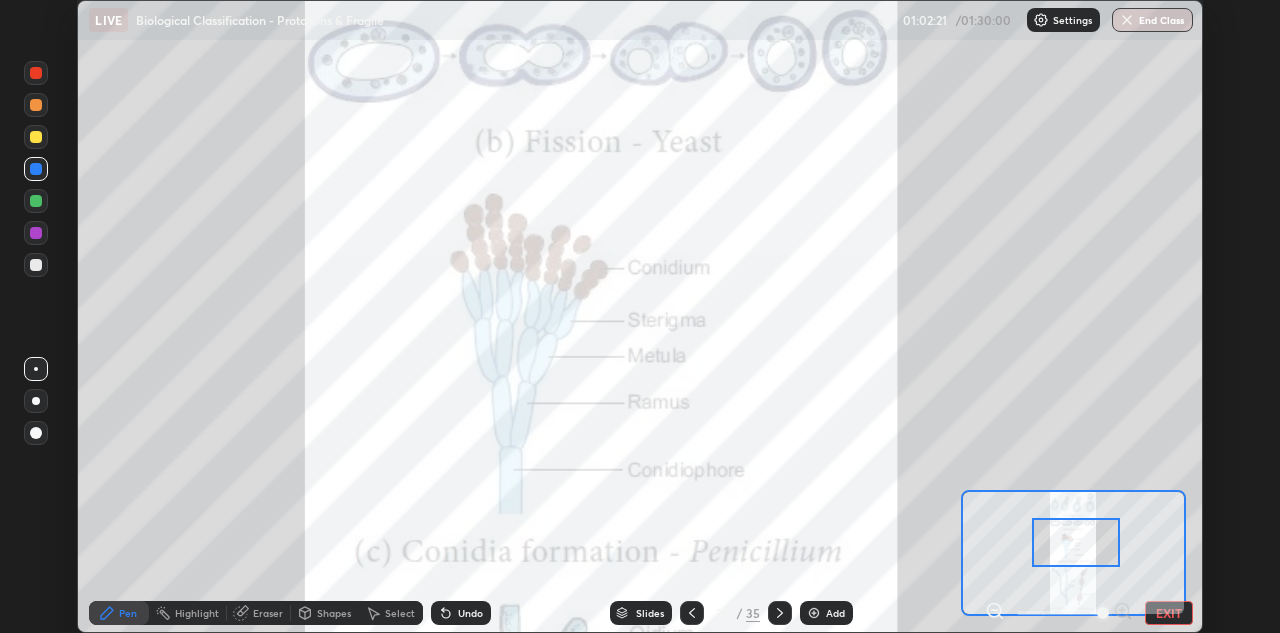 click at bounding box center [36, 369] 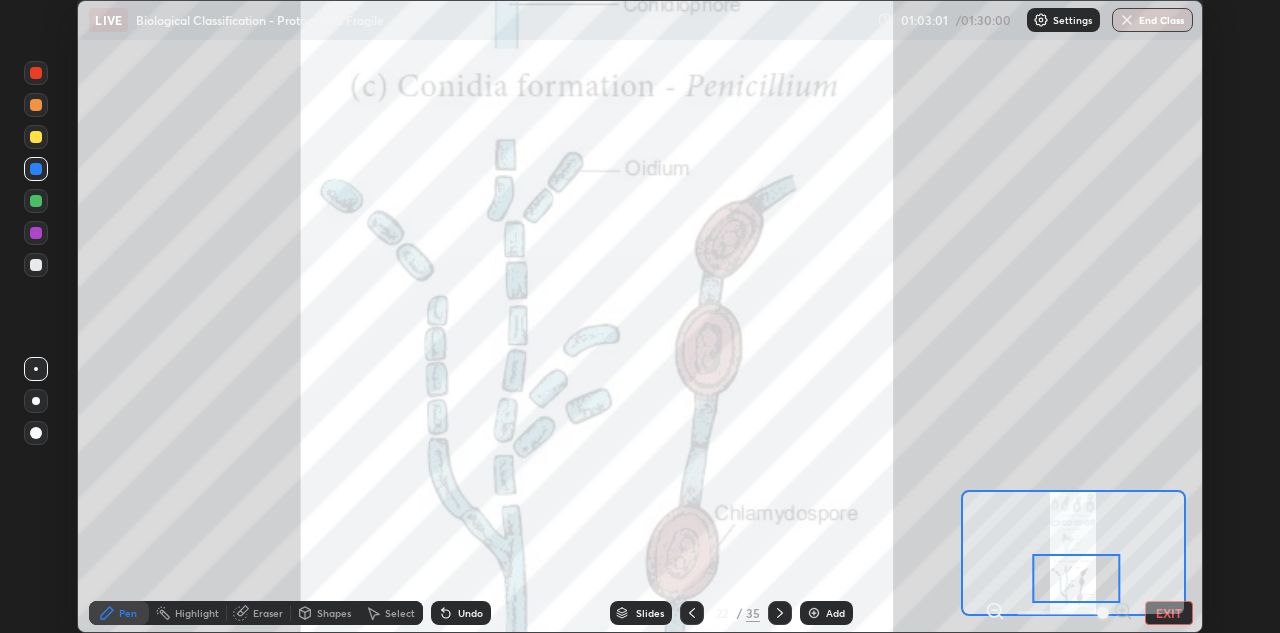 click on "Slides" at bounding box center [641, 613] 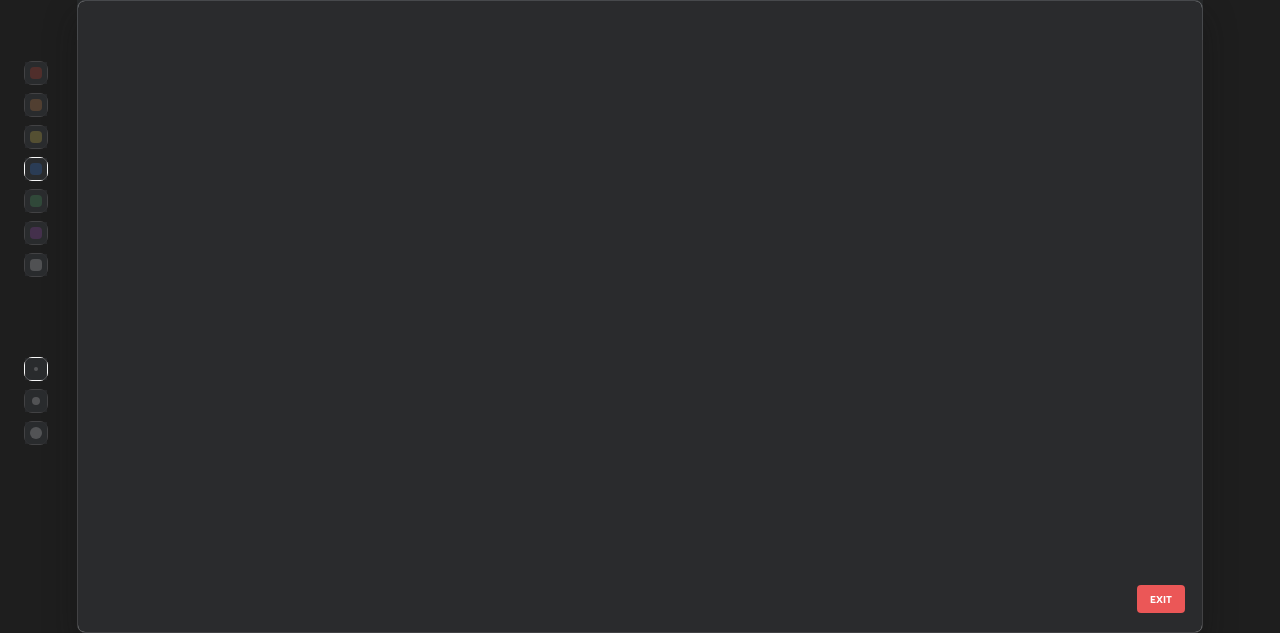 scroll, scrollTop: 933, scrollLeft: 0, axis: vertical 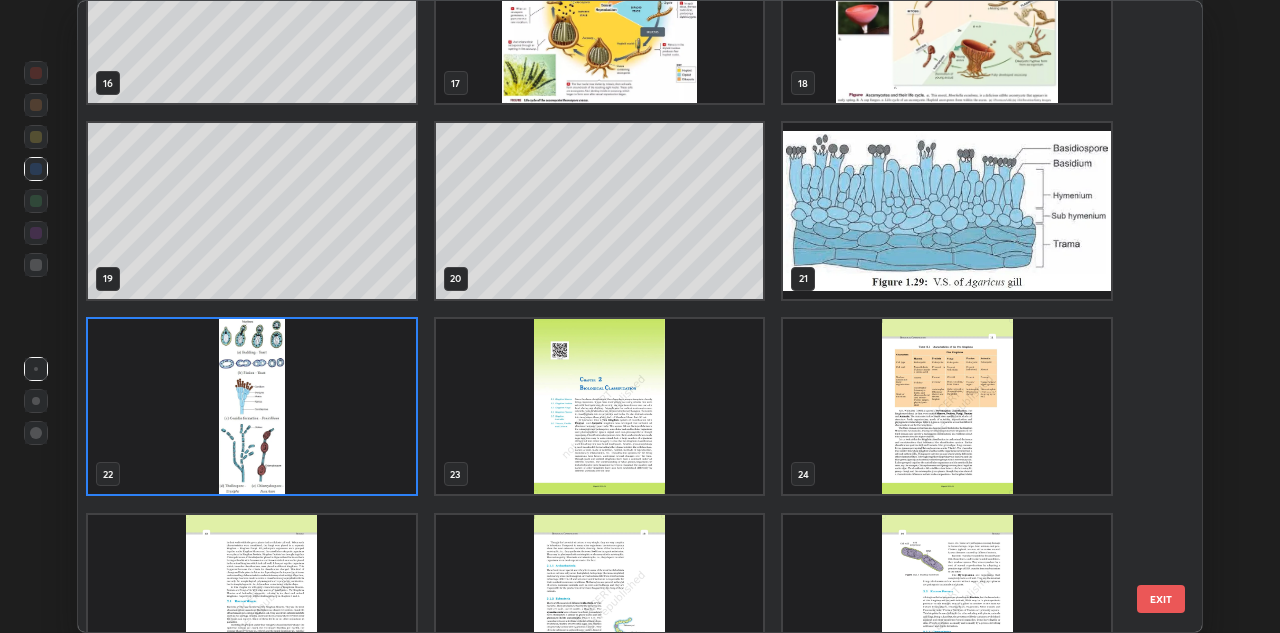 click at bounding box center [252, 407] 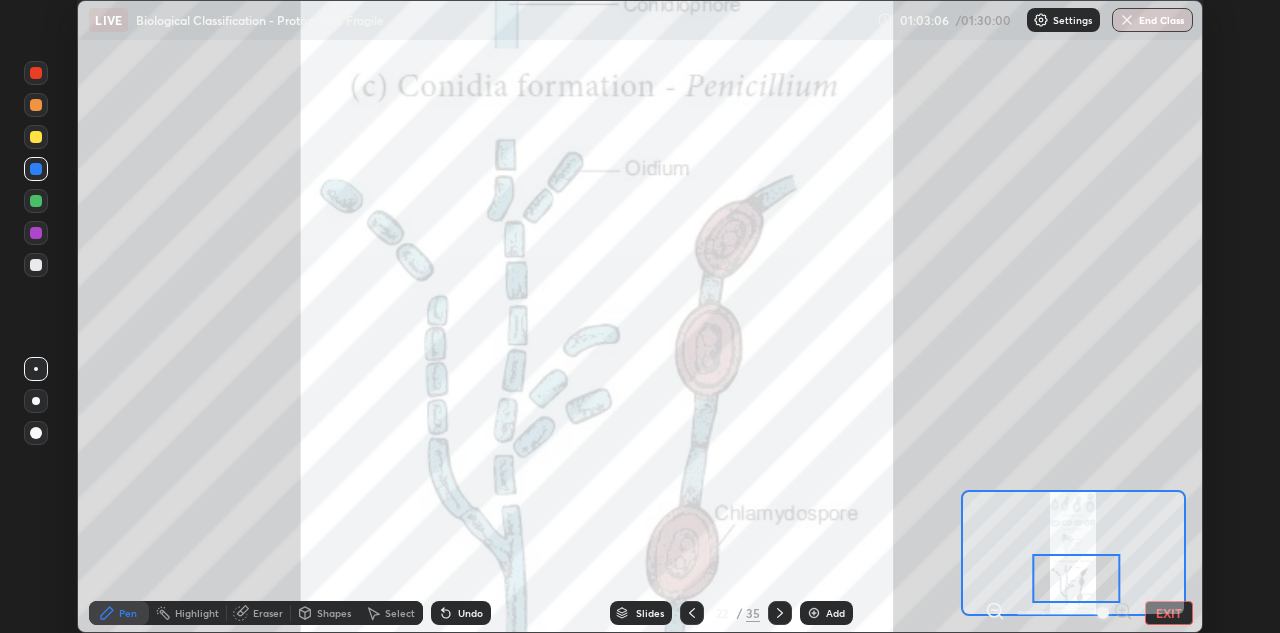 scroll, scrollTop: 0, scrollLeft: 0, axis: both 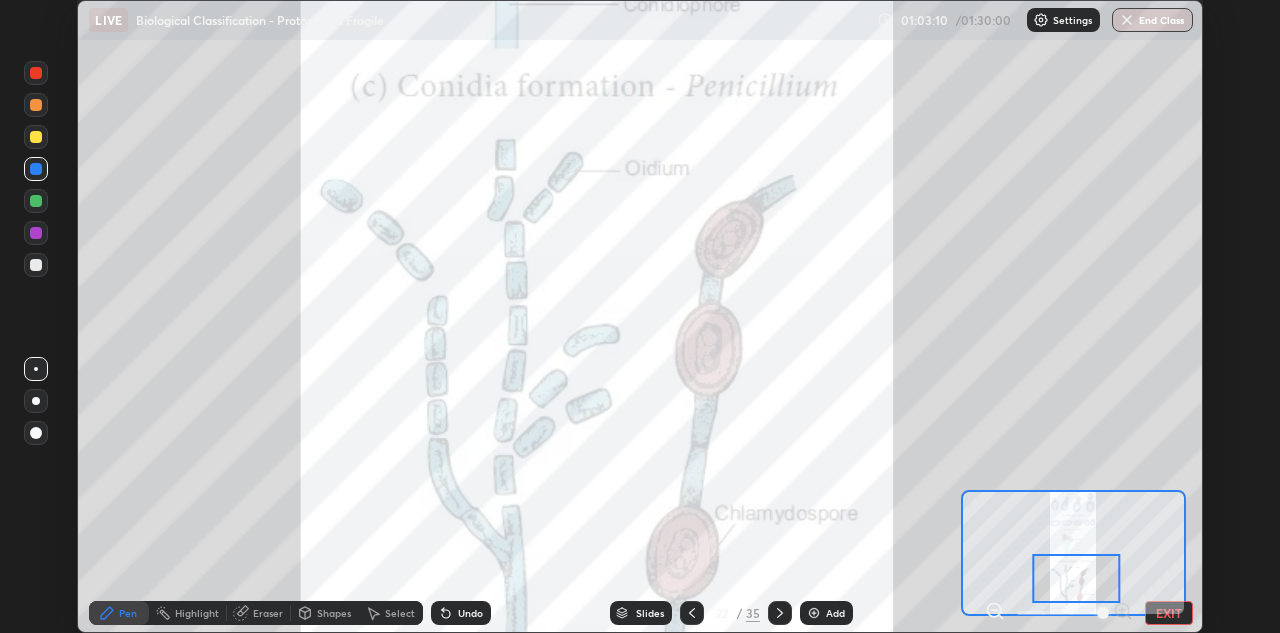 click on "Slides" at bounding box center (650, 613) 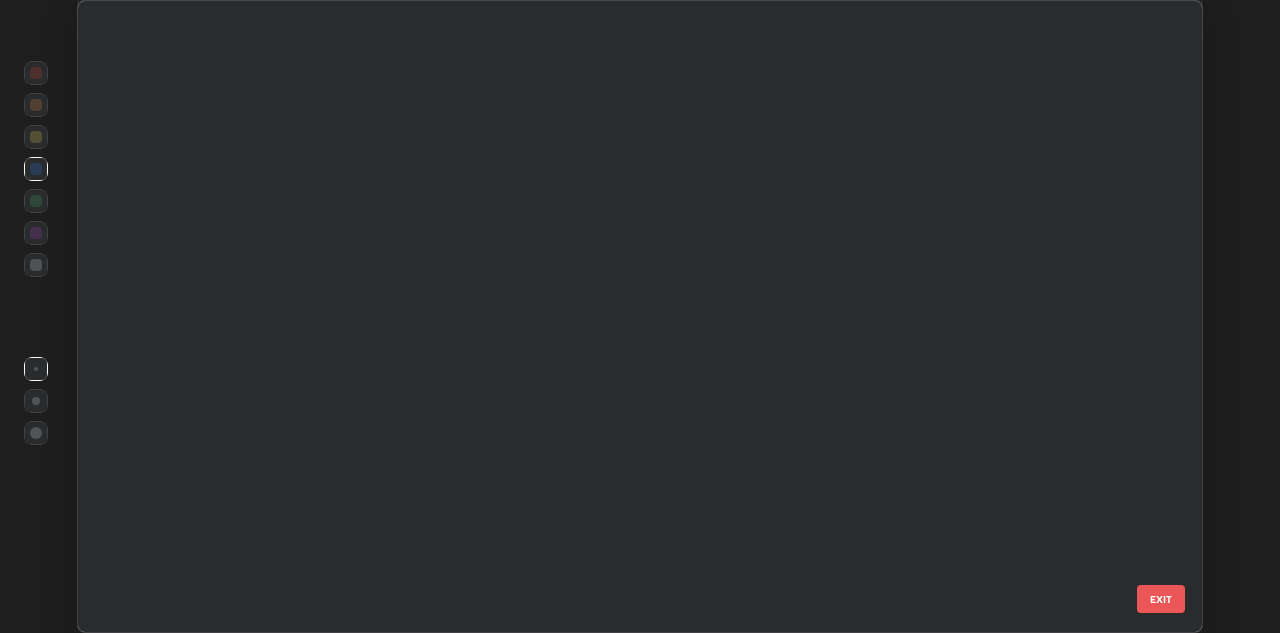 scroll, scrollTop: 933, scrollLeft: 0, axis: vertical 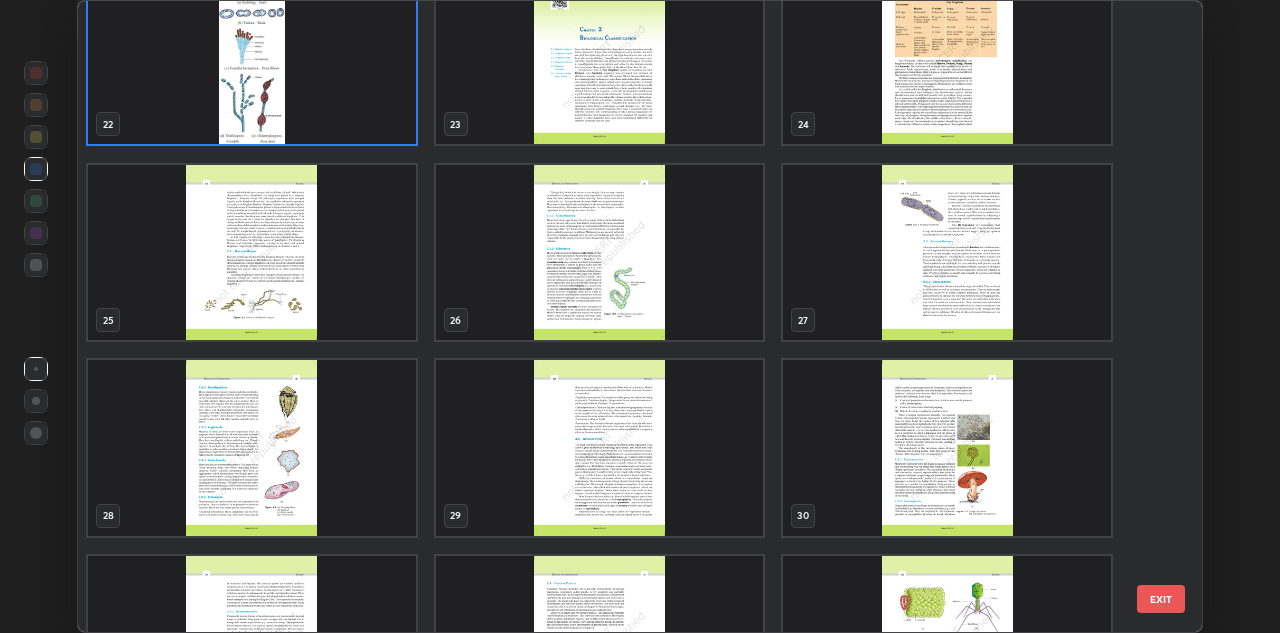 click at bounding box center [252, 644] 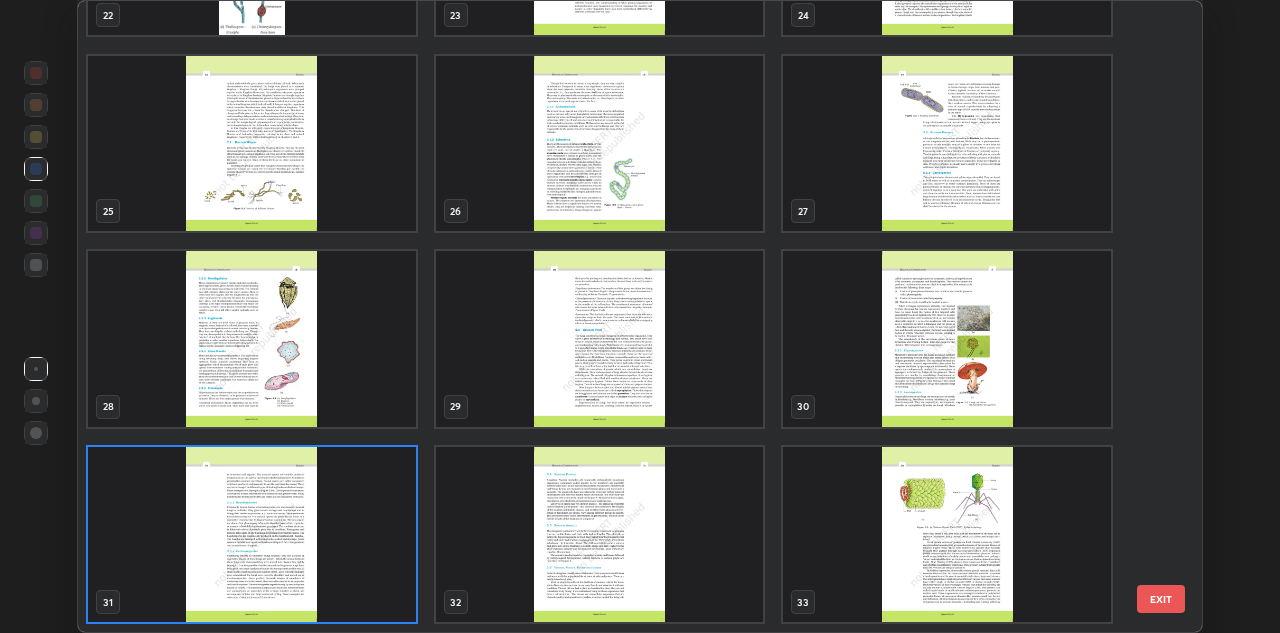 click at bounding box center (252, 535) 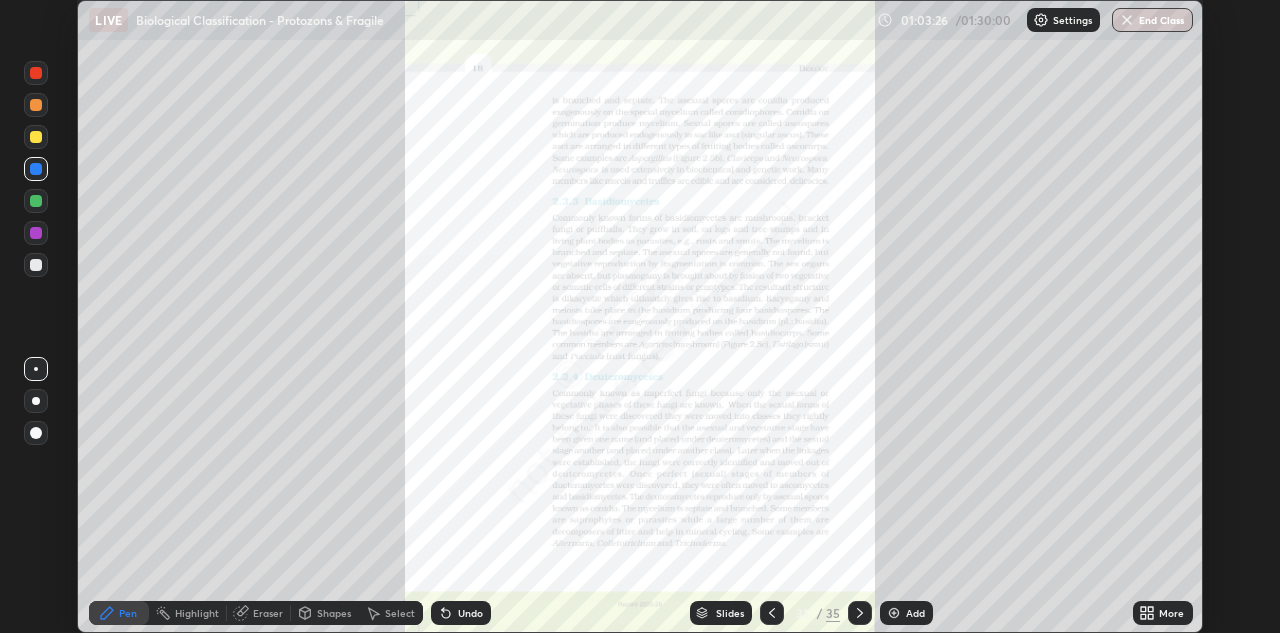 click on "Slides" at bounding box center (730, 613) 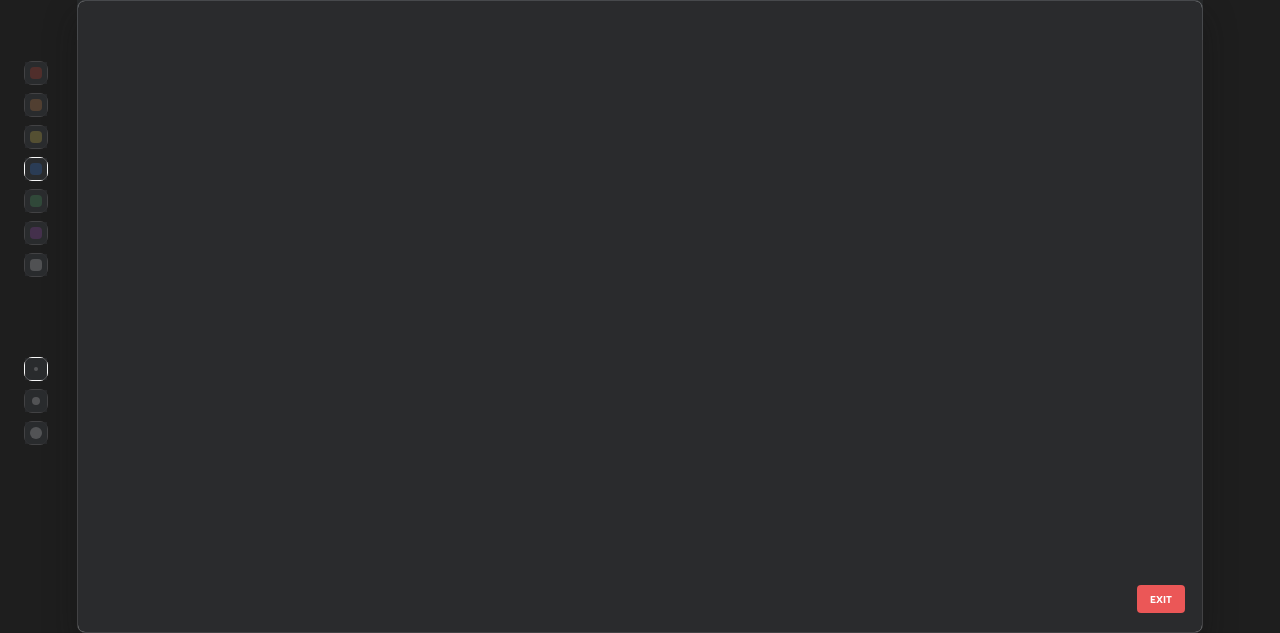 scroll, scrollTop: 1520, scrollLeft: 0, axis: vertical 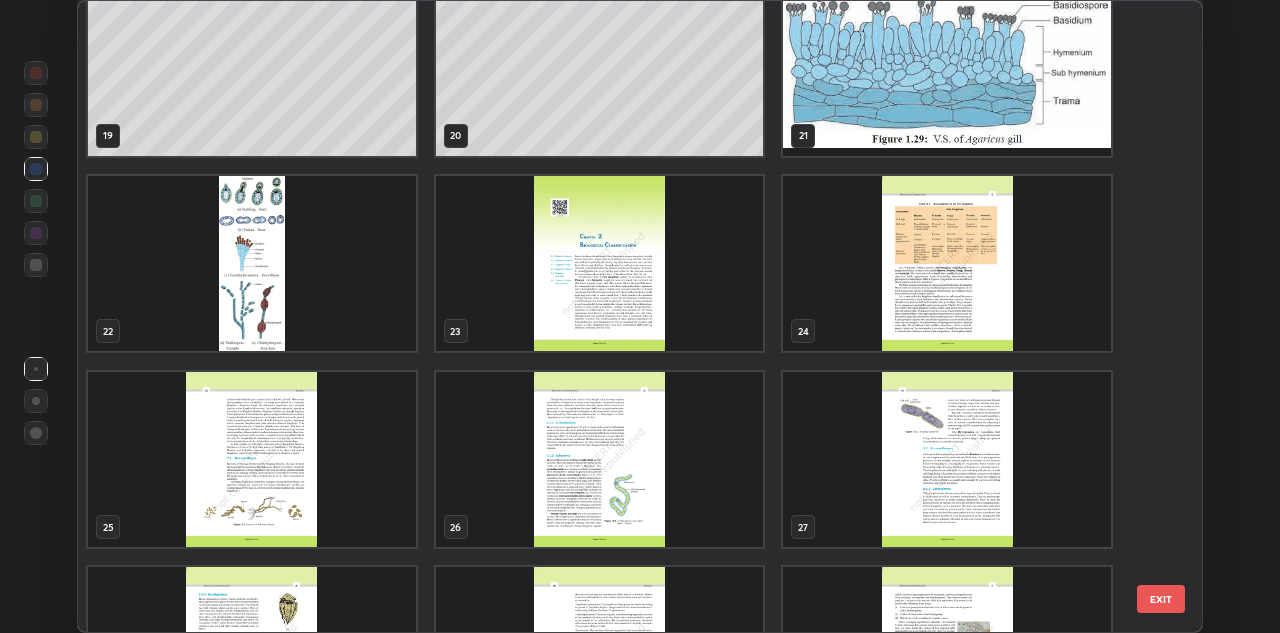 click at bounding box center [252, 264] 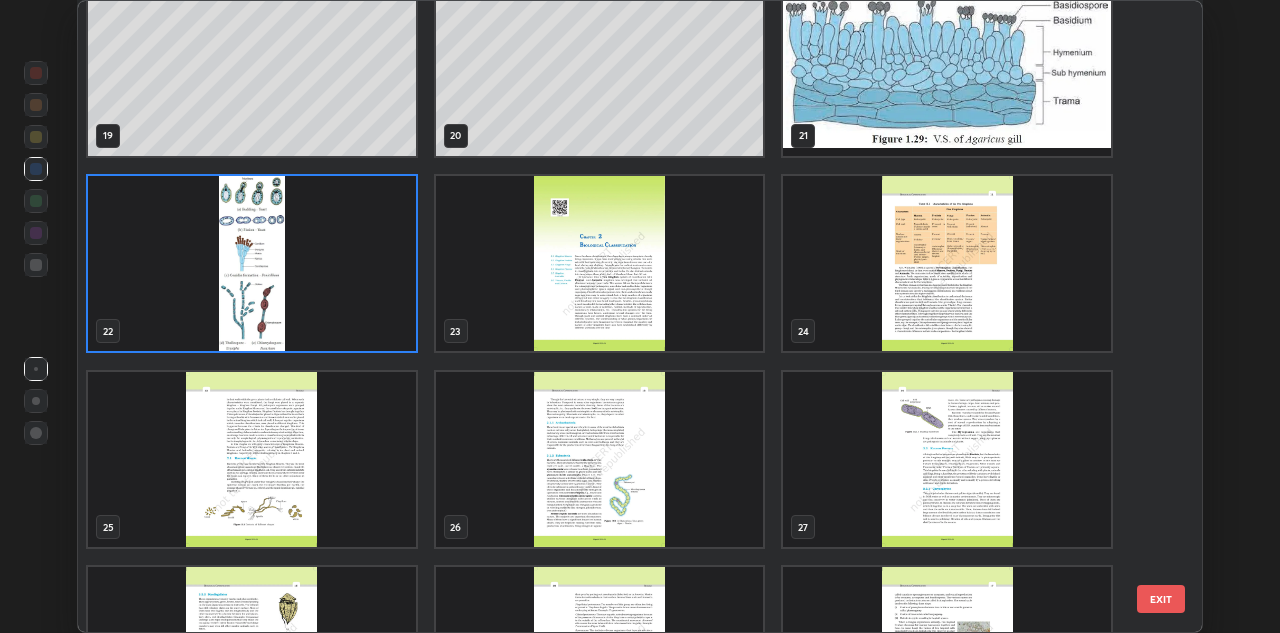 click at bounding box center [252, 264] 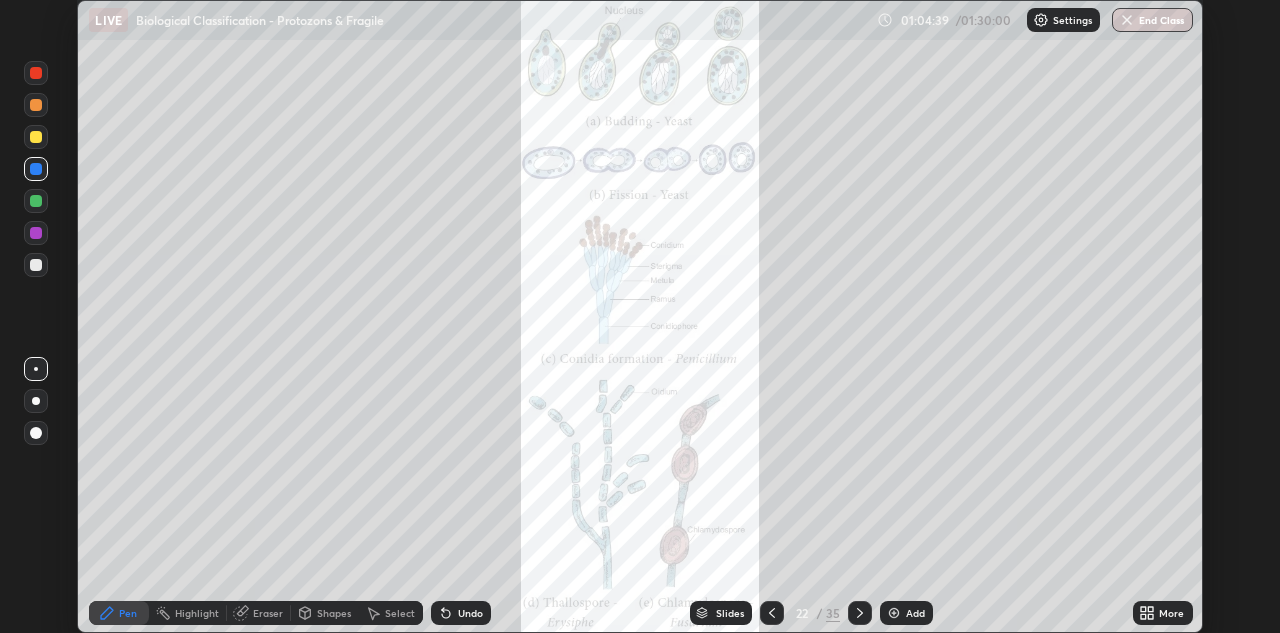 click 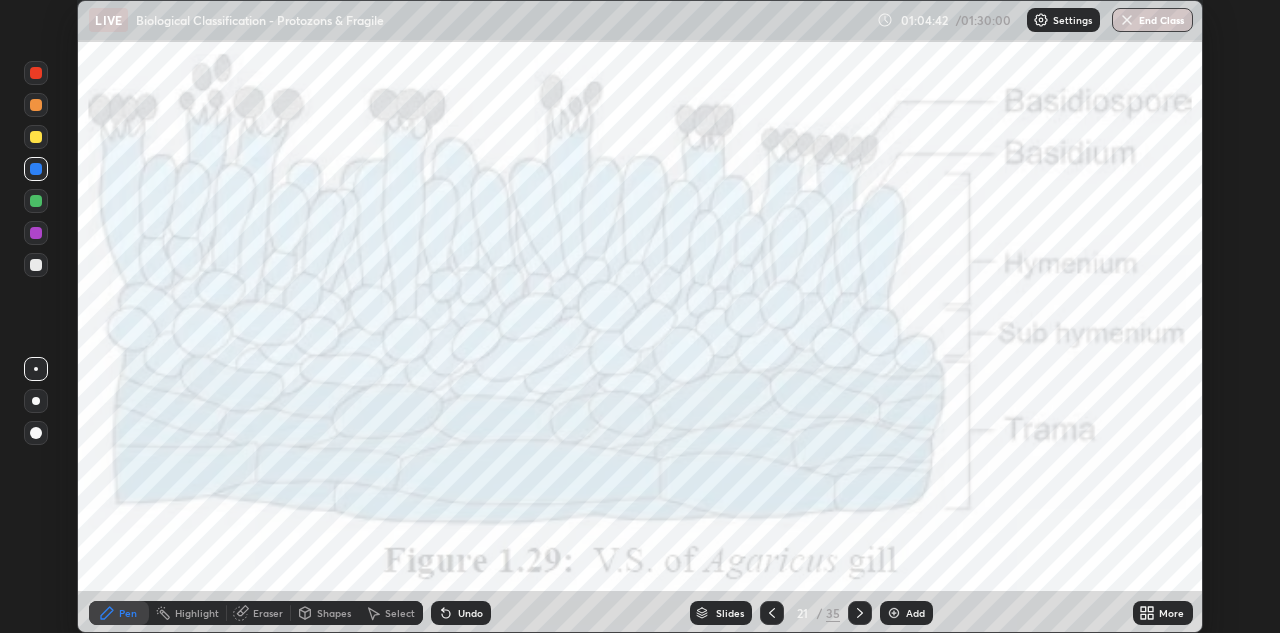 click 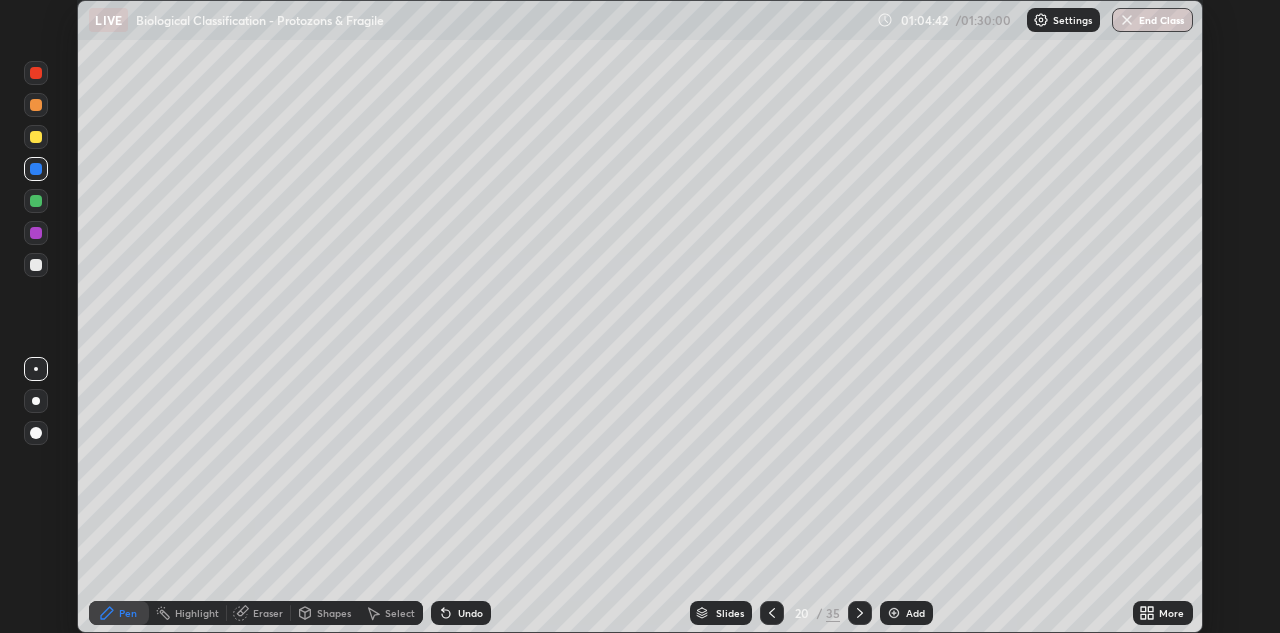 click 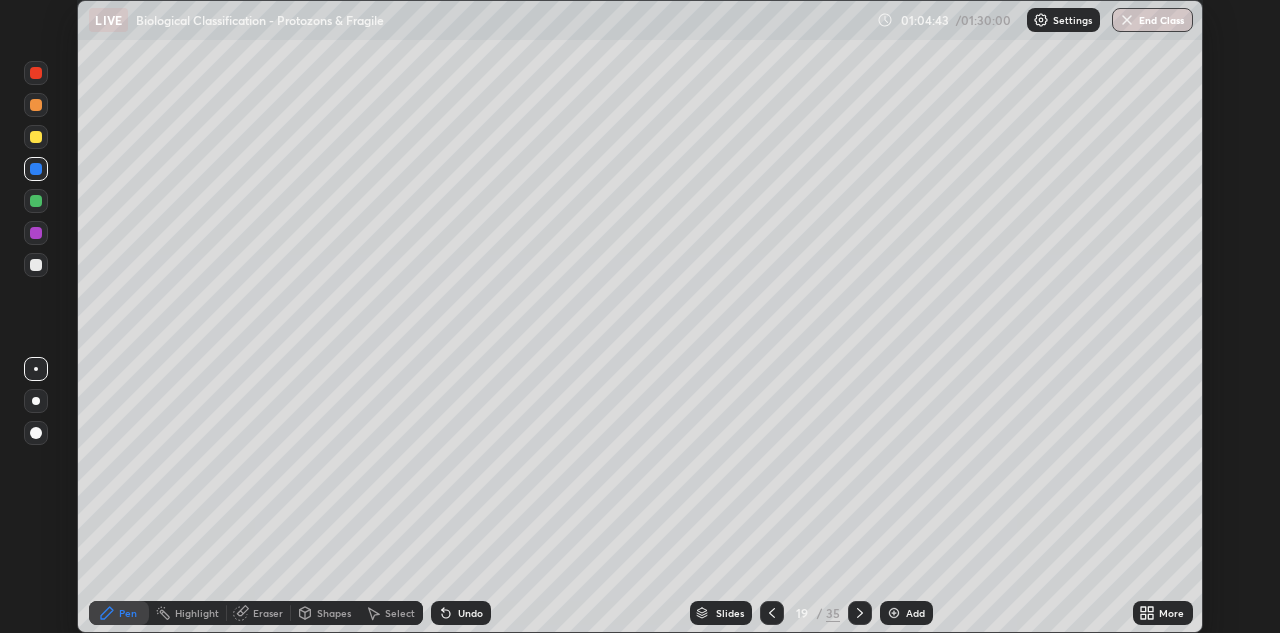 click 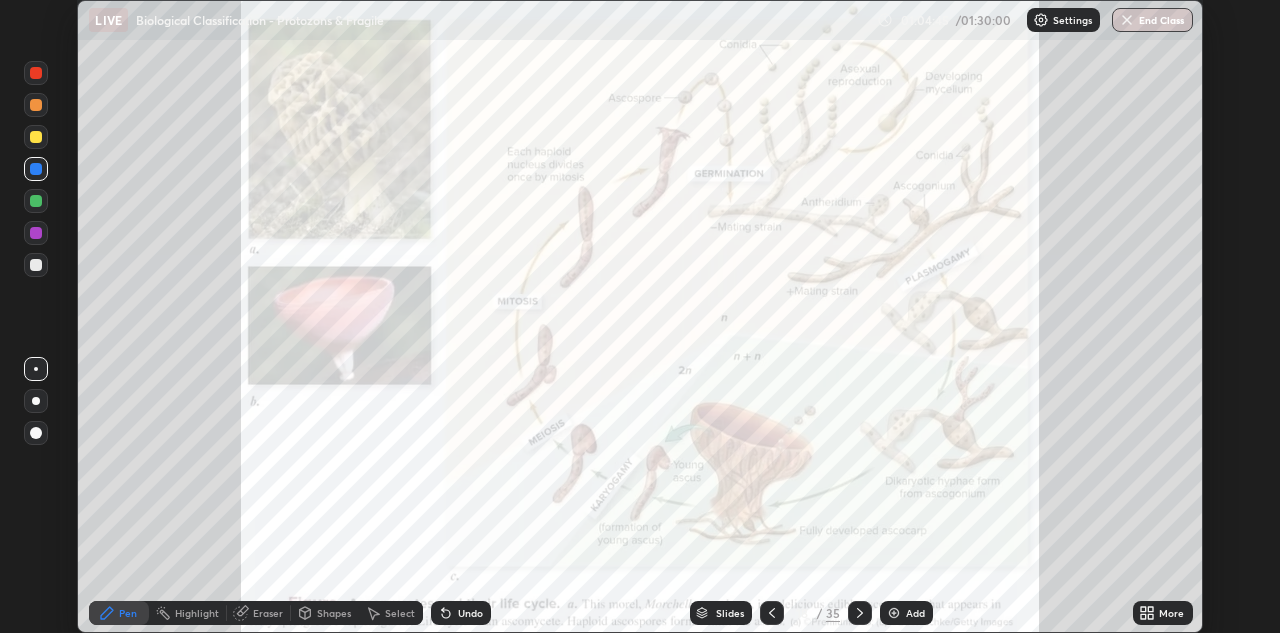 click 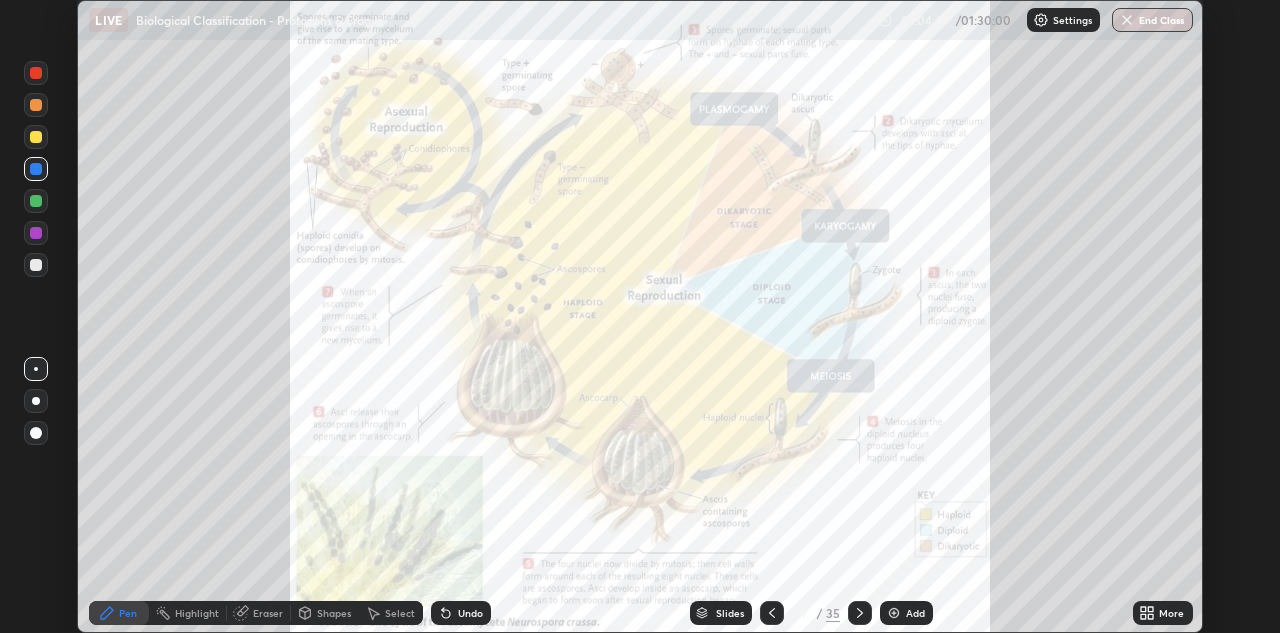 click at bounding box center (772, 613) 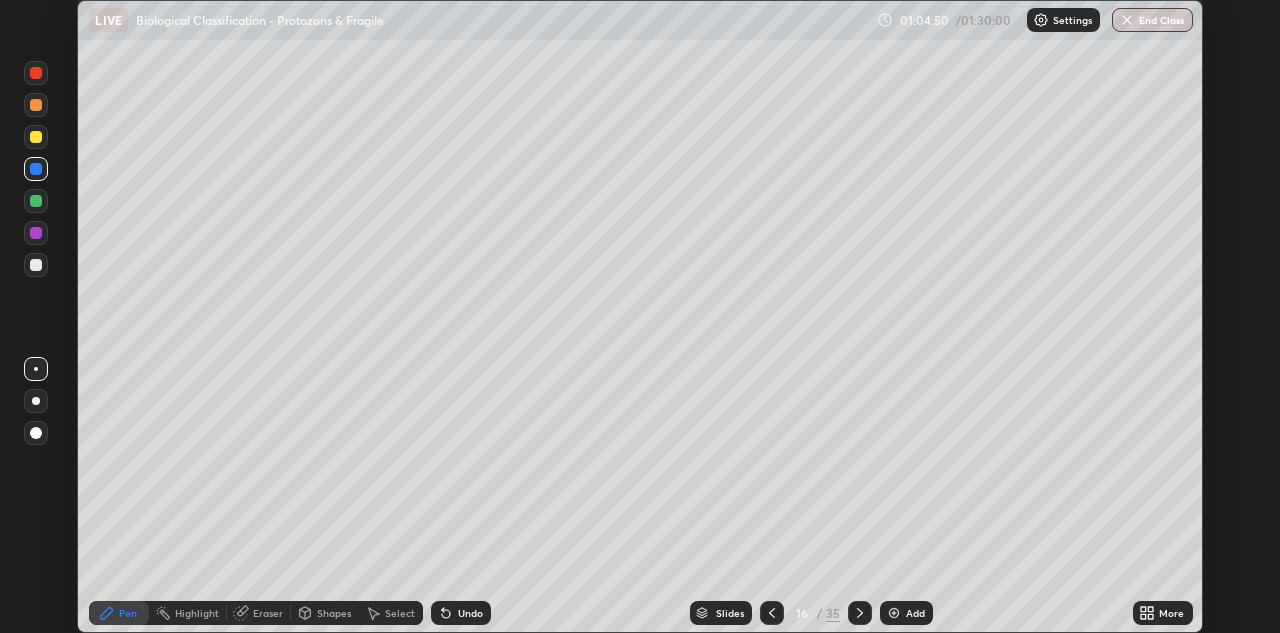 click 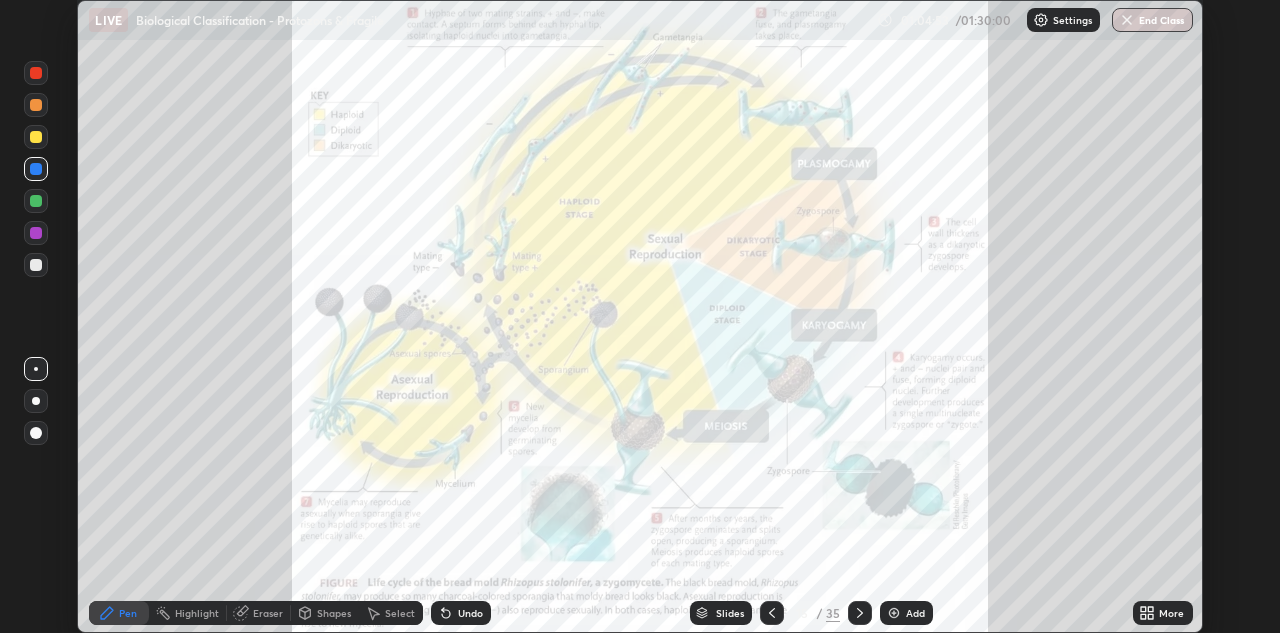 click 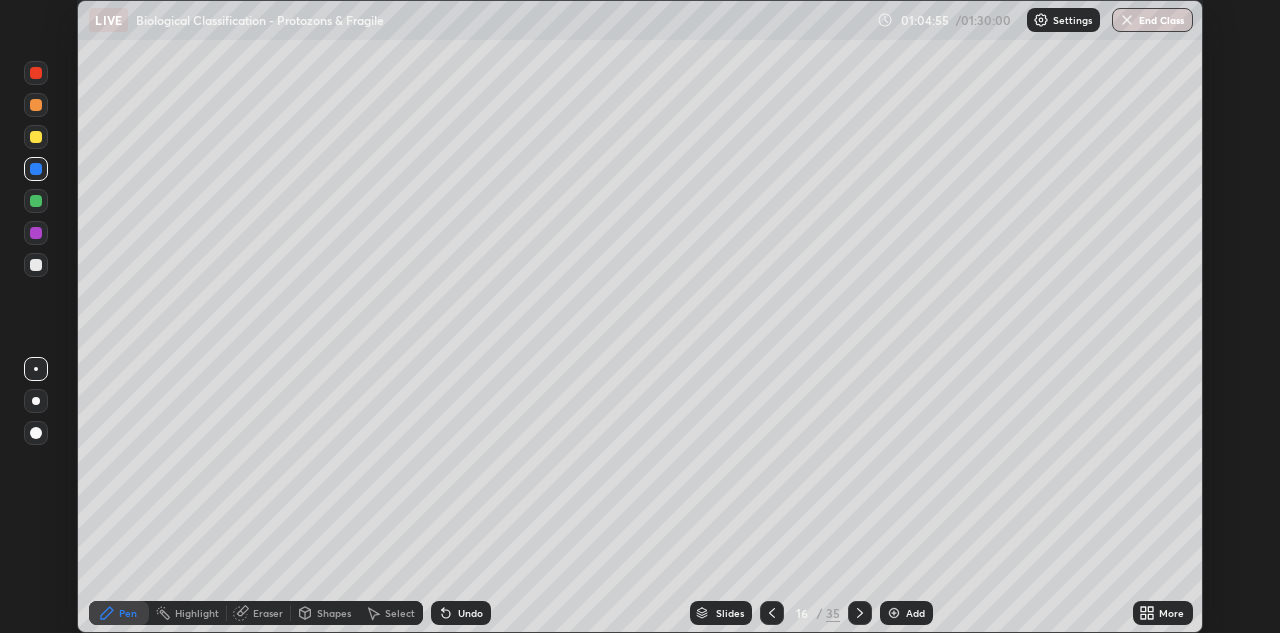 click 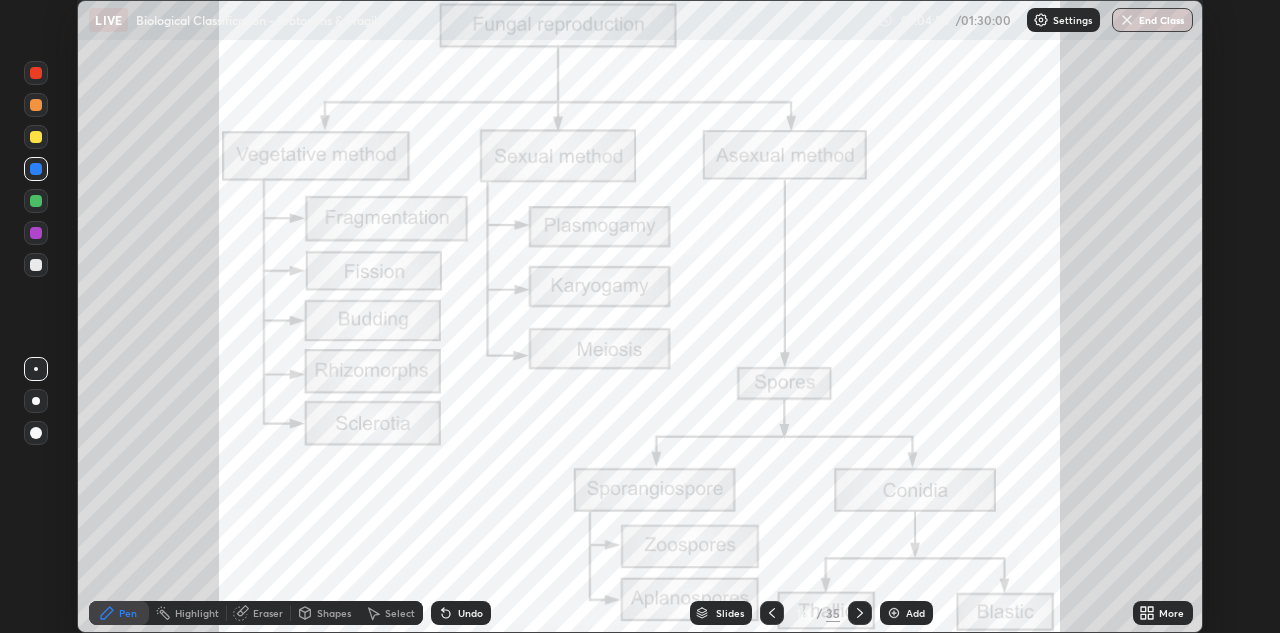 click 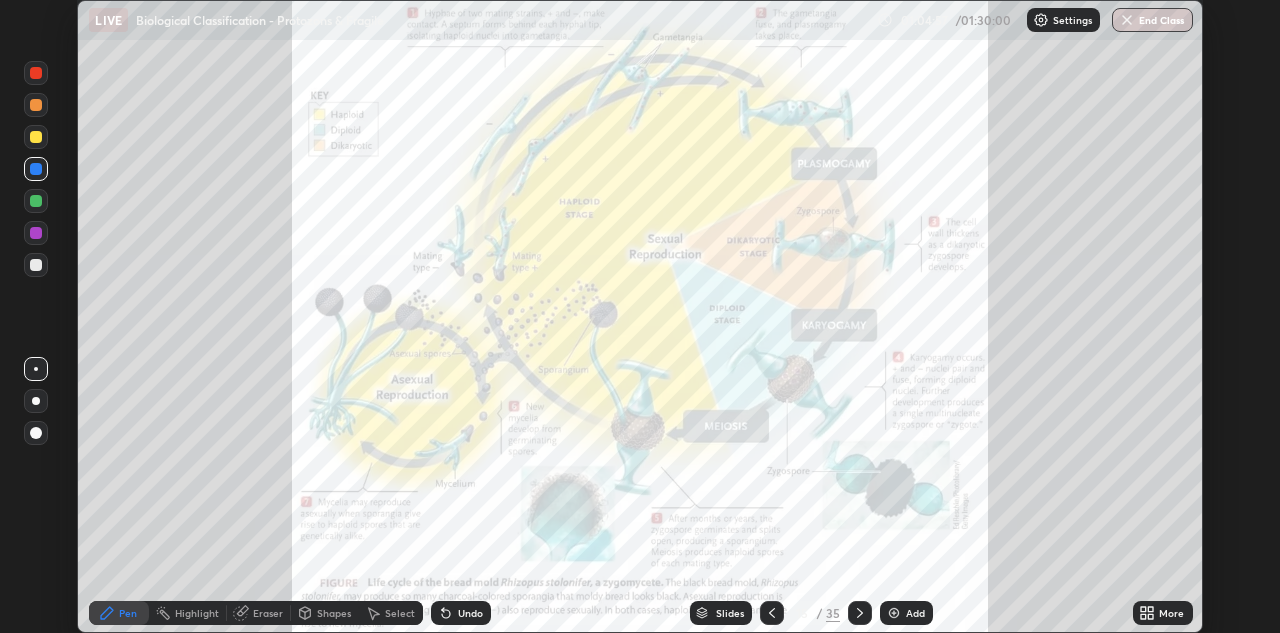 click 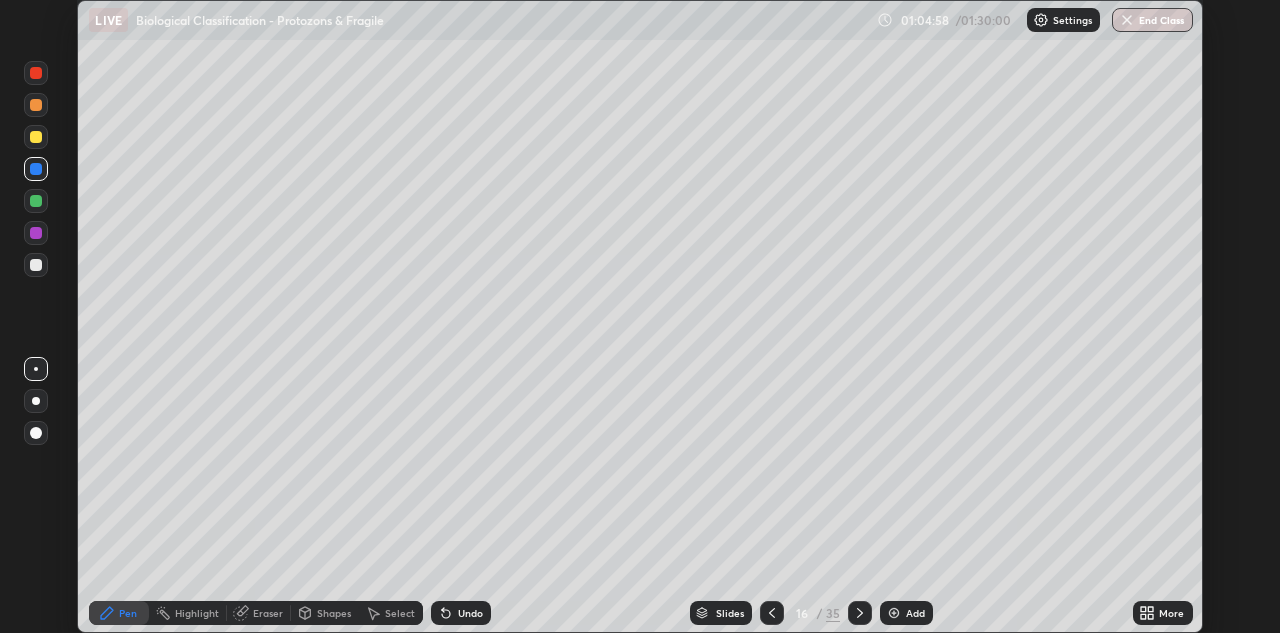 click 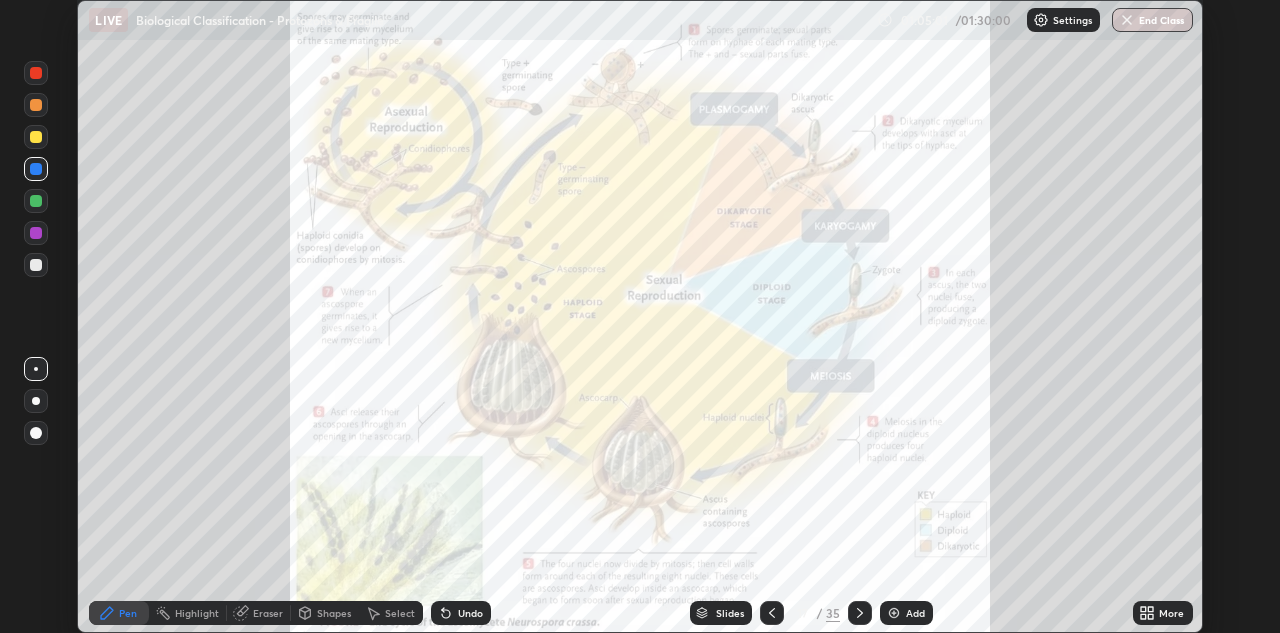click 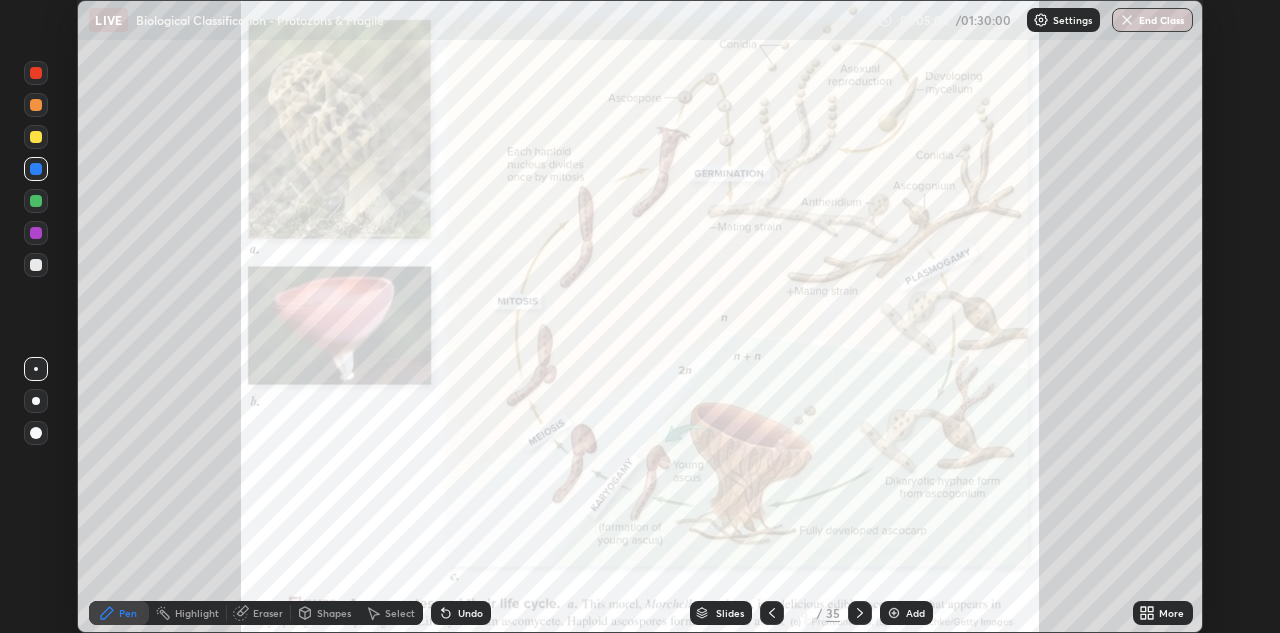 click 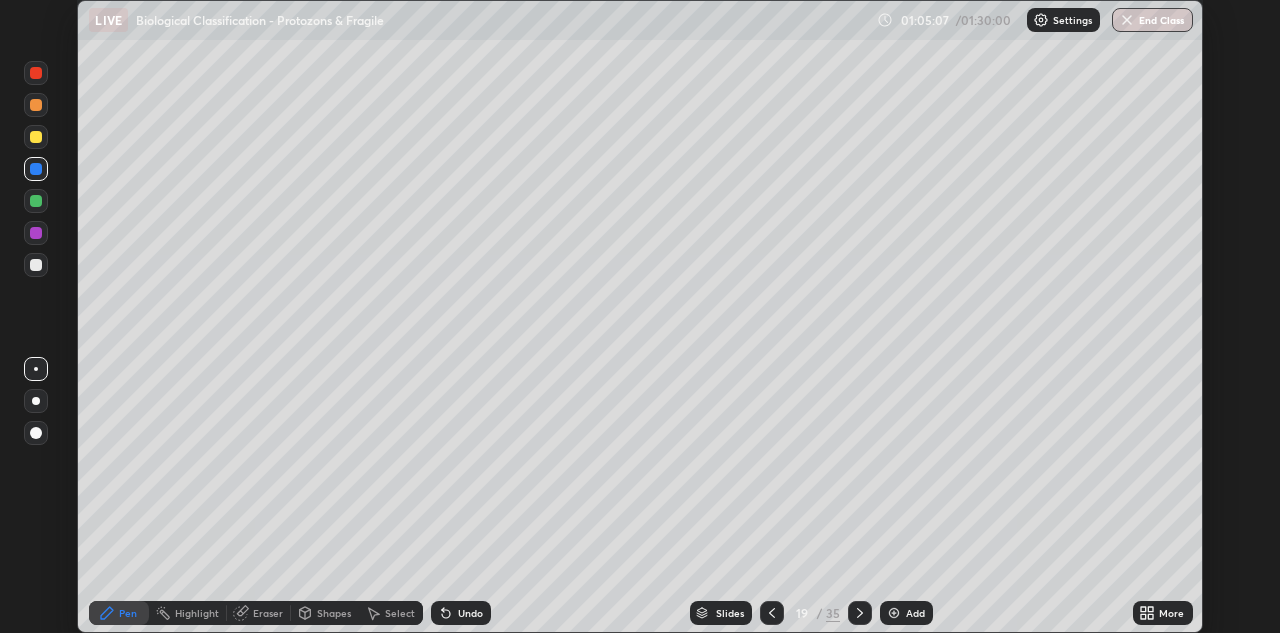 click 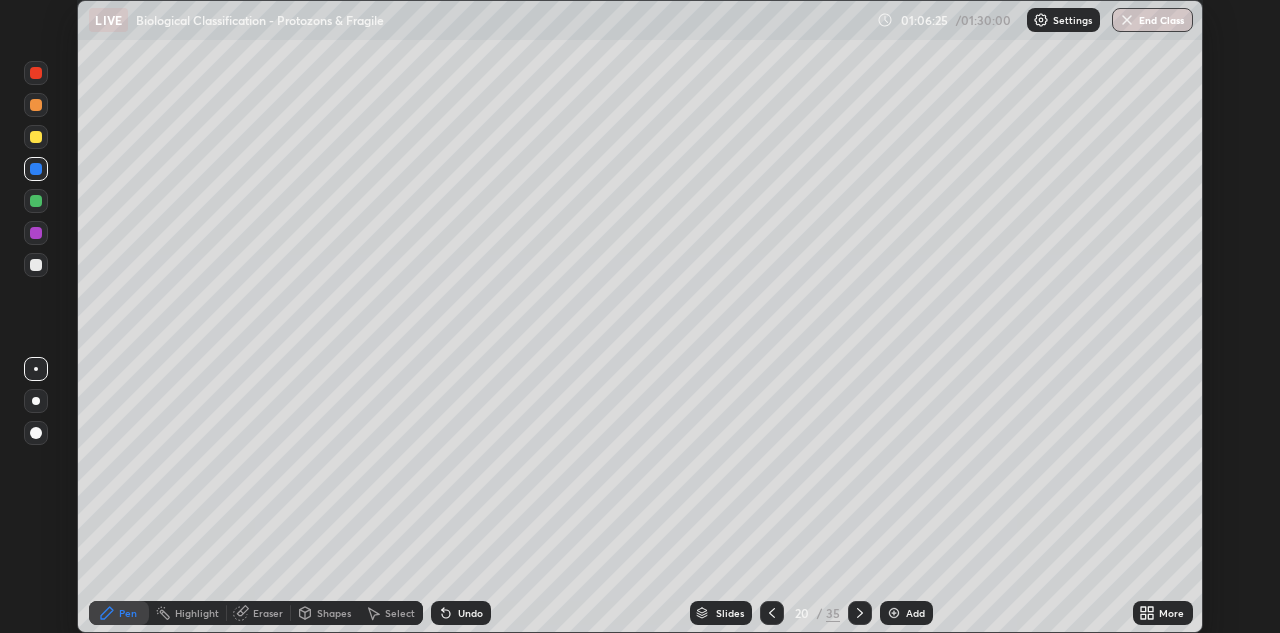 click at bounding box center (894, 613) 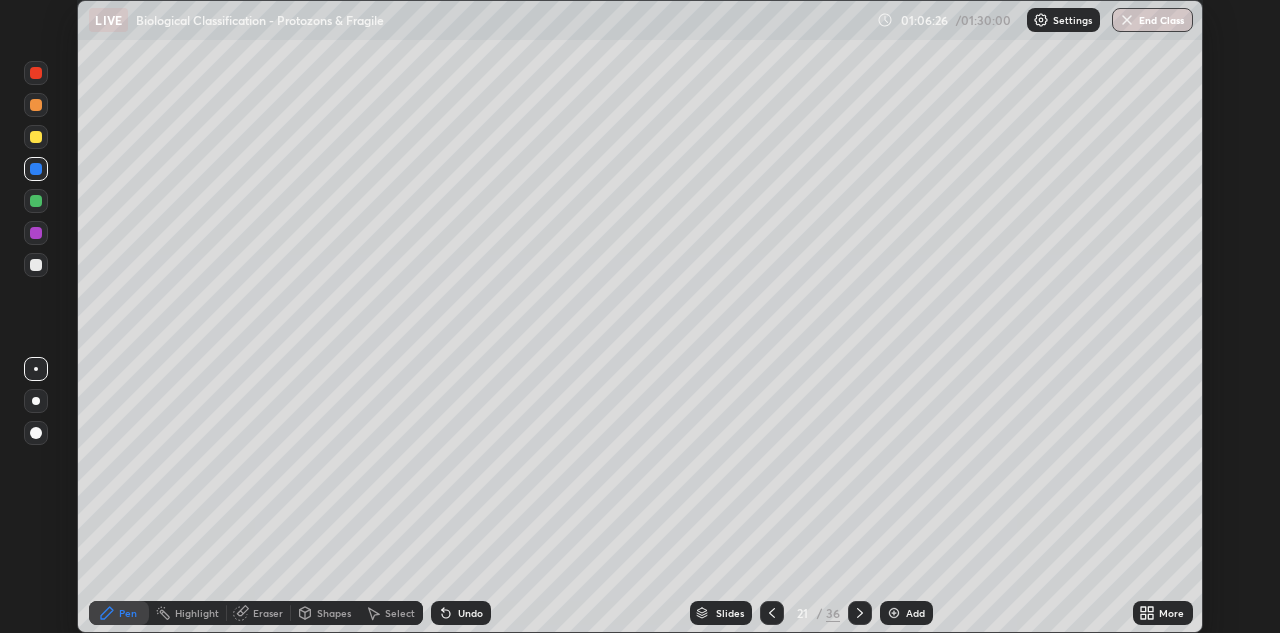 click on "Slides" at bounding box center [721, 613] 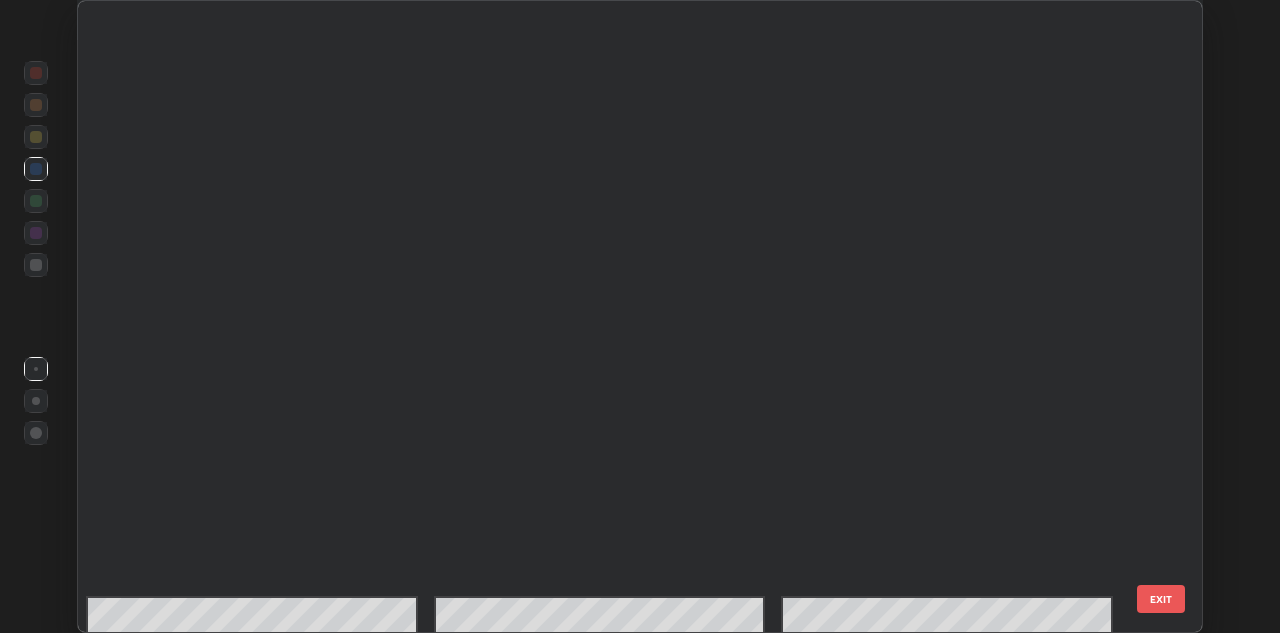 scroll, scrollTop: 738, scrollLeft: 0, axis: vertical 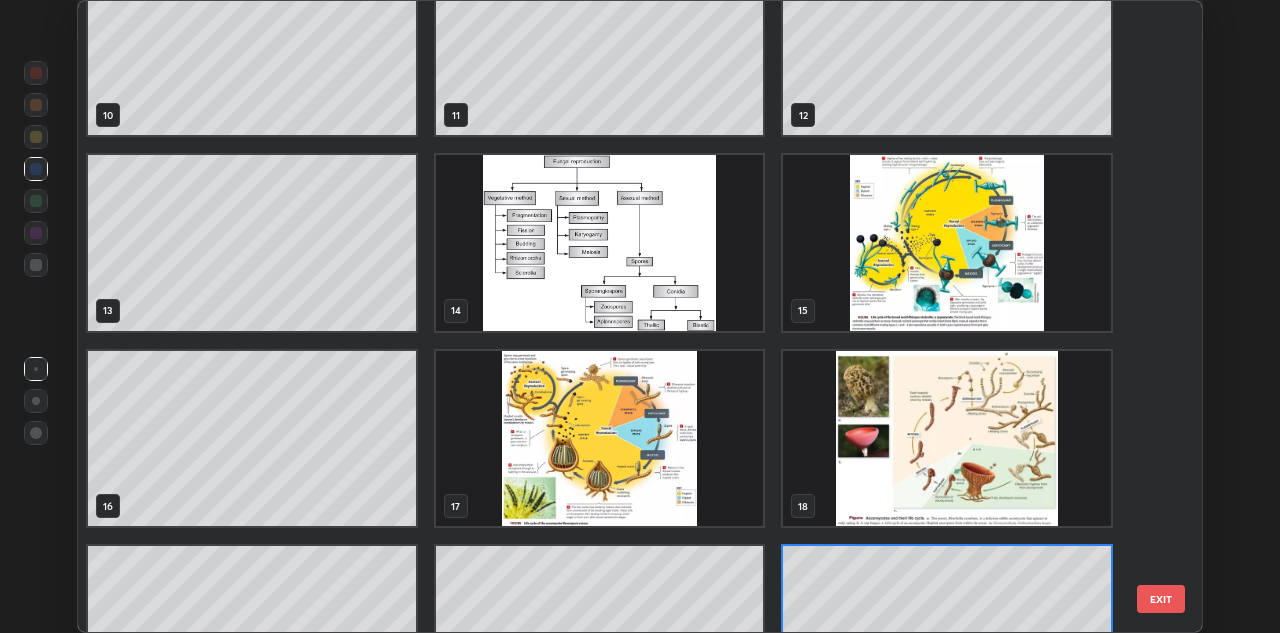 click at bounding box center [948, 243] 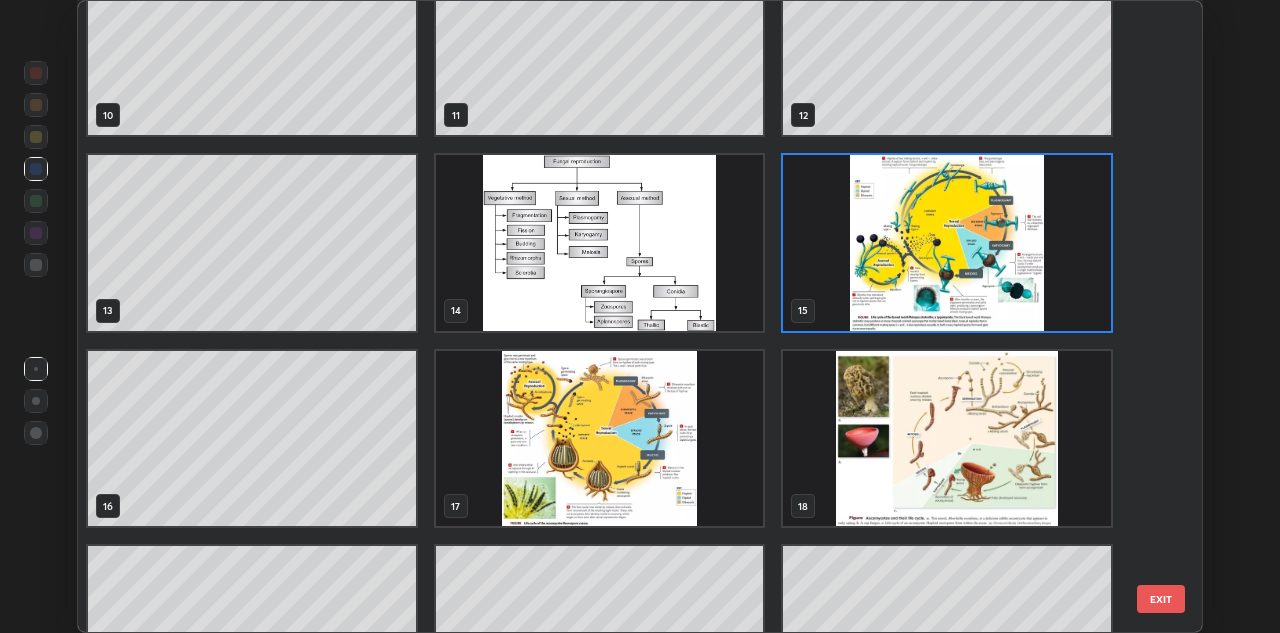 click at bounding box center [948, 243] 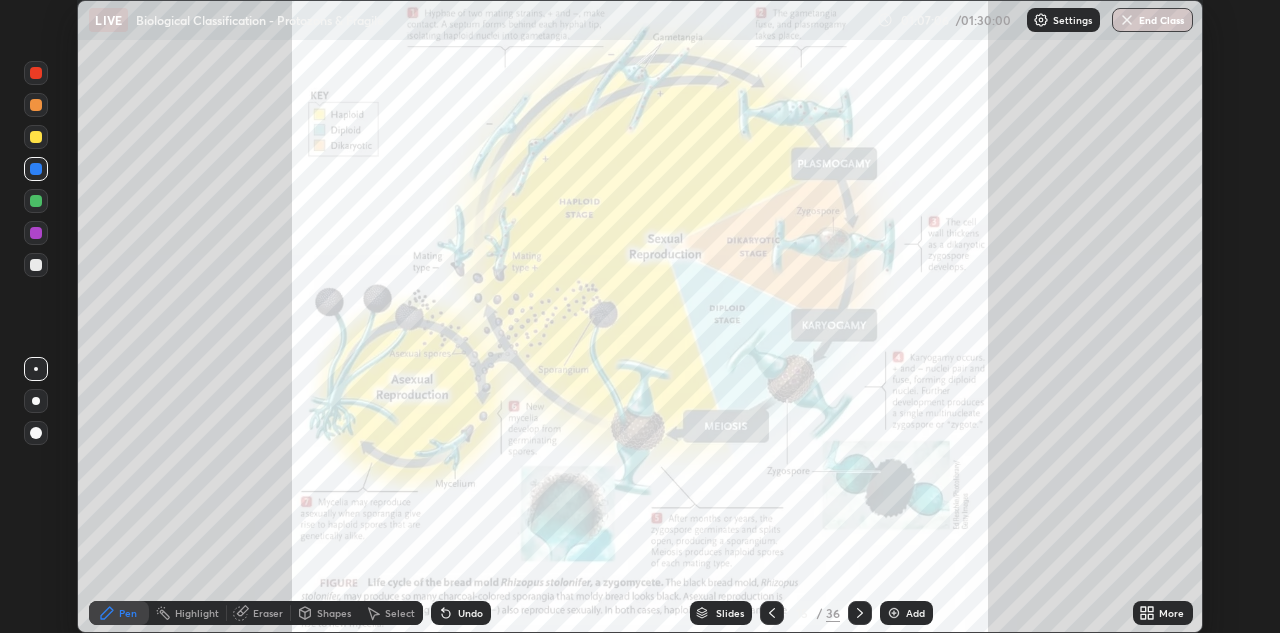 click on "Slides" at bounding box center (730, 613) 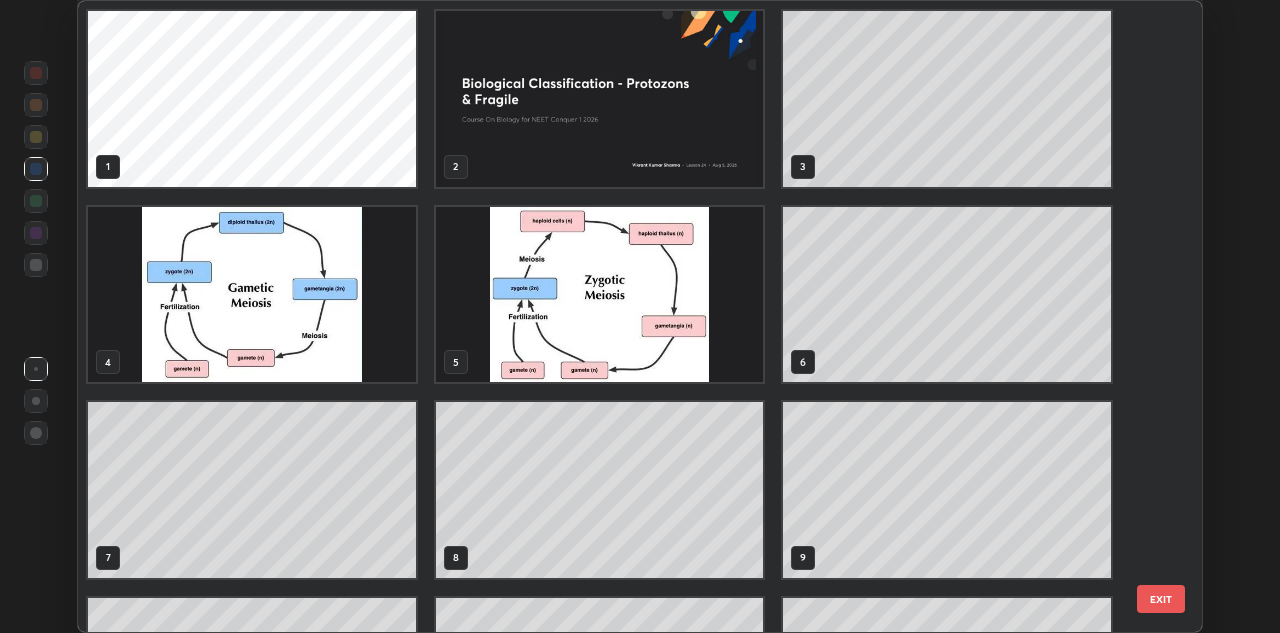 scroll, scrollTop: 346, scrollLeft: 0, axis: vertical 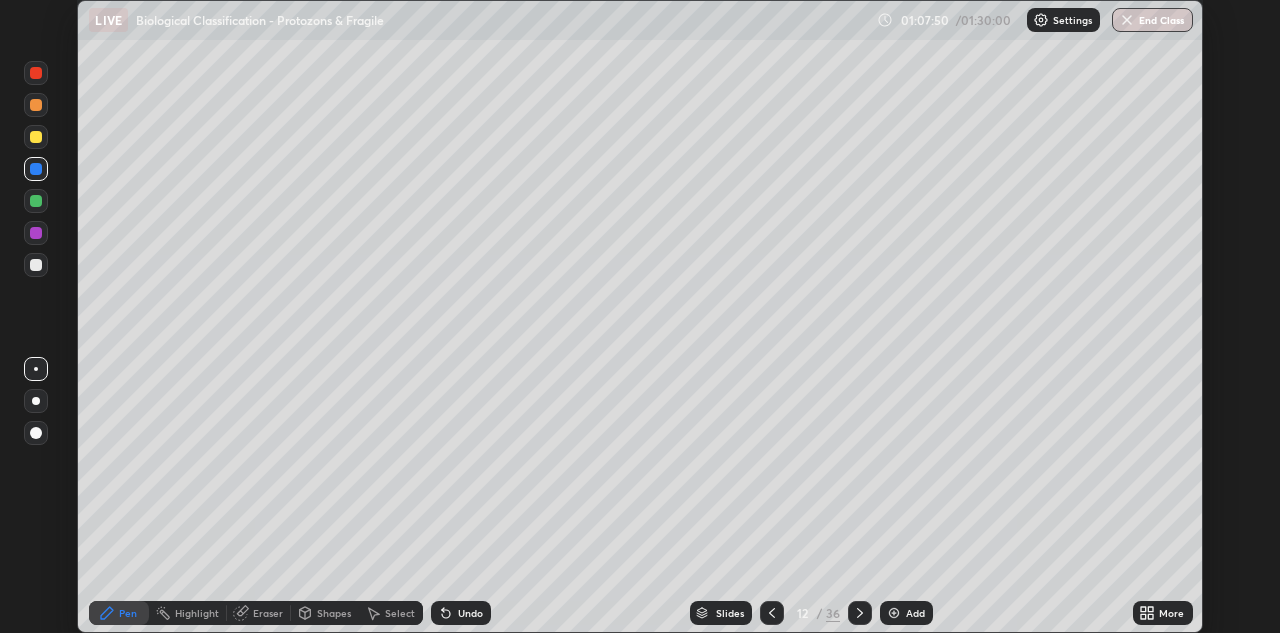 click on "Slides" at bounding box center [730, 613] 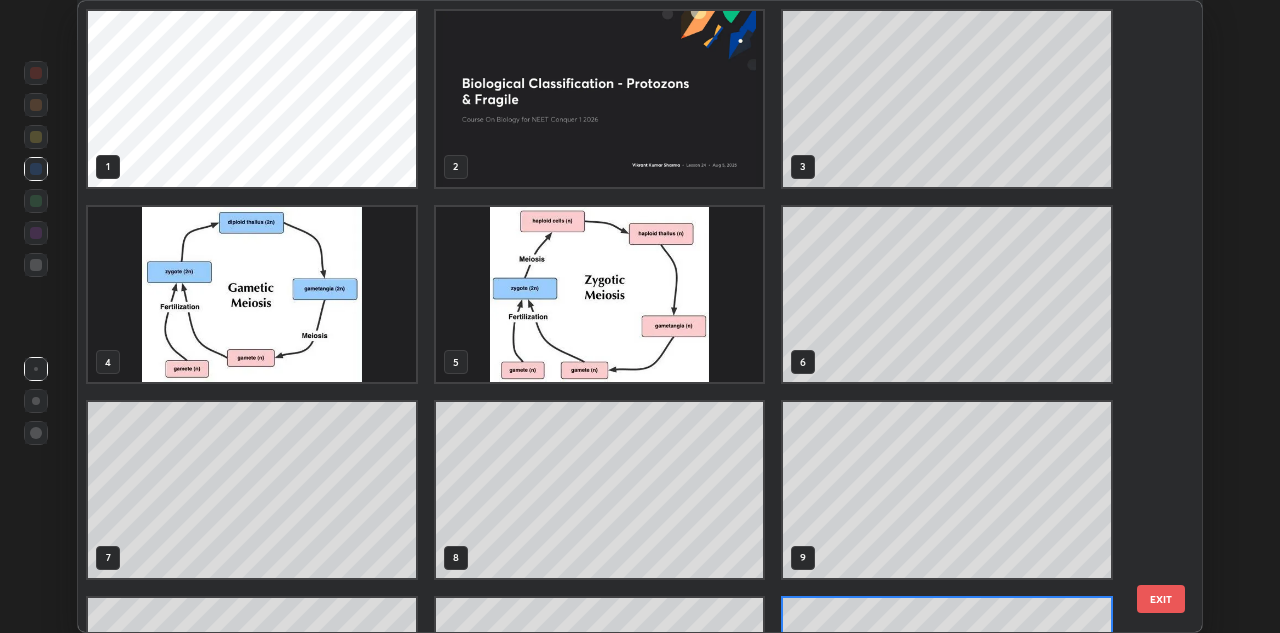scroll, scrollTop: 151, scrollLeft: 0, axis: vertical 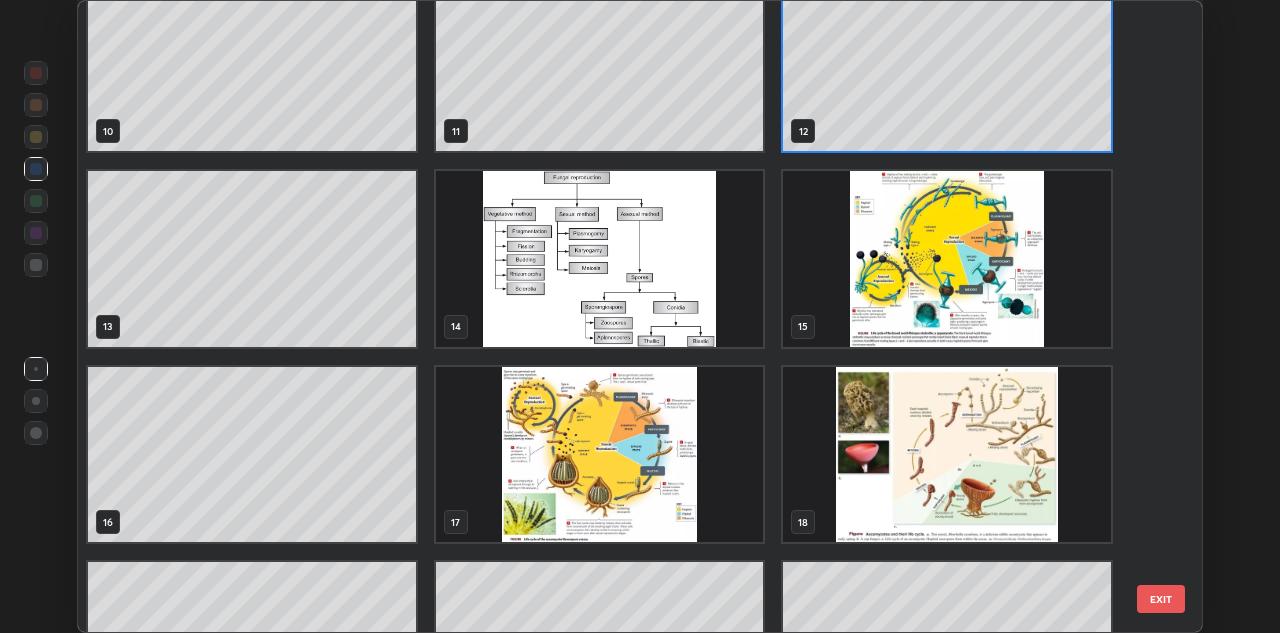 click at bounding box center [600, 455] 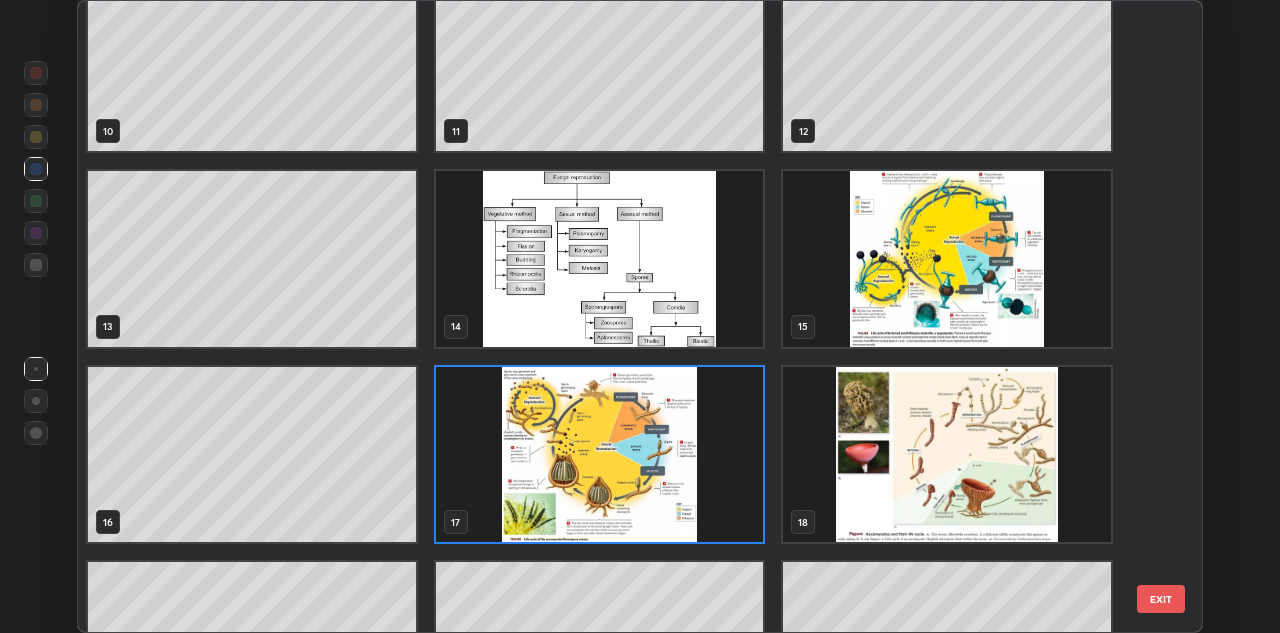 click at bounding box center [600, 455] 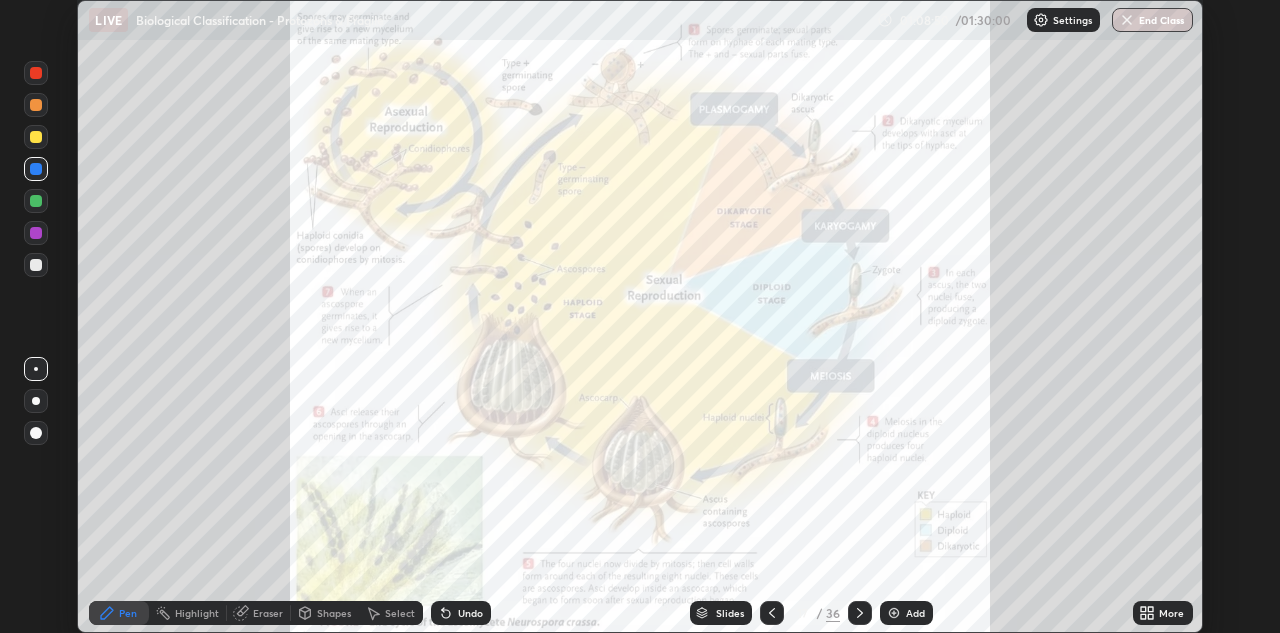 click on "Slides" at bounding box center (730, 613) 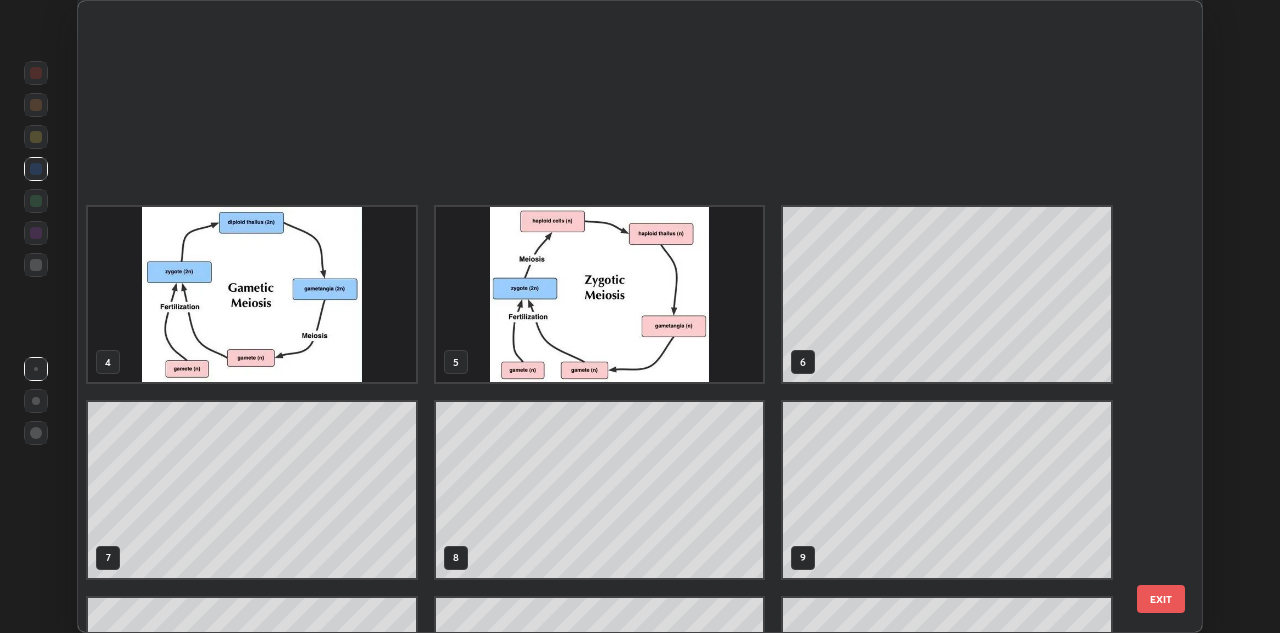 scroll, scrollTop: 542, scrollLeft: 0, axis: vertical 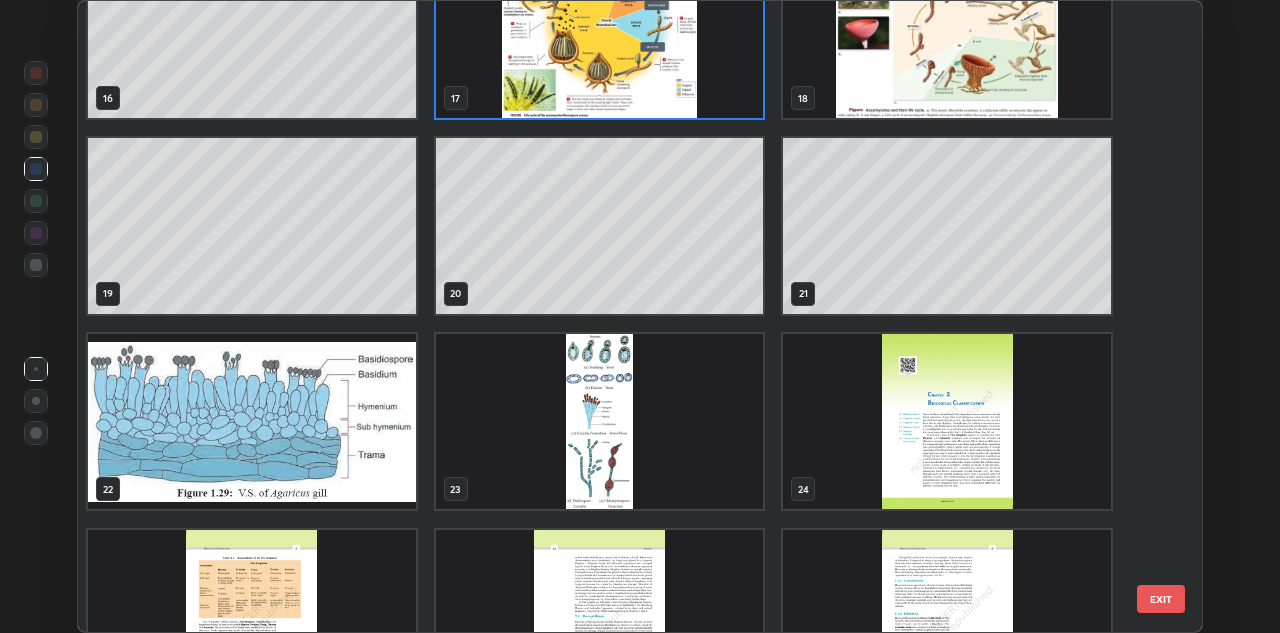 click at bounding box center [252, 422] 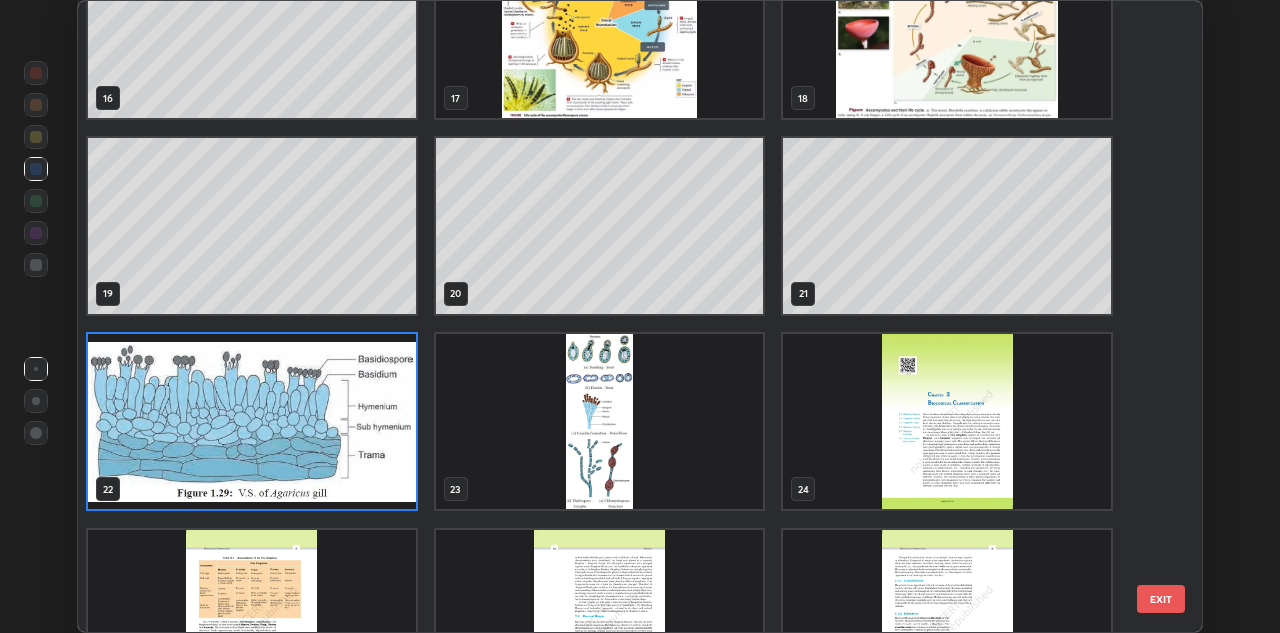 click at bounding box center [252, 422] 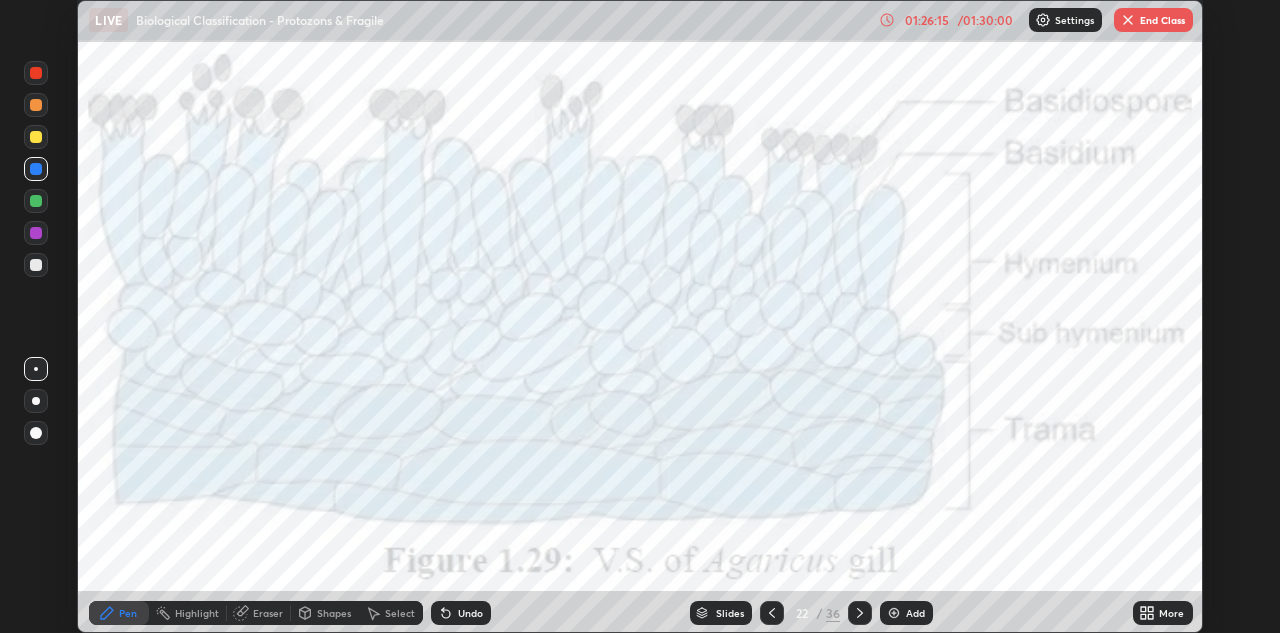 click on "End Class" at bounding box center (1153, 20) 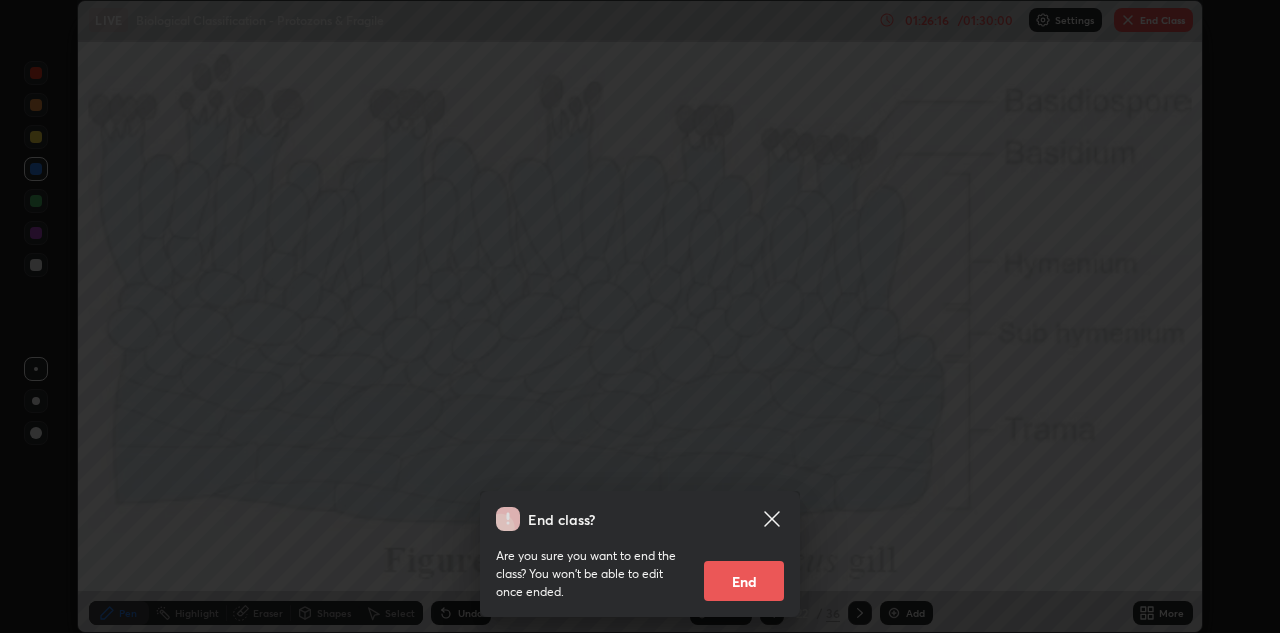 click on "End" at bounding box center (744, 581) 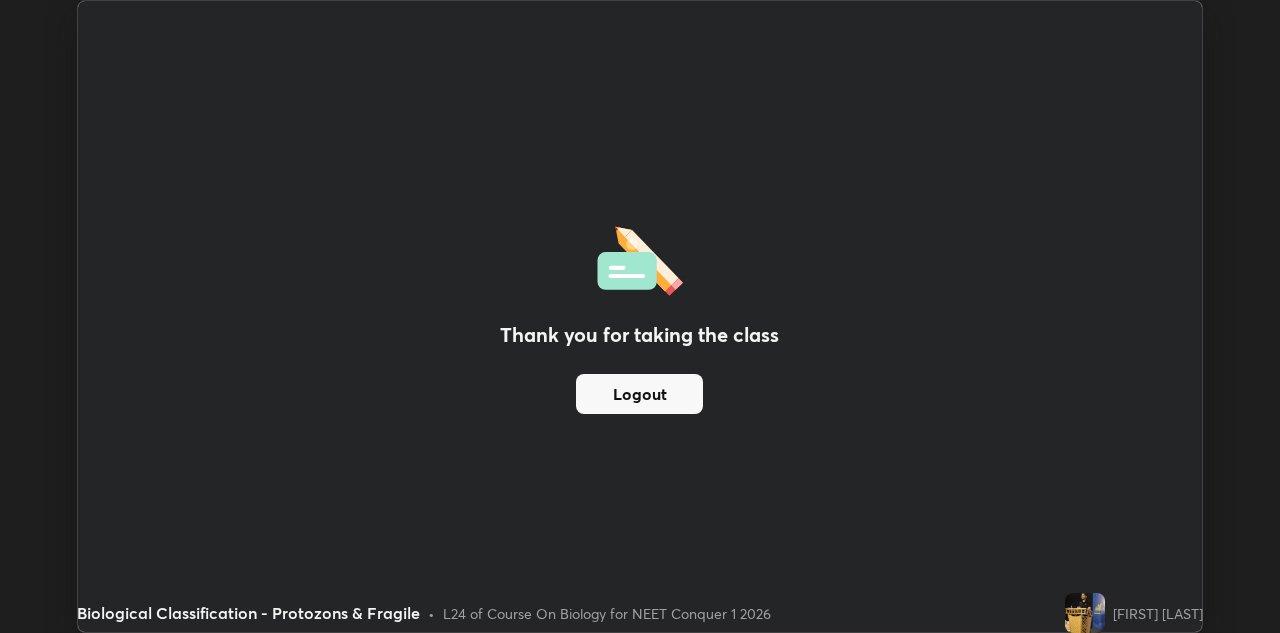 click on "Logout" at bounding box center (639, 394) 